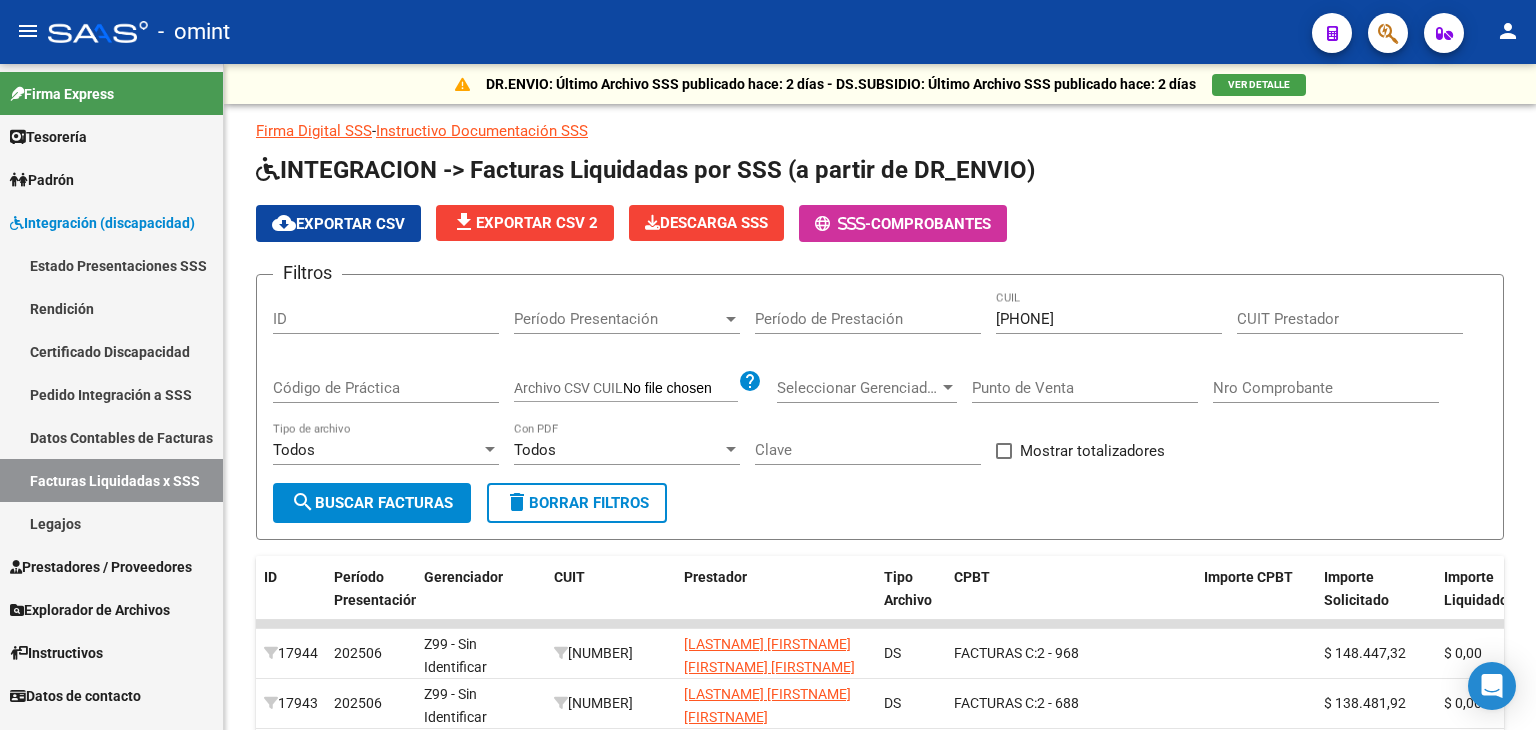 scroll, scrollTop: 0, scrollLeft: 0, axis: both 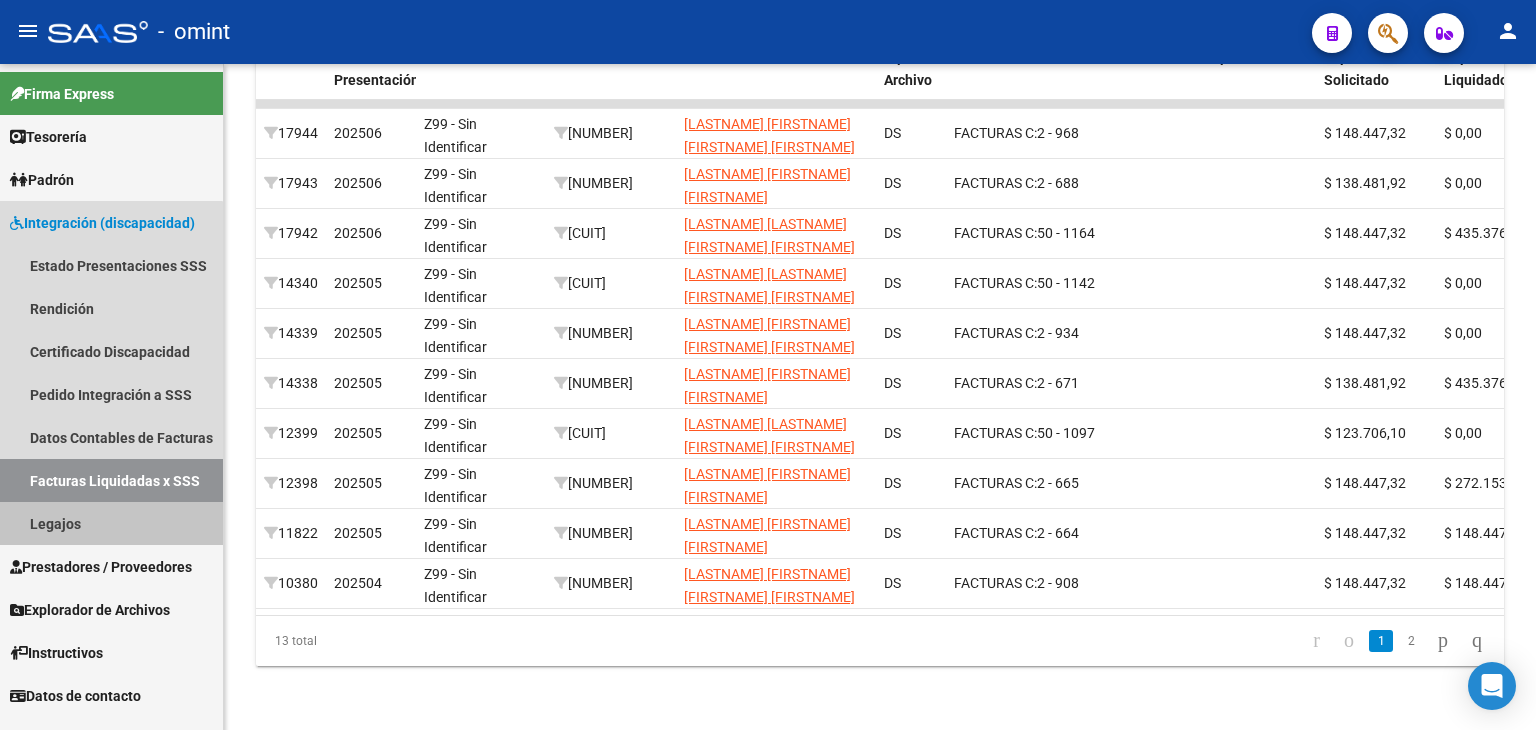click on "Legajos" at bounding box center (111, 523) 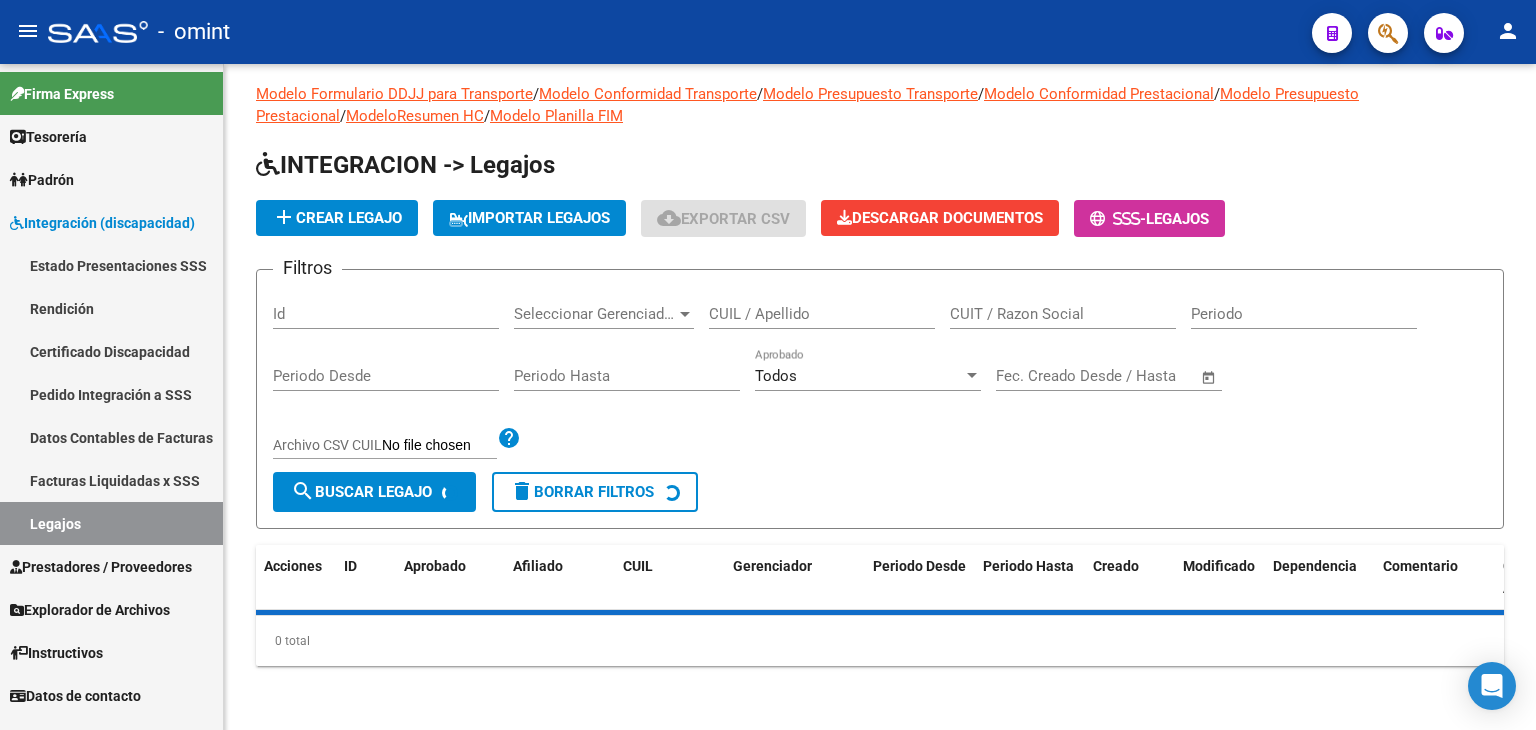 scroll, scrollTop: 0, scrollLeft: 0, axis: both 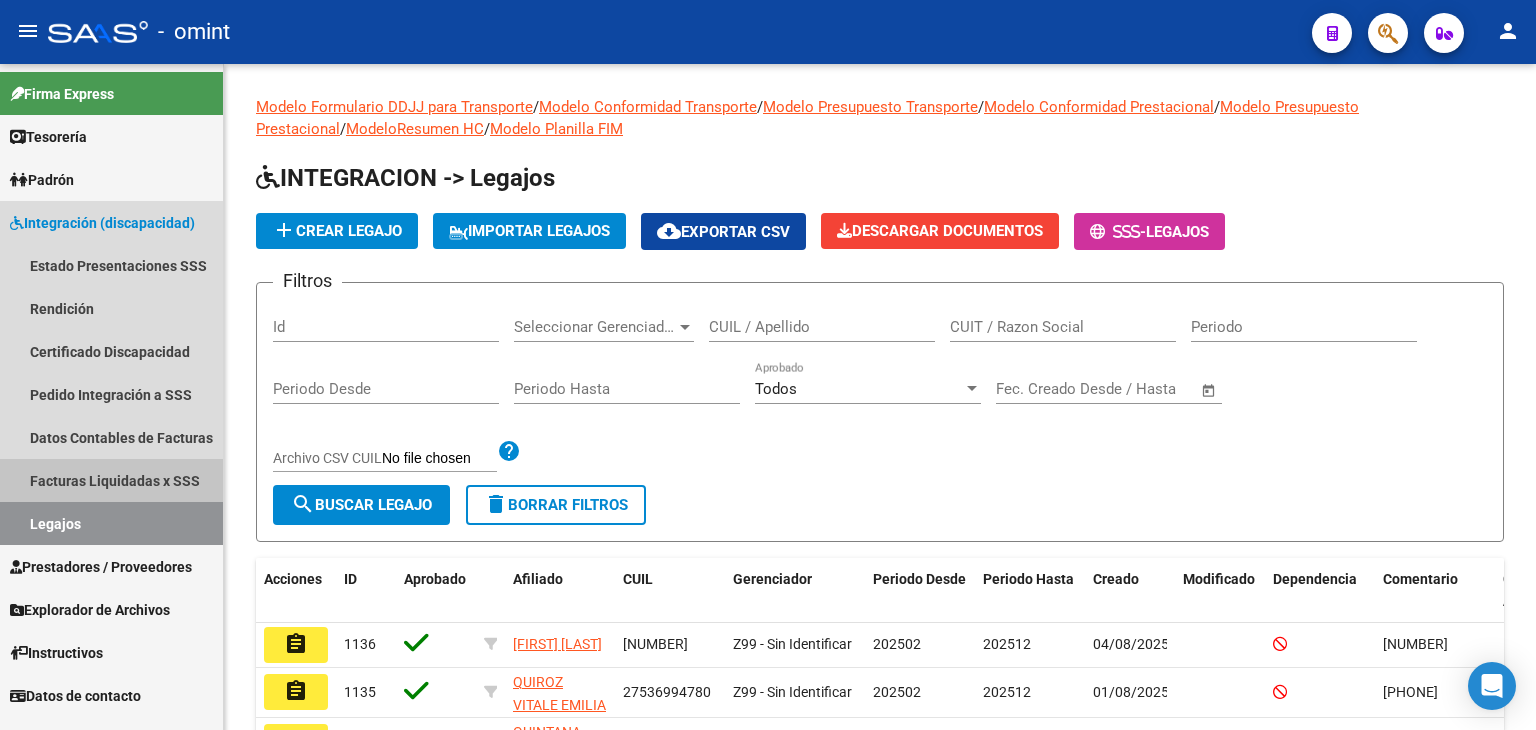 click on "Facturas Liquidadas x SSS" at bounding box center [111, 480] 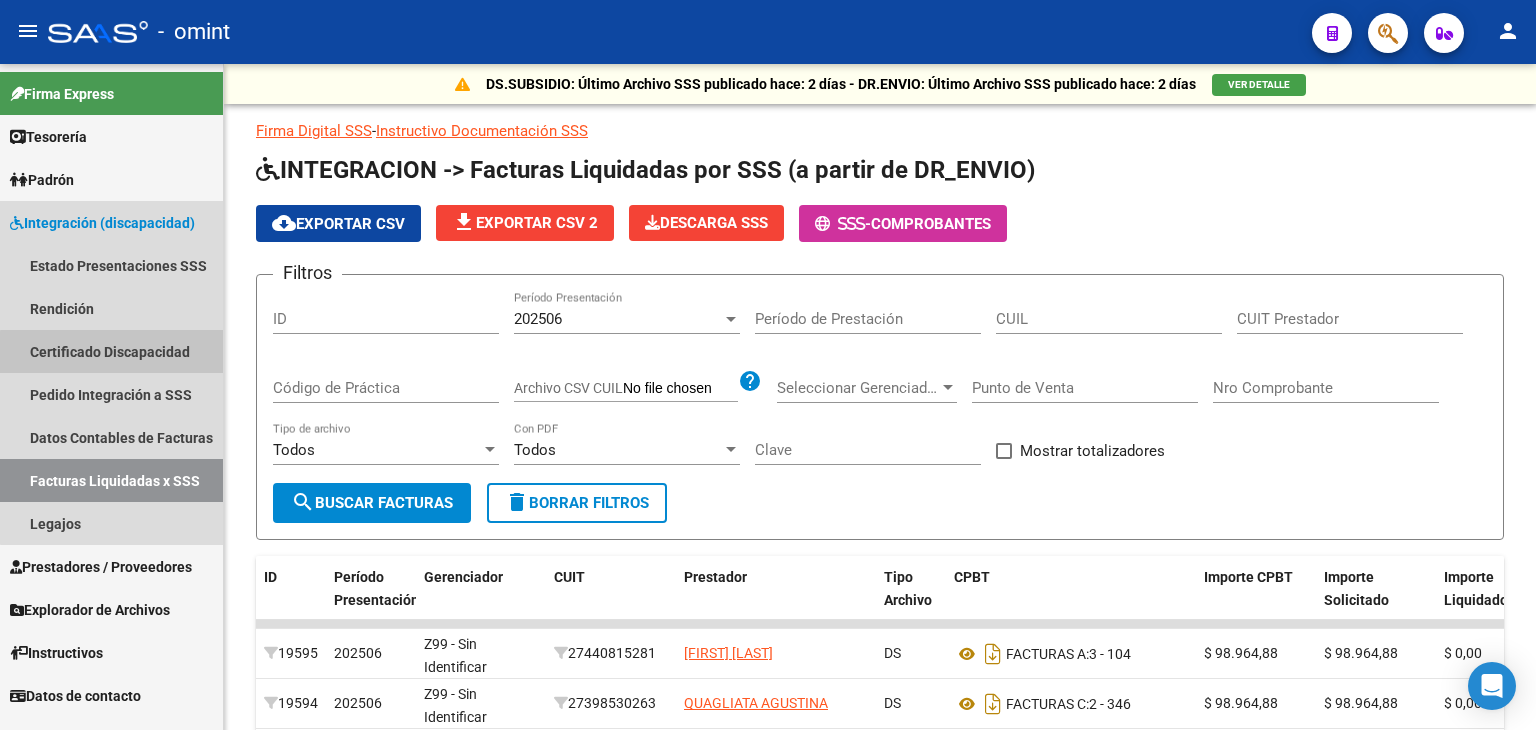 click on "Certificado Discapacidad" at bounding box center [111, 351] 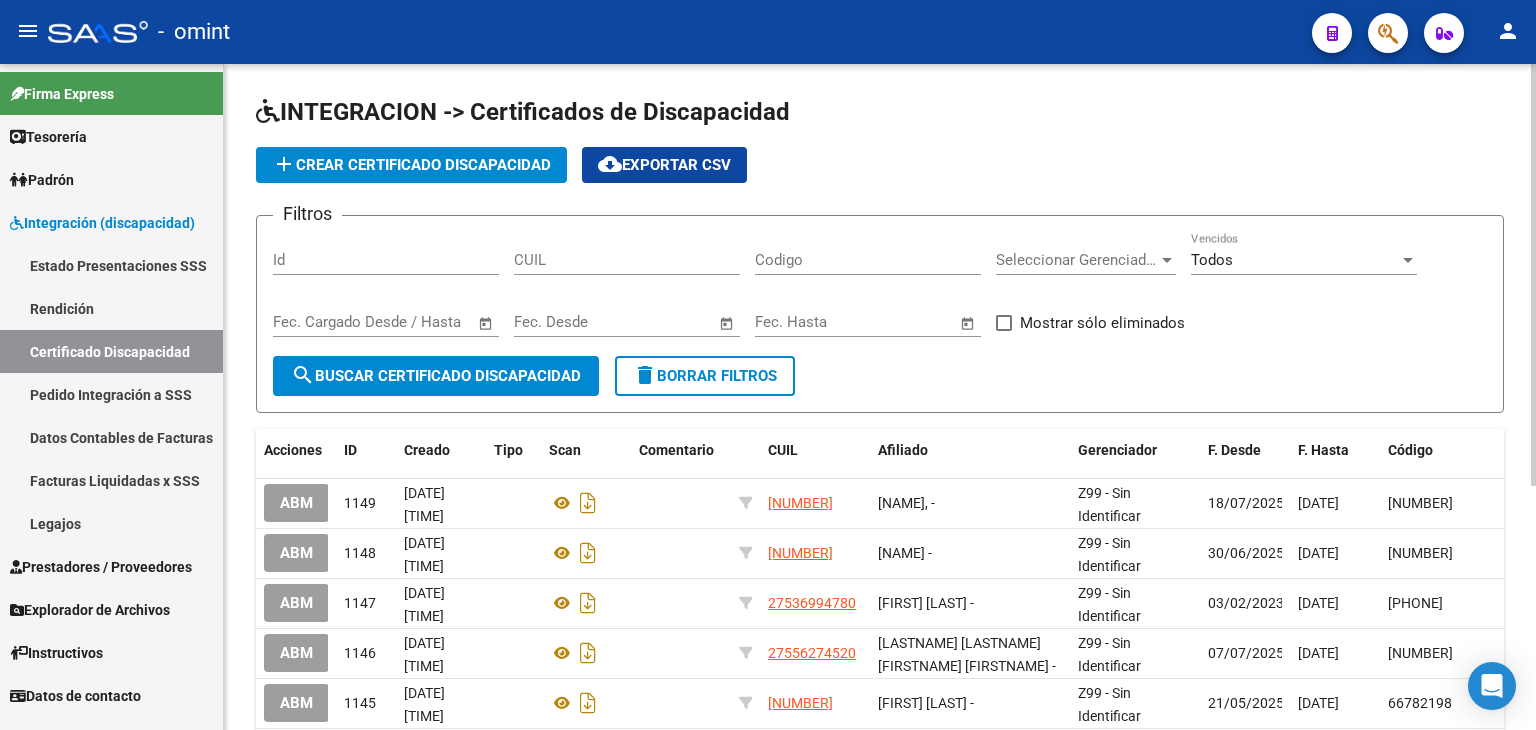 click on "CUIL" at bounding box center [627, 260] 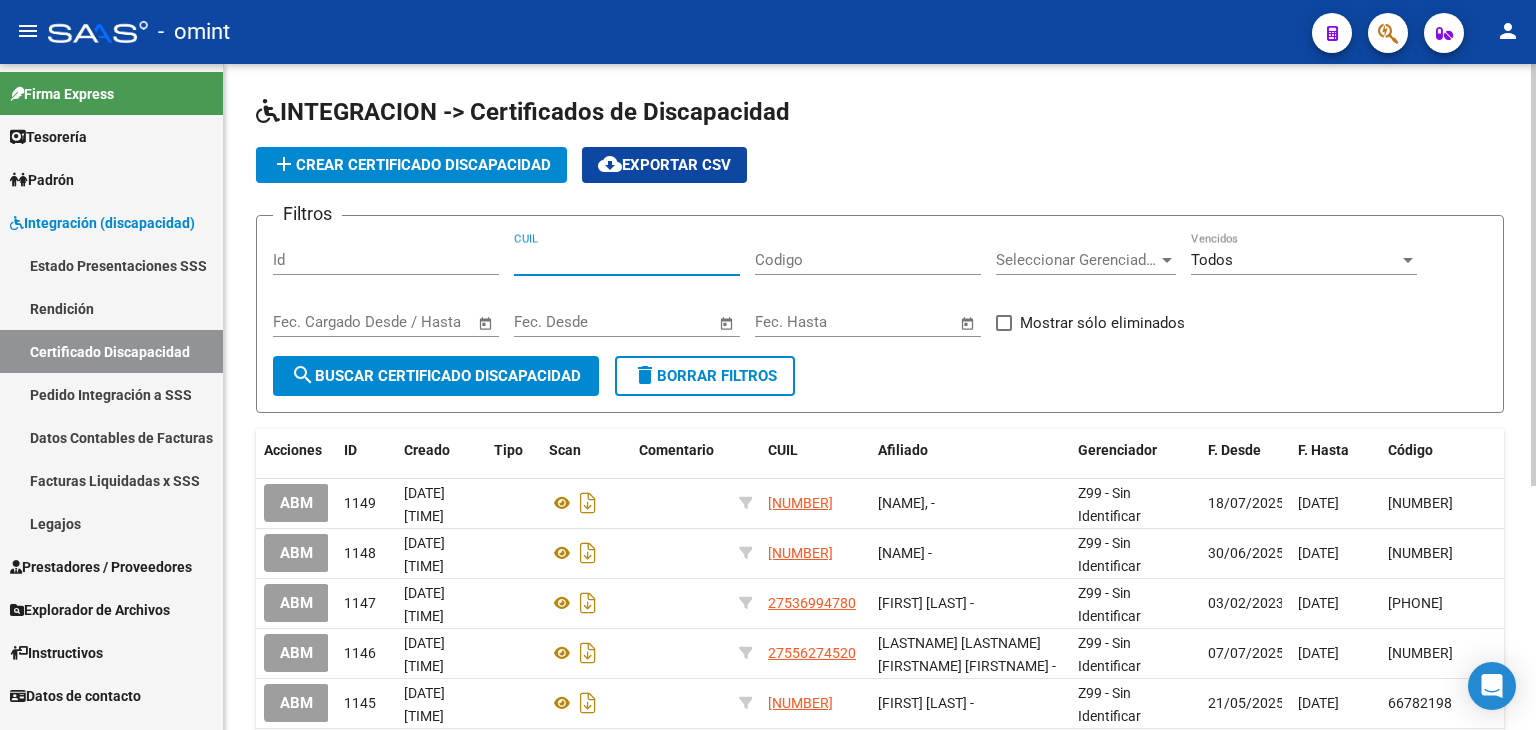 paste on "20-57083432-1" 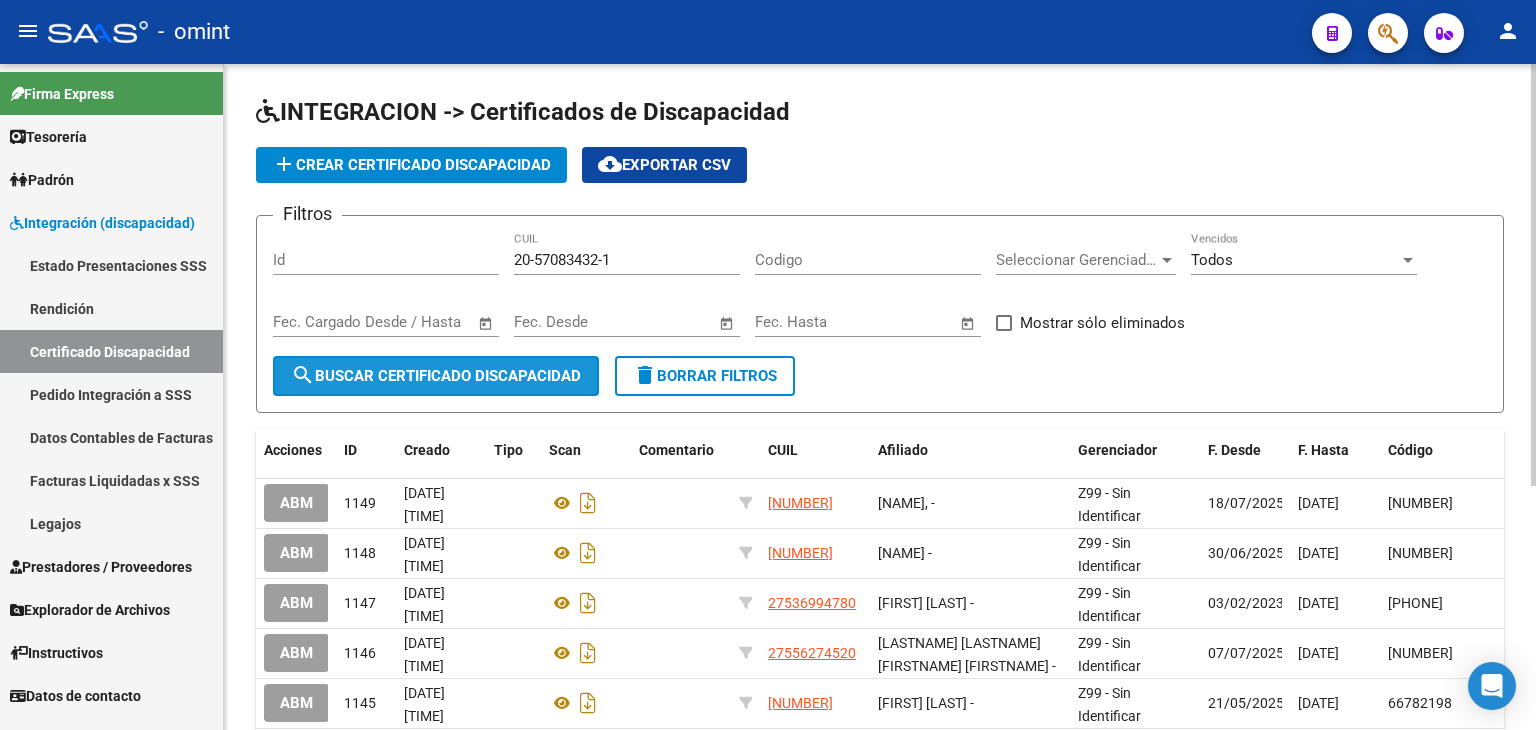 click on "search  Buscar Certificado Discapacidad" 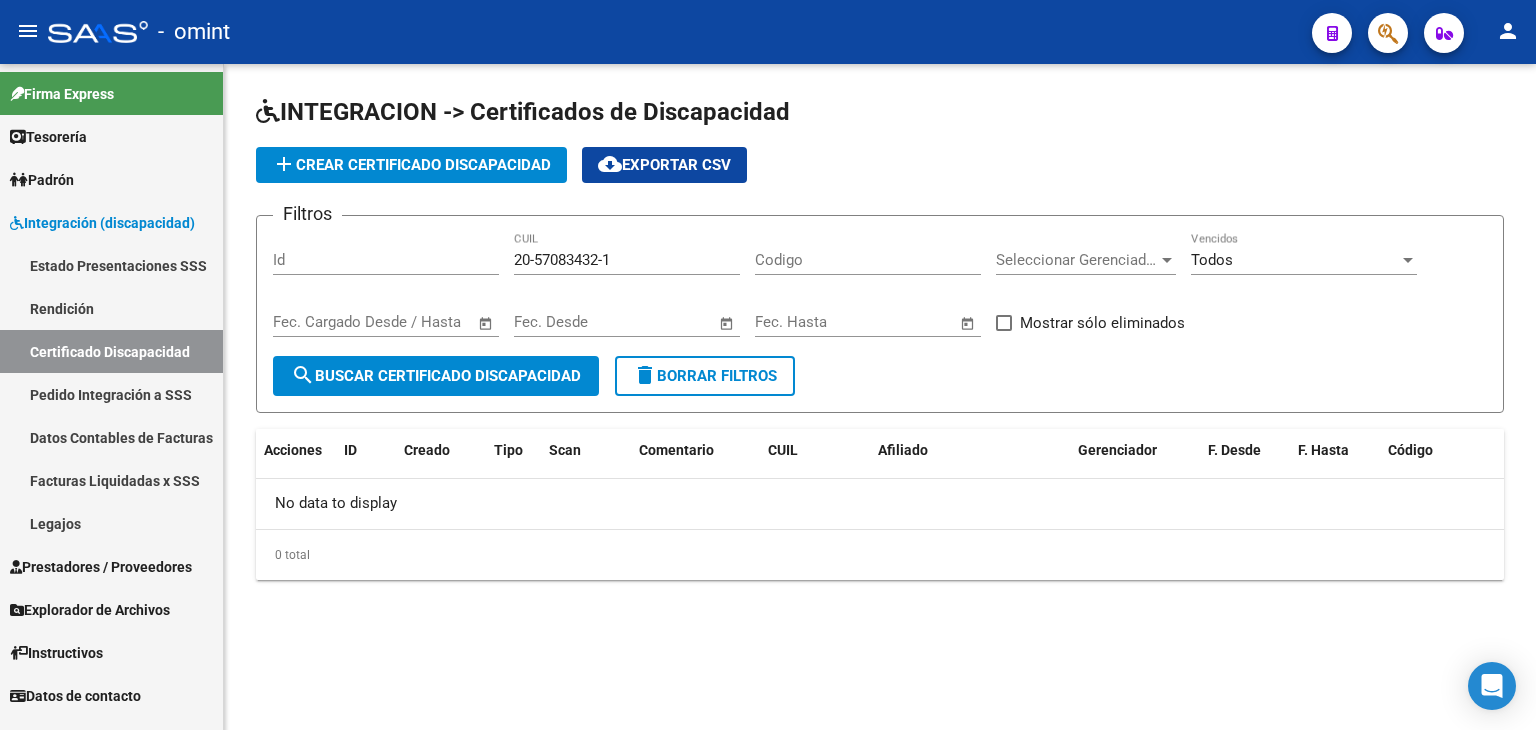 click on "20-57083432-1" at bounding box center [627, 260] 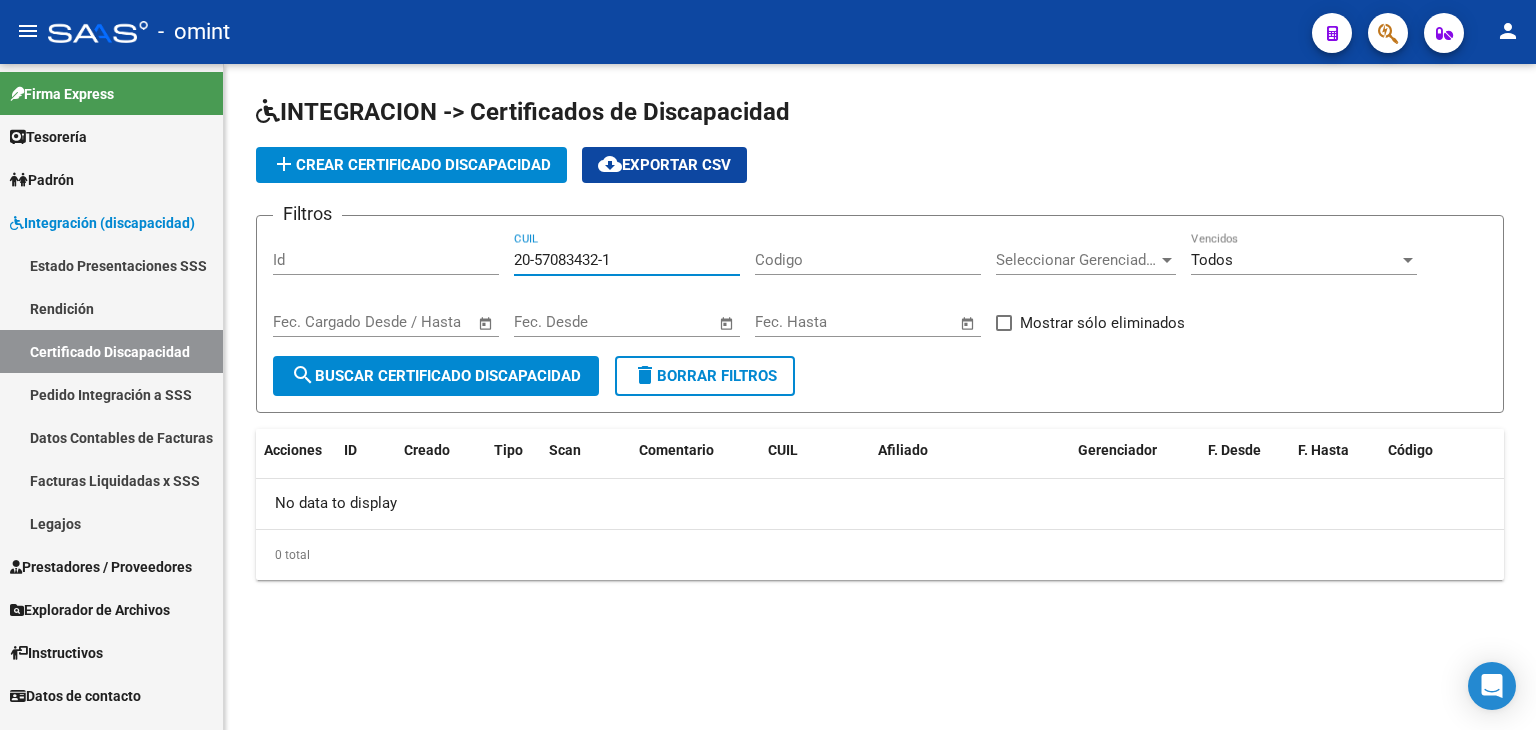 click on "20-57083432-1" at bounding box center [627, 260] 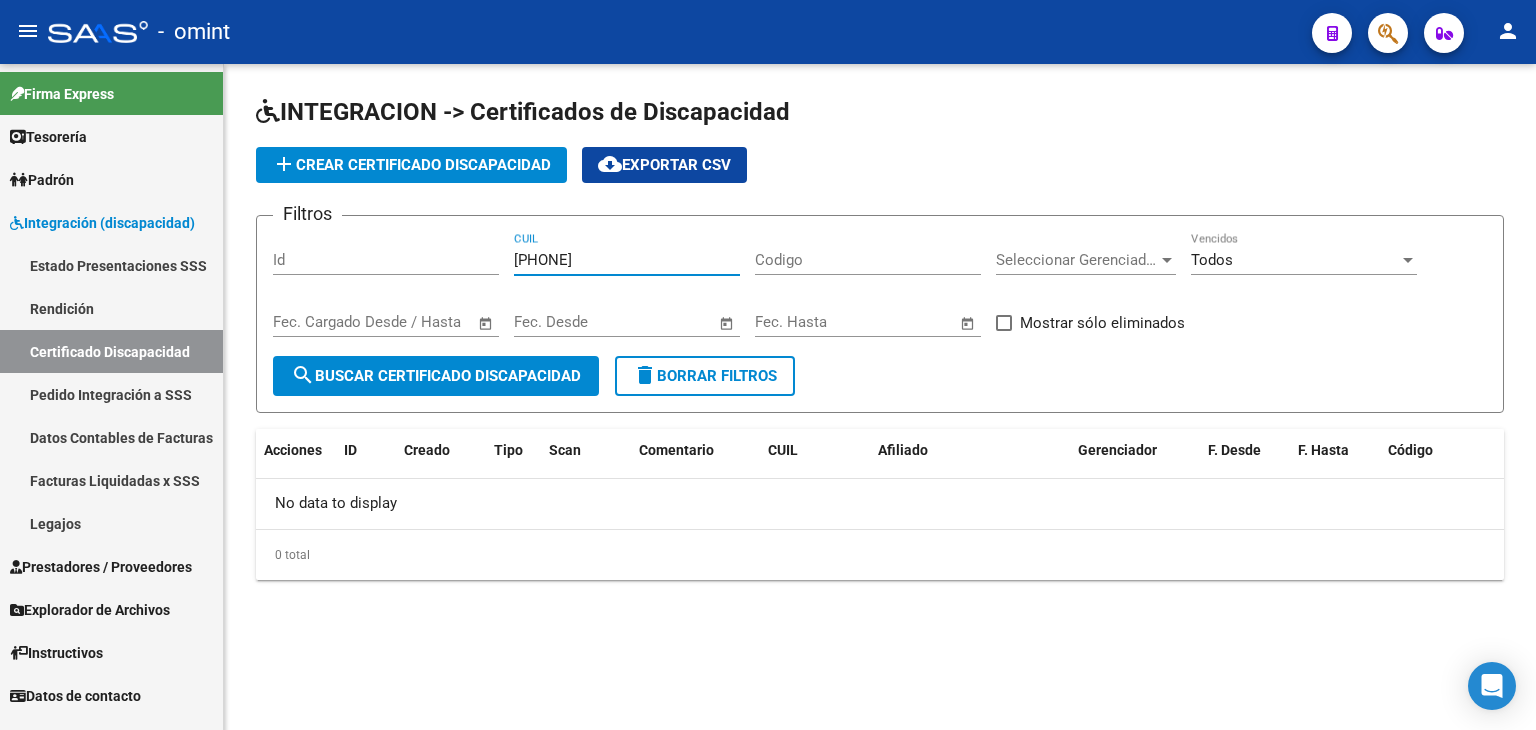 type on "[PHONE]" 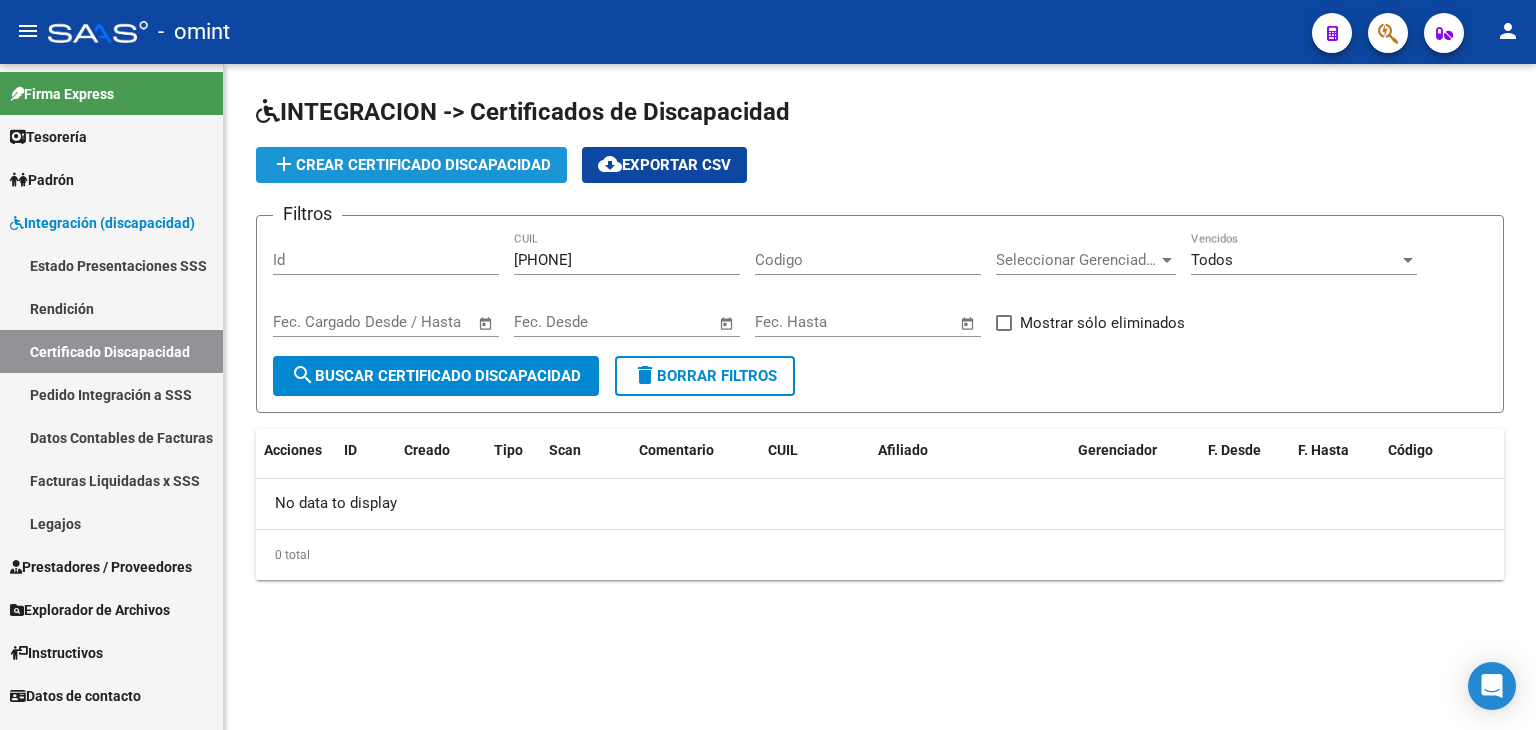 click on "add  Crear Certificado Discapacidad" 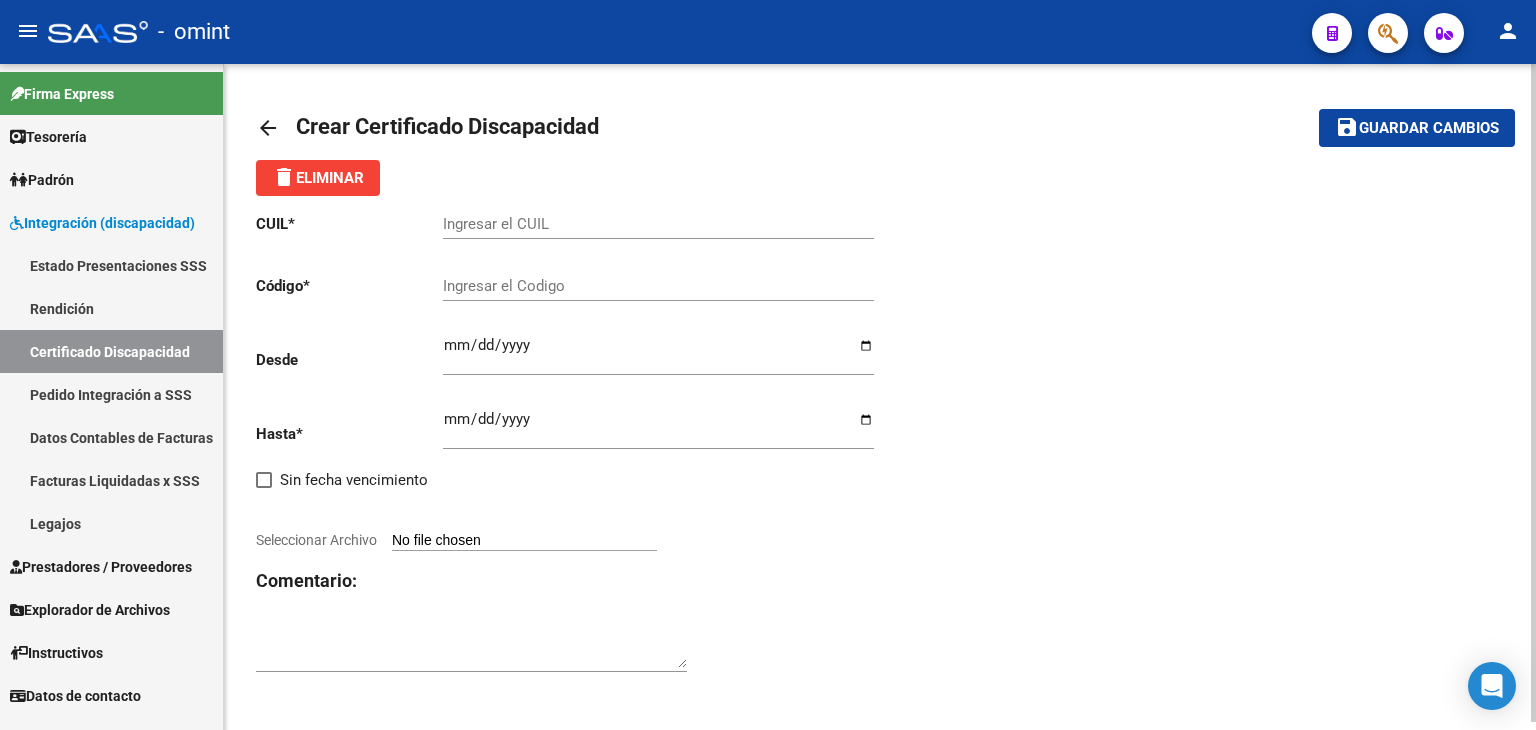 click on "Ingresar el CUIL" at bounding box center (658, 224) 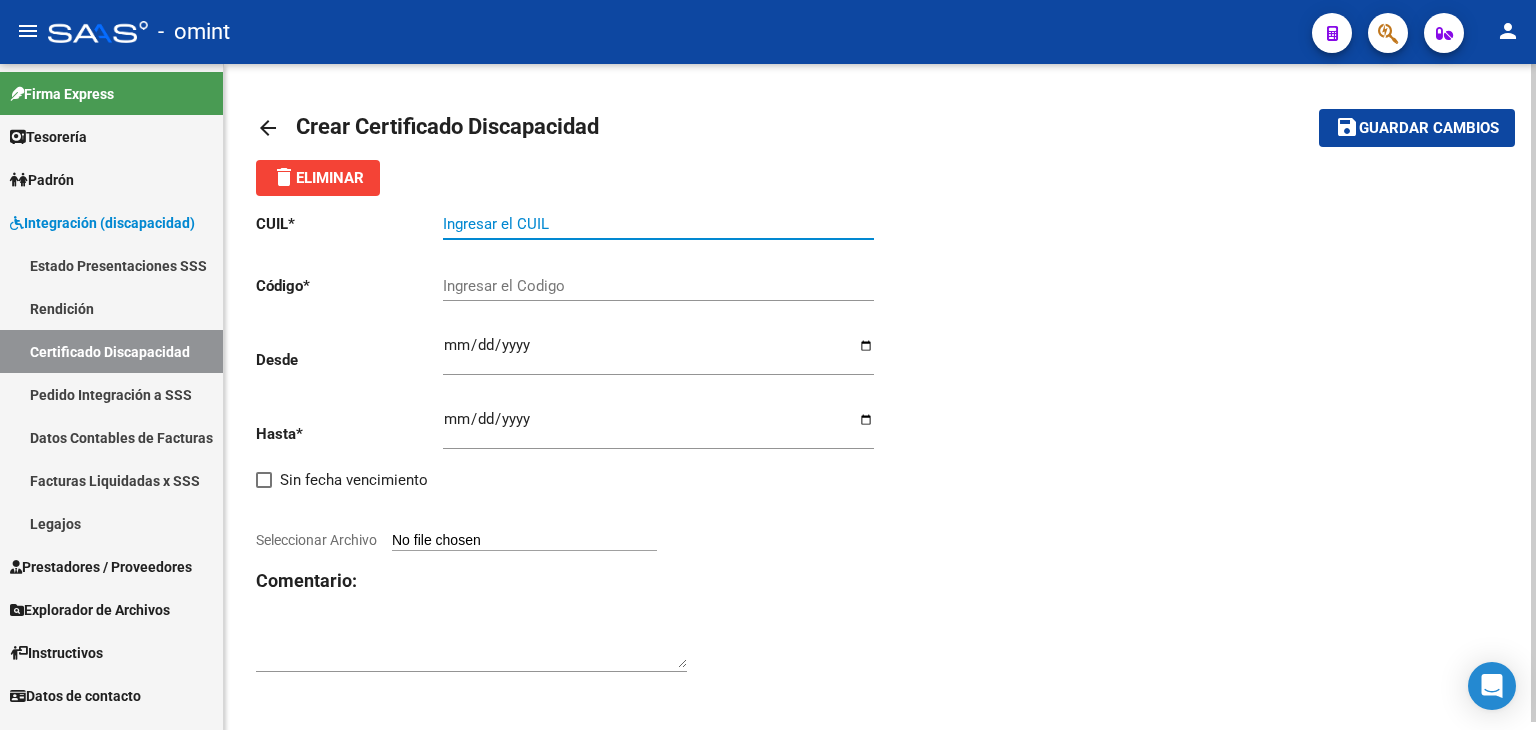 paste on "[PHONE]" 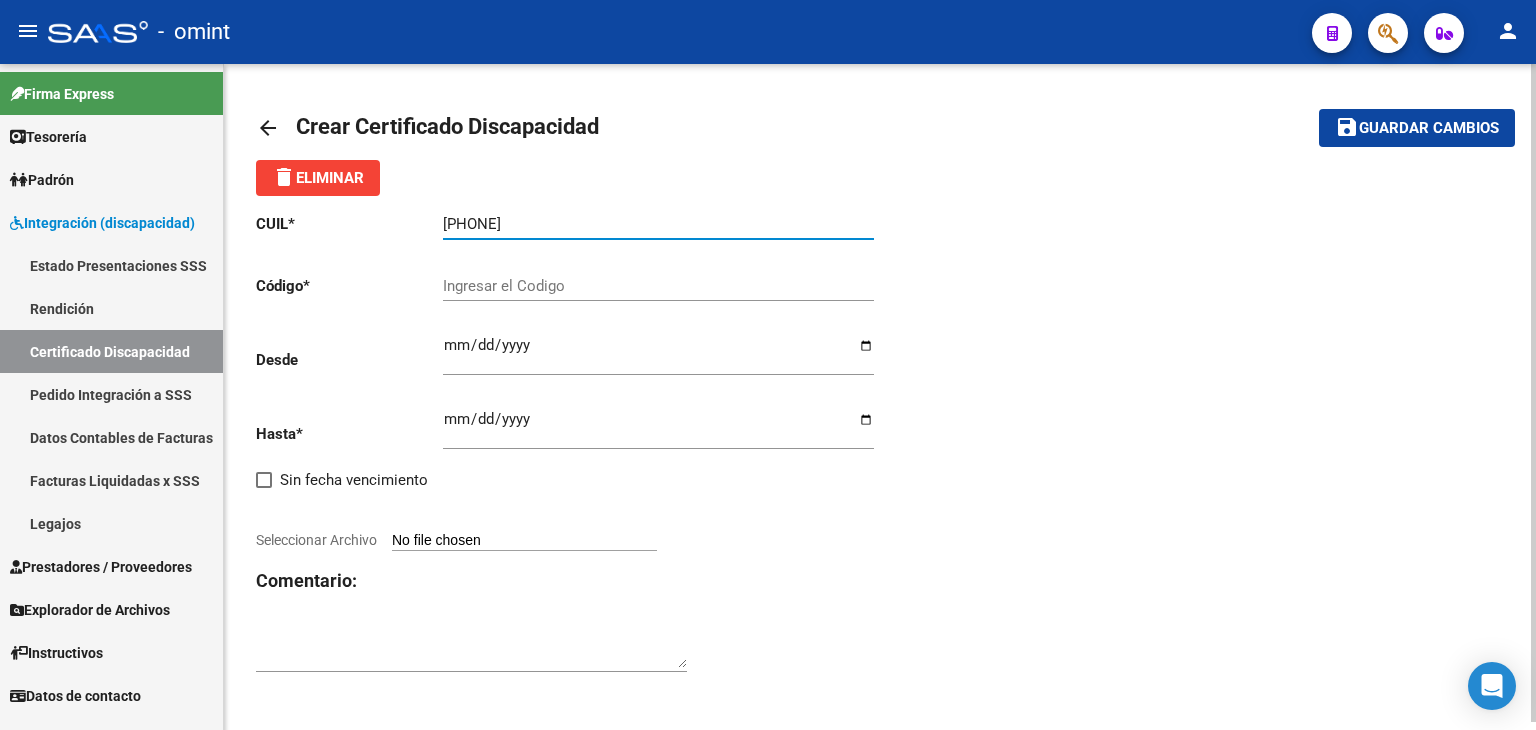 type on "[PHONE]" 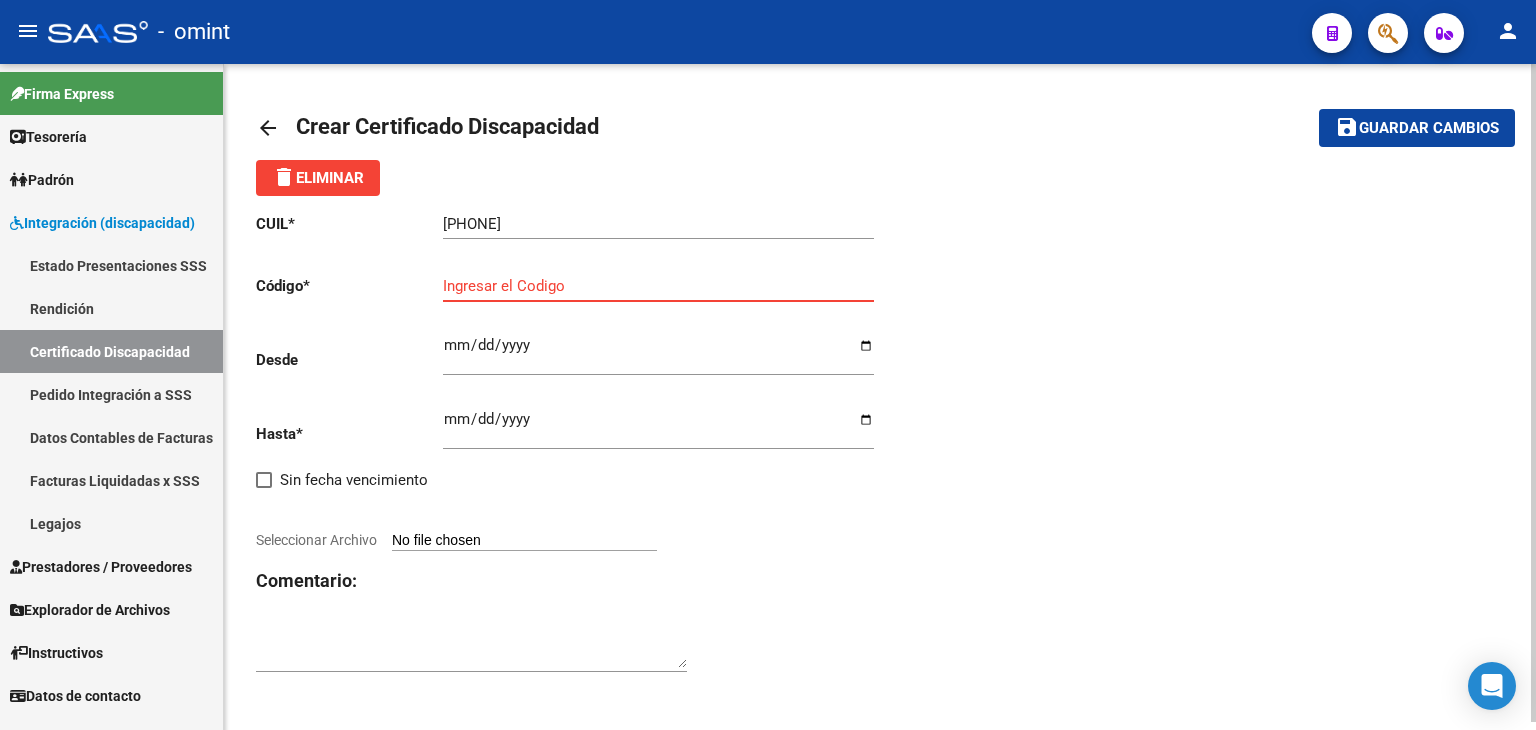 click on "Ingresar el Codigo" at bounding box center (658, 286) 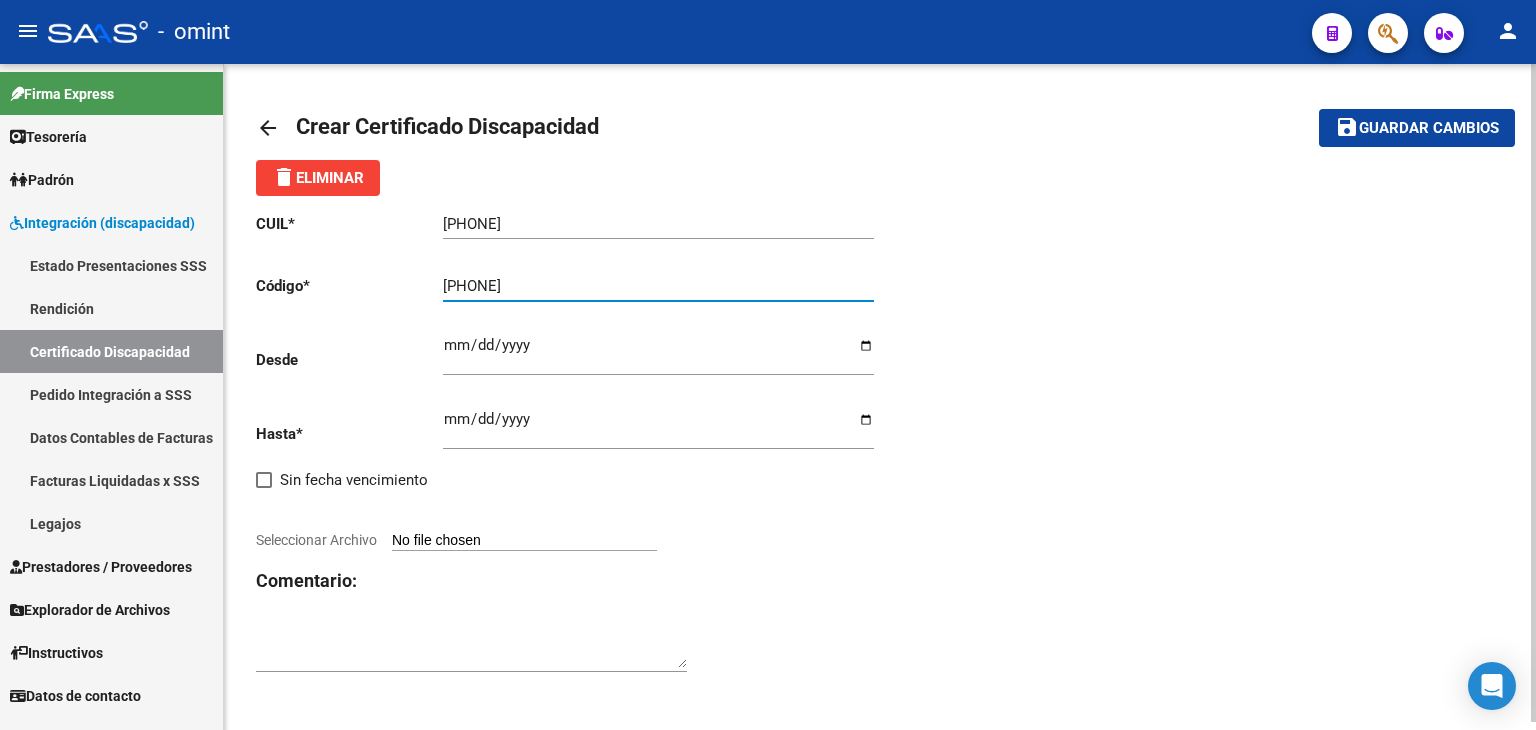 type on "[PHONE]" 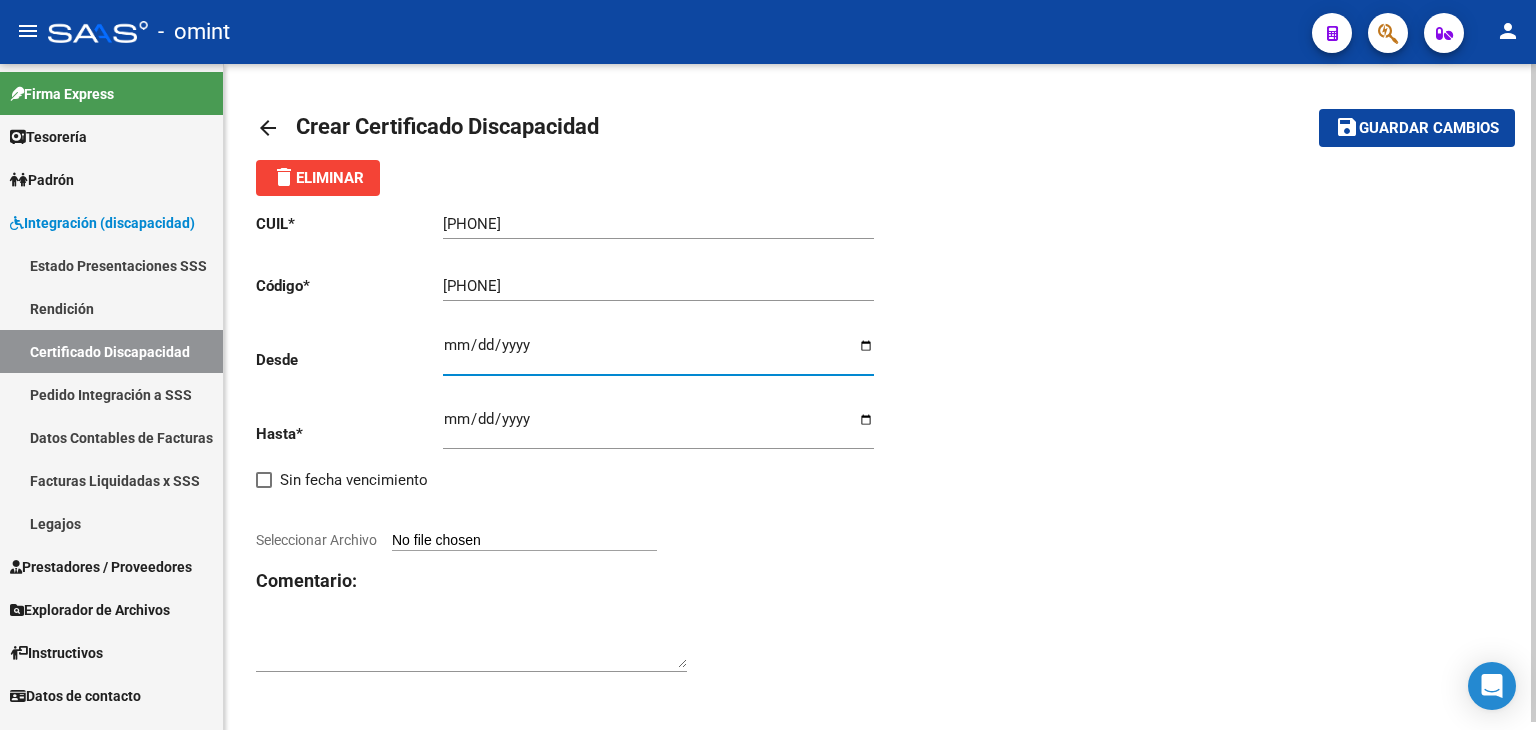 click on "Ingresar fec. Desde" at bounding box center (658, 353) 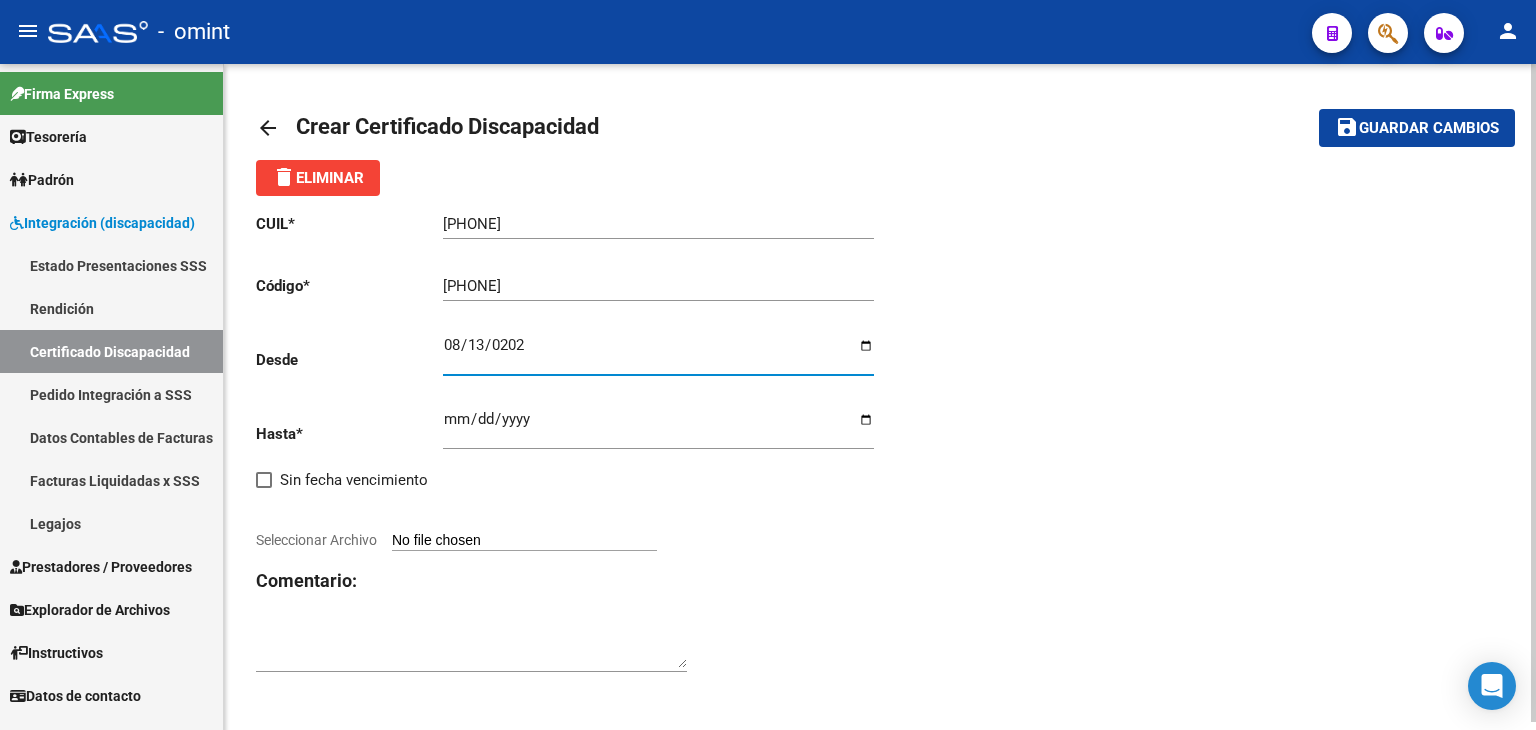 type on "[DATE]" 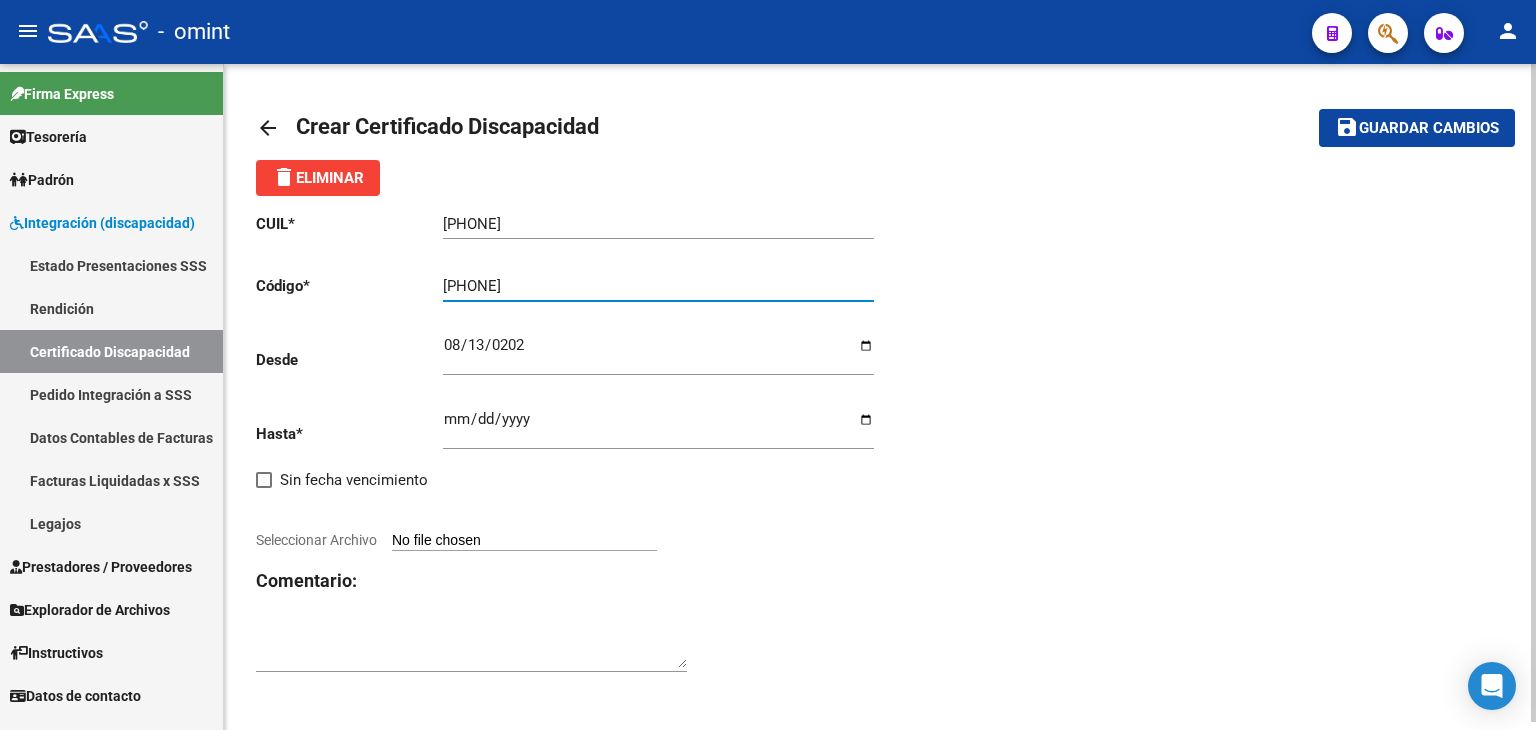 click on "Ingresar fec. Hasta" at bounding box center (658, 427) 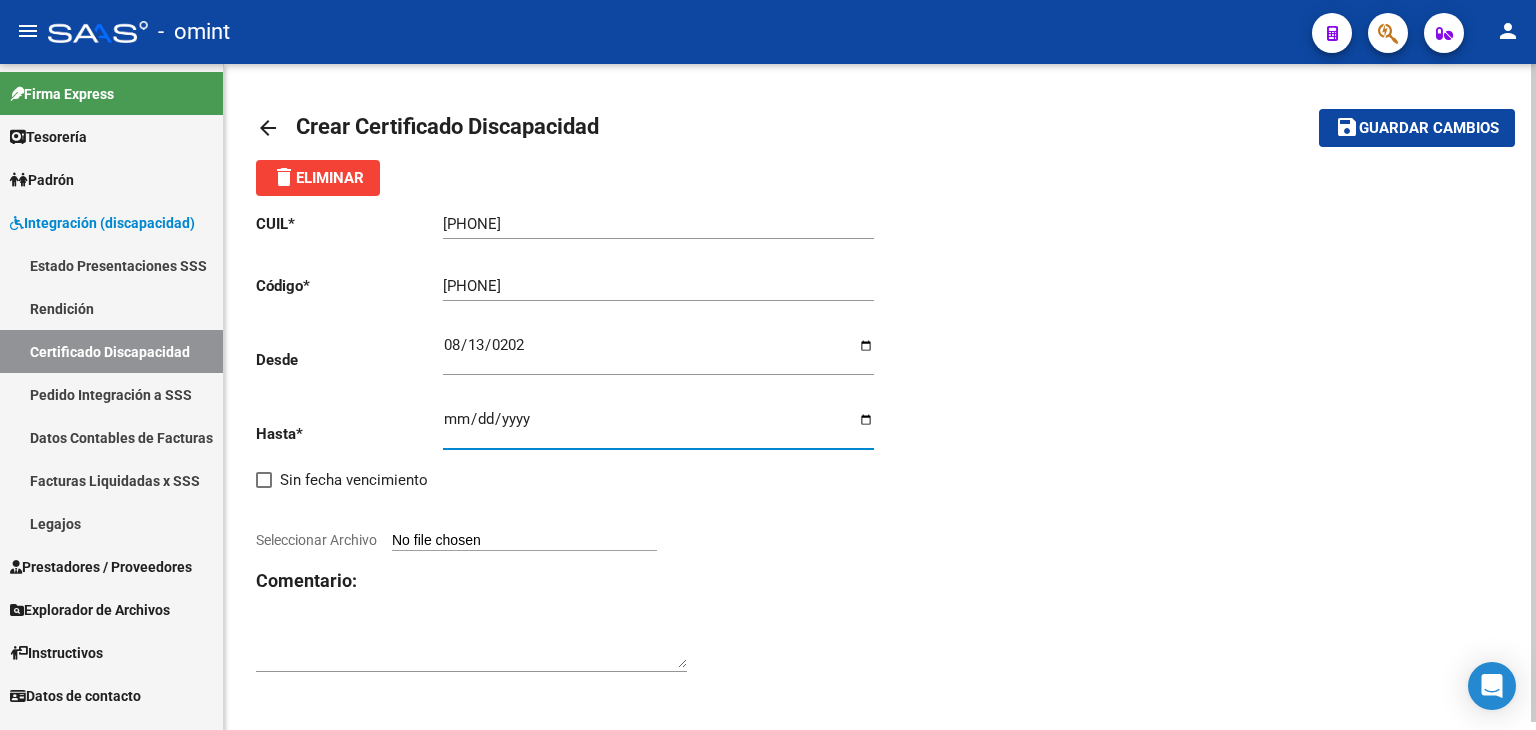 click on "Ingresar fec. Hasta" at bounding box center (658, 427) 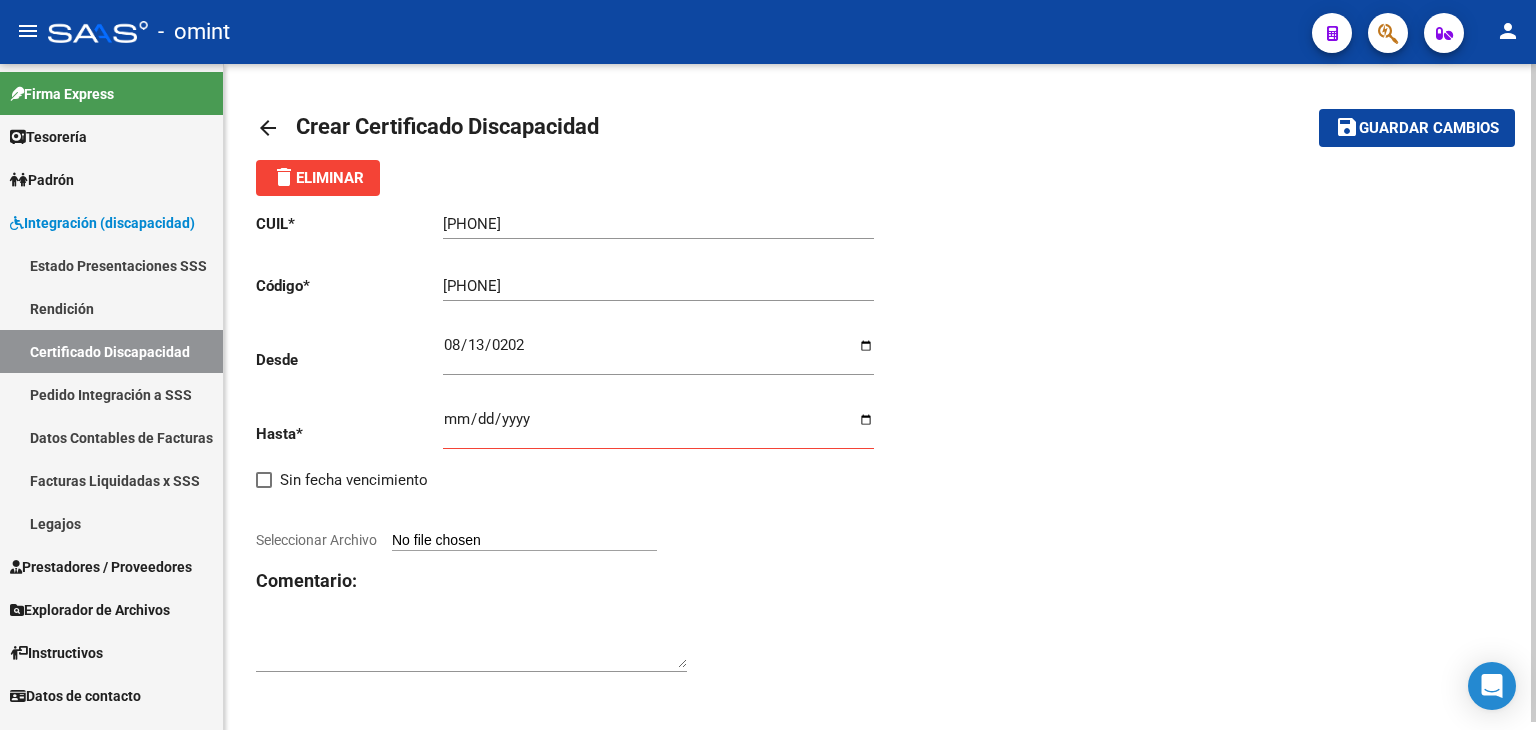 click 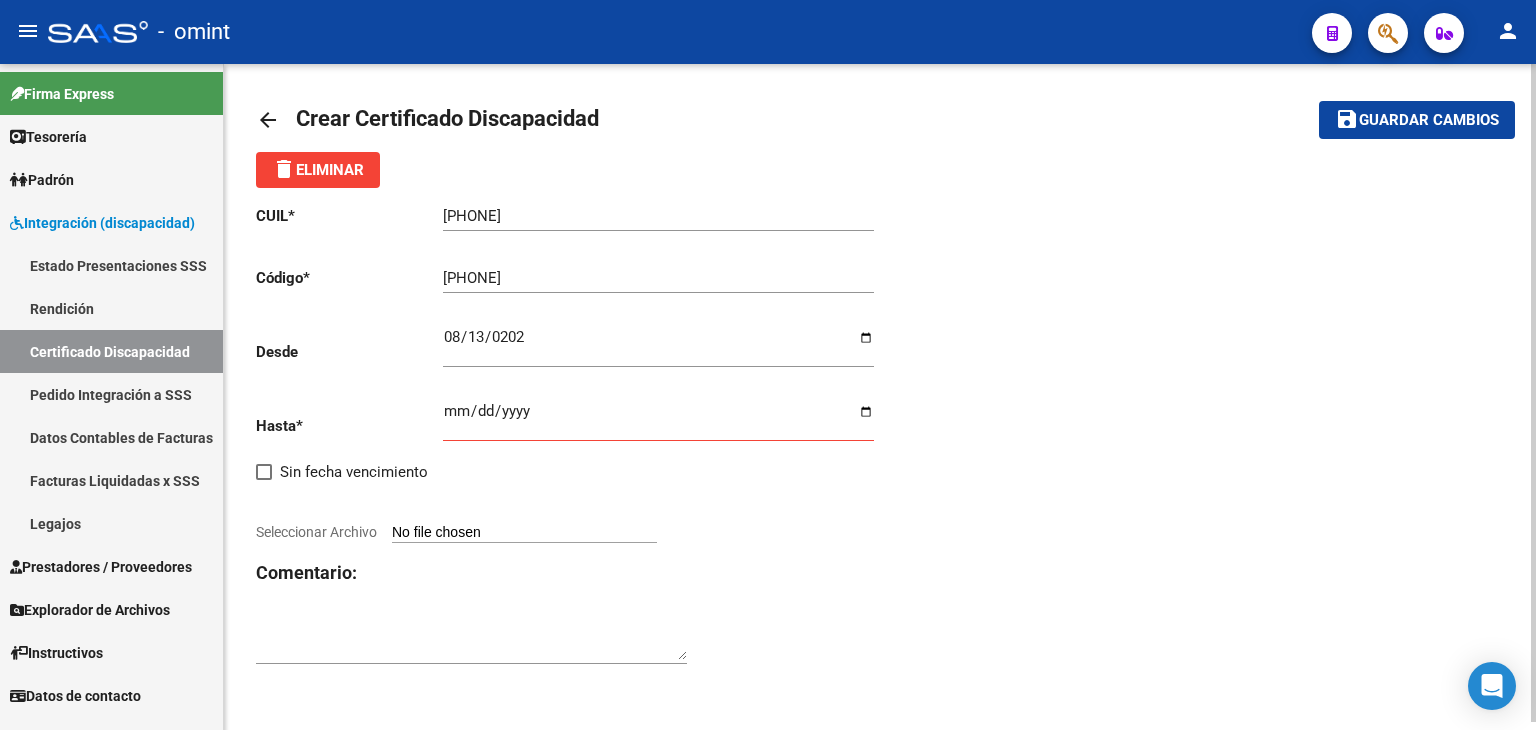 click on "CUIL  *   [PHONE] Ingresar el CUIL  Código  *   [PHONE] Ingresar el Codigo  Desde    2021-08-13 Ingresar fec. Desde  Hasta  *   Ingresar fec. Hasta     Sin fecha vencimiento        Seleccionar Archivo Comentario:" 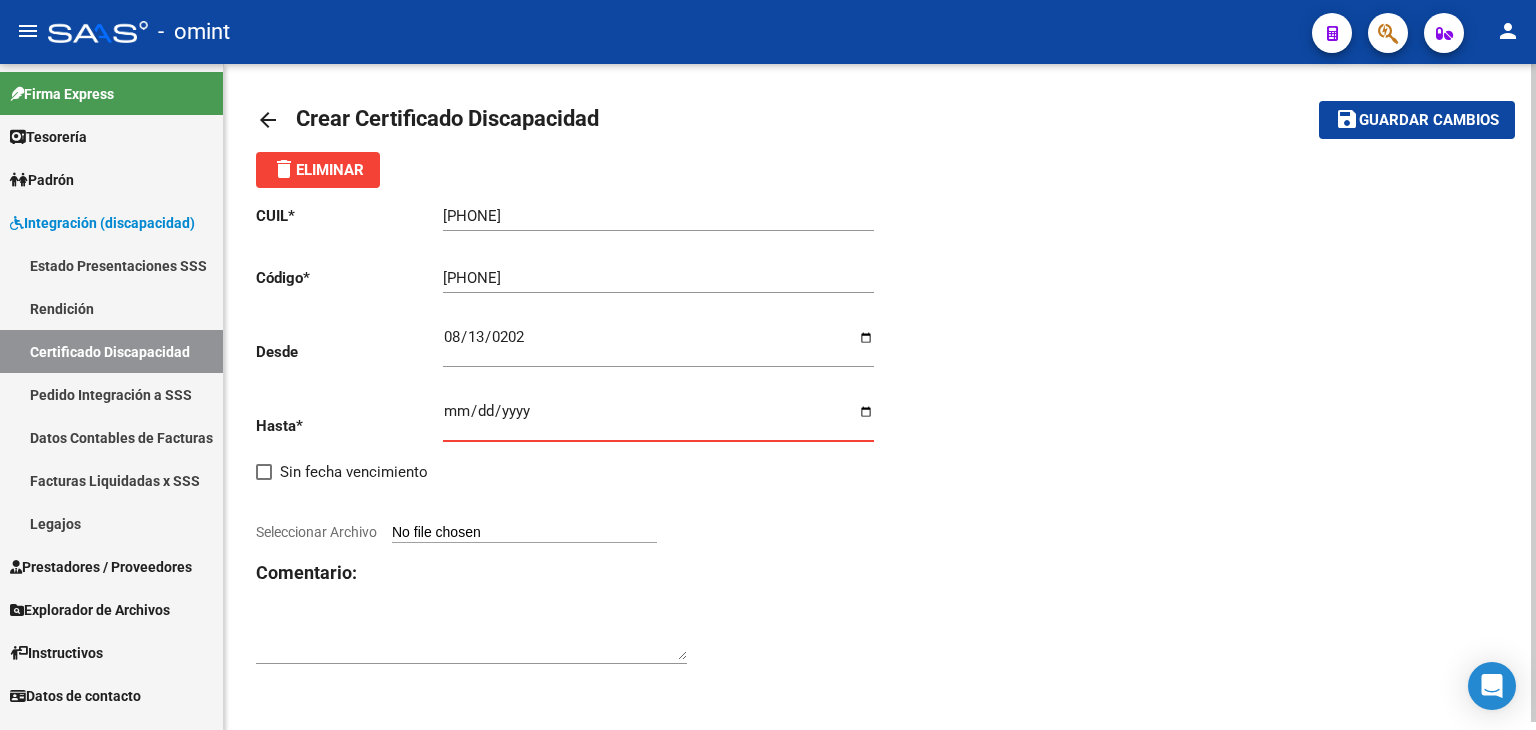 click on "Ingresar fec. Hasta" at bounding box center (658, 419) 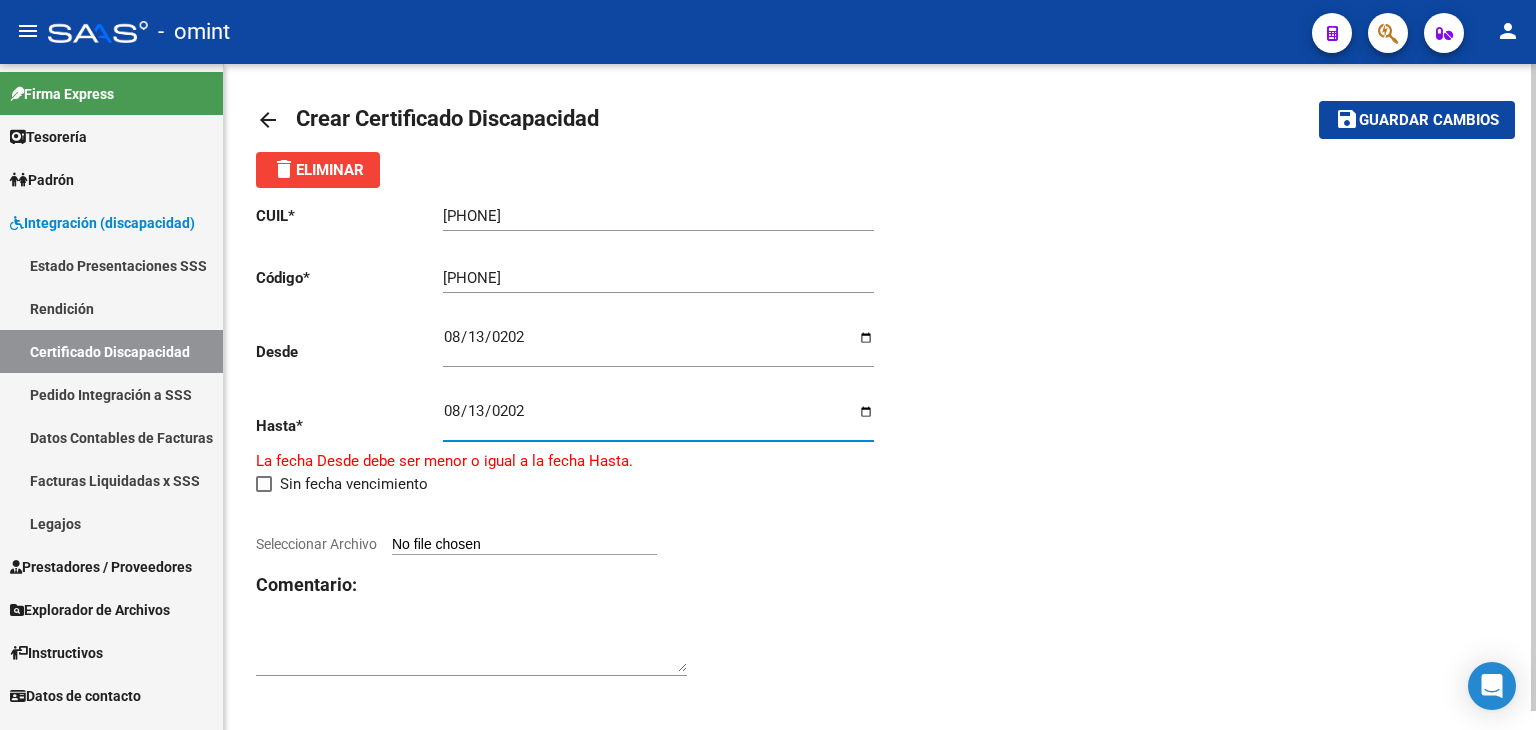 type on "[DATE]" 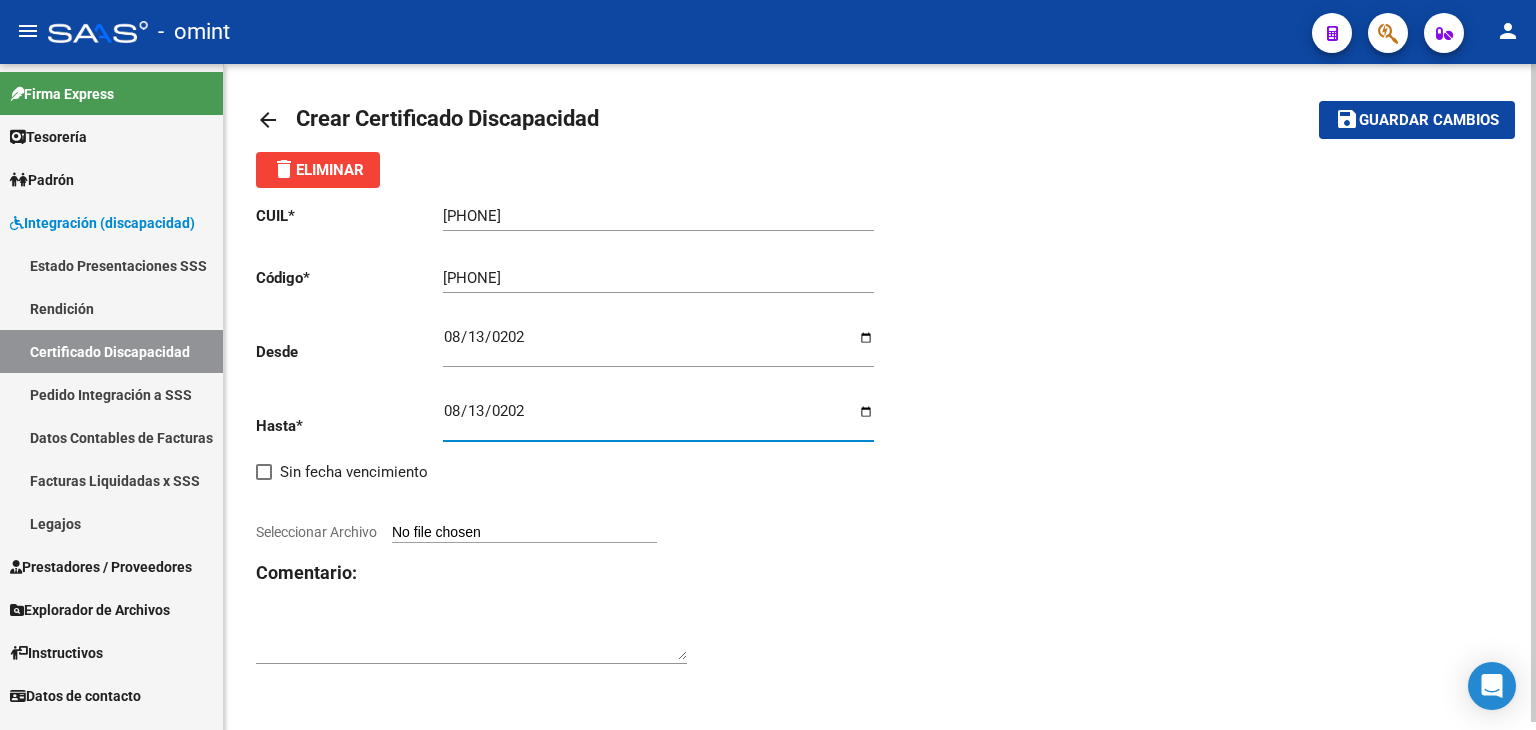 click on "Seleccionar Archivo" at bounding box center [524, 533] 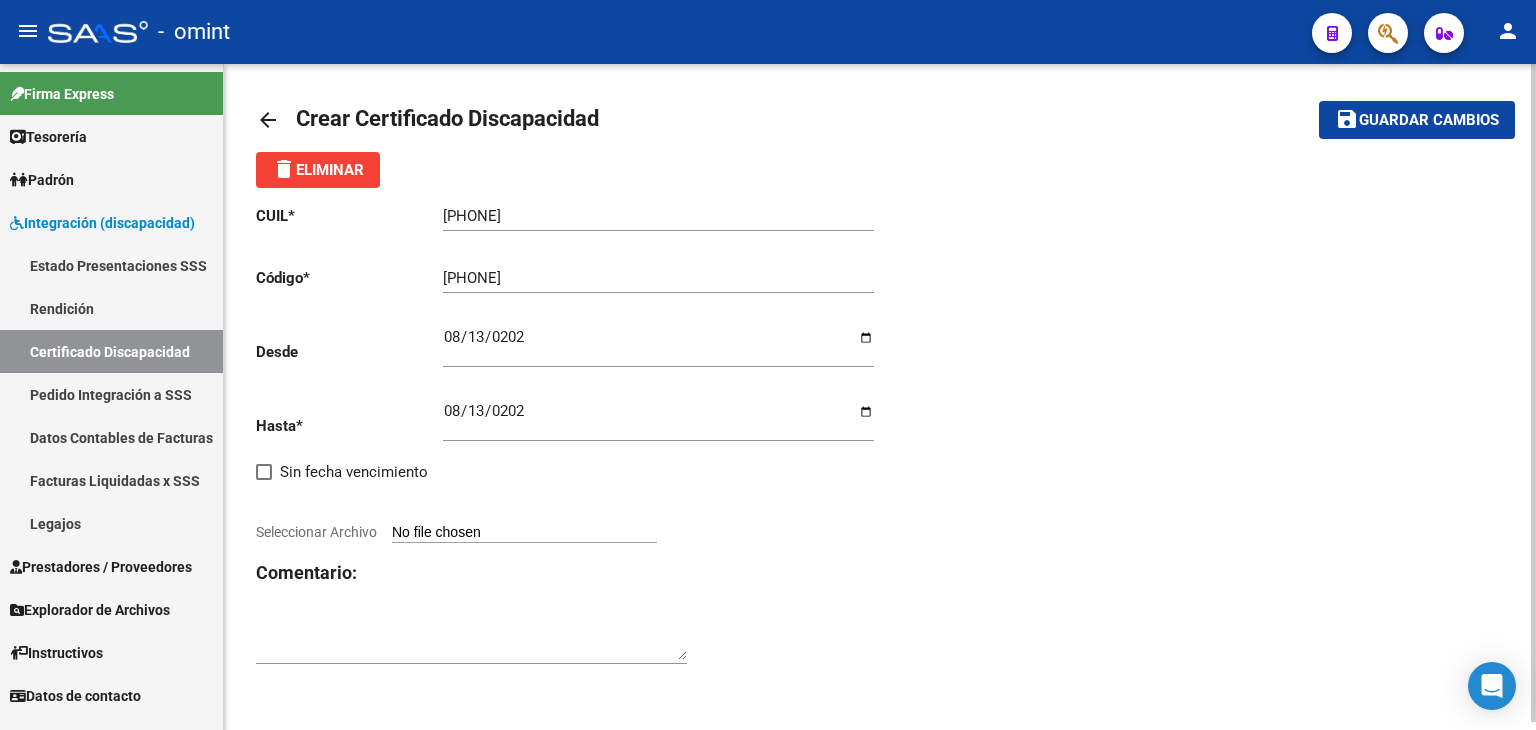 type on "C:\fakepath\CUD [LASTNAME] [FIRSTNAME].jpg" 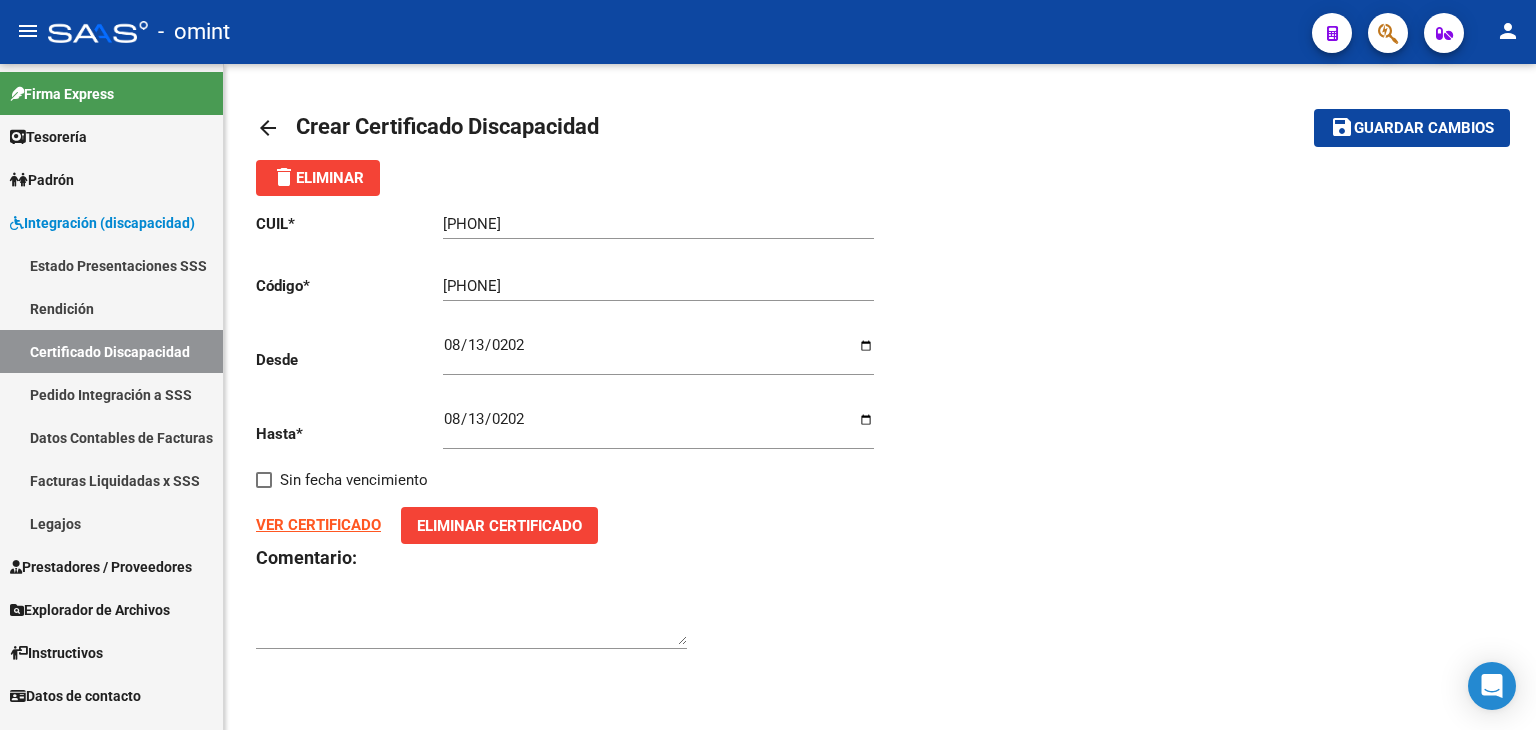 scroll, scrollTop: 0, scrollLeft: 0, axis: both 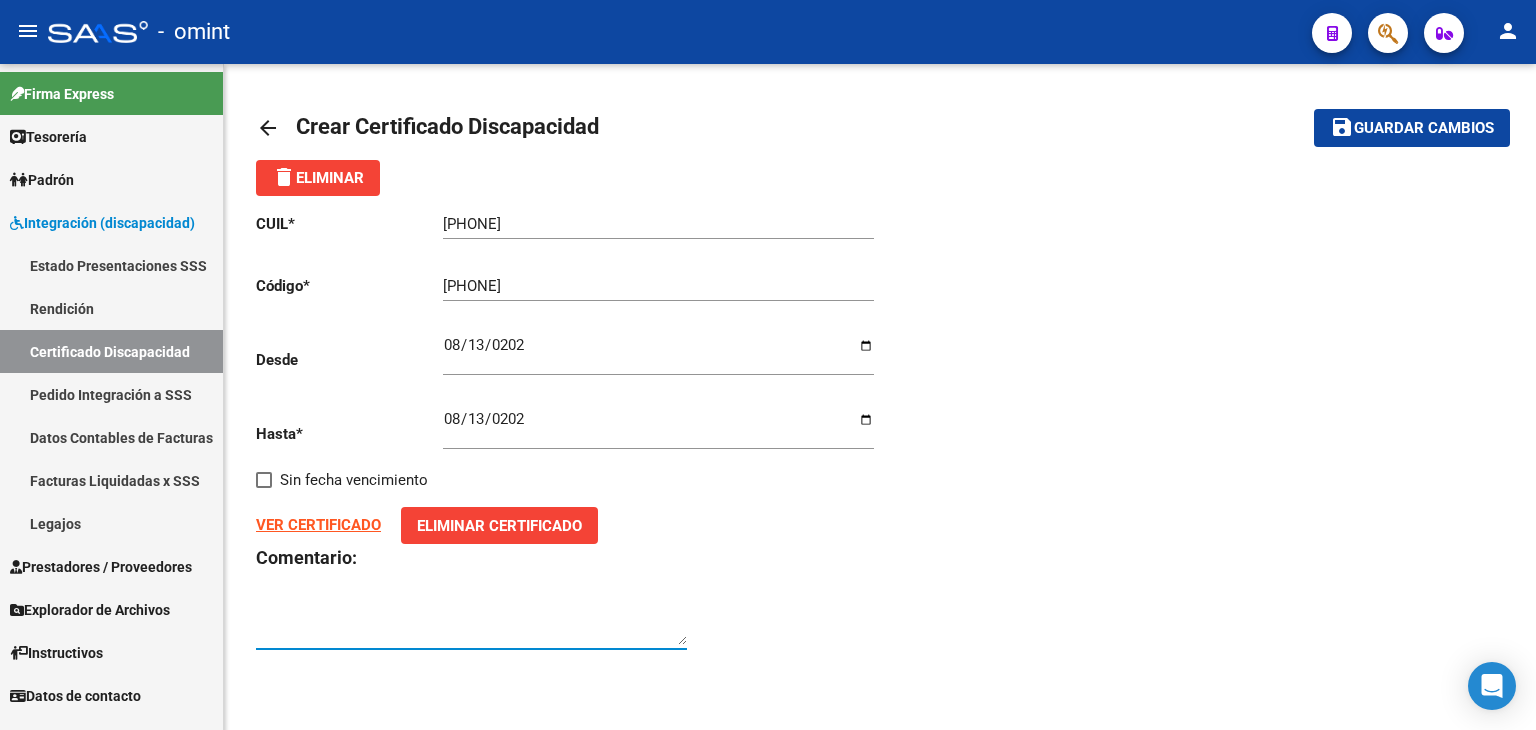 click at bounding box center (471, 625) 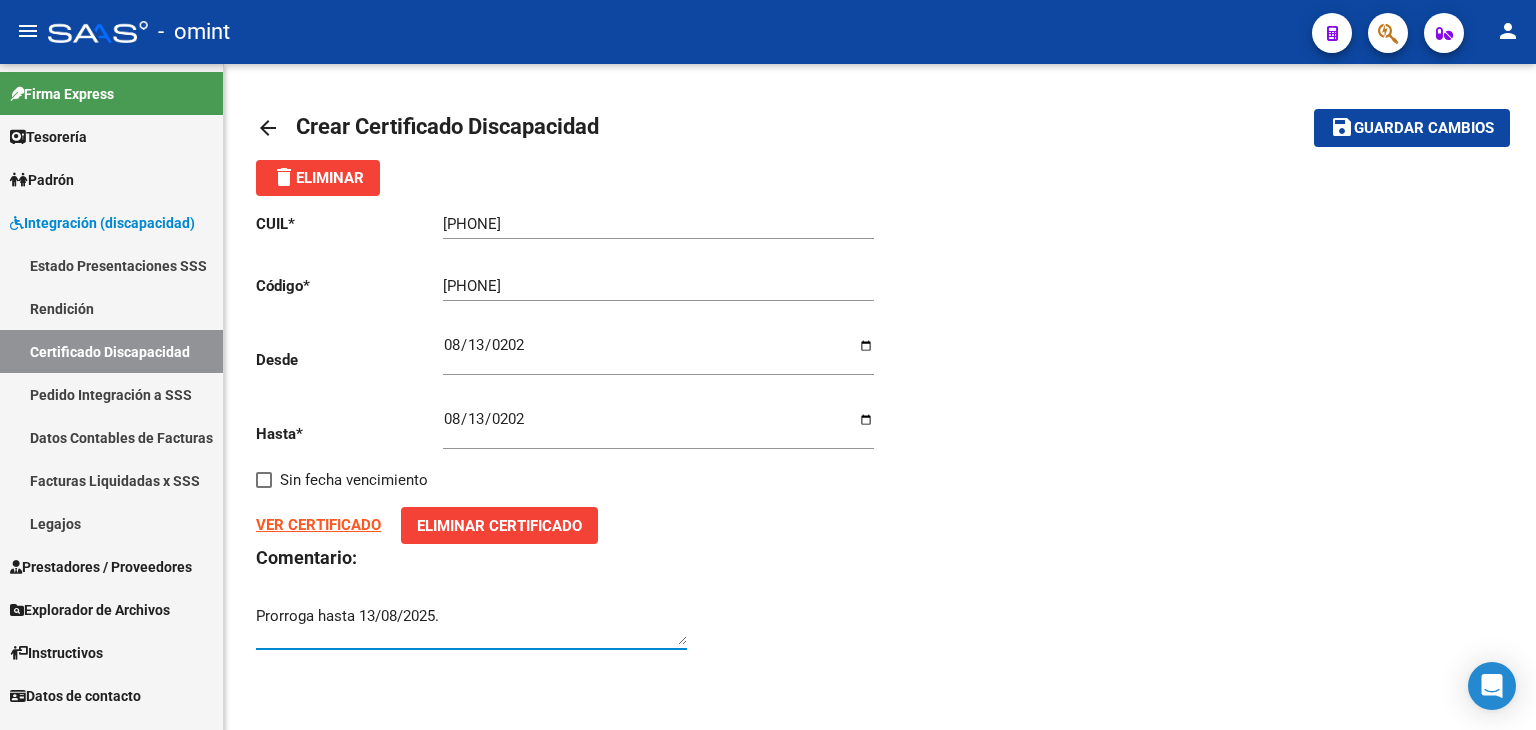 type on "Prorroga hasta 13/08/2025." 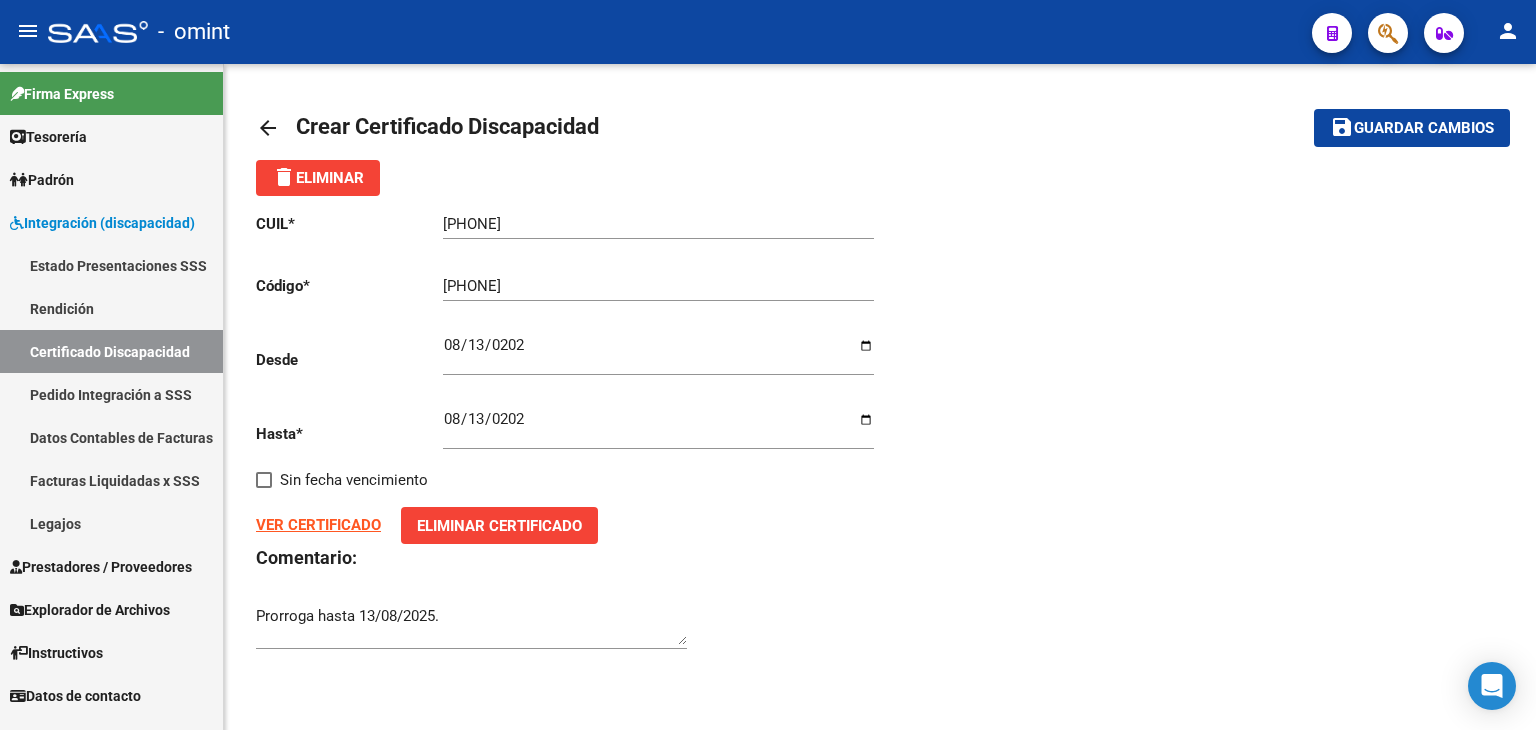 click on "Guardar cambios" 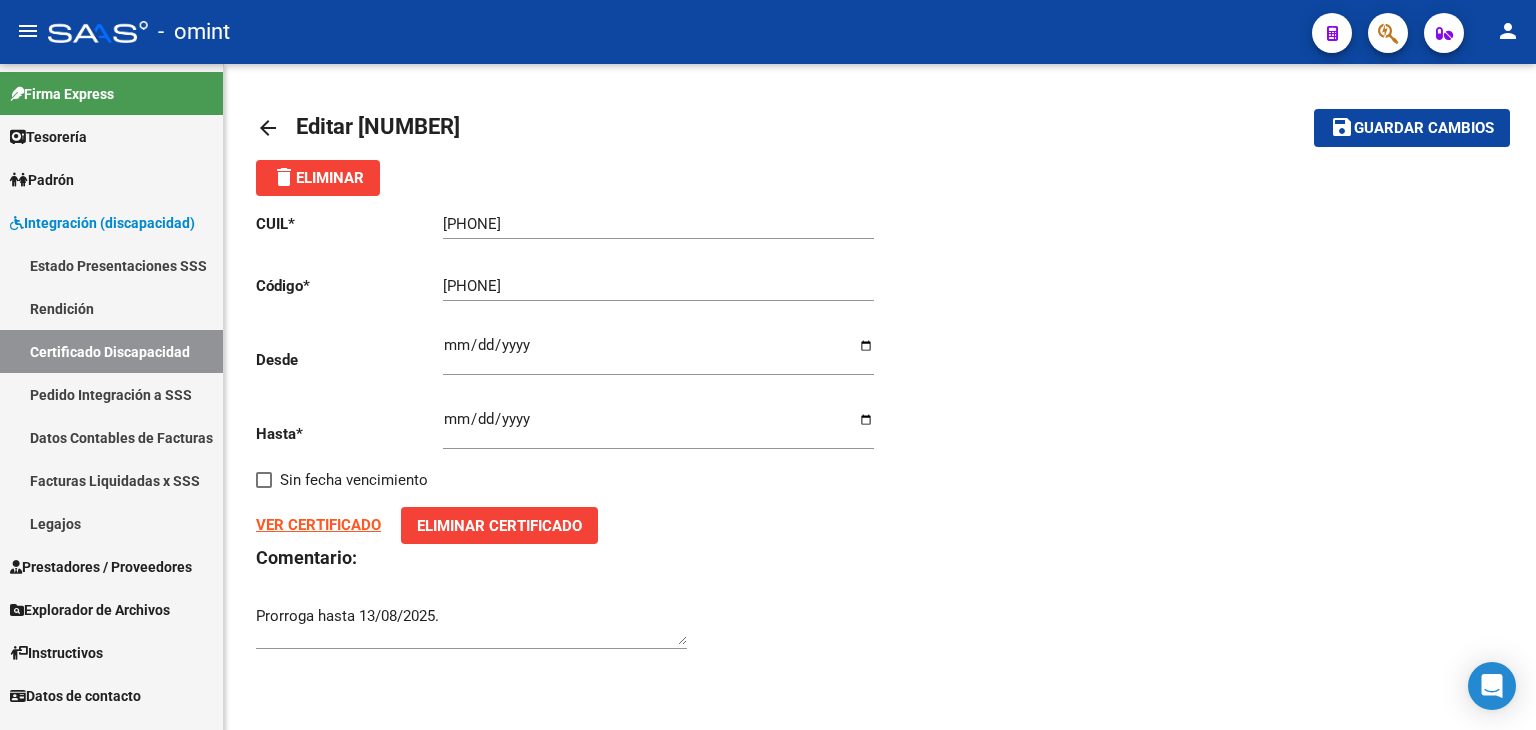 click on "Pedido Integración a SSS" at bounding box center (111, 394) 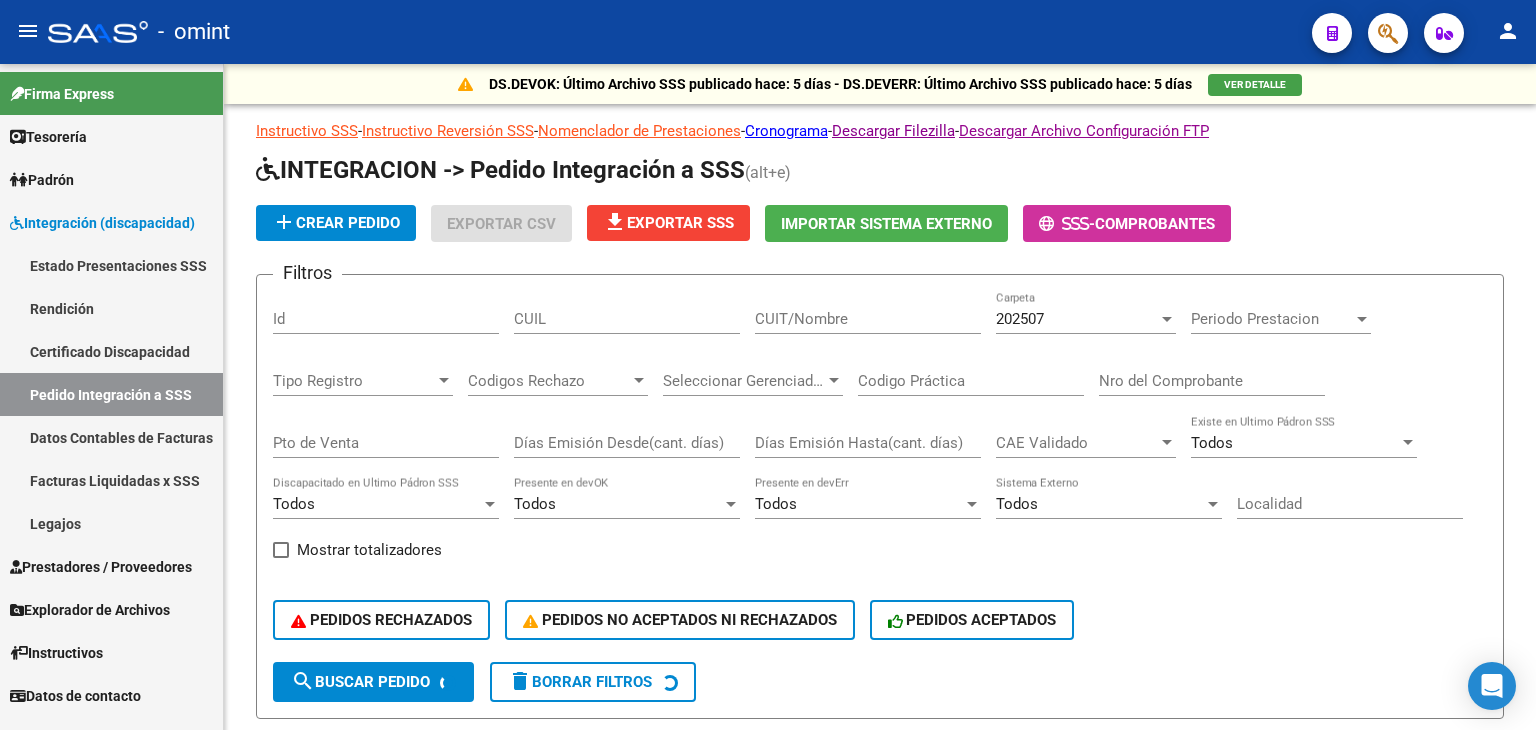 click on "Certificado Discapacidad" at bounding box center (111, 351) 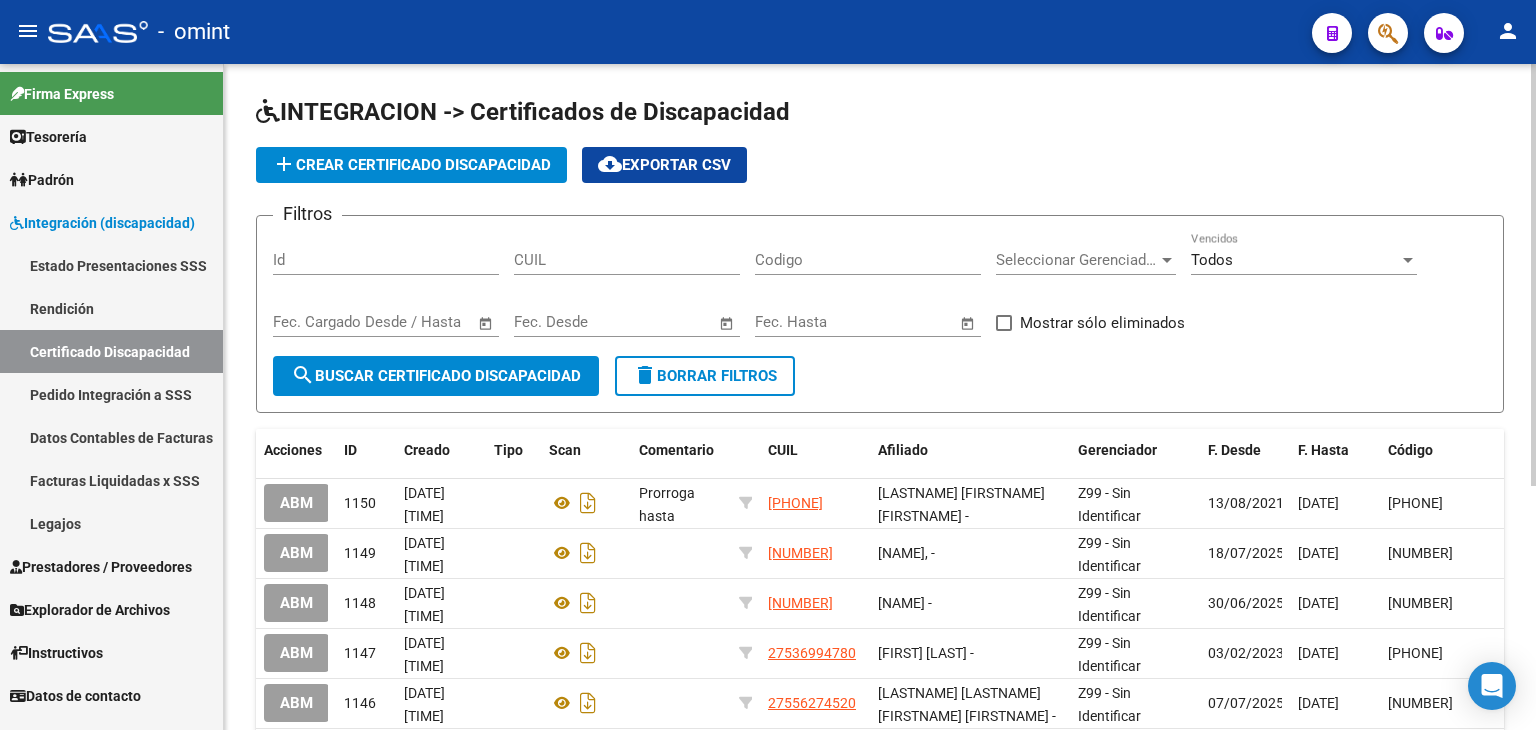 click on "CUIL" at bounding box center (627, 260) 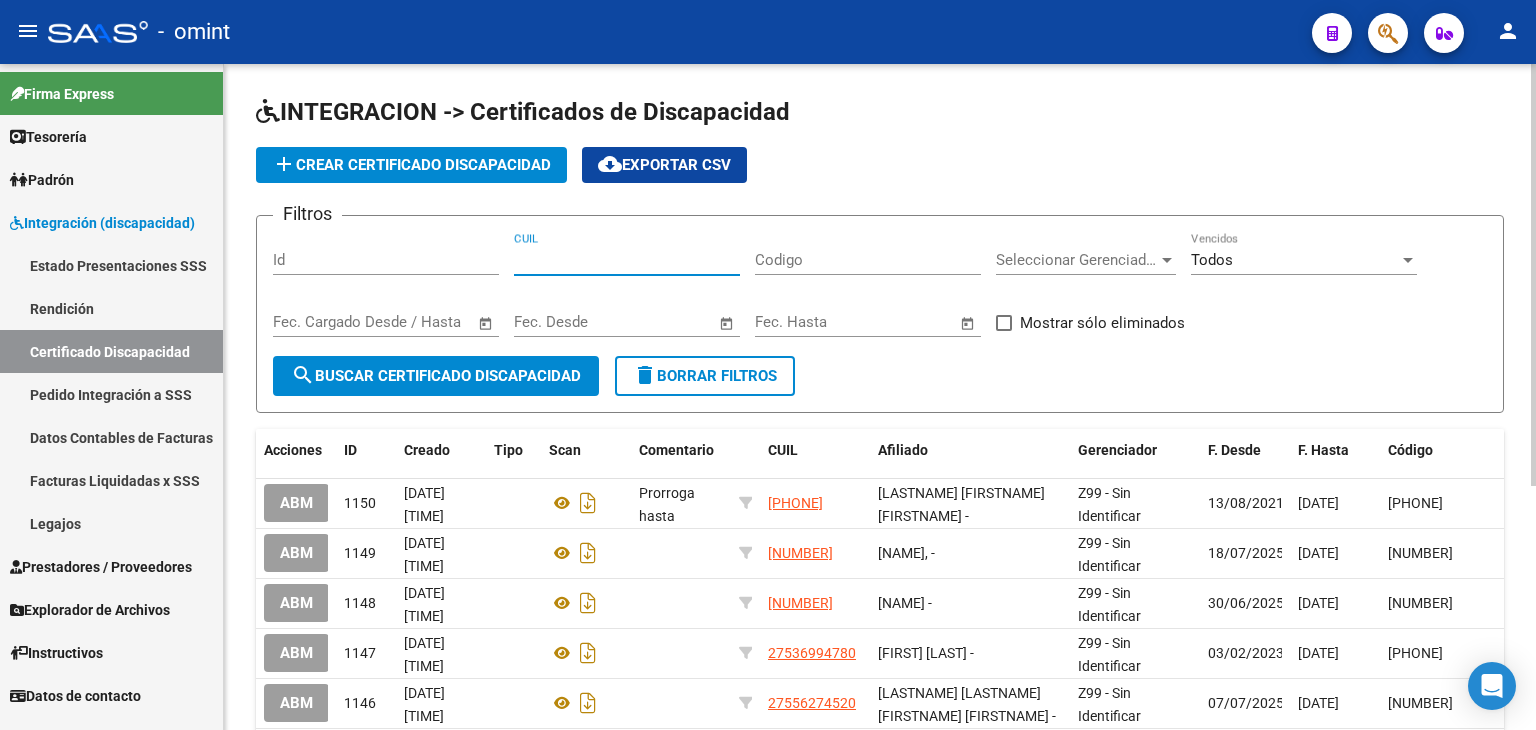 paste on "[NUMBER]" 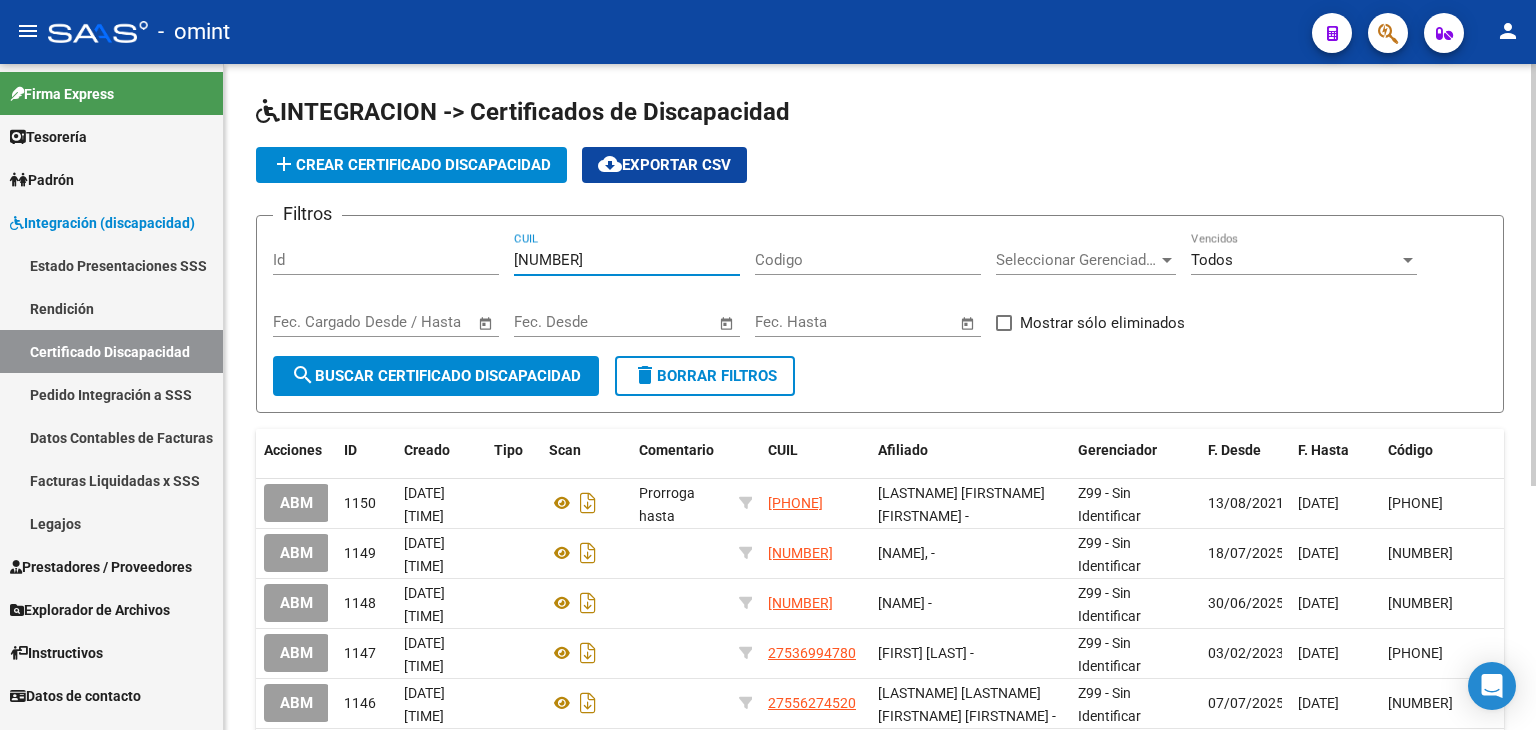 click on "[NUMBER]" at bounding box center [627, 260] 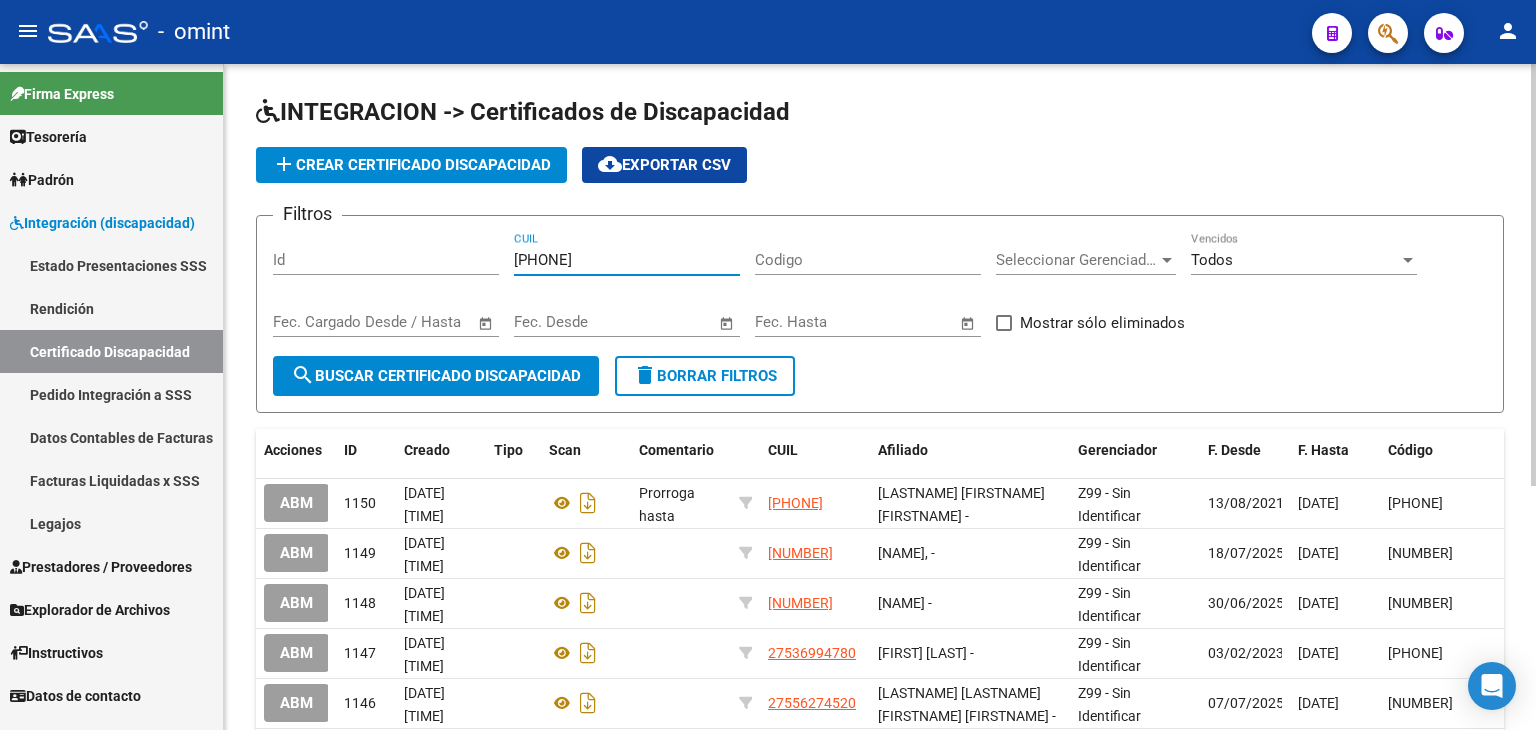 type on "[PHONE]" 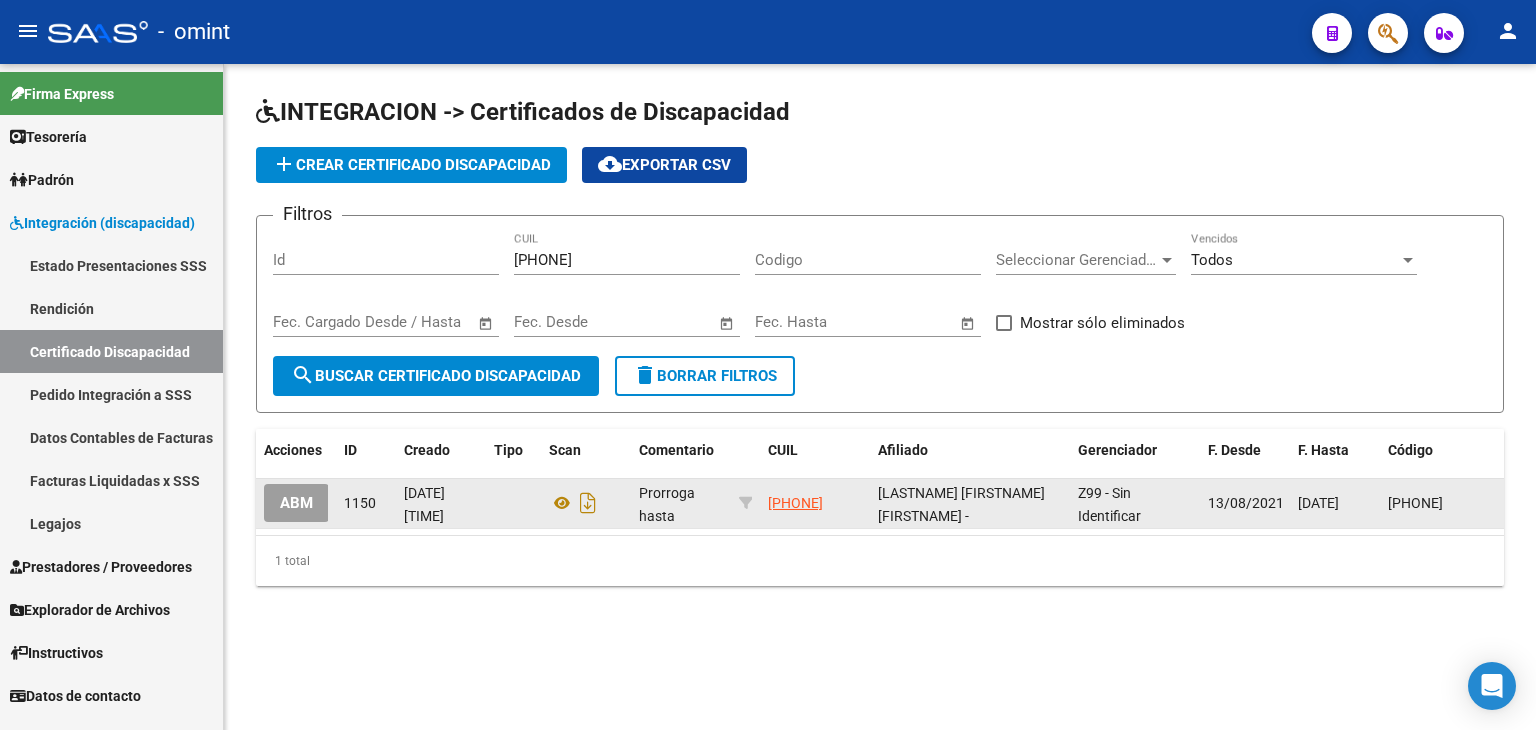 click on "ABM" 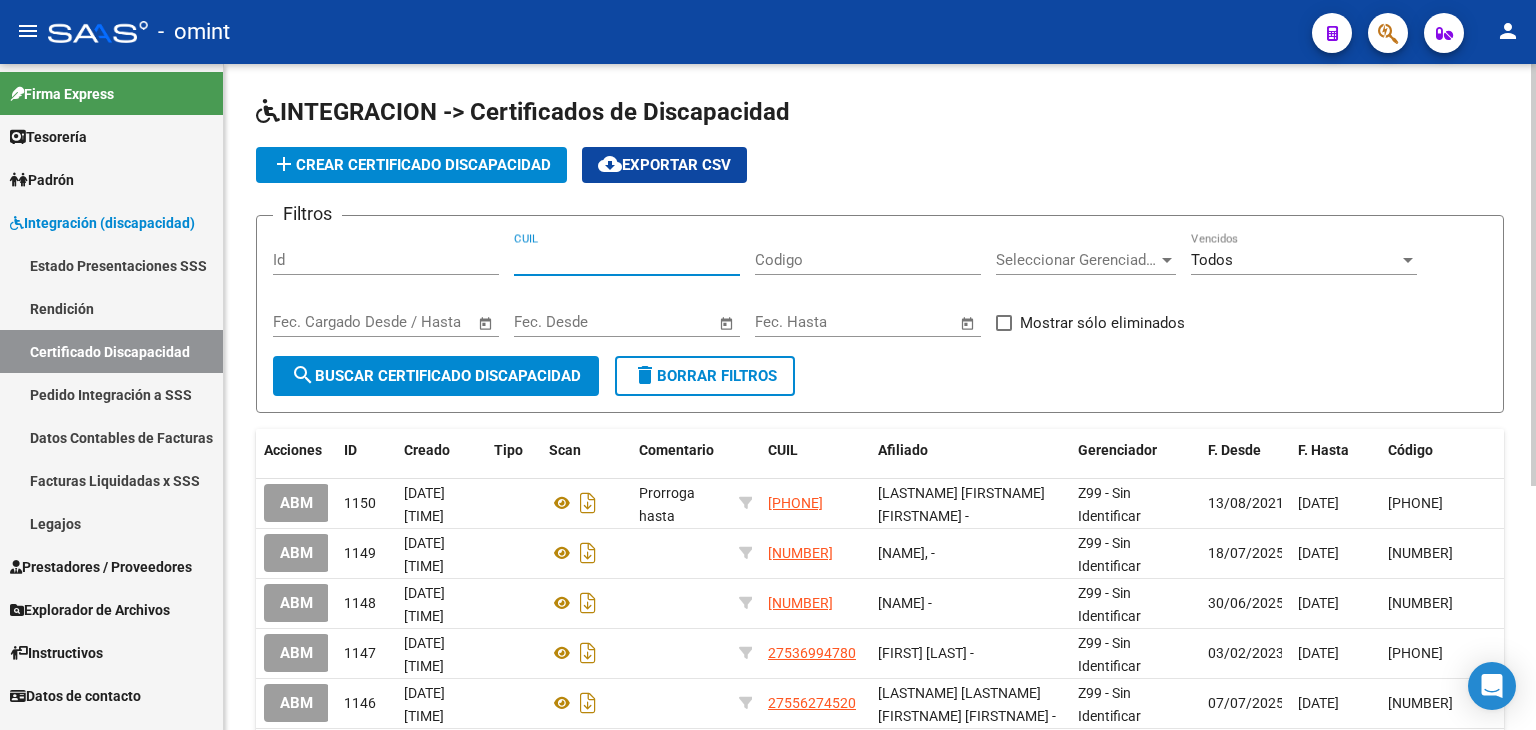 click on "CUIL" at bounding box center (627, 260) 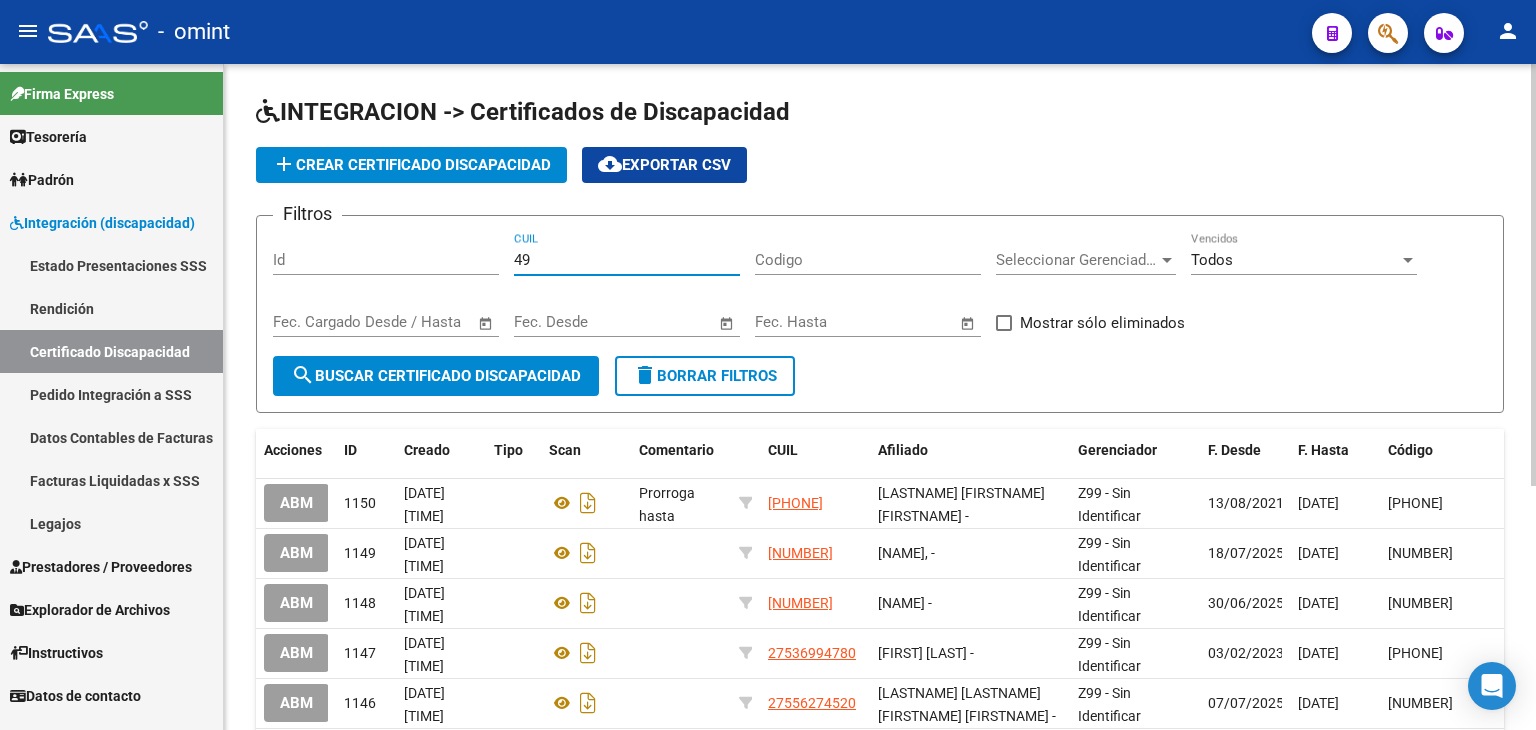 type on "4" 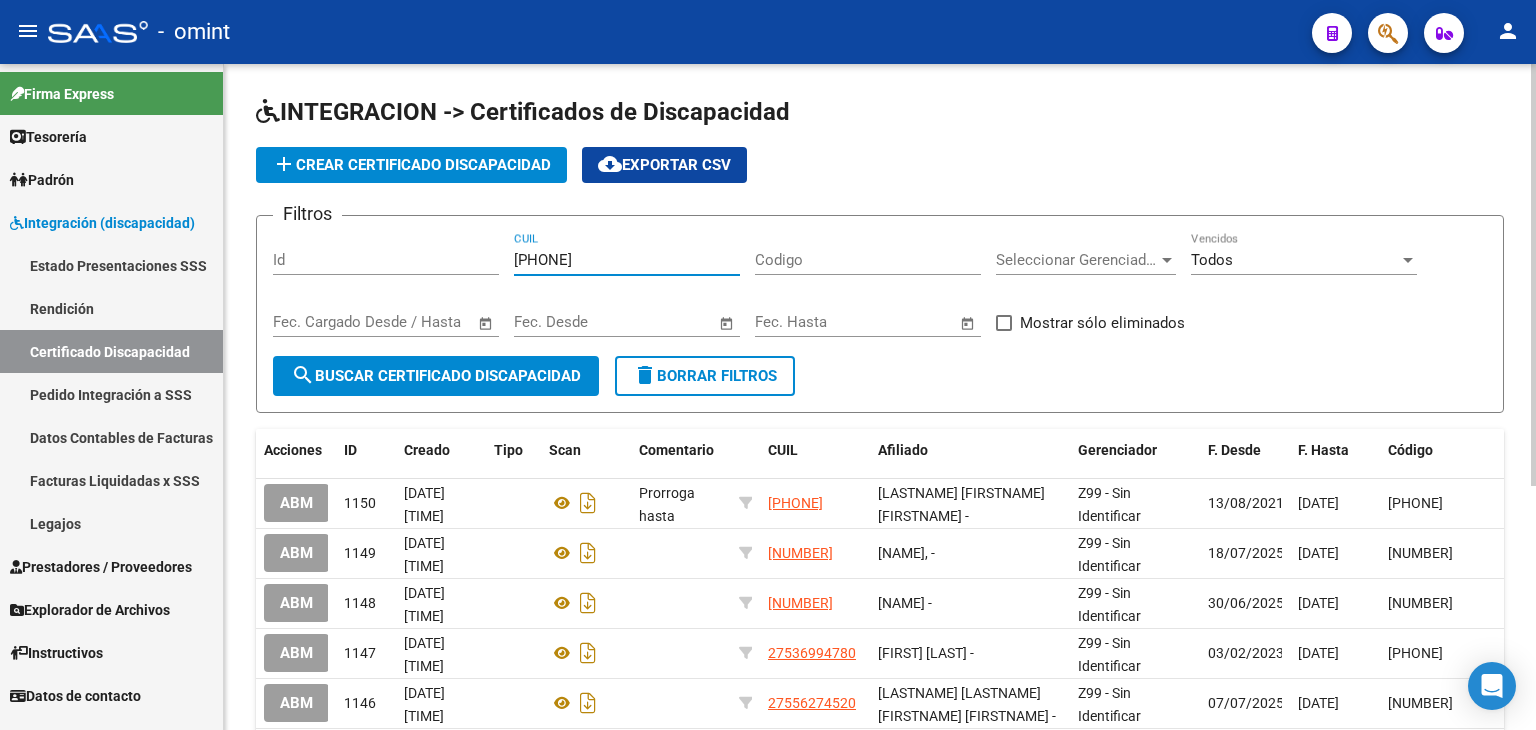 click on "[PHONE]" at bounding box center [627, 260] 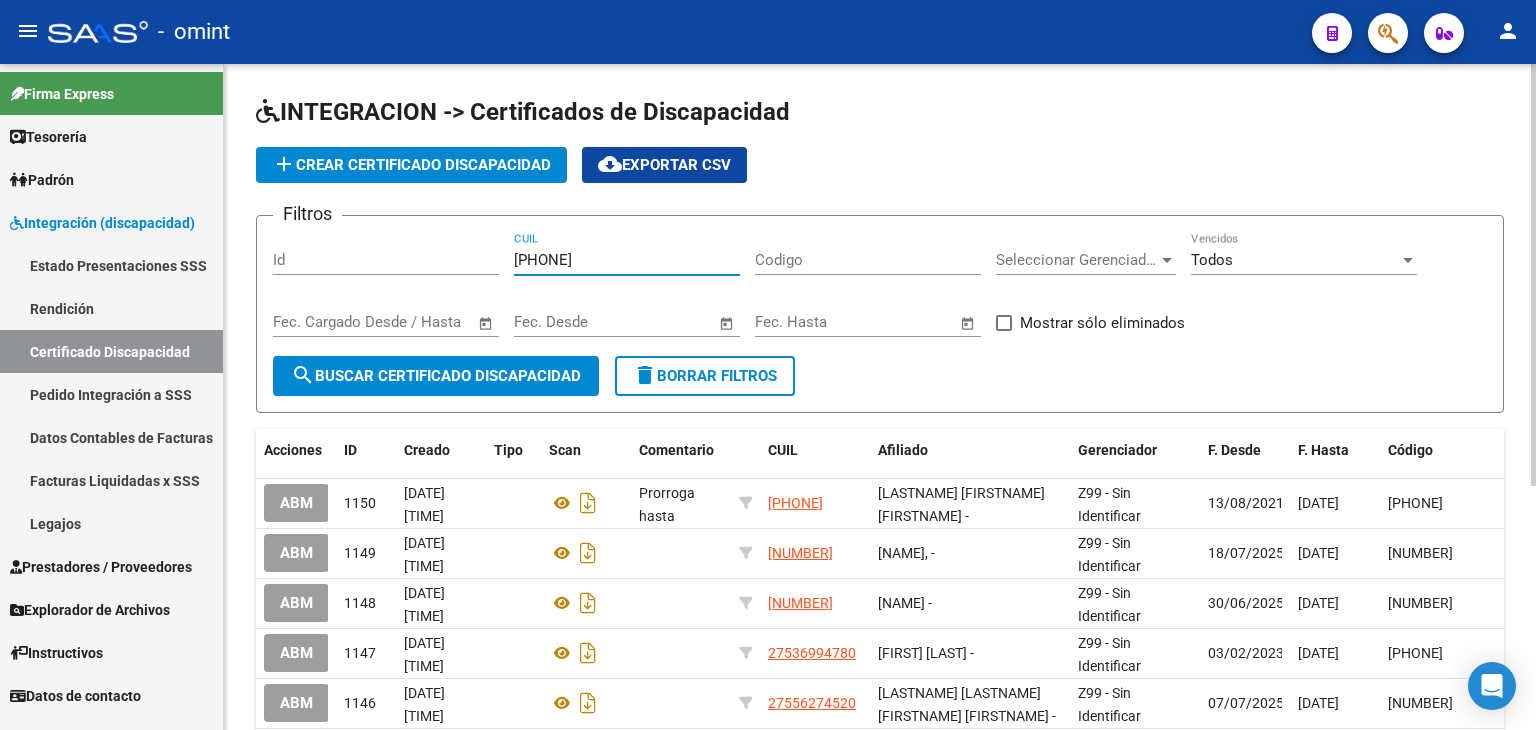 type on "[PHONE]" 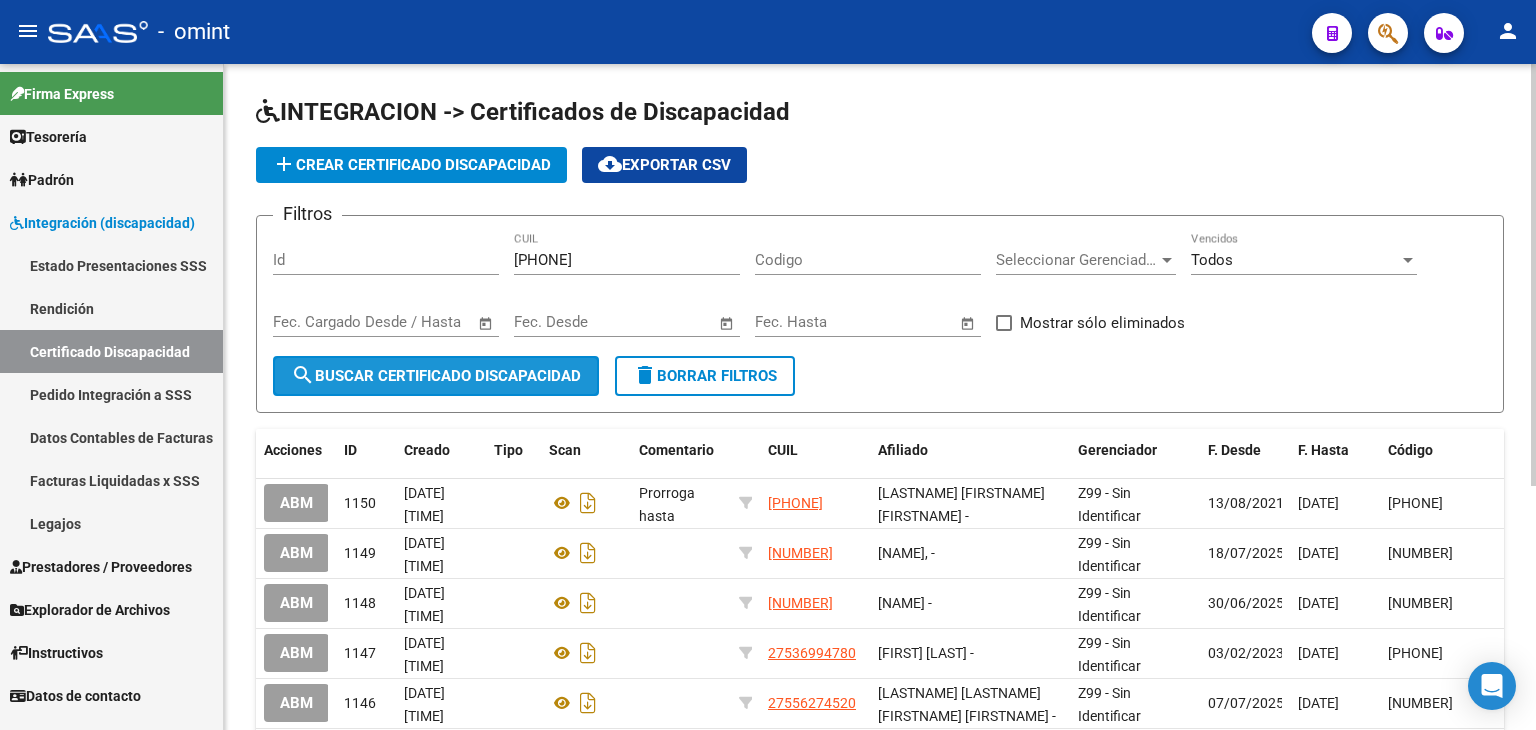 click on "search  Buscar Certificado Discapacidad" 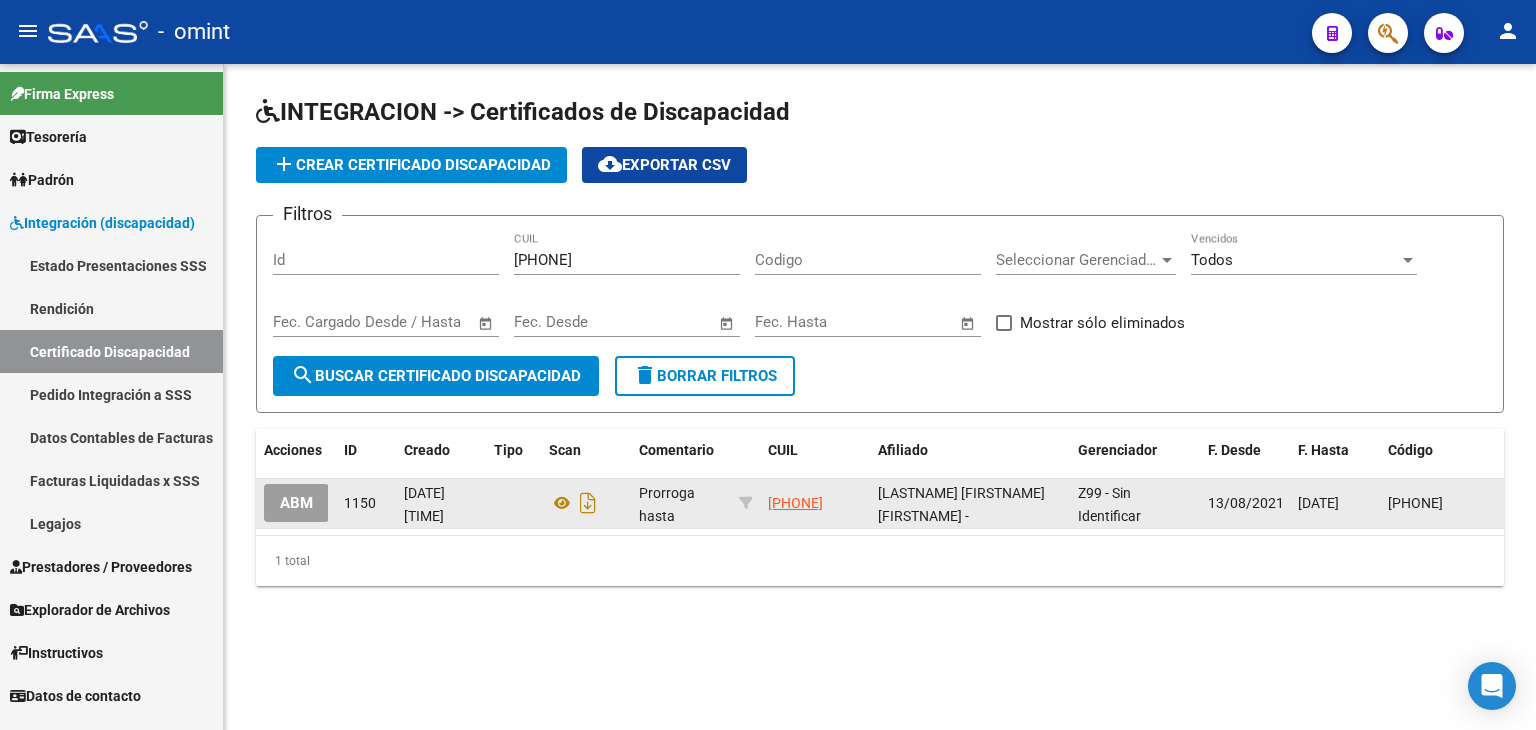 click on "[PHONE]" 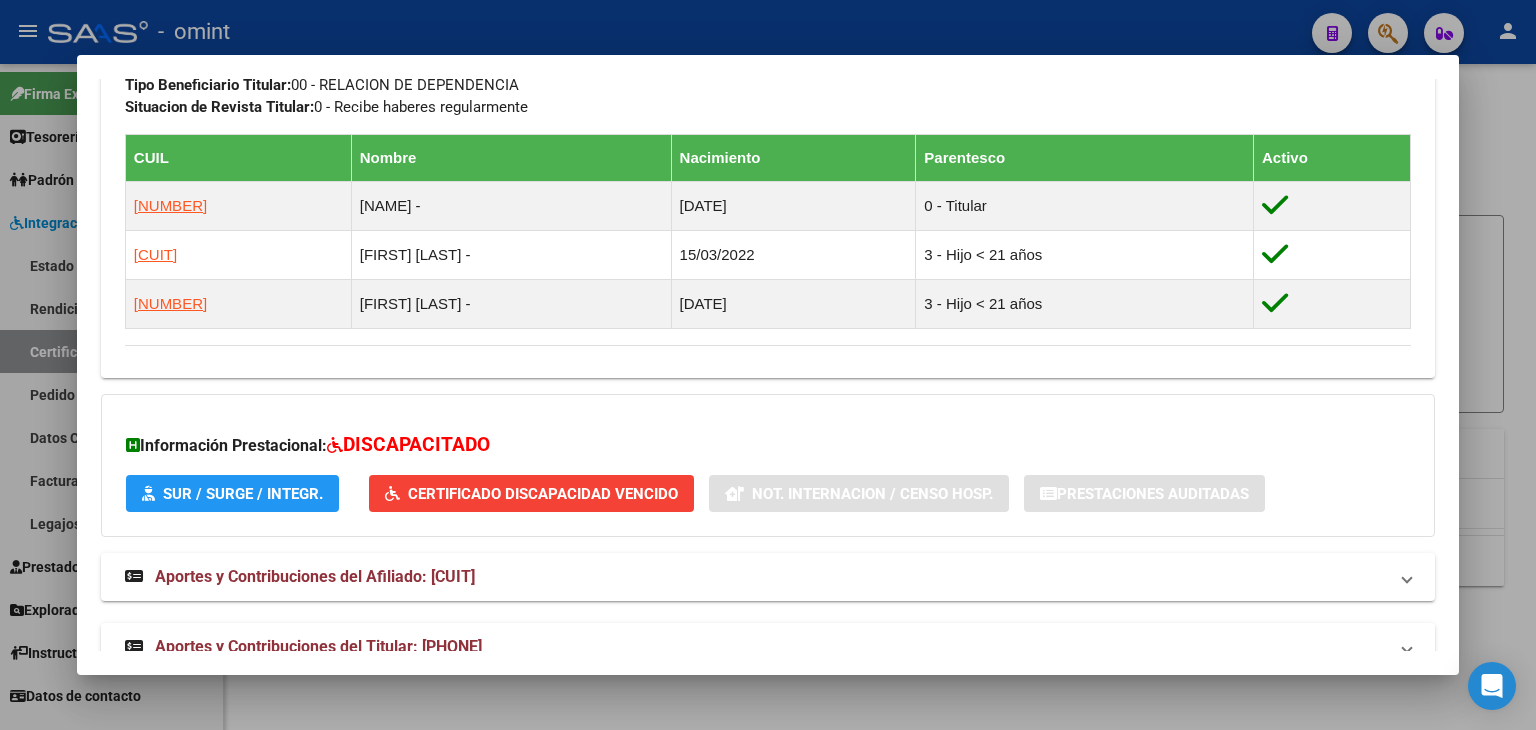 scroll, scrollTop: 1106, scrollLeft: 0, axis: vertical 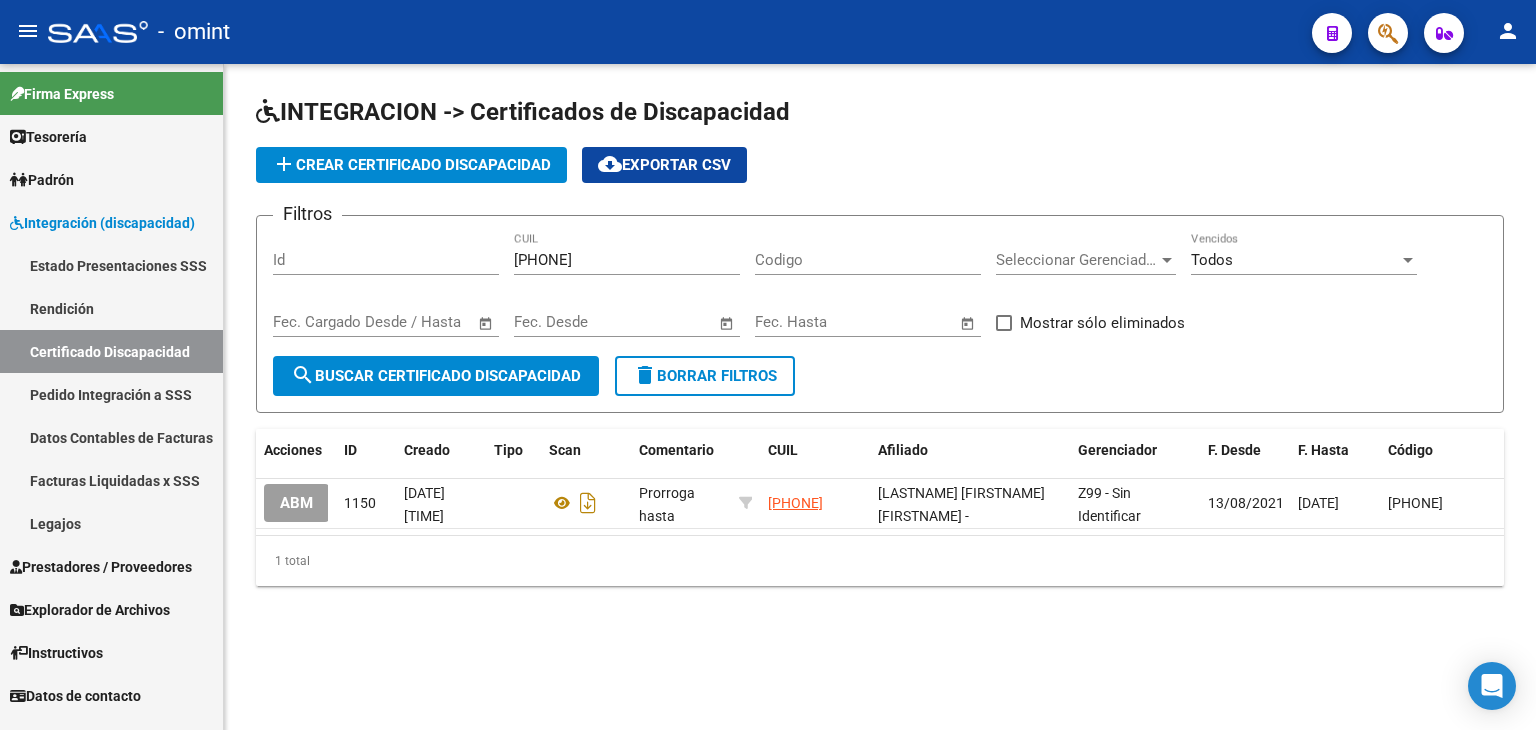 click on "Legajos" at bounding box center [111, 523] 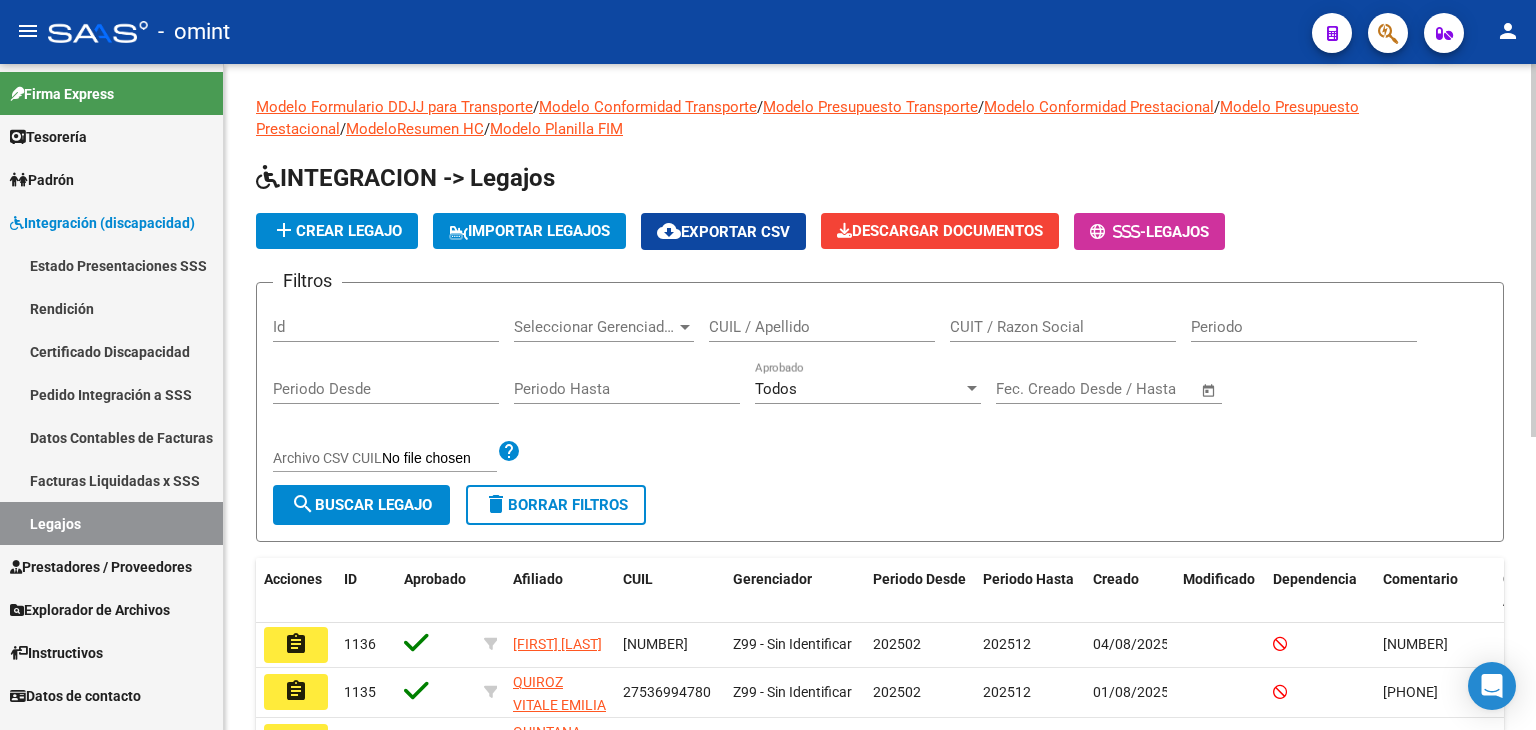 click on "INTEGRACION -> Legajos add  Crear Legajo
IMPORTAR LEGAJOS
cloud_download  Exportar CSV  Descargar Documentos
-  Legajos Filtros Id Seleccionar Gerenciador Seleccionar Gerenciador CUIL / Apellido CUIT / Razon Social Periodo Periodo Desde Periodo Hasta Todos Aprobado Start date – End date Fec. Creado Desde / Hasta Archivo CSV CUIL help search  Buscar Legajo  delete  Borrar Filtros" 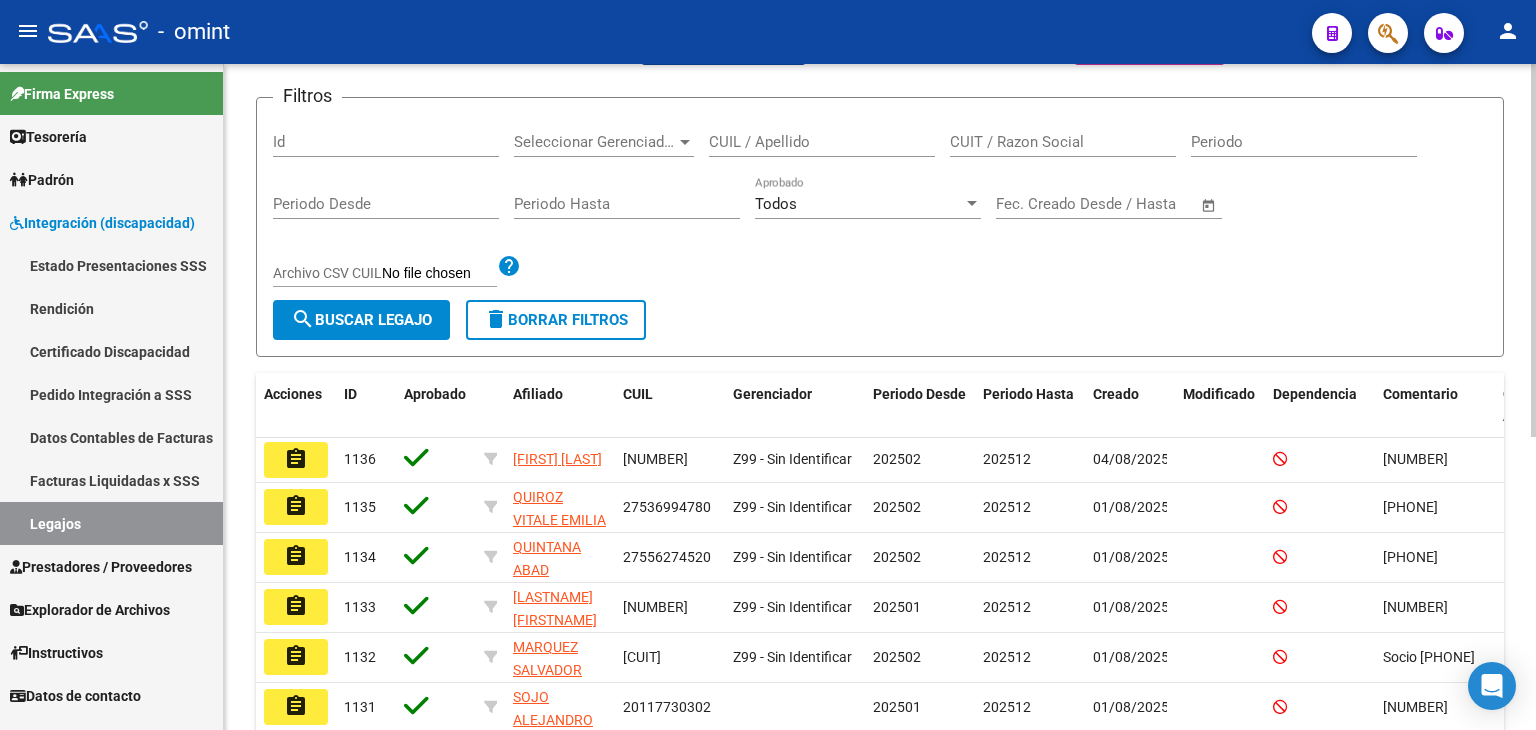 scroll, scrollTop: 0, scrollLeft: 0, axis: both 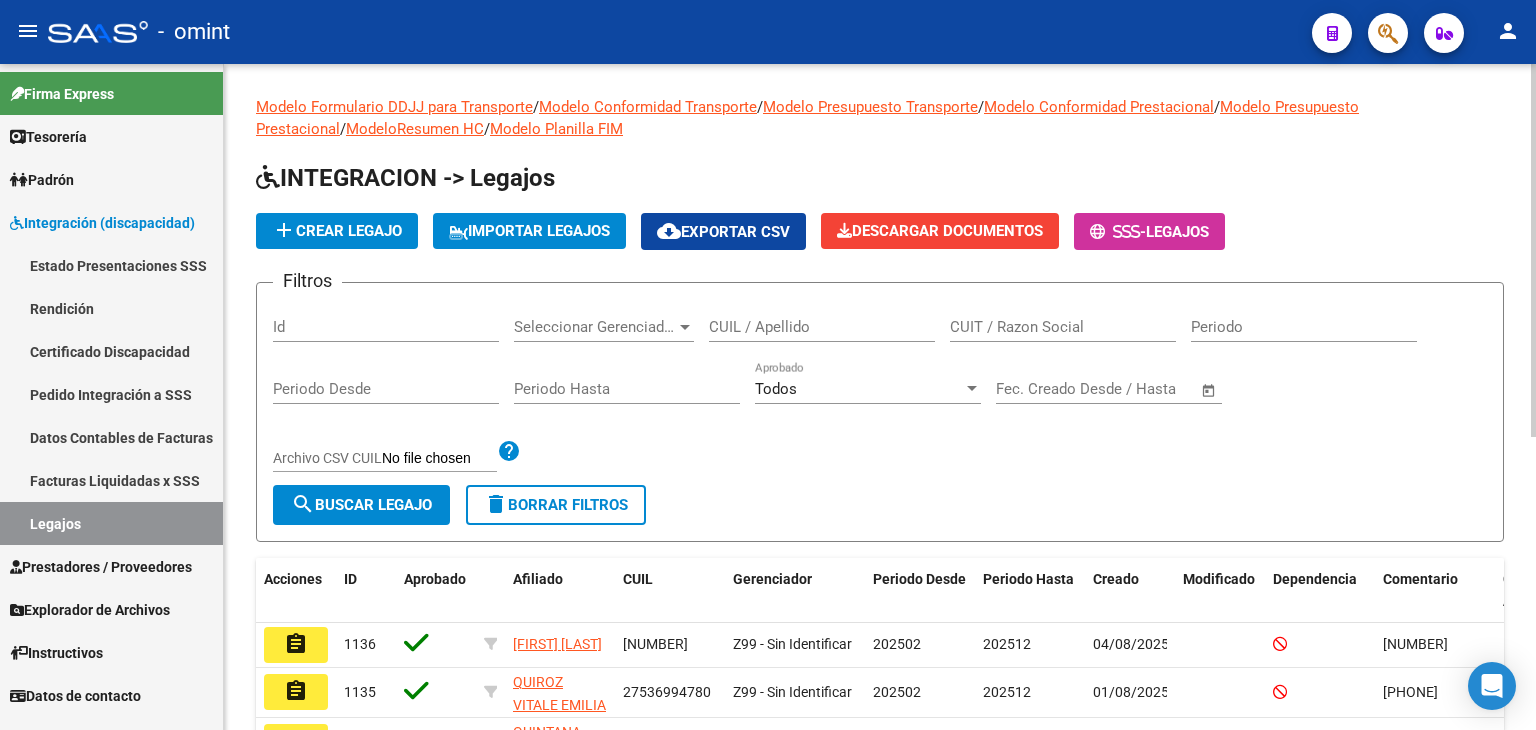 click on "add  Crear Legajo" 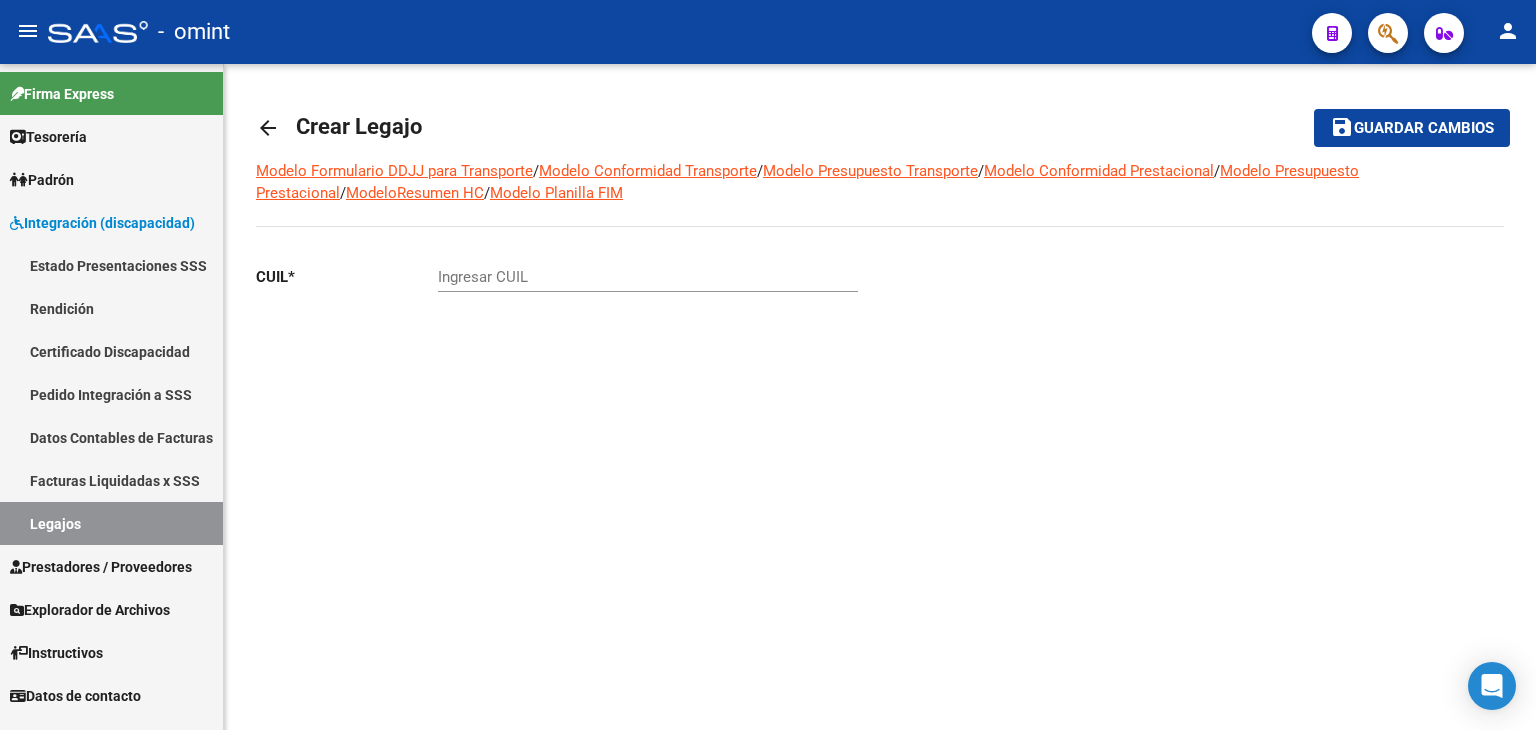 click on "Ingresar CUIL" at bounding box center [648, 277] 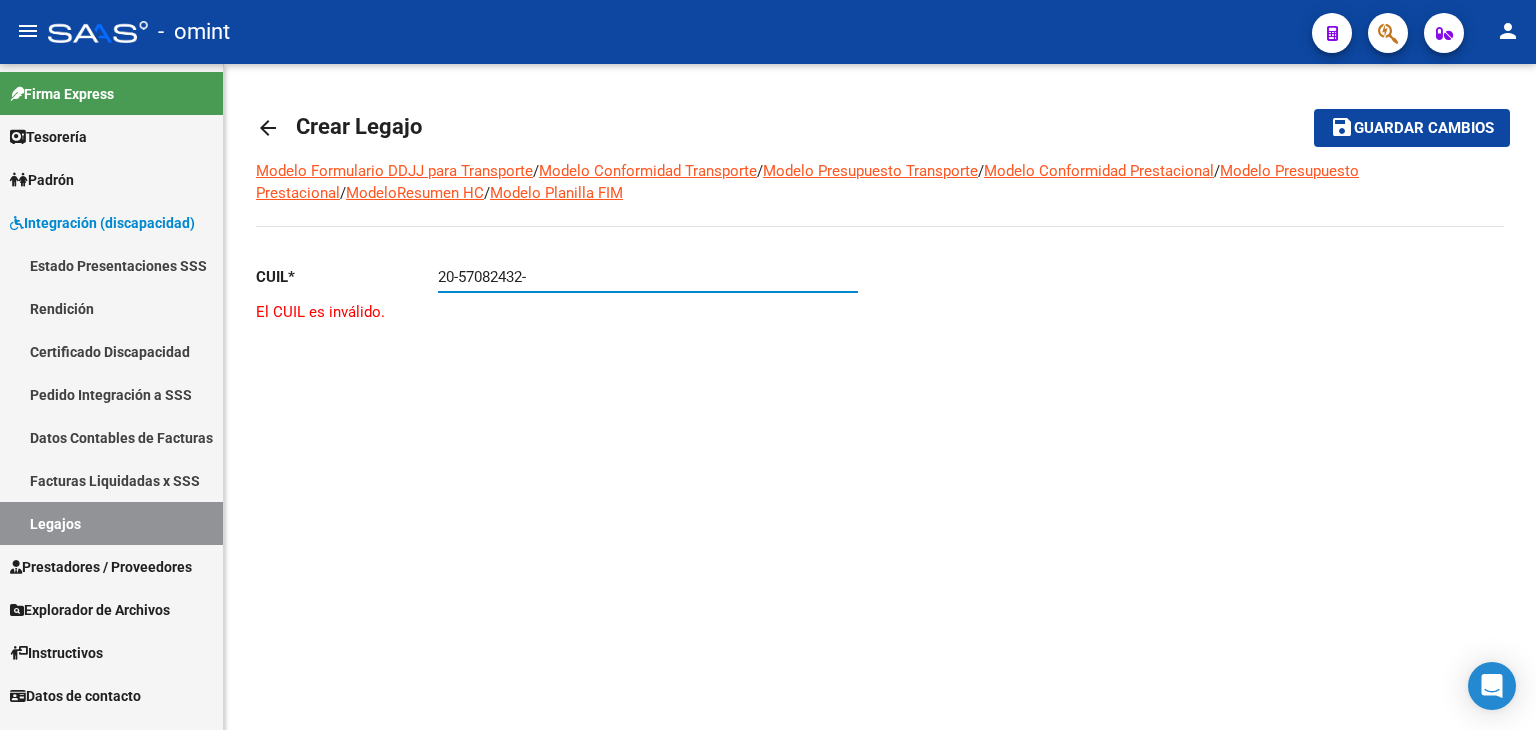 type on "[PHONE]" 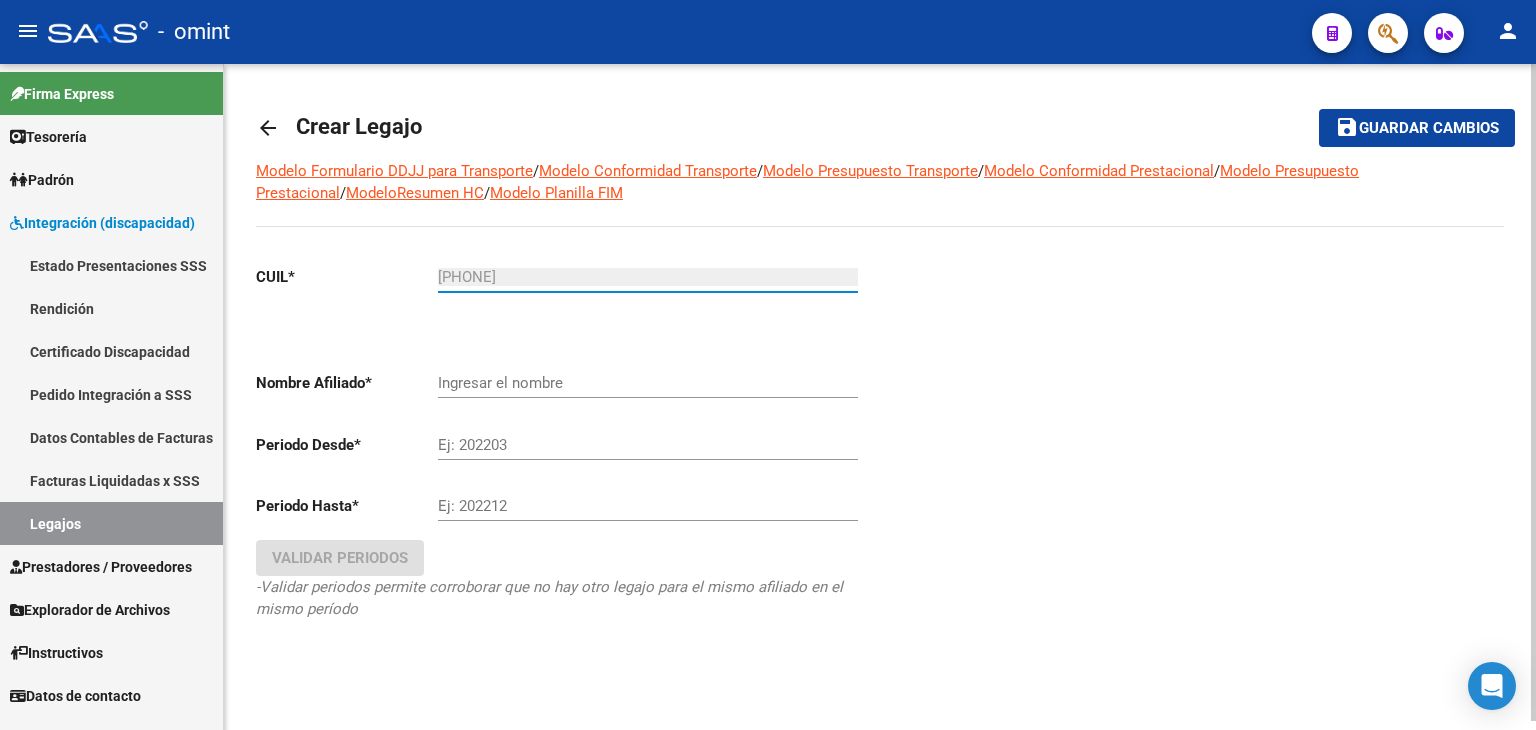 type on "[LASTNAME] [FIRSTNAME] [FIRSTNAME]" 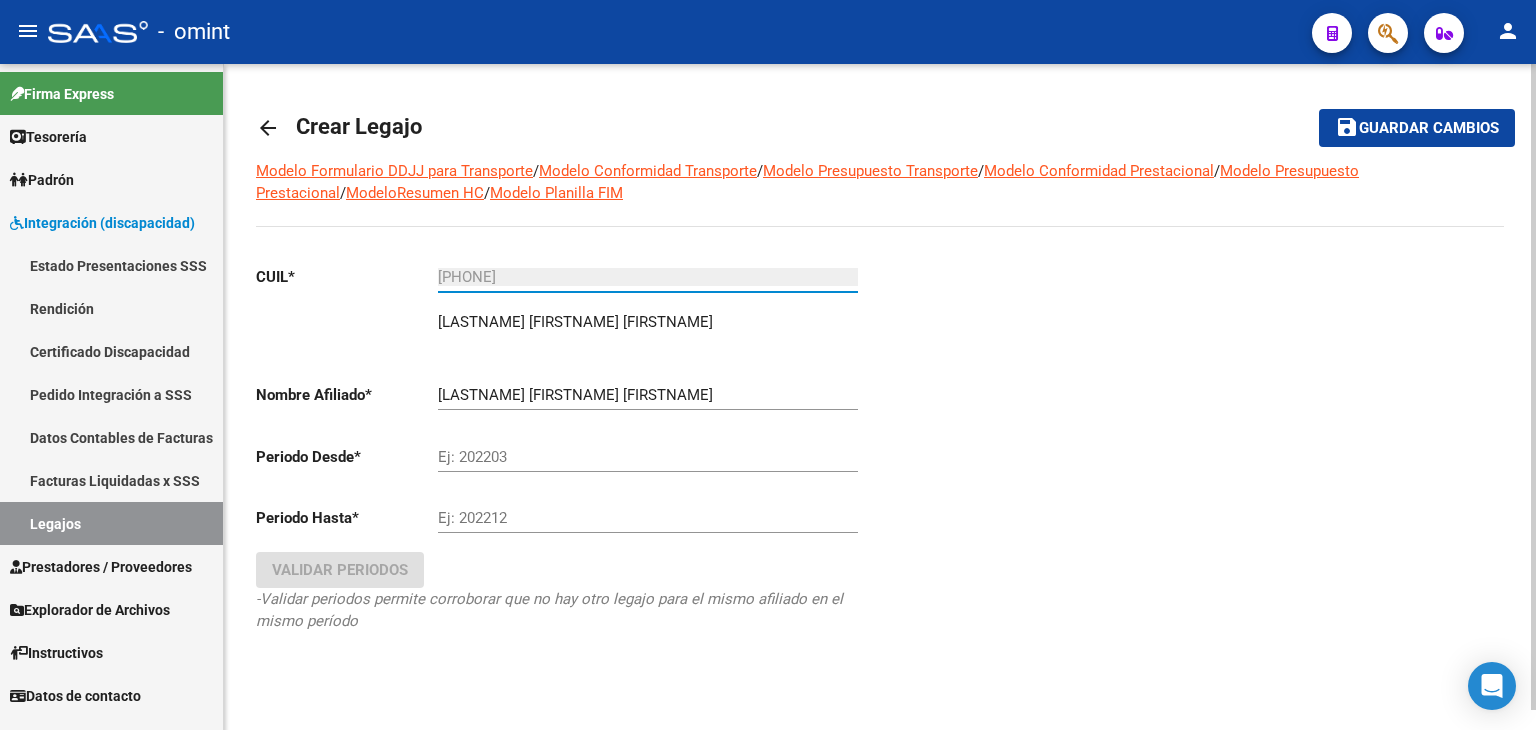 type on "[PHONE]" 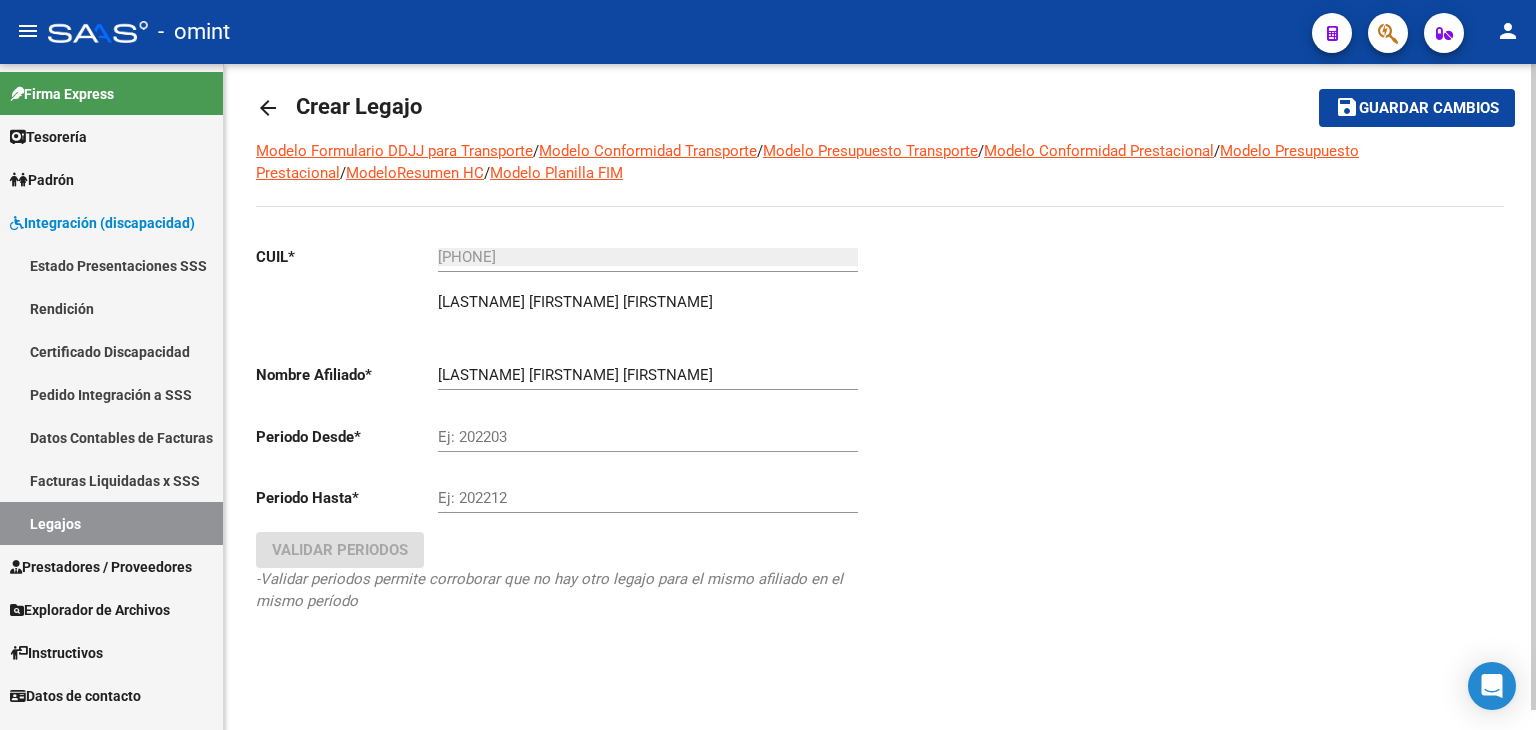 scroll, scrollTop: 21, scrollLeft: 0, axis: vertical 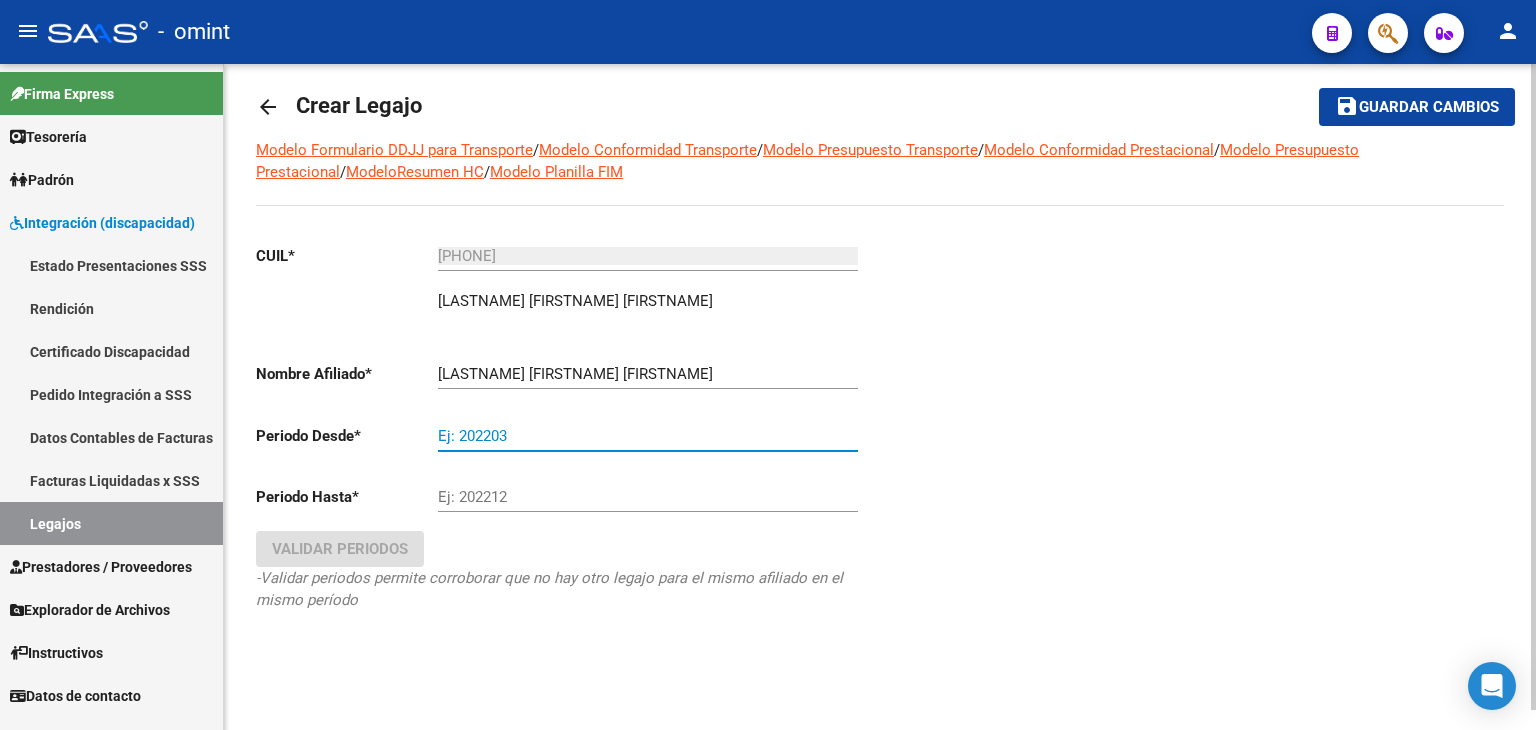 click on "Ej: 202203" at bounding box center [648, 436] 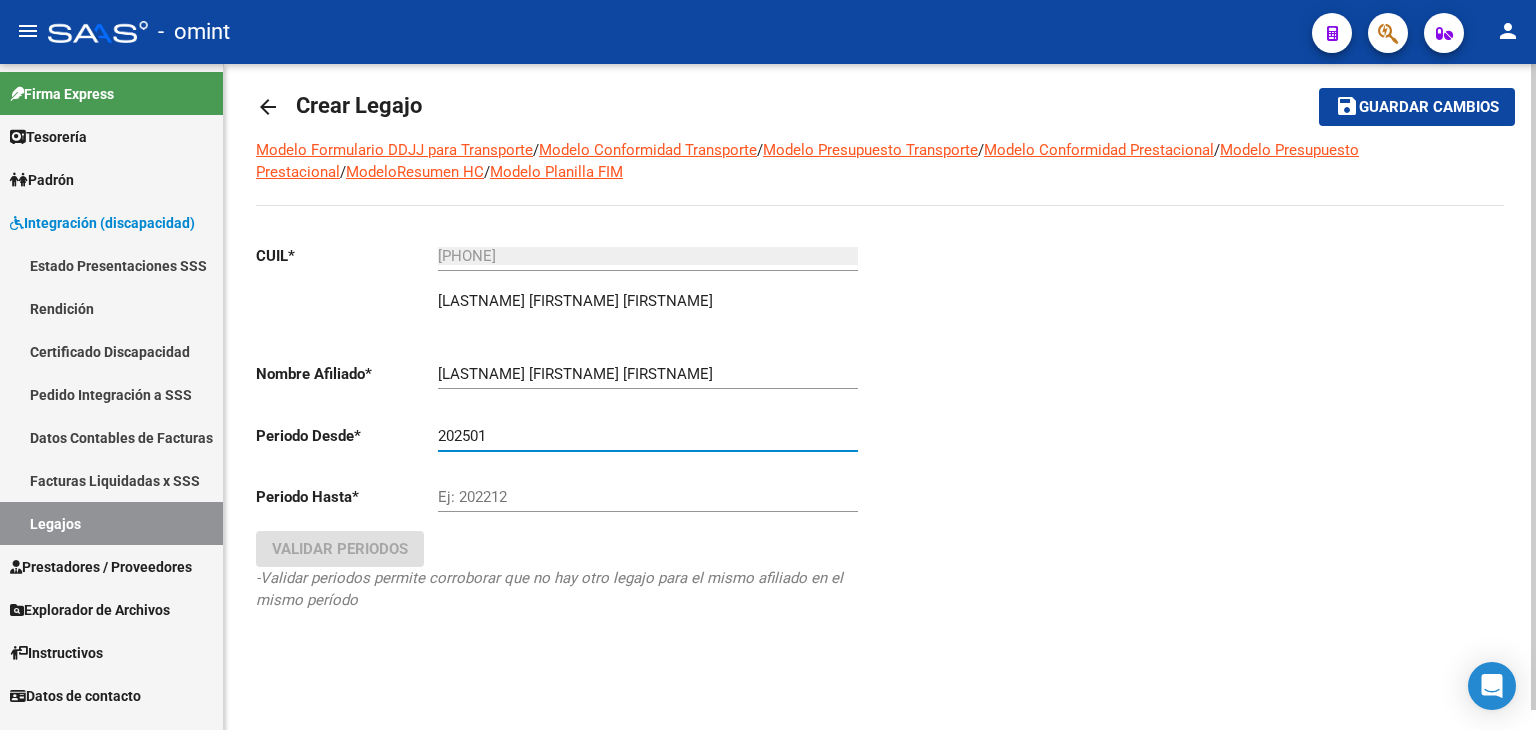 type on "202501" 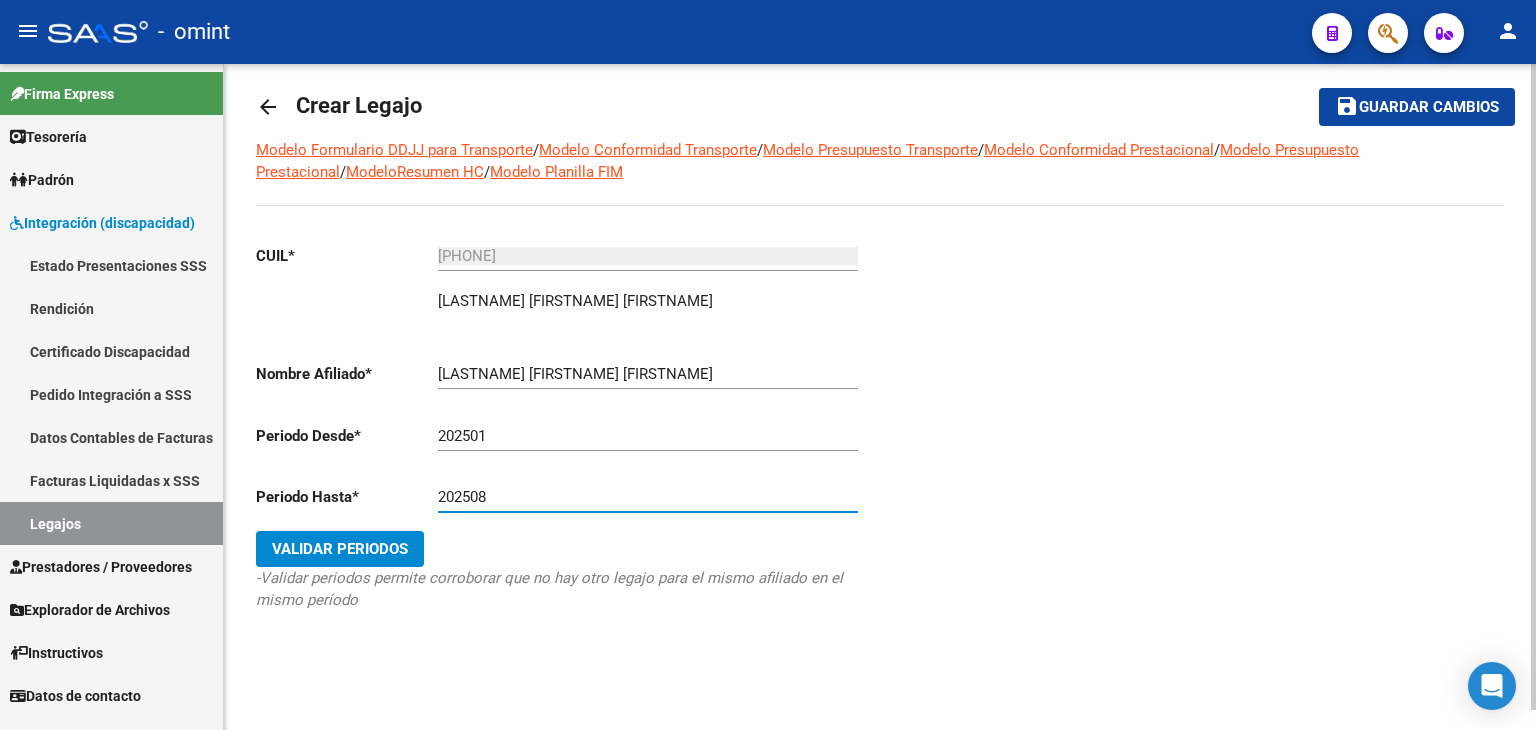 type on "202508" 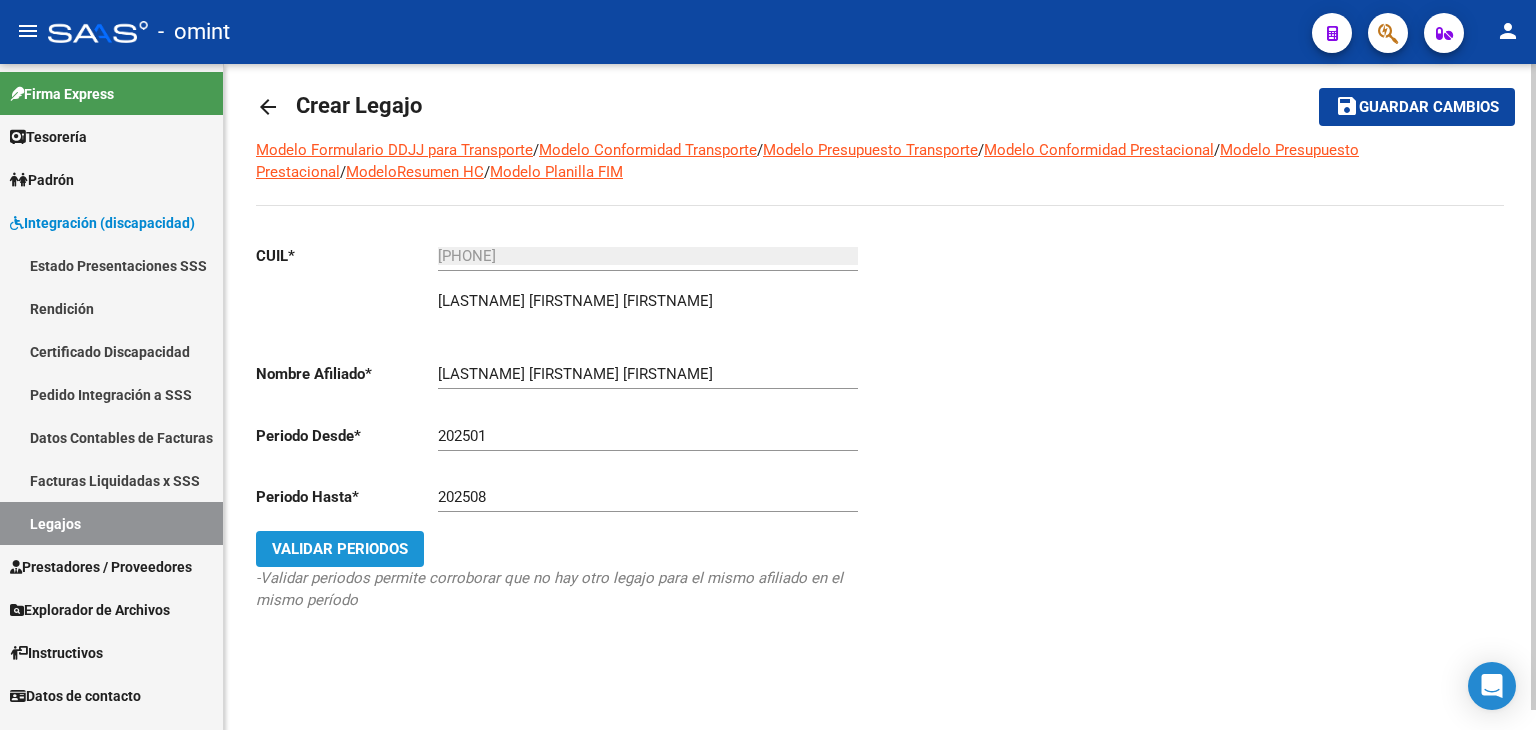 click on "Validar Periodos" 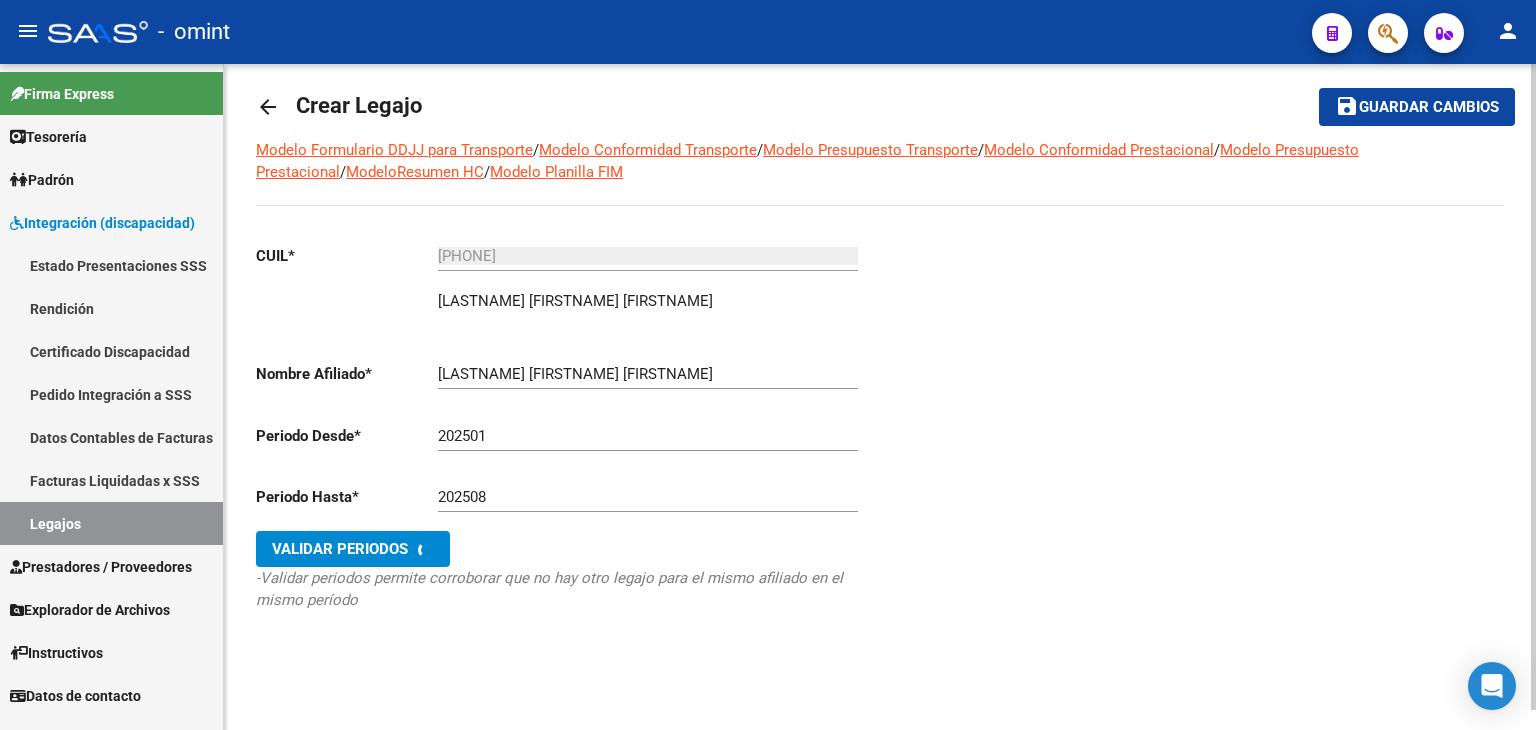 scroll, scrollTop: 0, scrollLeft: 0, axis: both 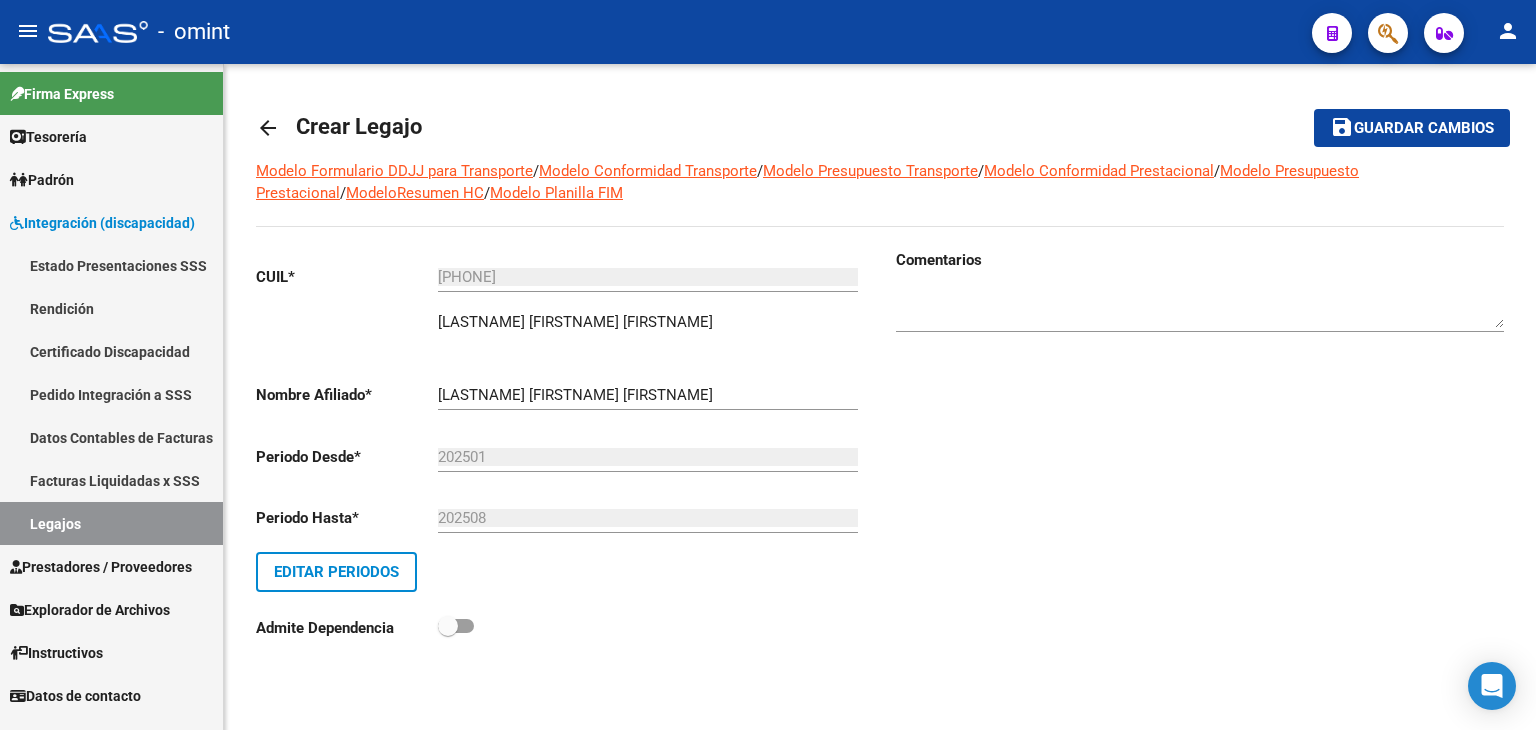 click at bounding box center (1200, 308) 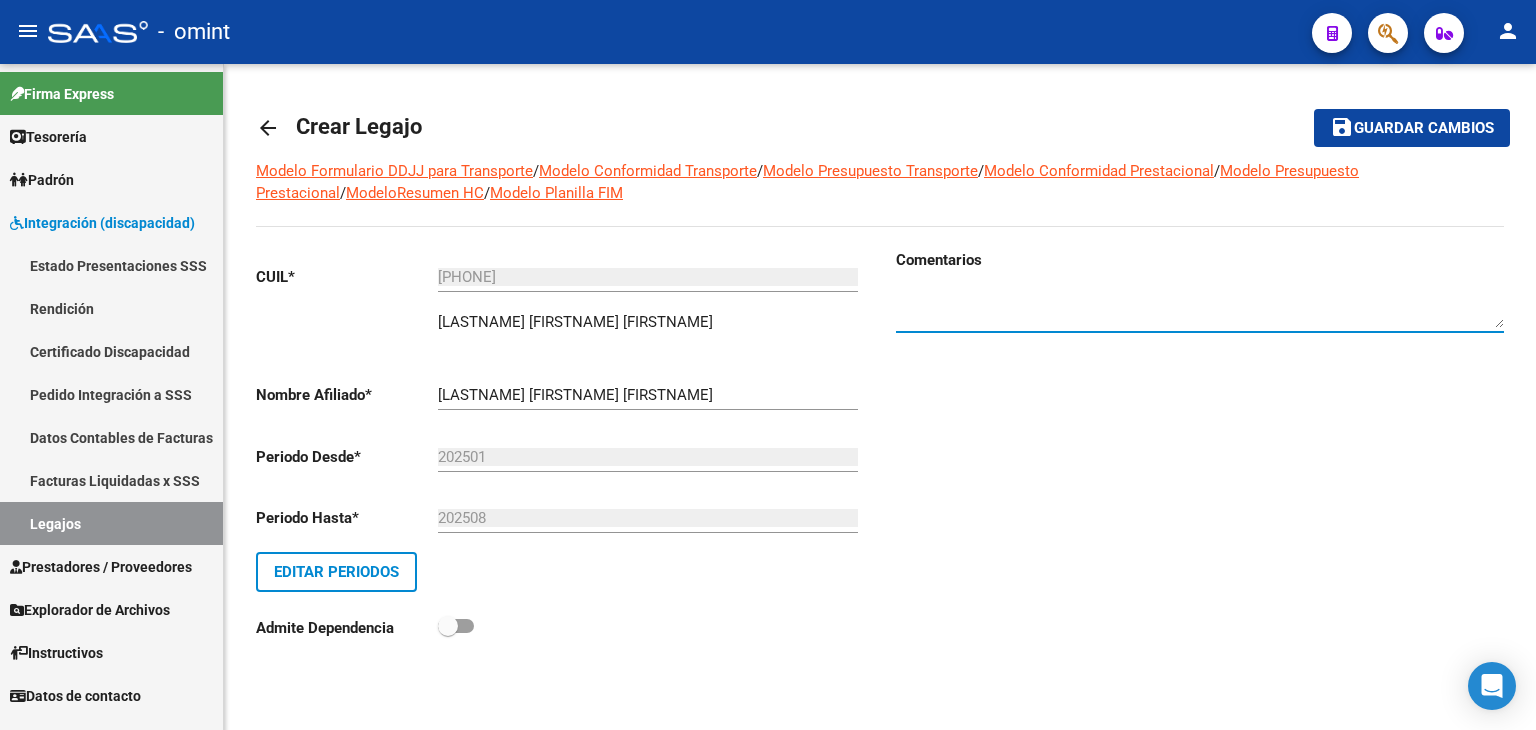 paste on "[NUMBER]" 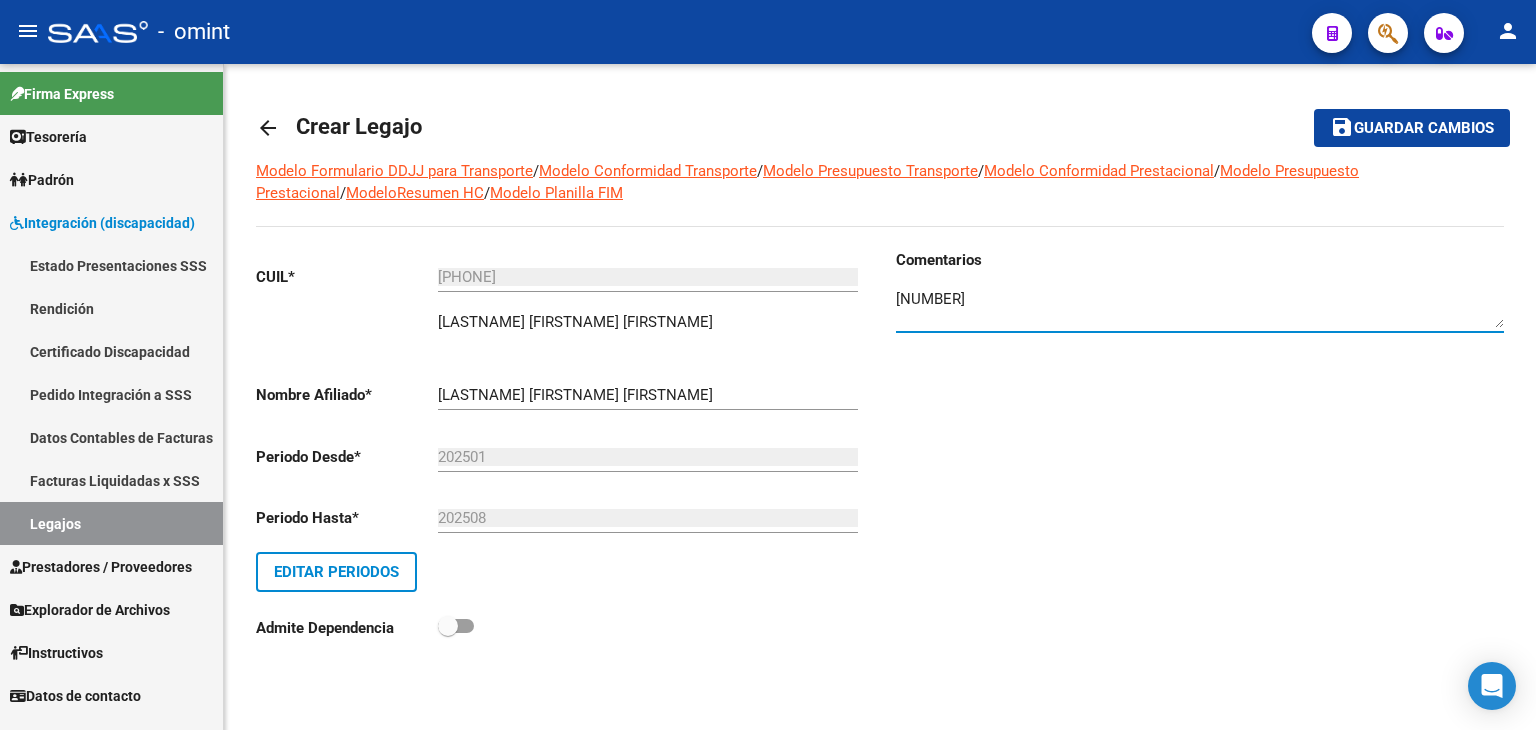 type on "[NUMBER]" 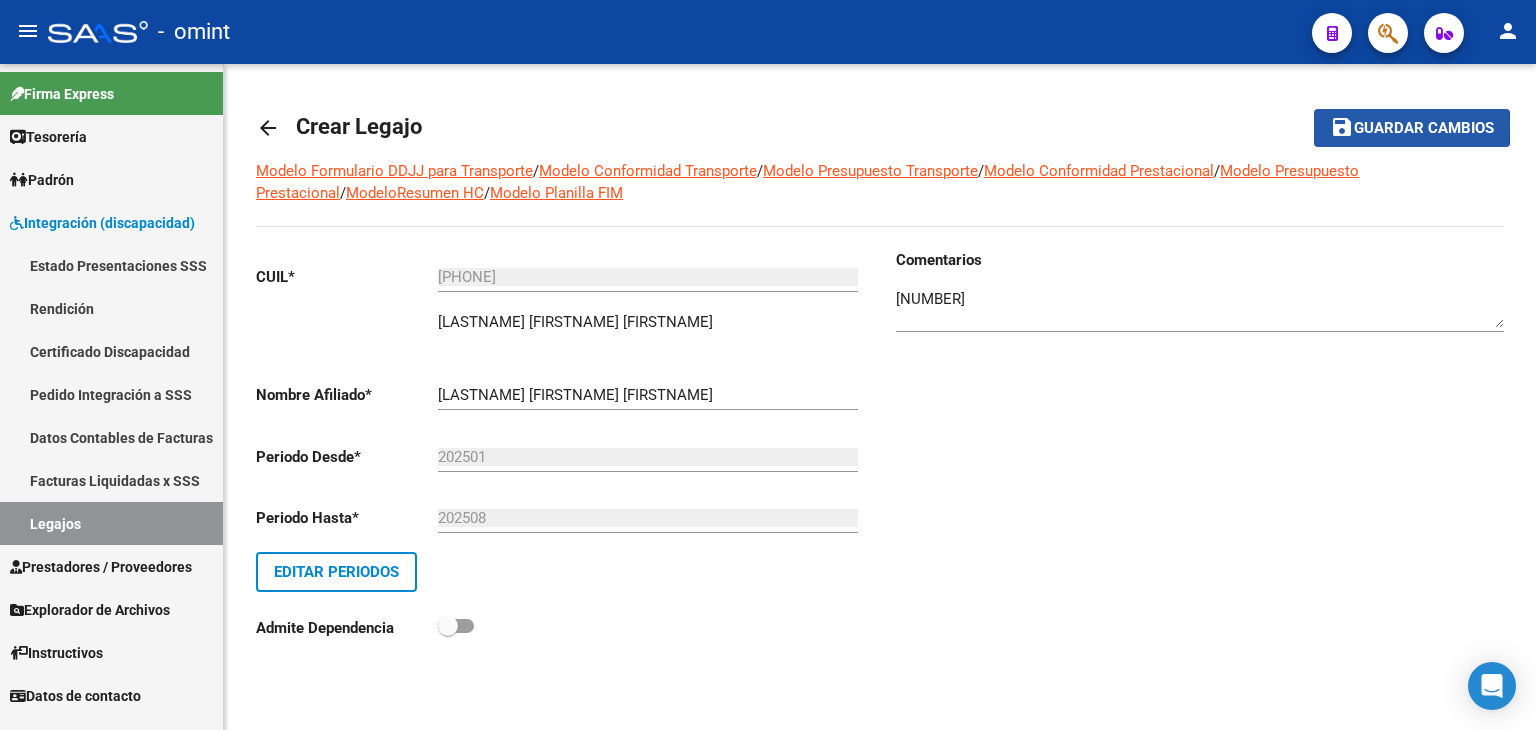 click on "Guardar cambios" 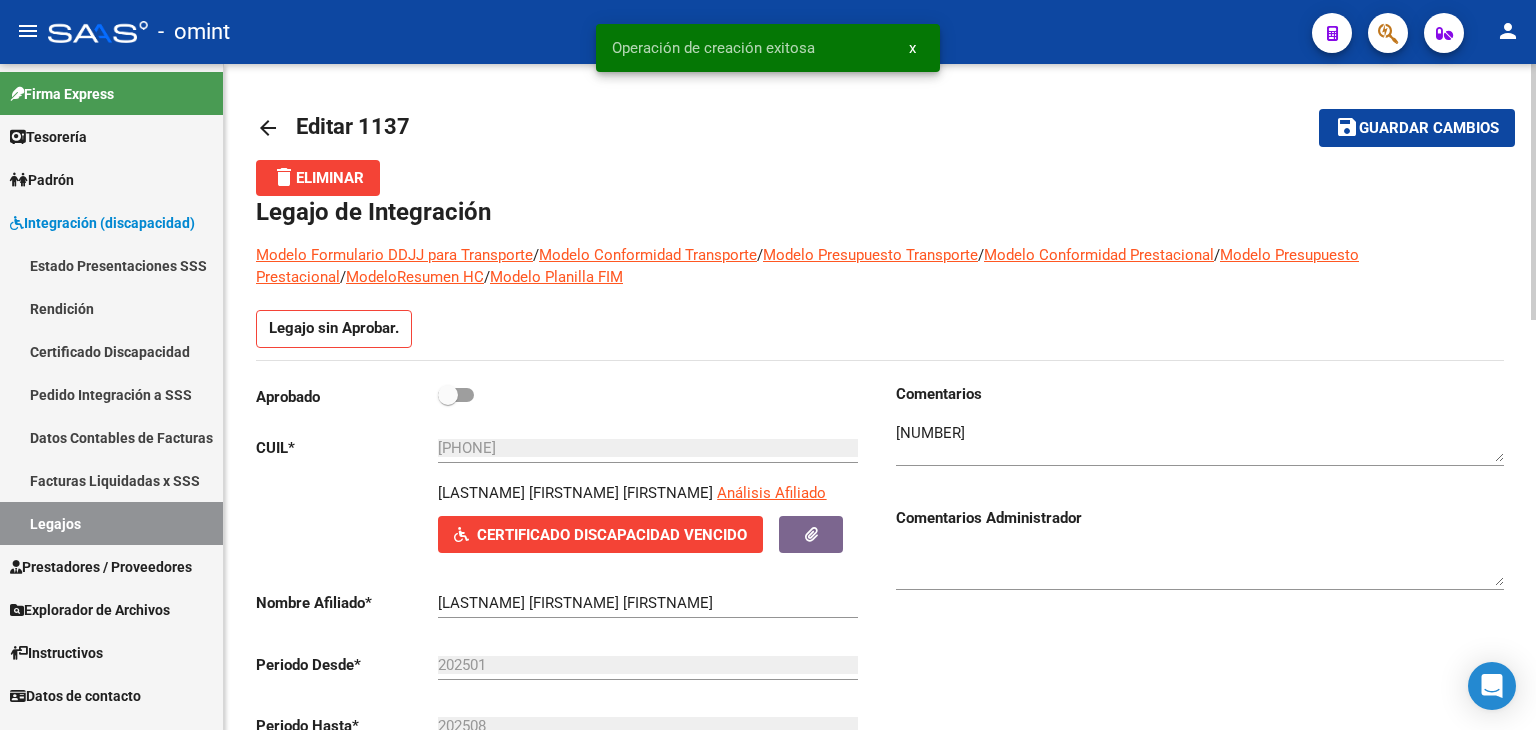 click on "Legajo sin Aprobar." 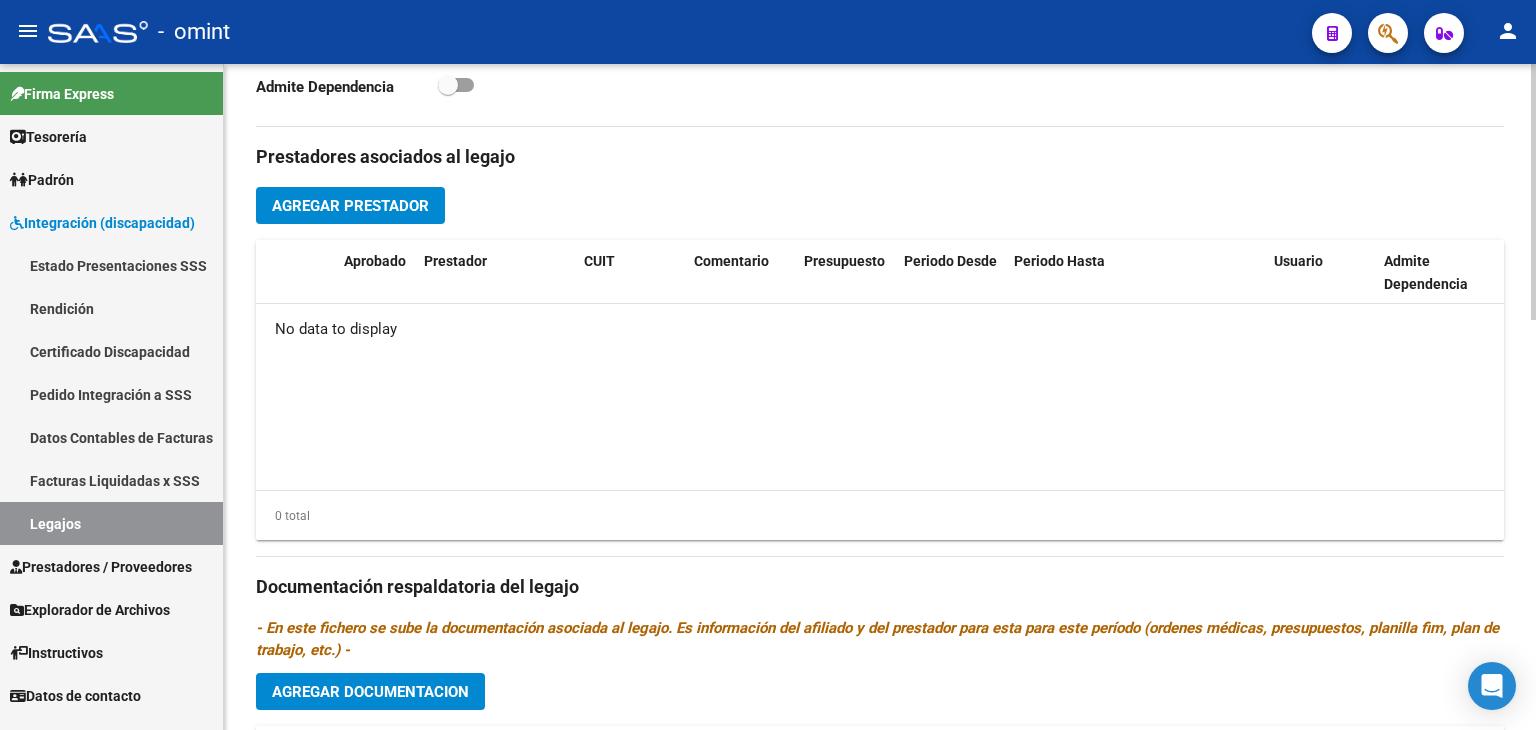 scroll, scrollTop: 708, scrollLeft: 0, axis: vertical 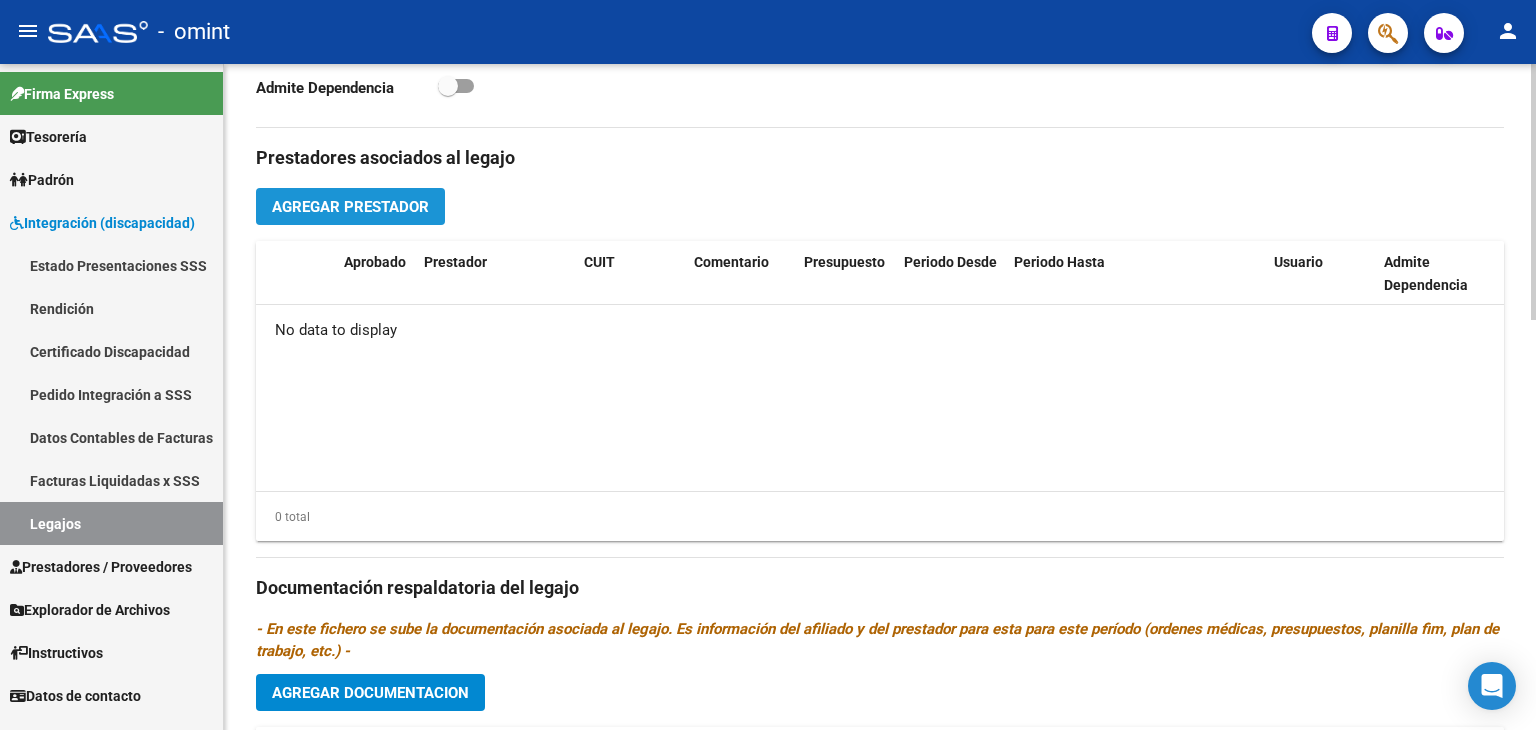 click on "Agregar Prestador" 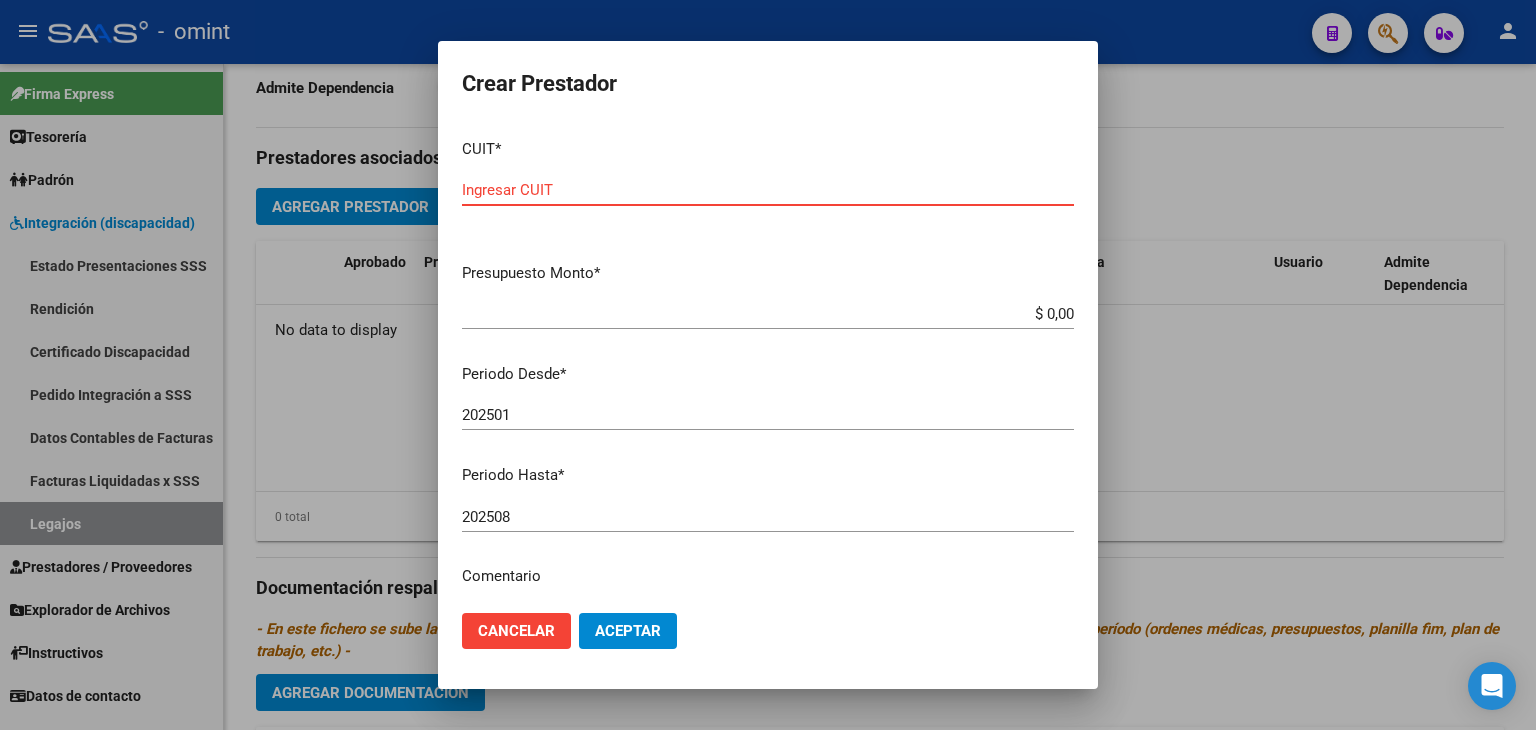 click at bounding box center [768, 365] 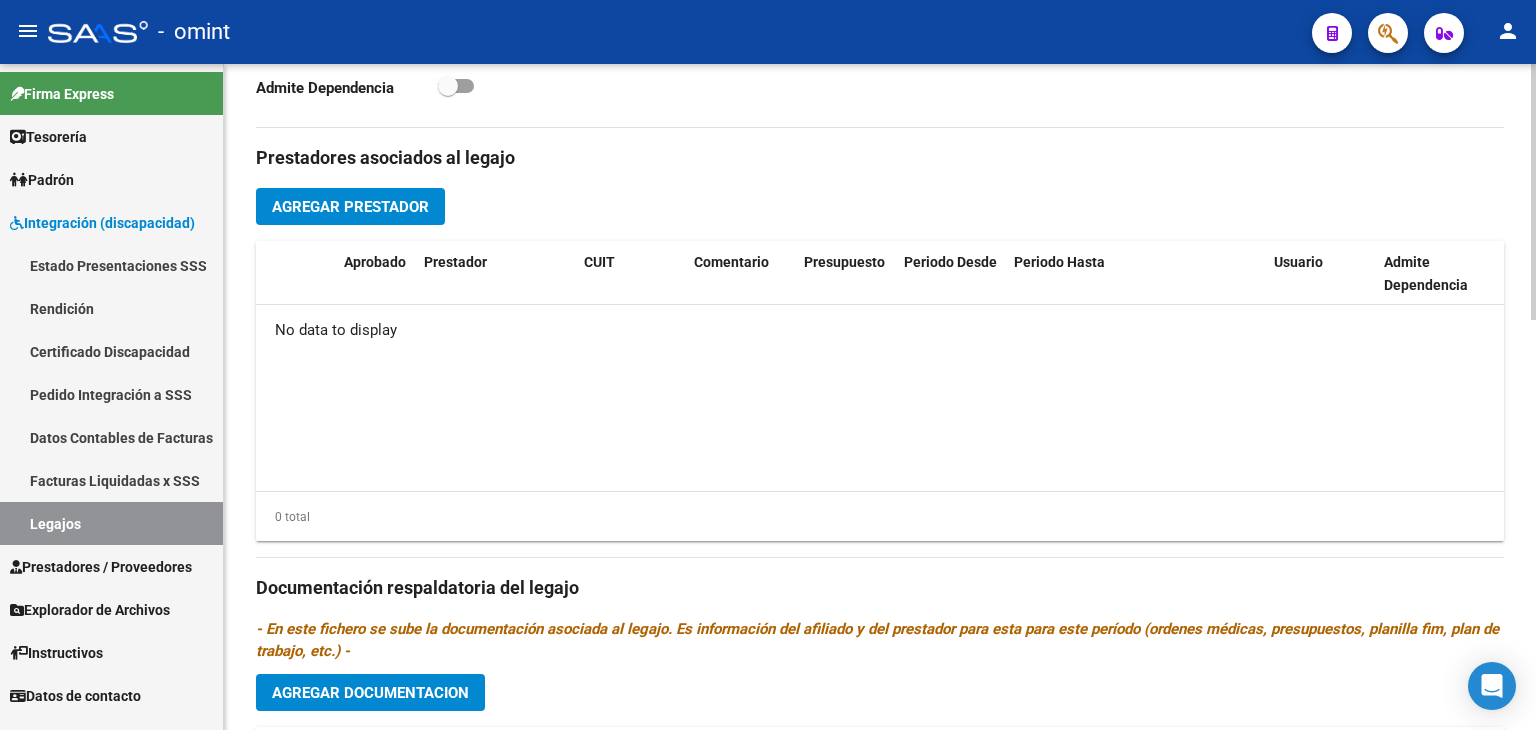 click on "Prestadores asociados al legajo Agregar Prestador Aprobado Prestador CUIT Comentario Presupuesto Periodo Desde Periodo Hasta Usuario Admite Dependencia No data to display 0 total Documentación respaldatoria del legajo - En este fichero se sube la documentación asociada al legajo. Es información del afiliado y del prestador para esta para este período (ordenes médicas, presupuestos, planilla fim, plan de trabajo, etc.) - Agregar Documentacion Aprobado Descripción Comentario Comentario Administrador Creado Acción No data to display 0 total" 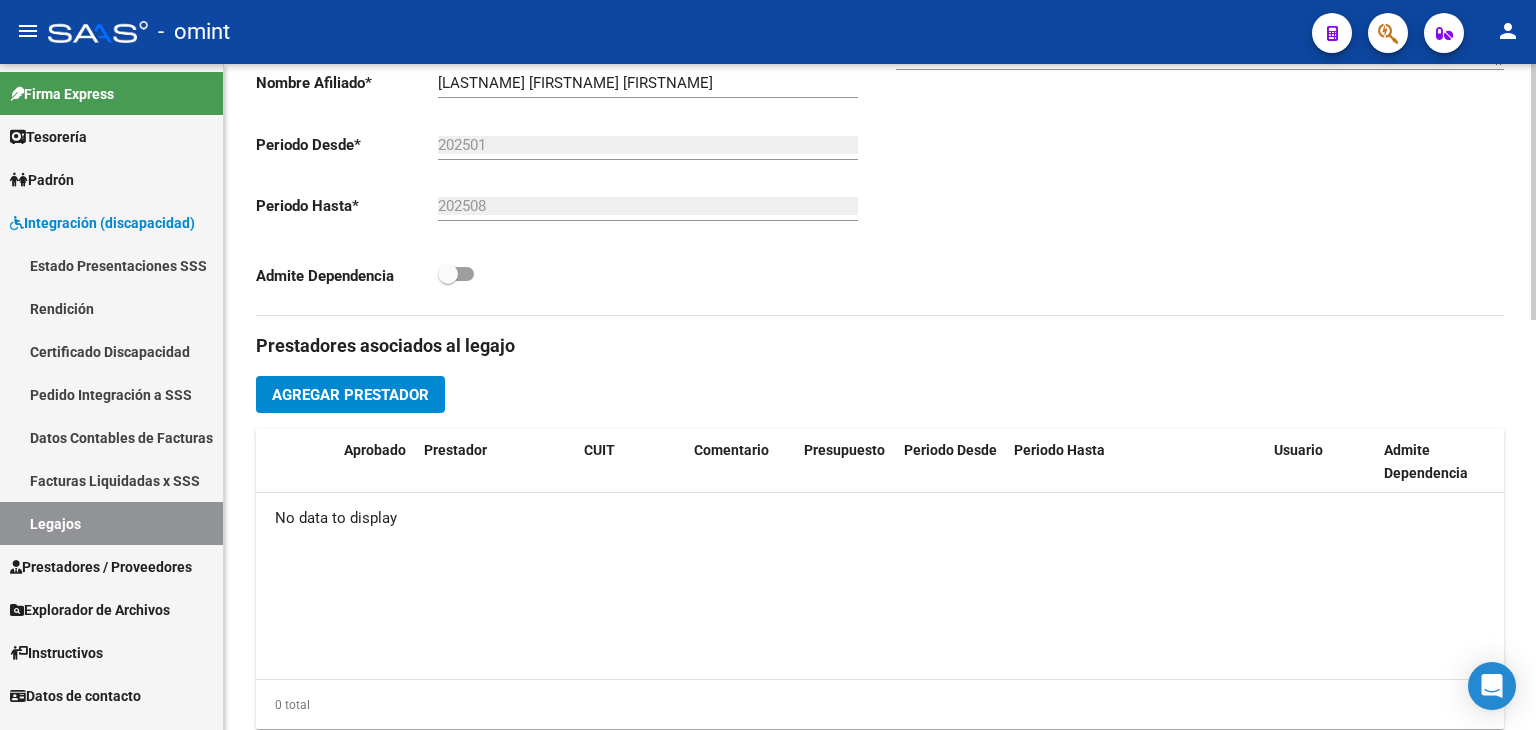 scroll, scrollTop: 560, scrollLeft: 0, axis: vertical 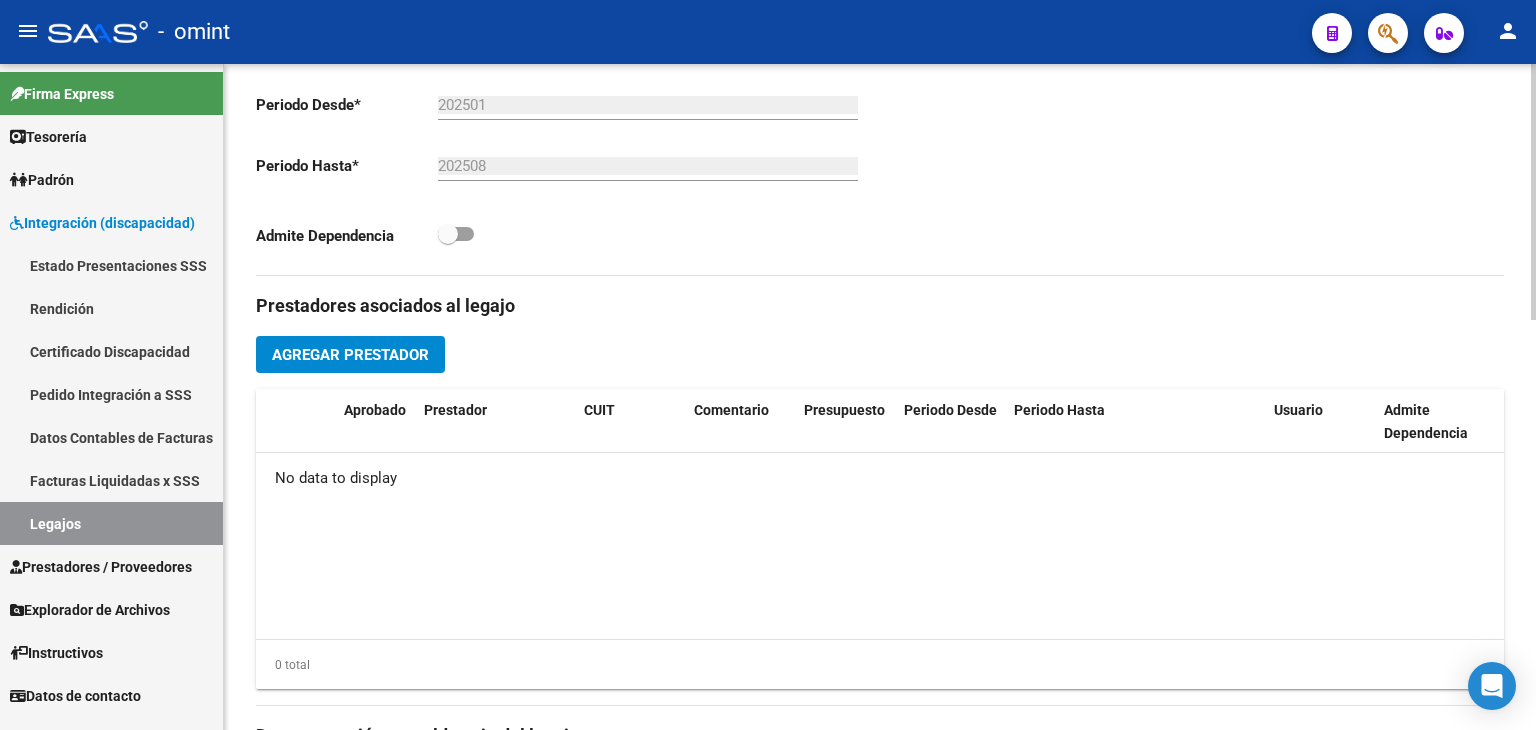 click on "Agregar Prestador" 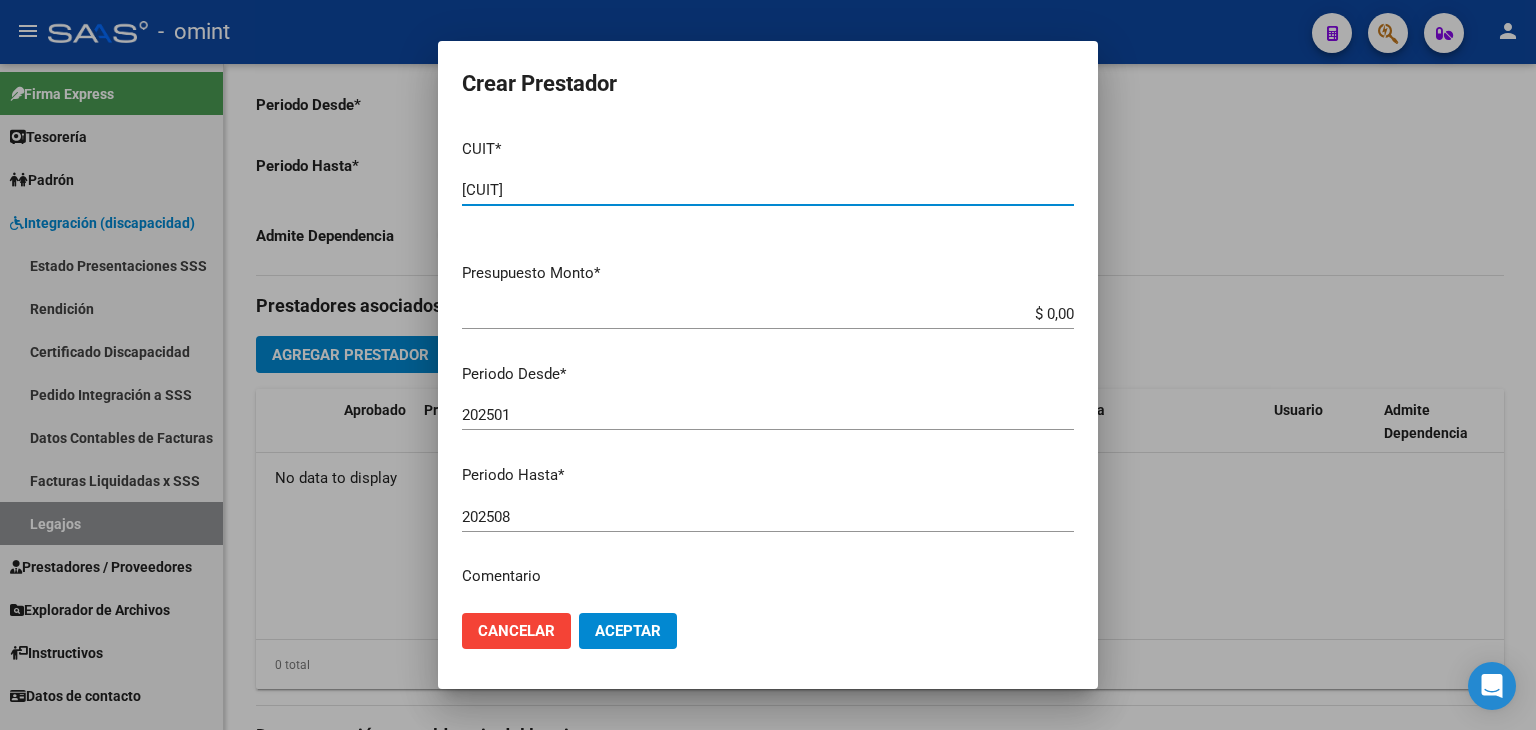 type on "[CUIT]" 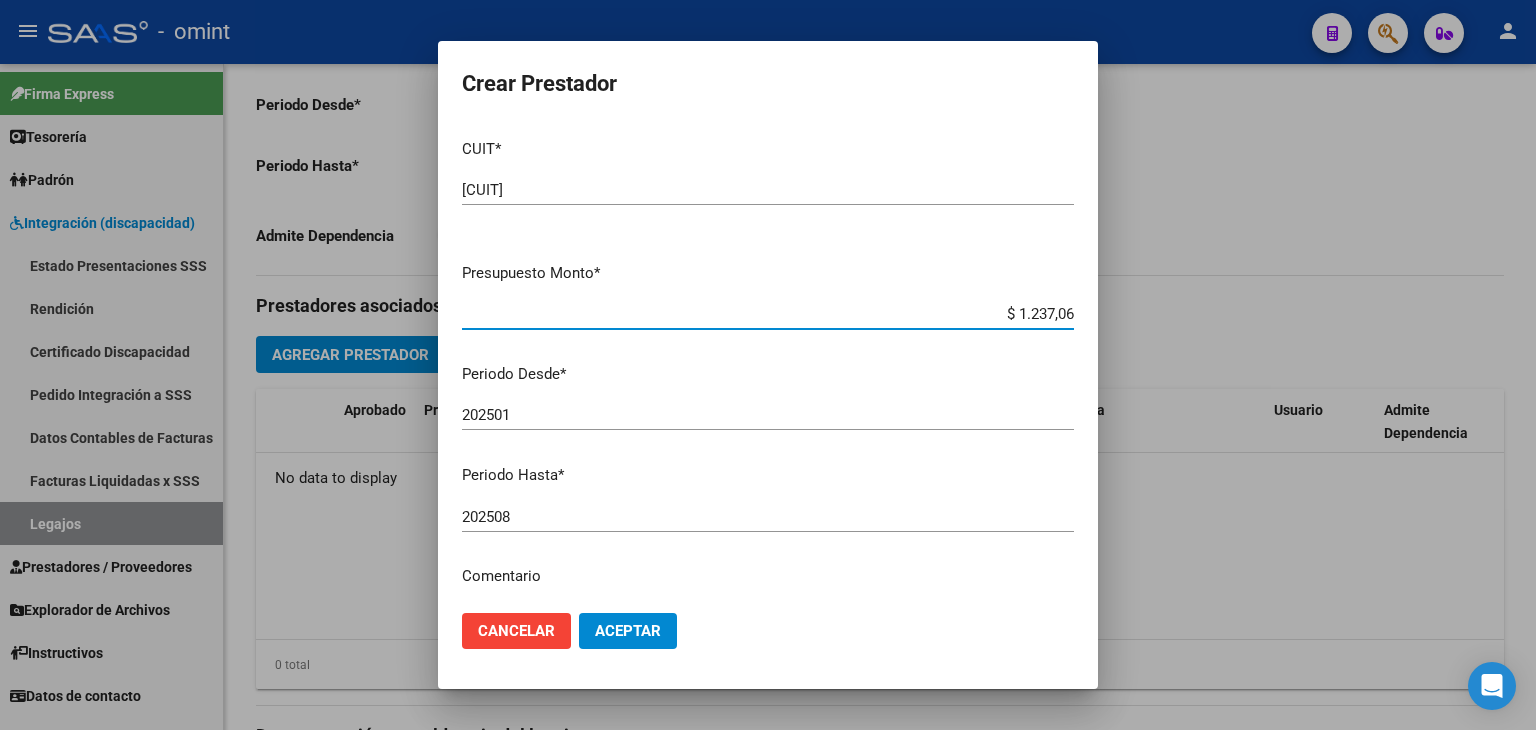 type on "$ 12.370,61" 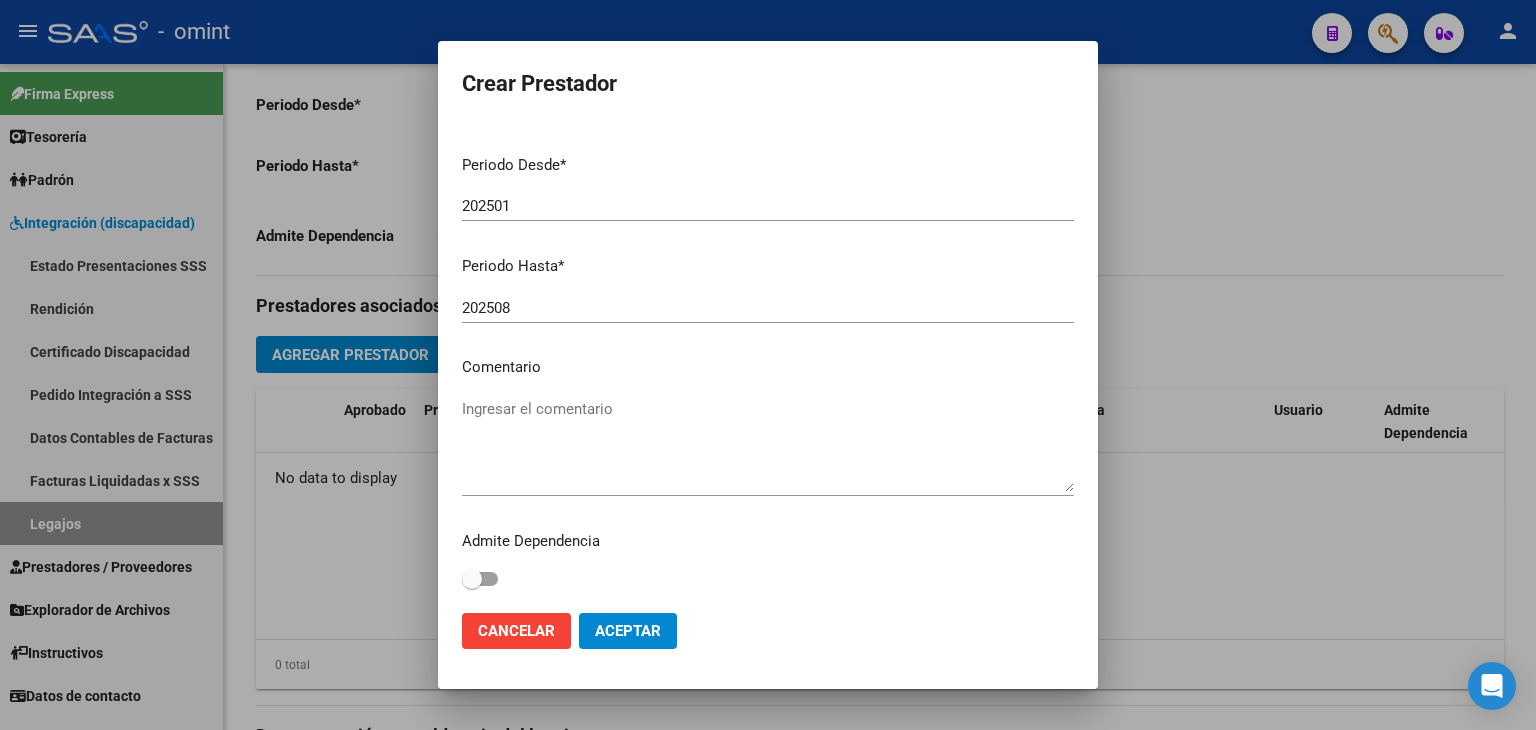 scroll, scrollTop: 211, scrollLeft: 0, axis: vertical 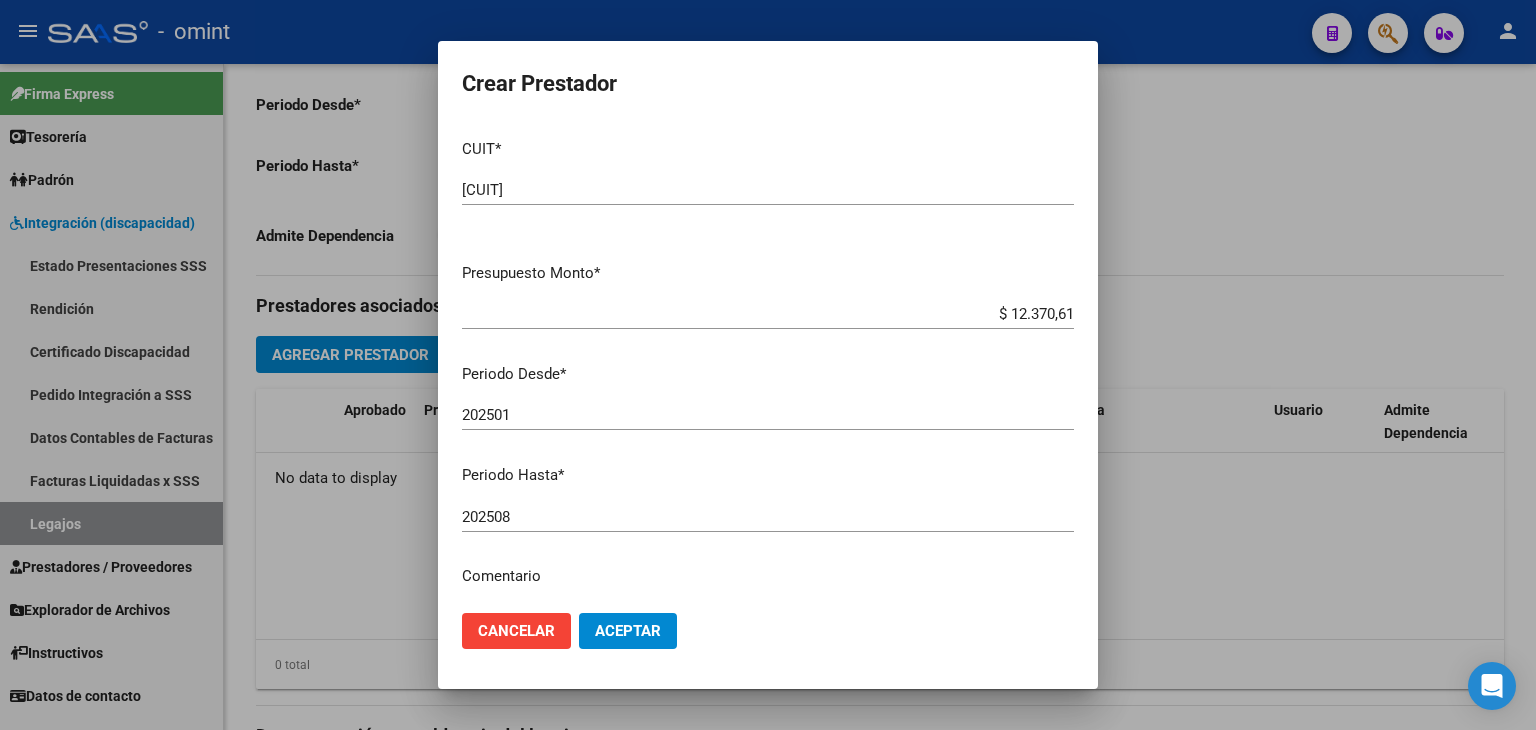 click on "Aceptar" 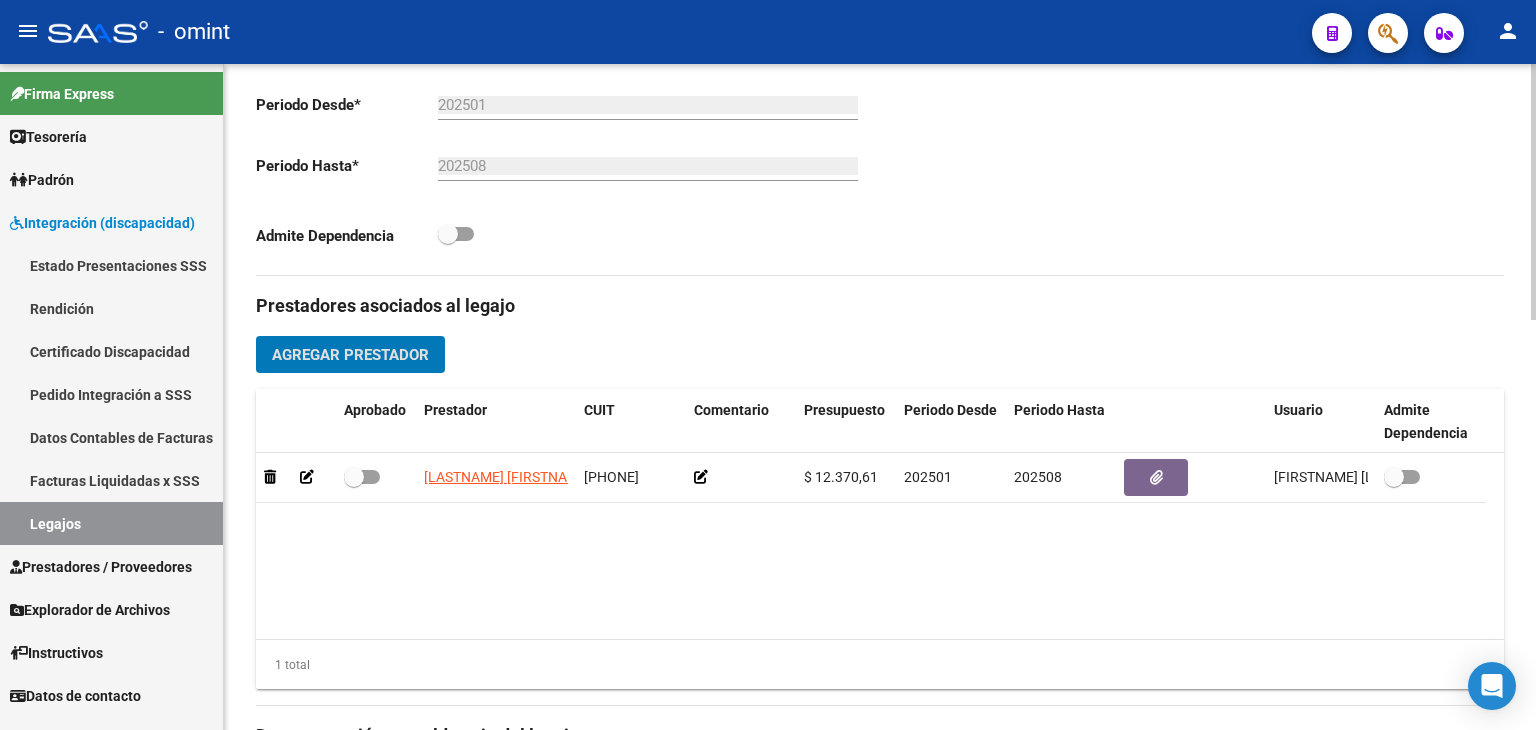click on "Aprobado   CUIL  *   [PHONE] Ingresar el CUIL  [NAME]     Análisis Afiliado    Certificado Discapacidad Vencido ARCA Padrón Nombre Afiliado  *   [NAME] Ingresar el nombre  Periodo Desde  *   202501 Ej: 202203  Periodo Hasta  *   202508 Ej: 202212  Admite Dependencia" 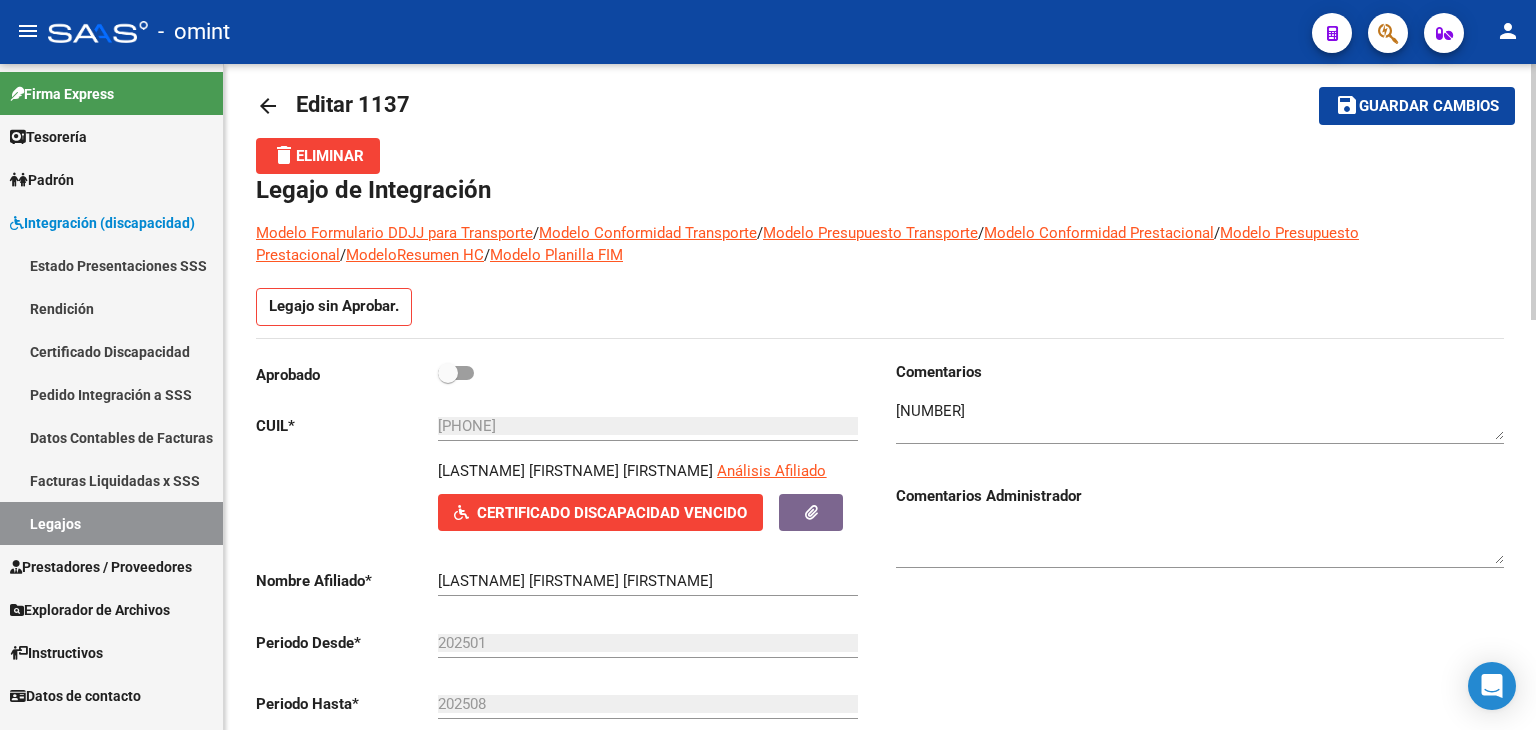 scroll, scrollTop: 0, scrollLeft: 0, axis: both 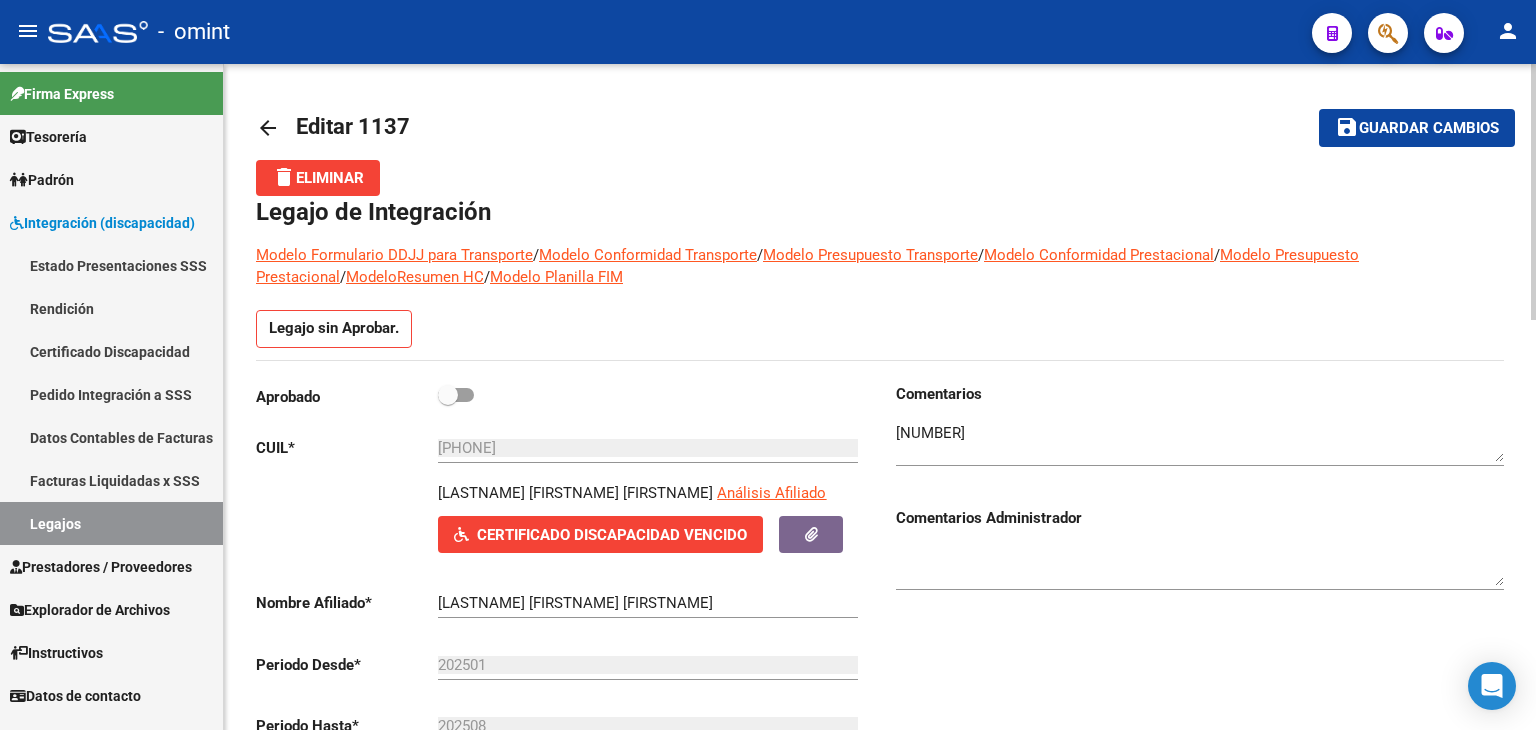 click at bounding box center (456, 395) 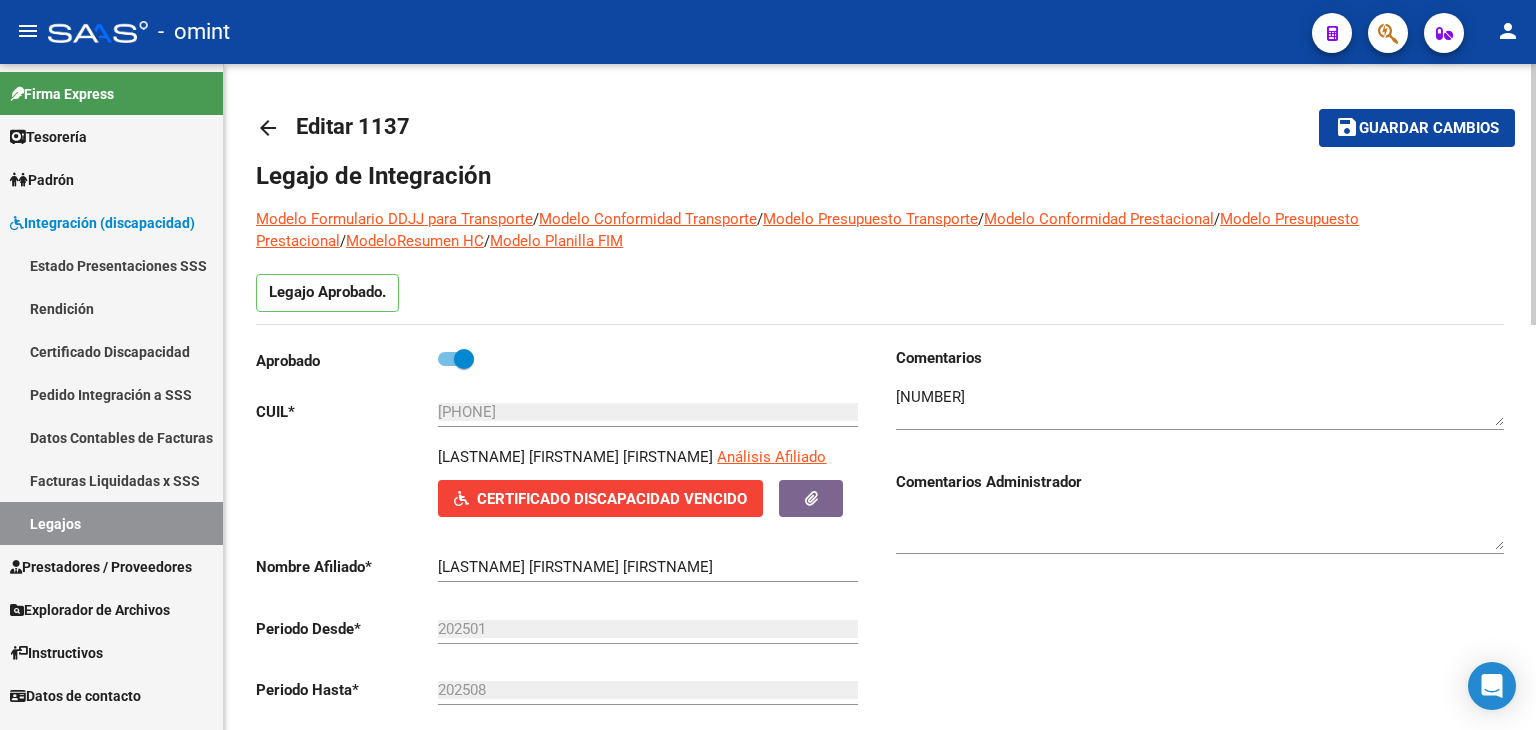 click on "Legajo Aprobado." 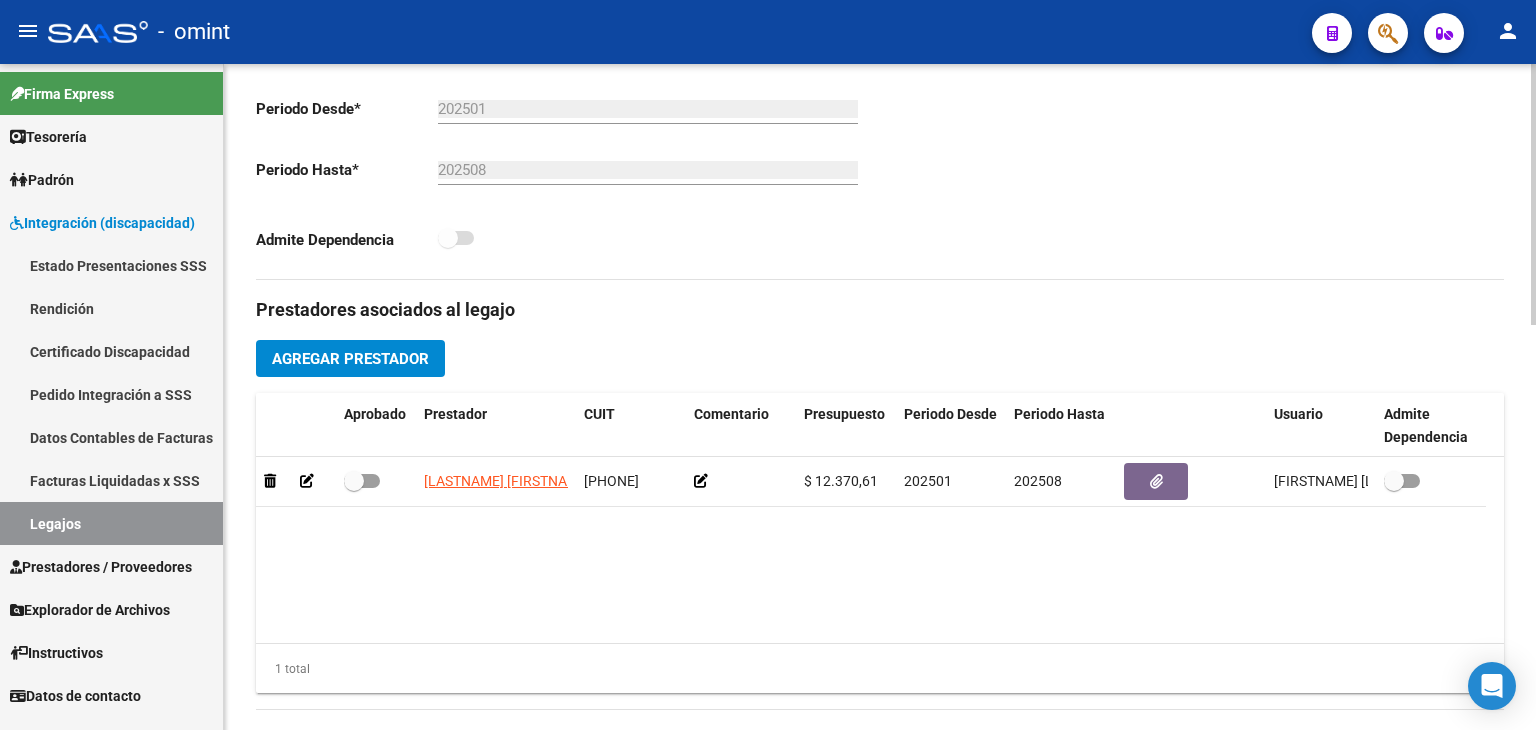 scroll, scrollTop: 560, scrollLeft: 0, axis: vertical 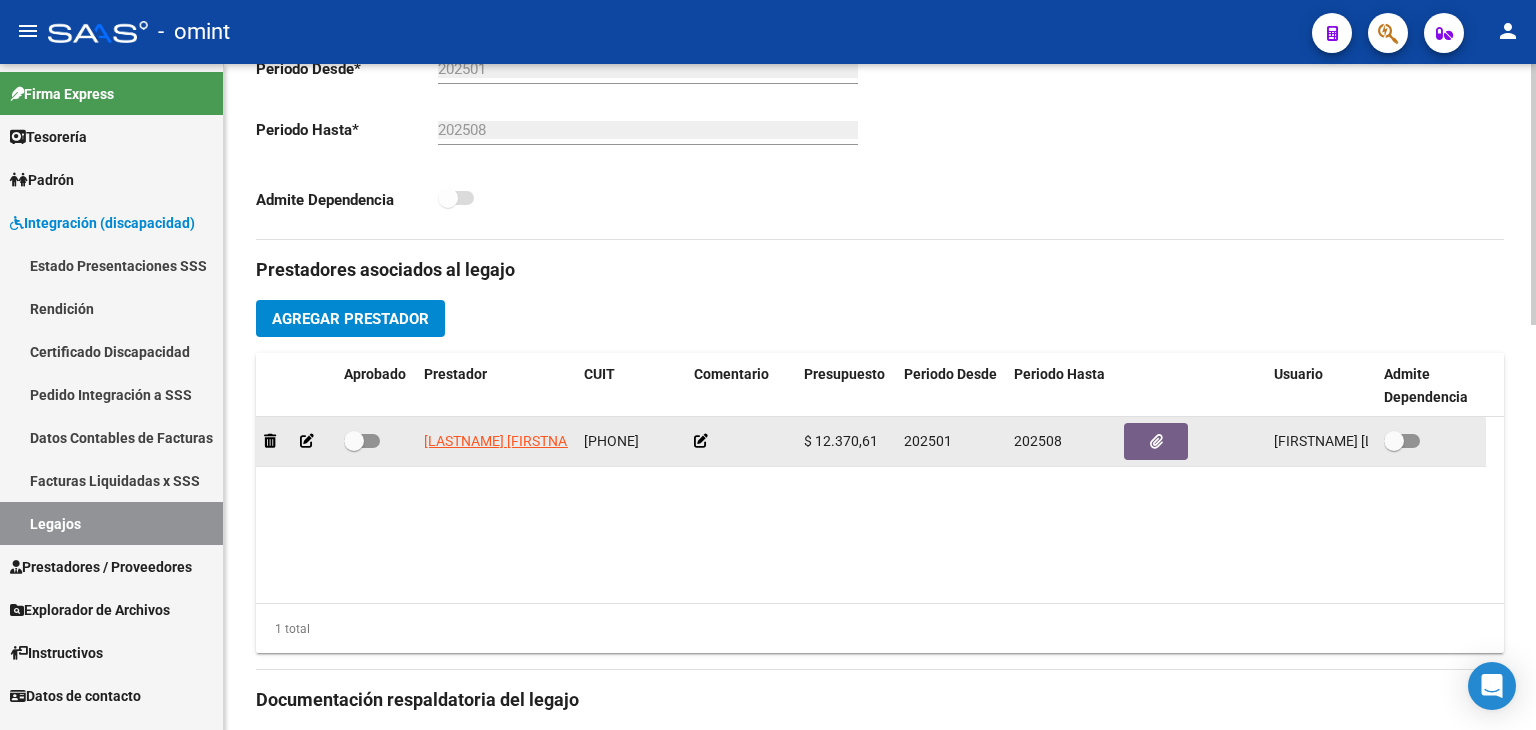 click at bounding box center [362, 441] 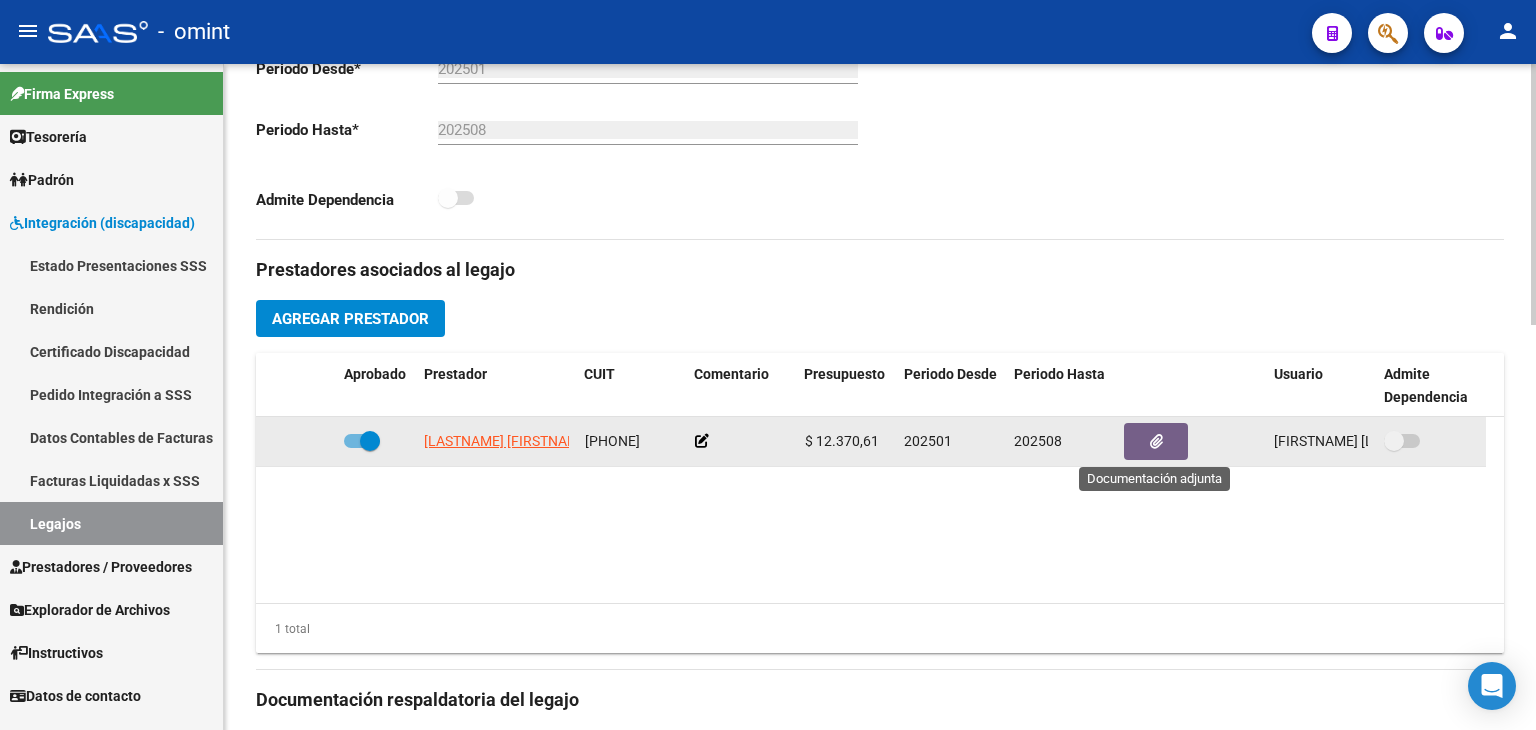 click 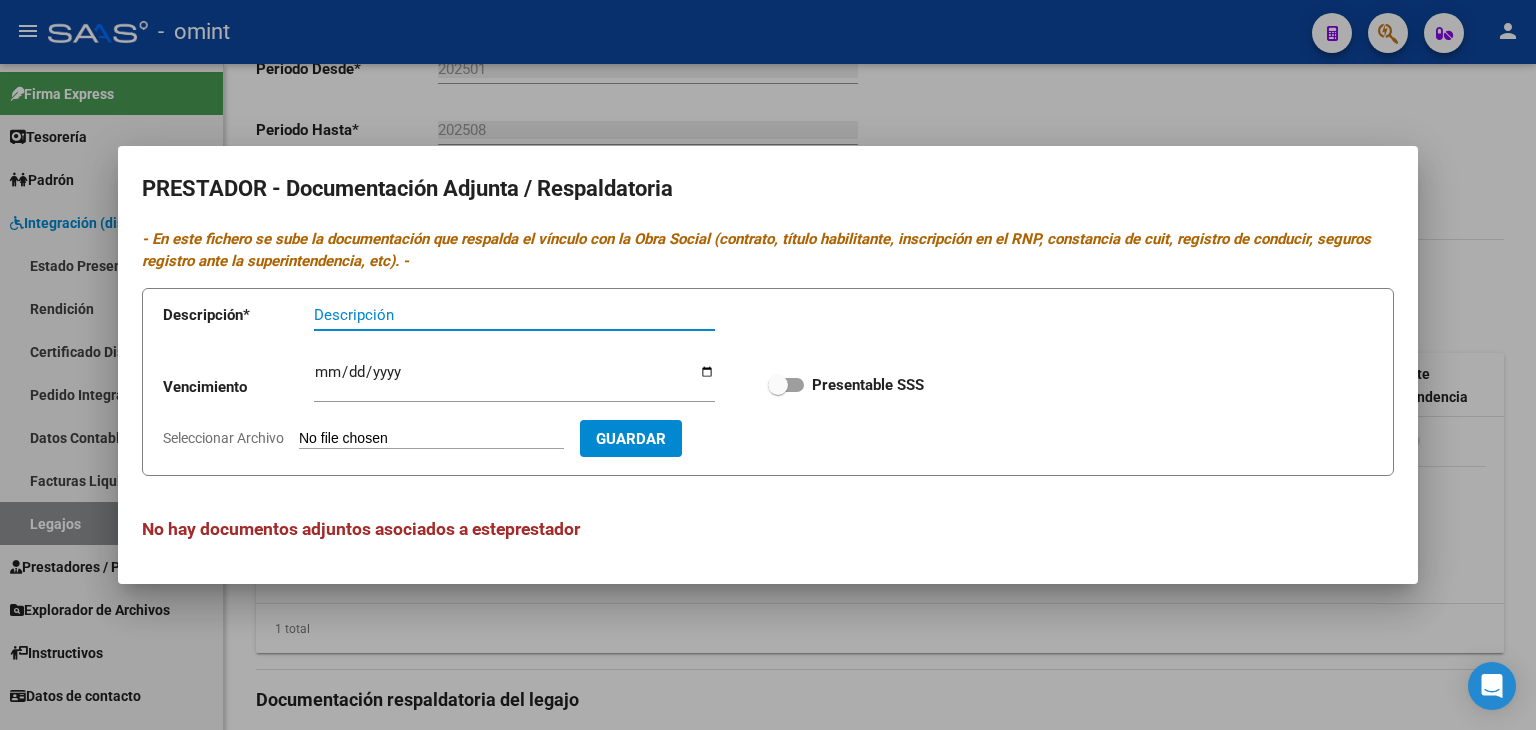 click on "Descripción  *" at bounding box center [238, 315] 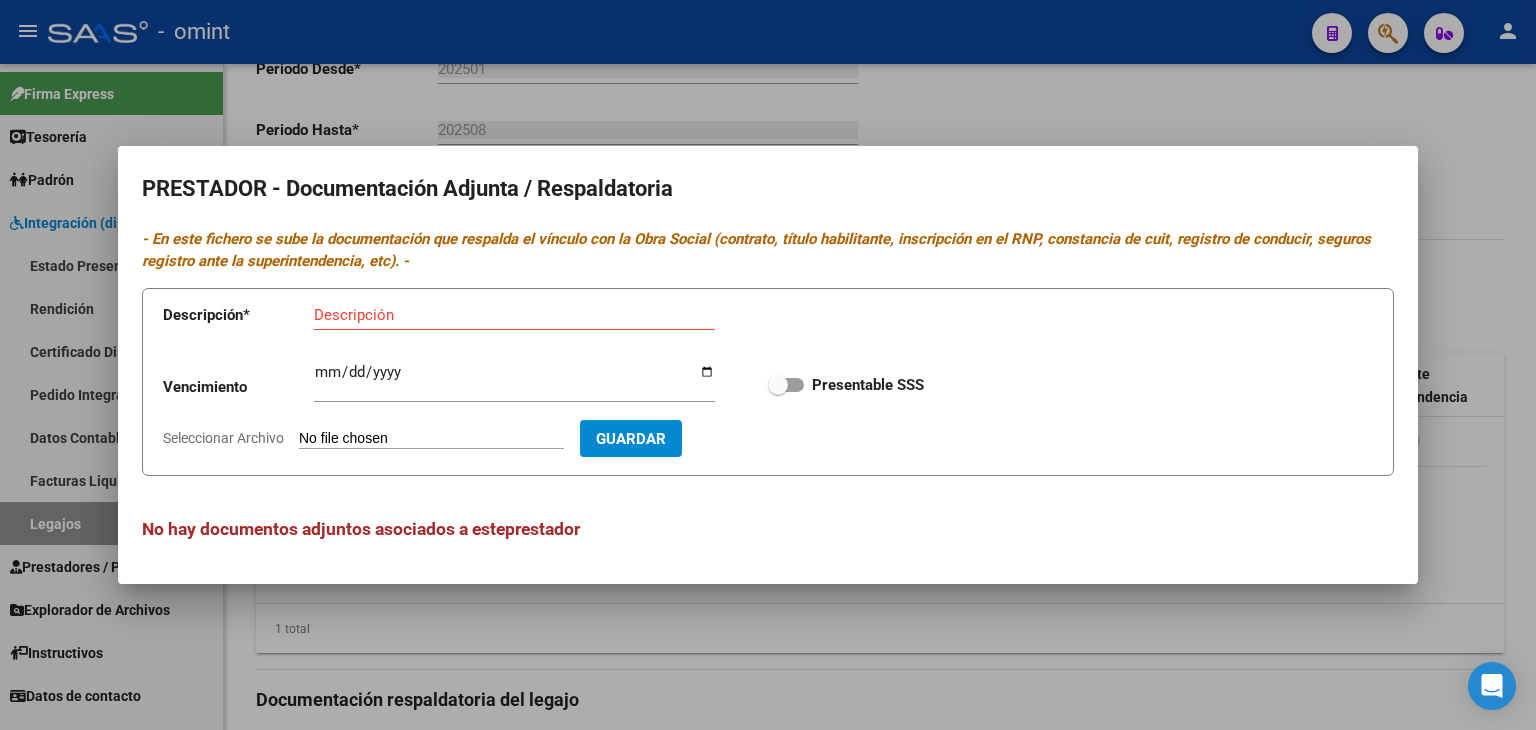 click on "Descripción  *   Descripción" at bounding box center (453, 319) 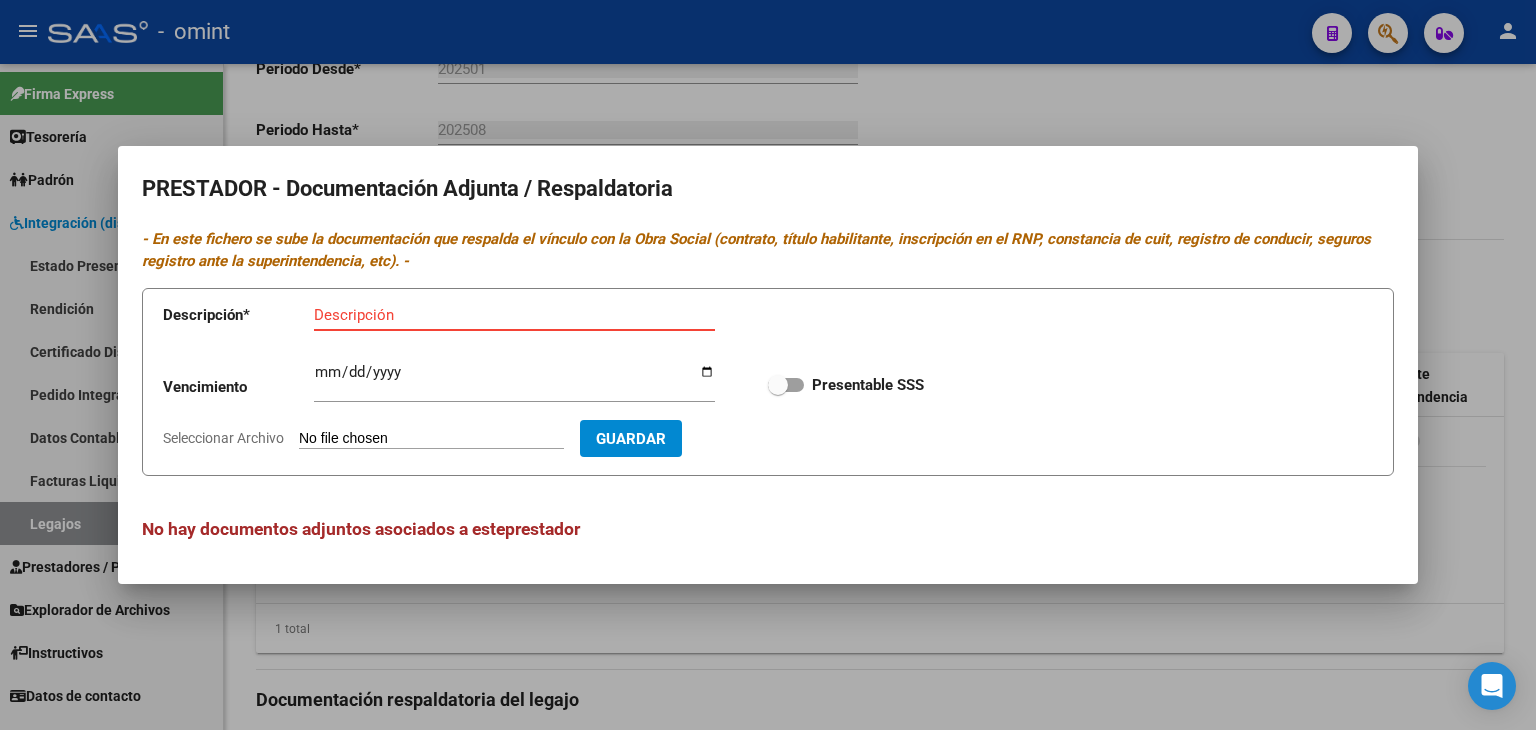click on "Descripción" at bounding box center (514, 315) 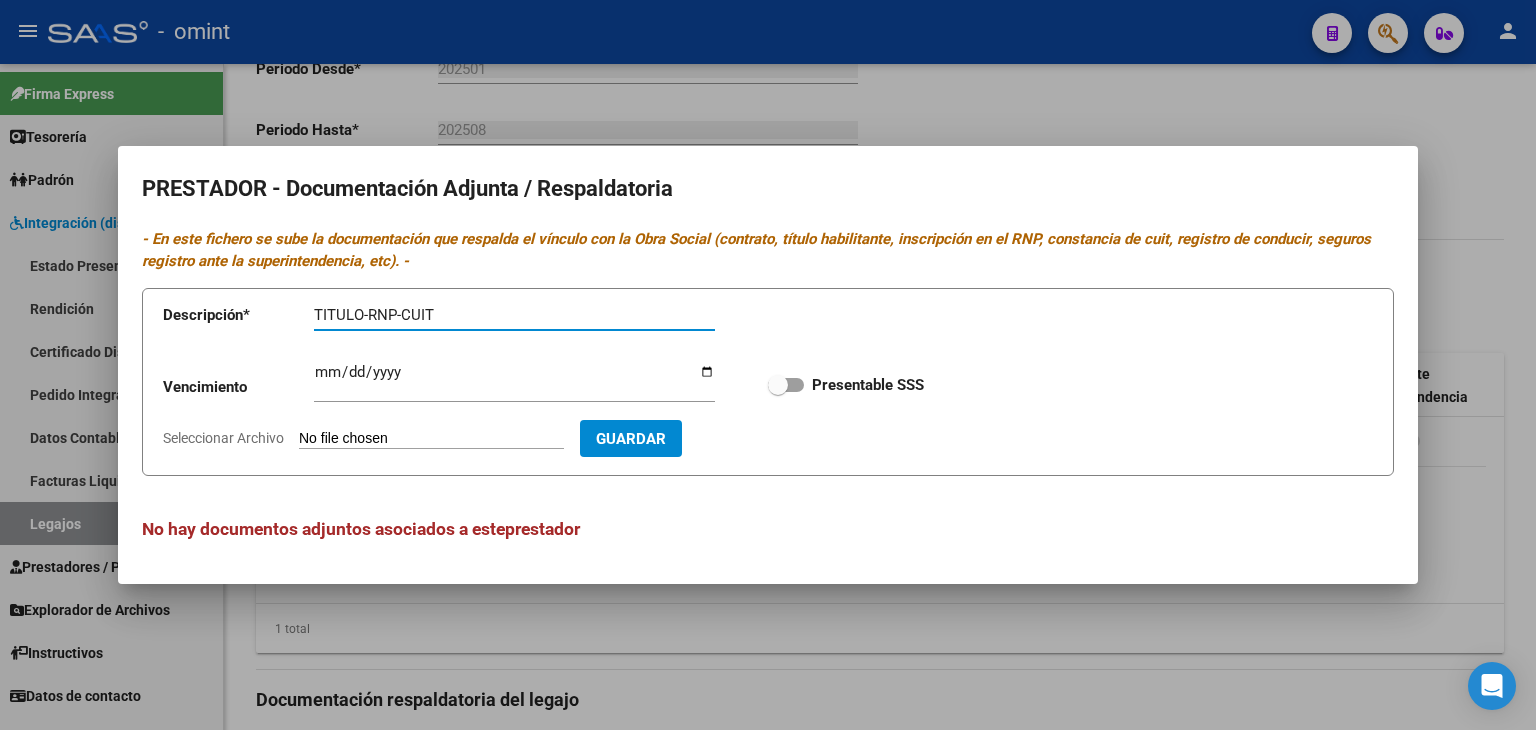 type on "TITULO-RNP-CUIT" 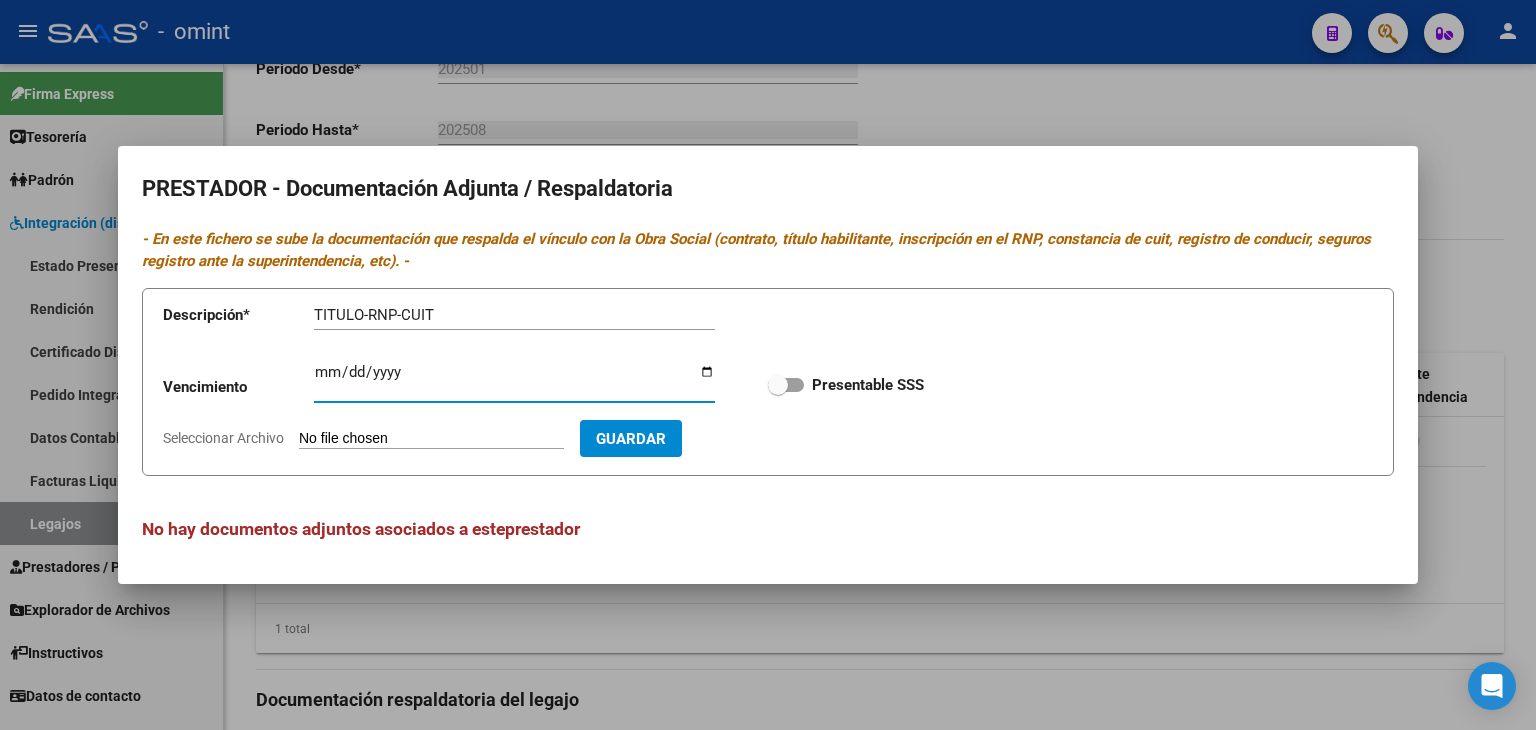 click on "Ingresar vencimiento" at bounding box center (514, 380) 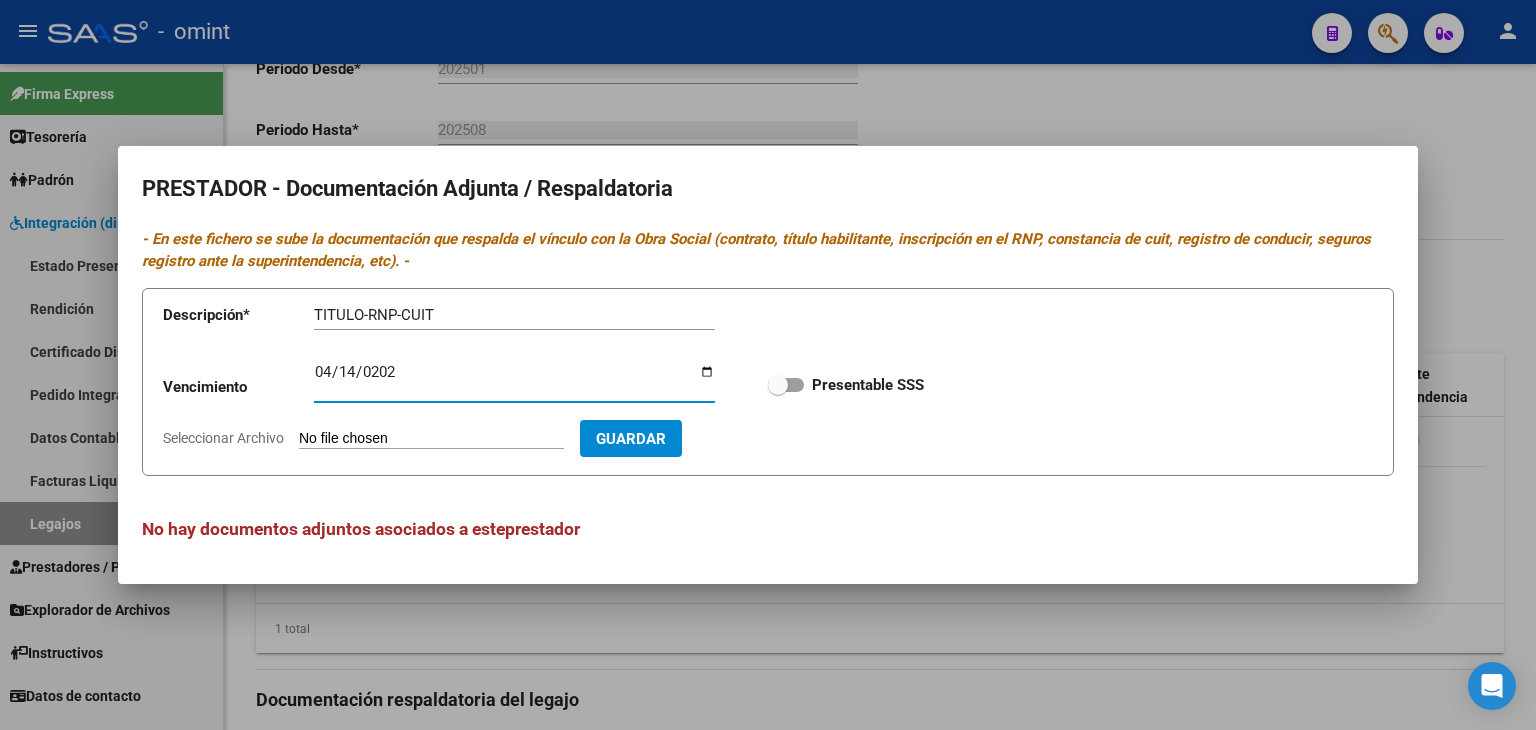 type on "[DATE]" 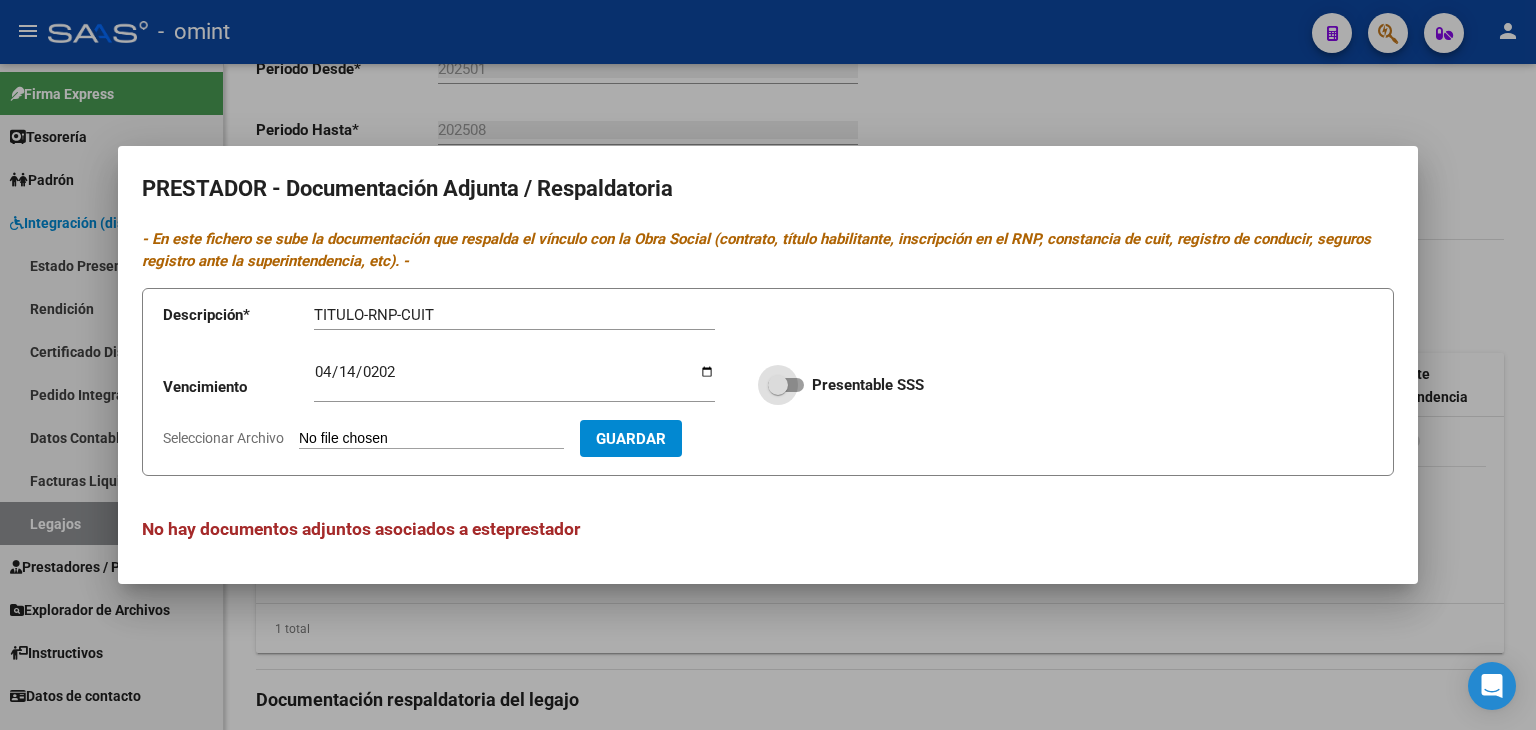 click at bounding box center [786, 385] 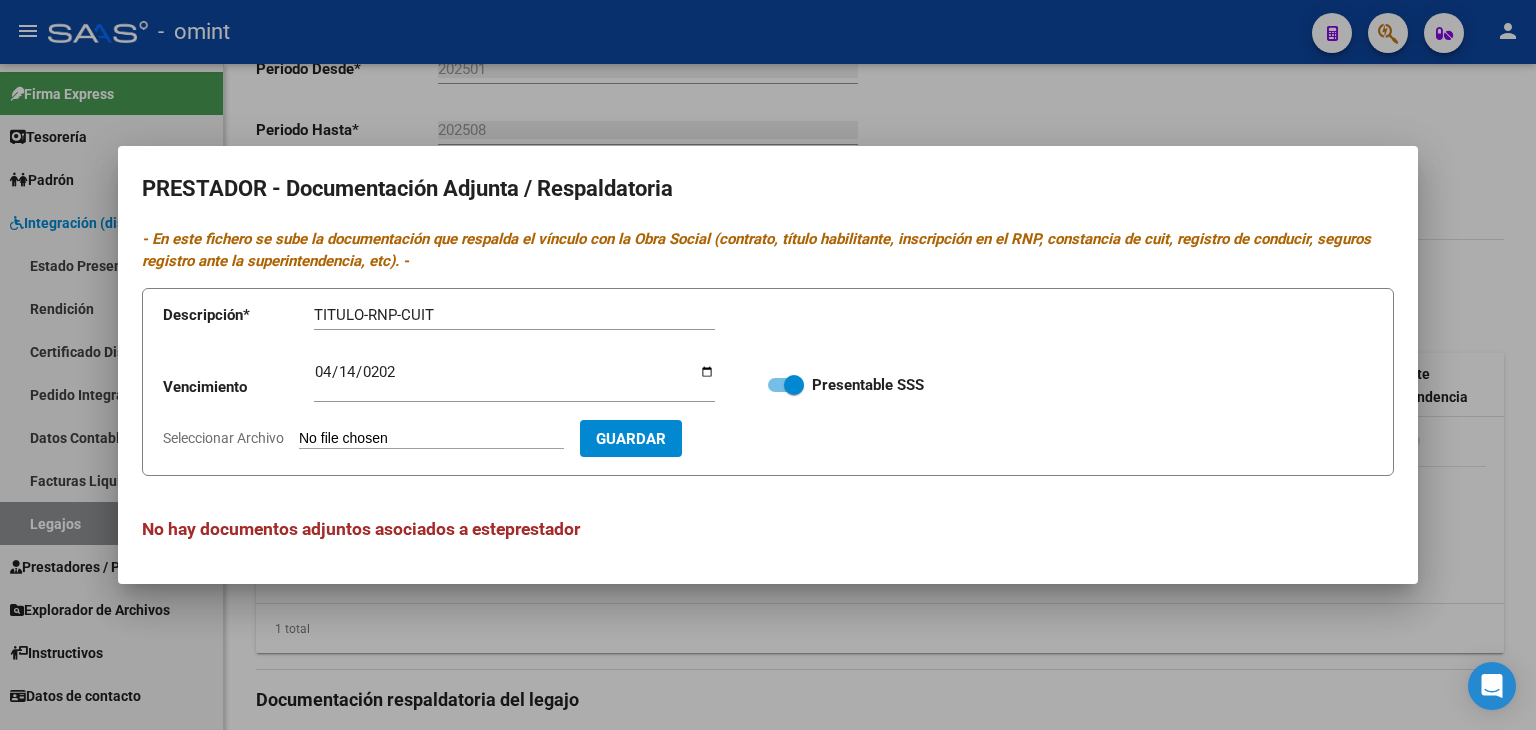click on "Seleccionar Archivo" at bounding box center [431, 439] 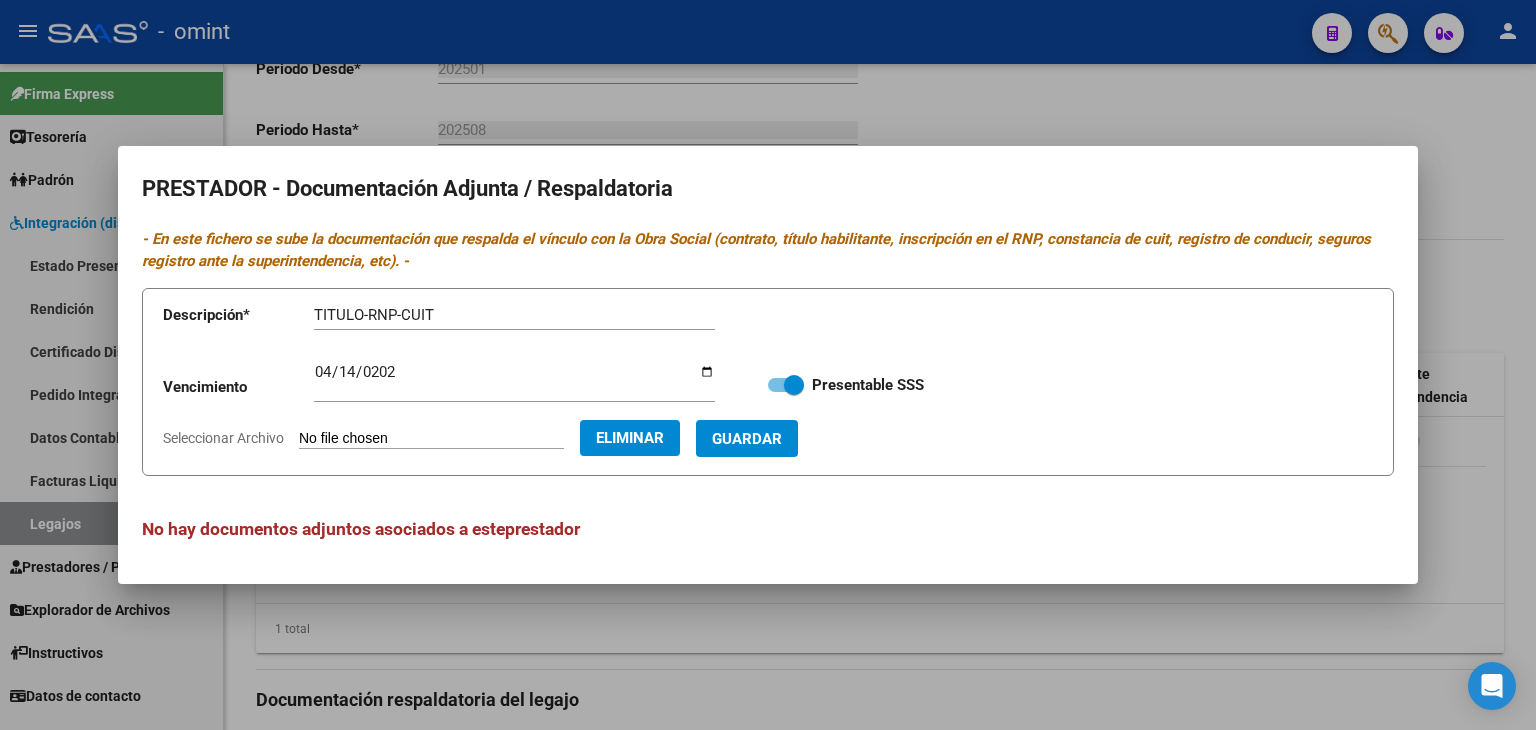 click on "Guardar" at bounding box center (747, 439) 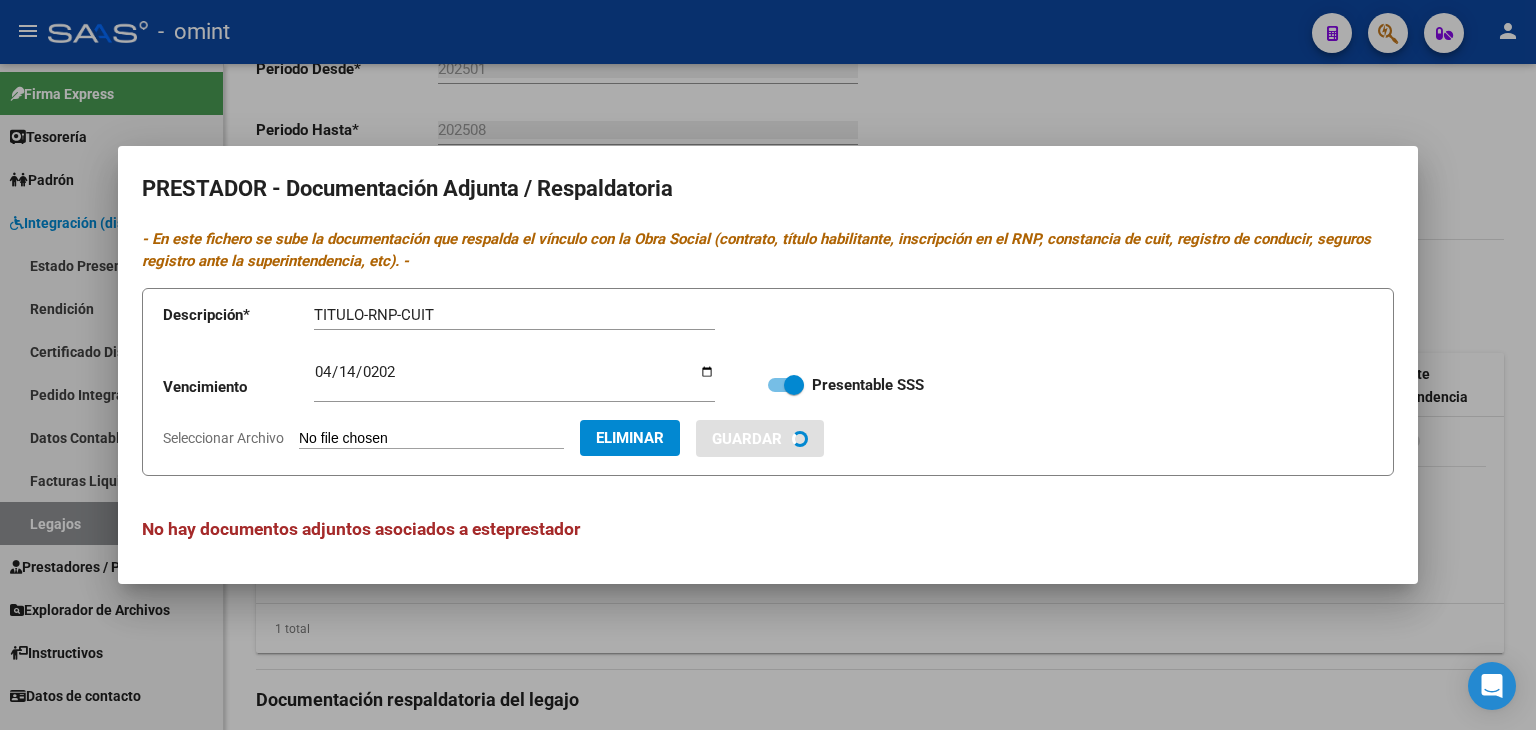 type 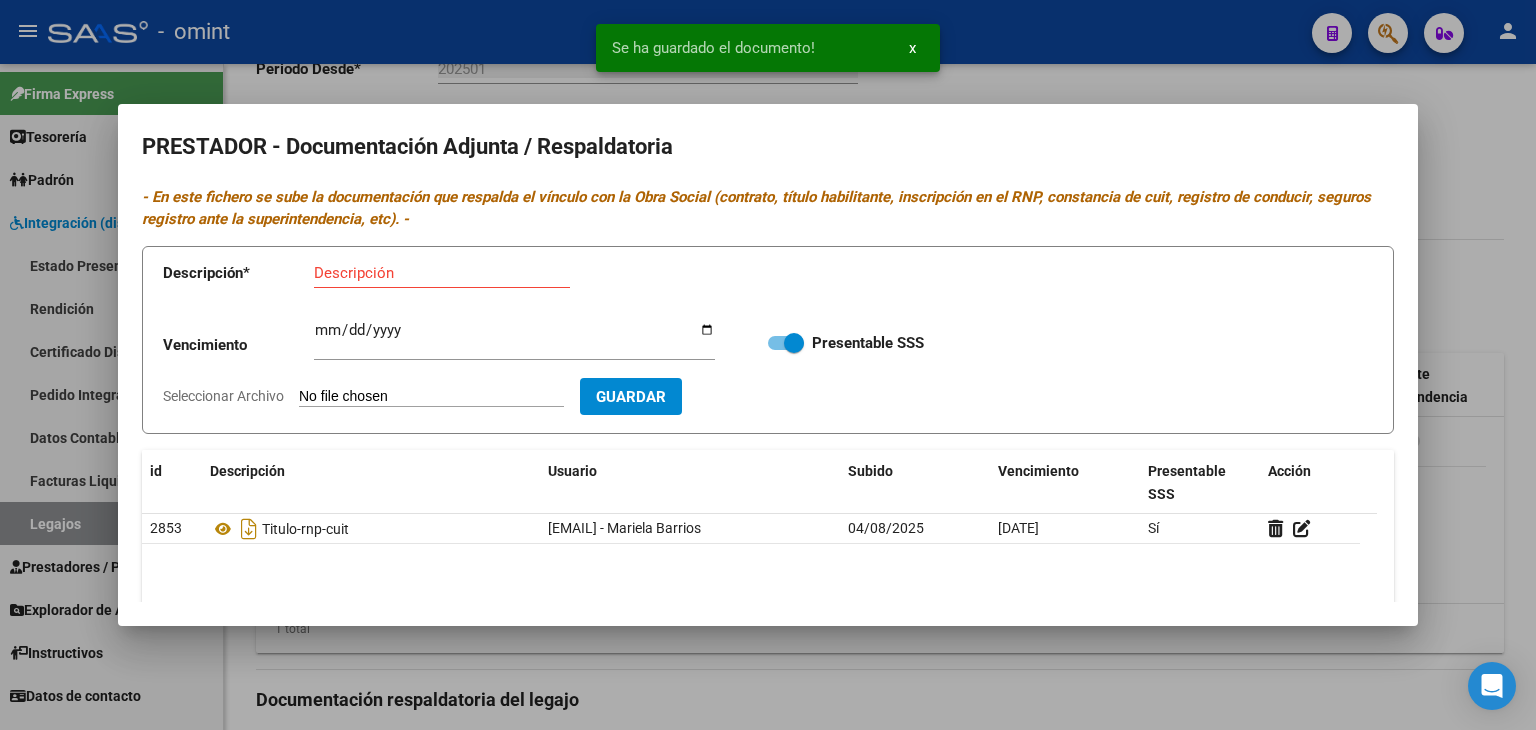 click at bounding box center (768, 365) 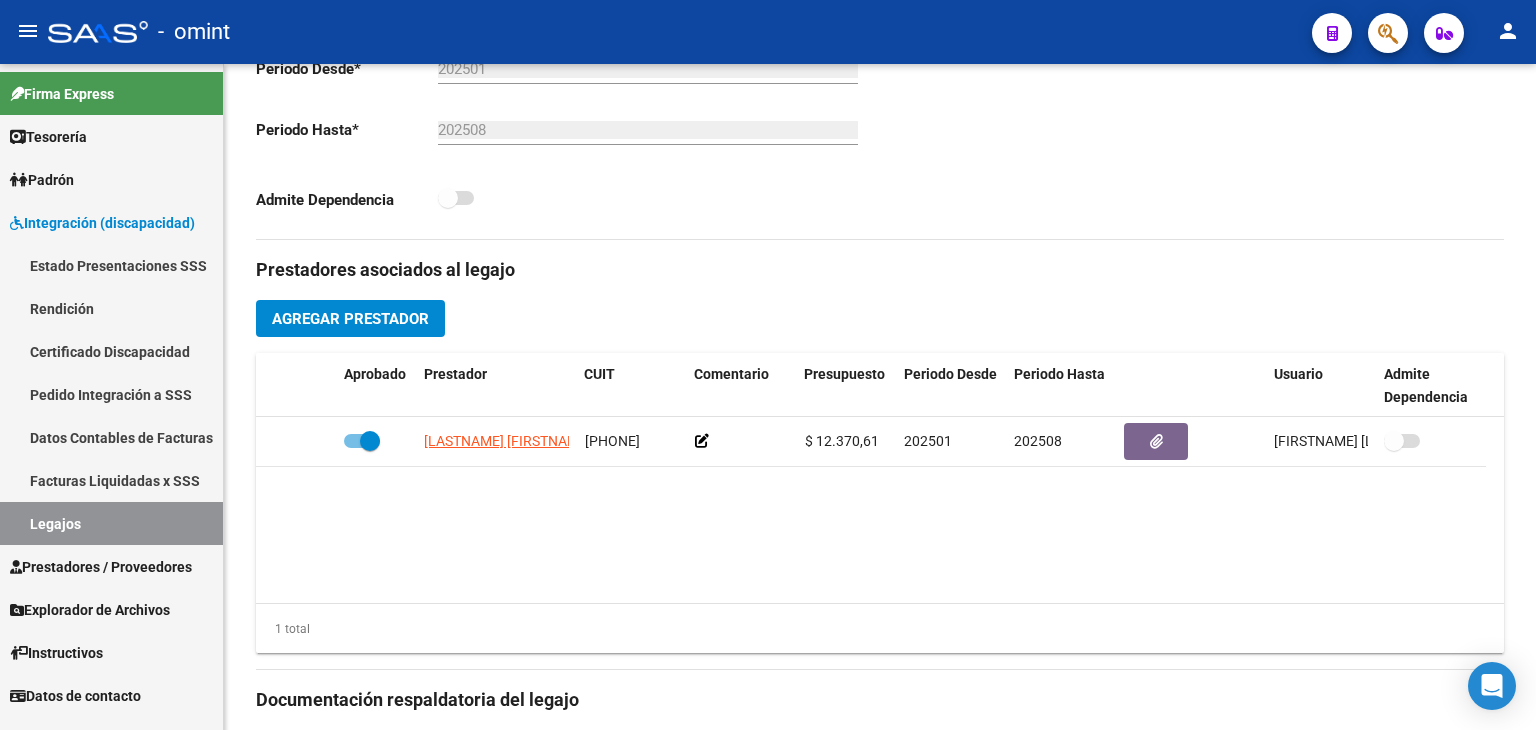 type 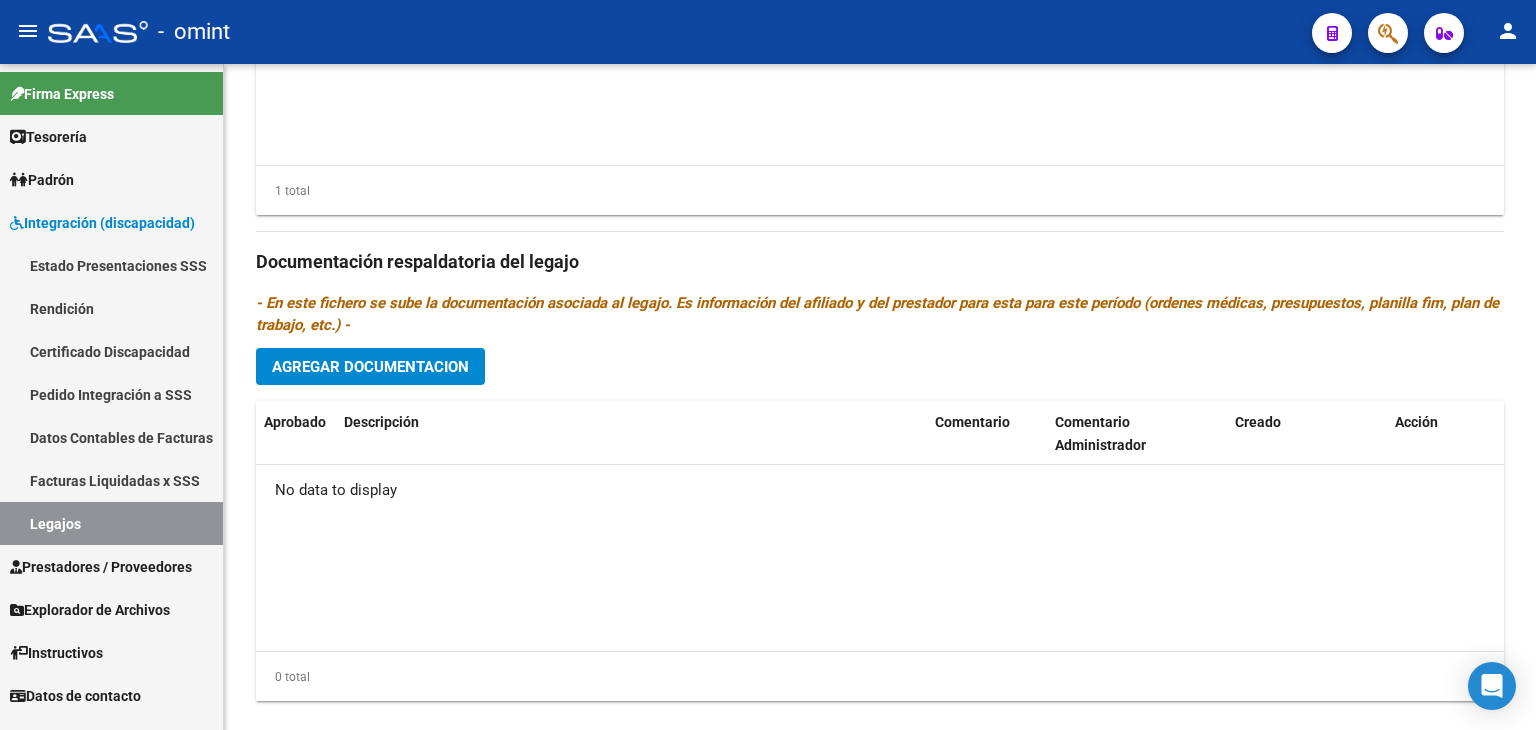 scroll, scrollTop: 1000, scrollLeft: 0, axis: vertical 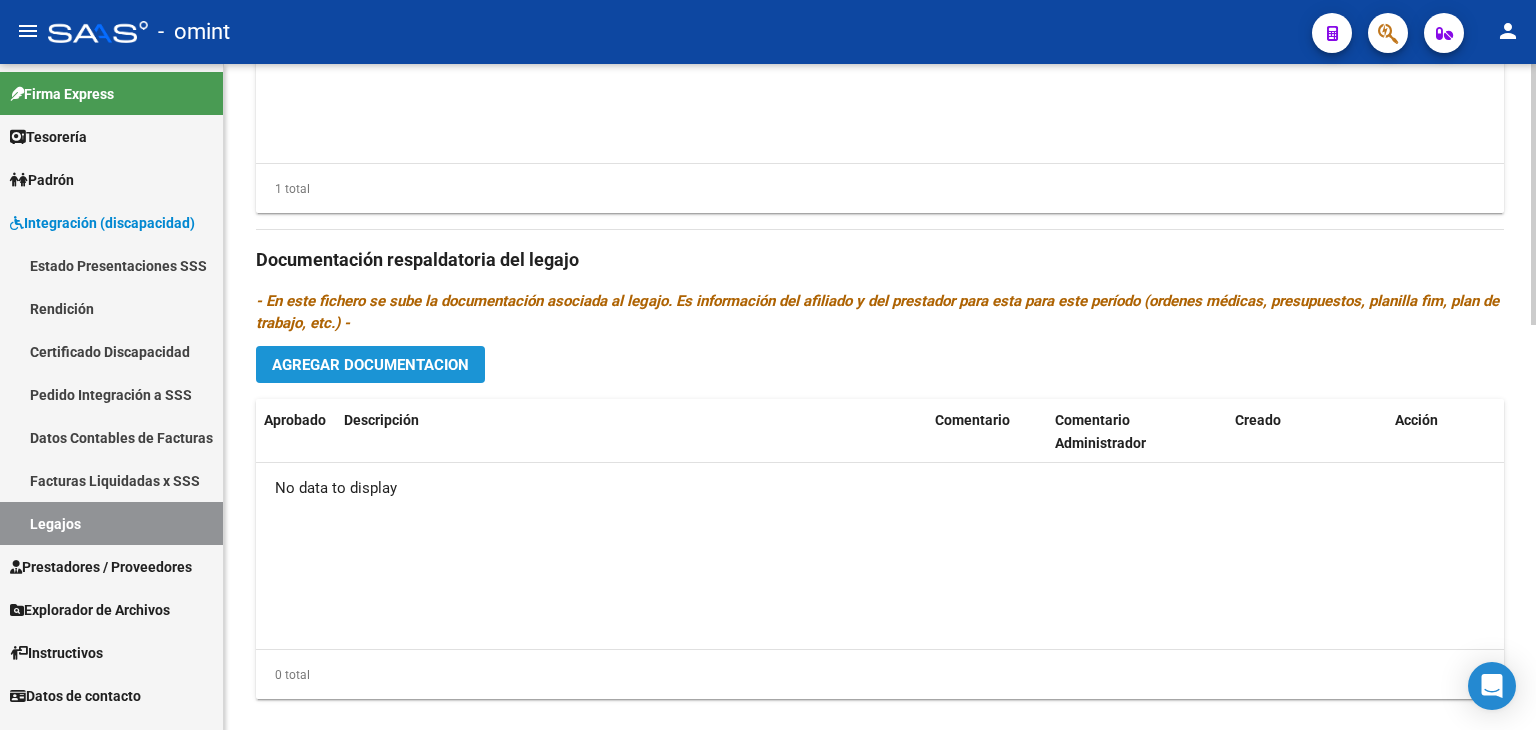 click on "Agregar Documentacion" 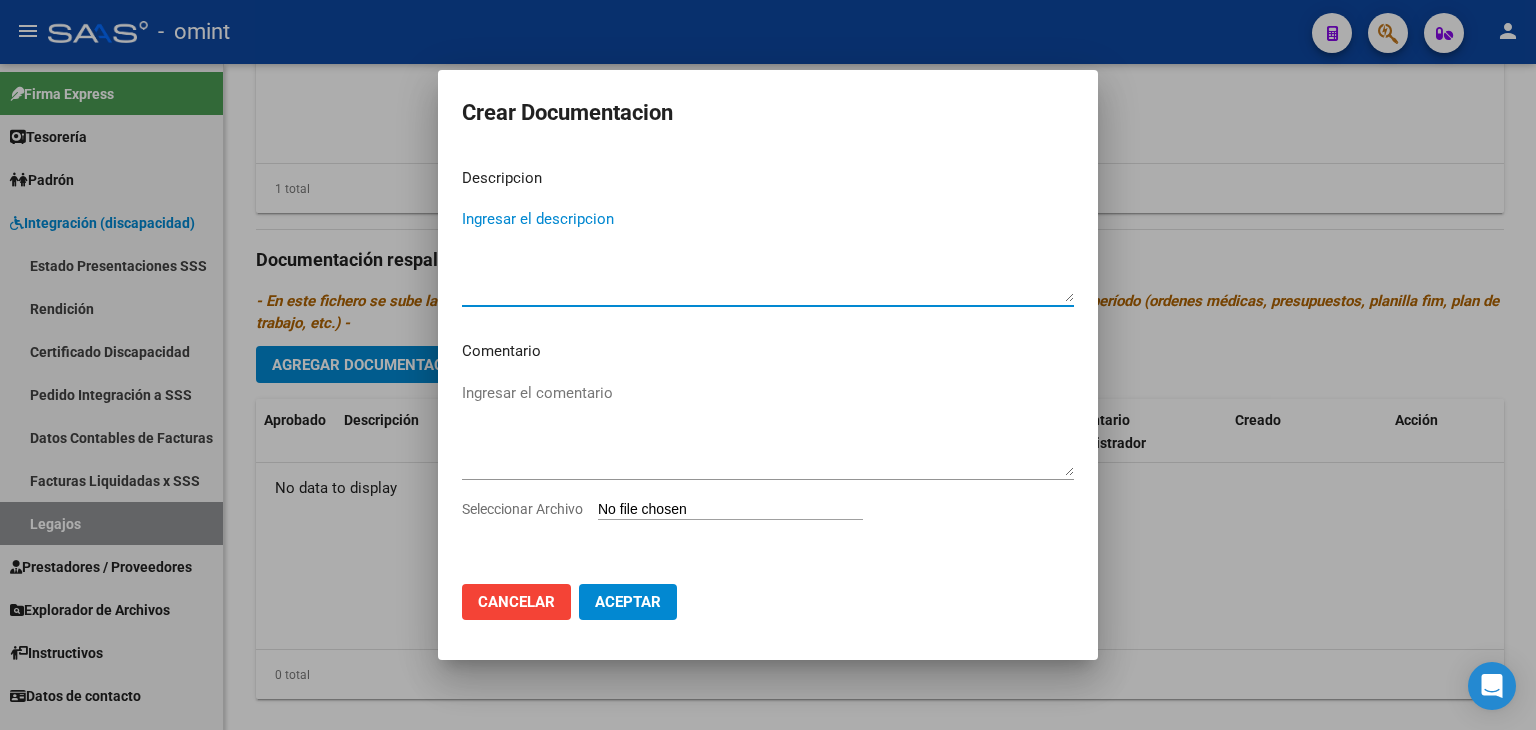 click on "Ingresar el descripcion" at bounding box center (768, 255) 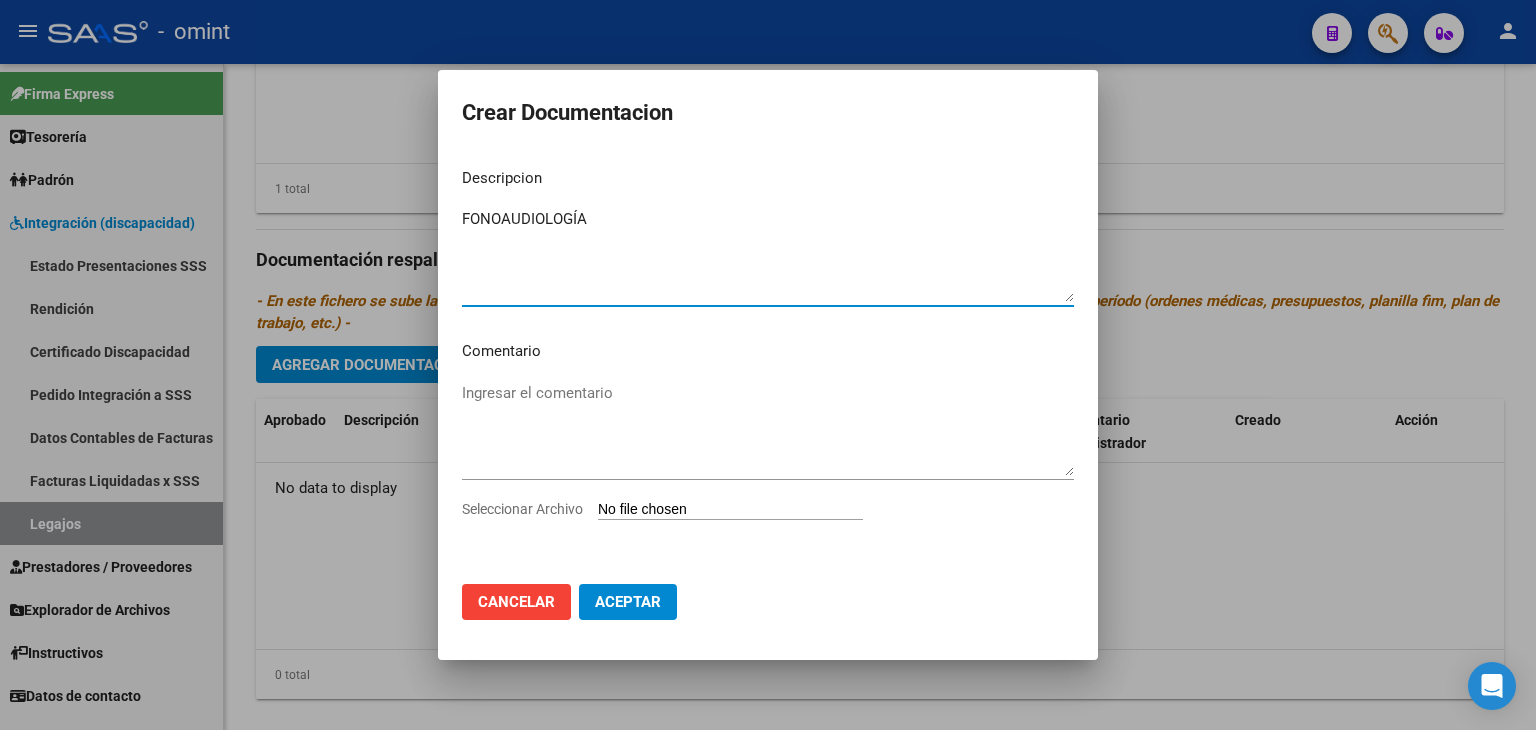 type on "FONOAUDIOLOGÍA" 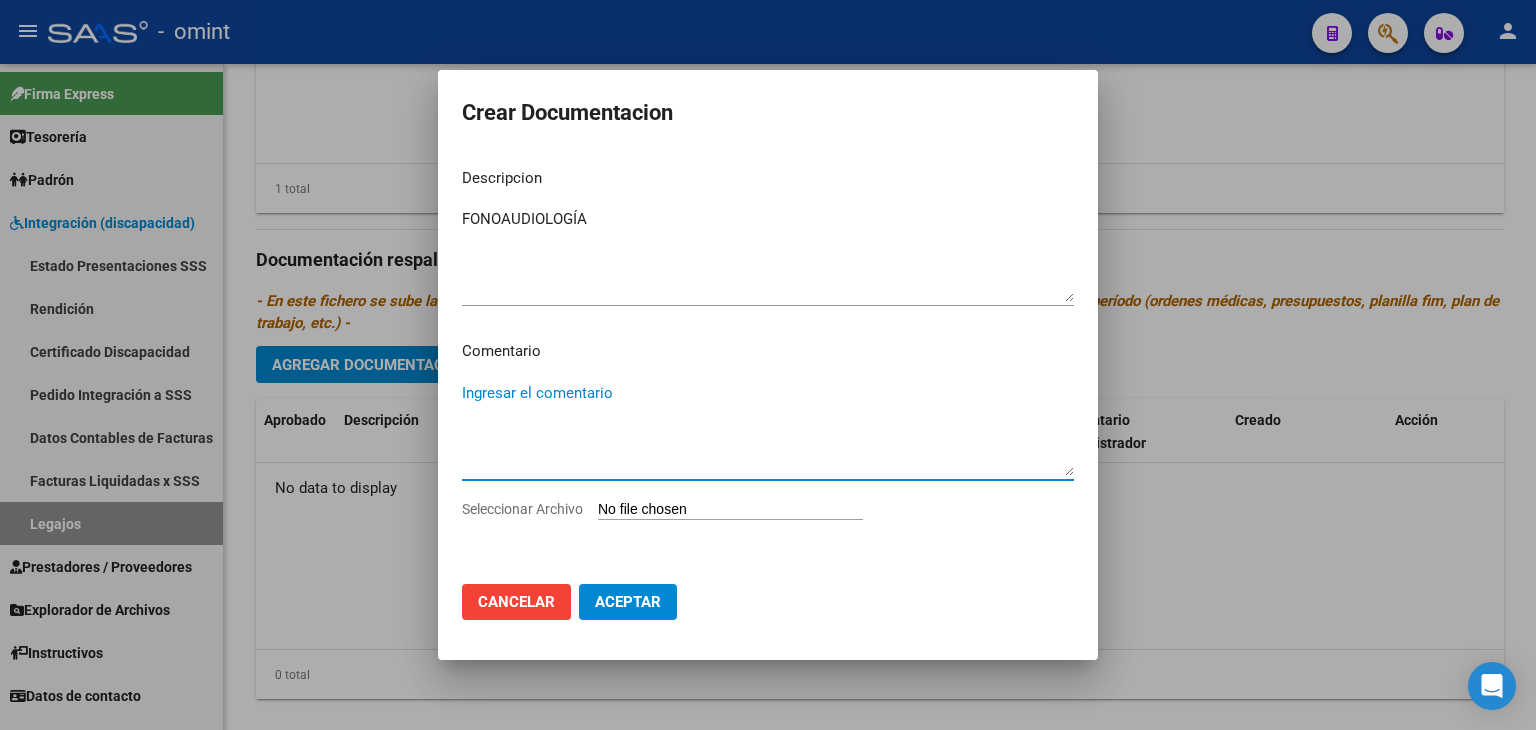 click on "Seleccionar Archivo" at bounding box center [730, 510] 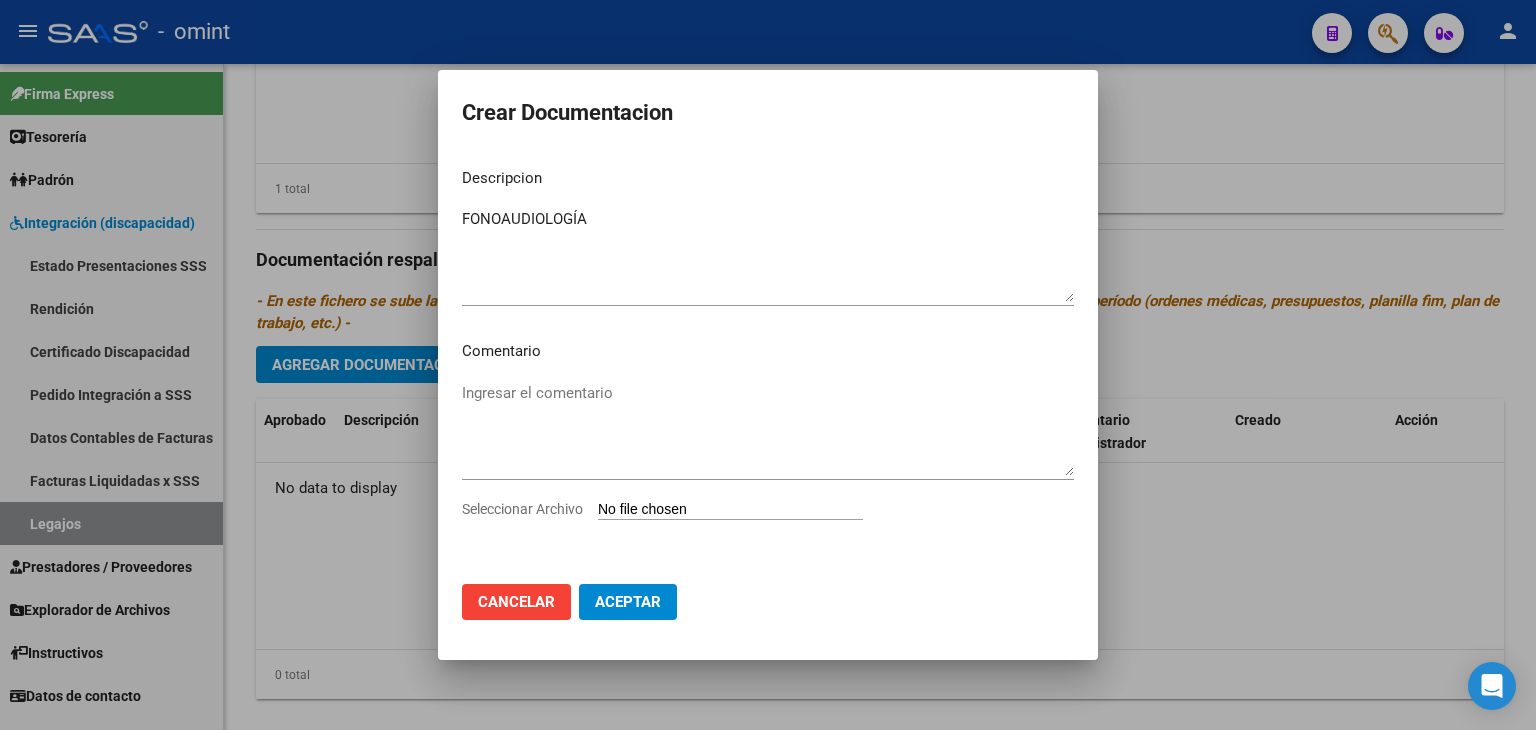 type on "C:\fakepath\Prestacional FONO [NAME].pdf" 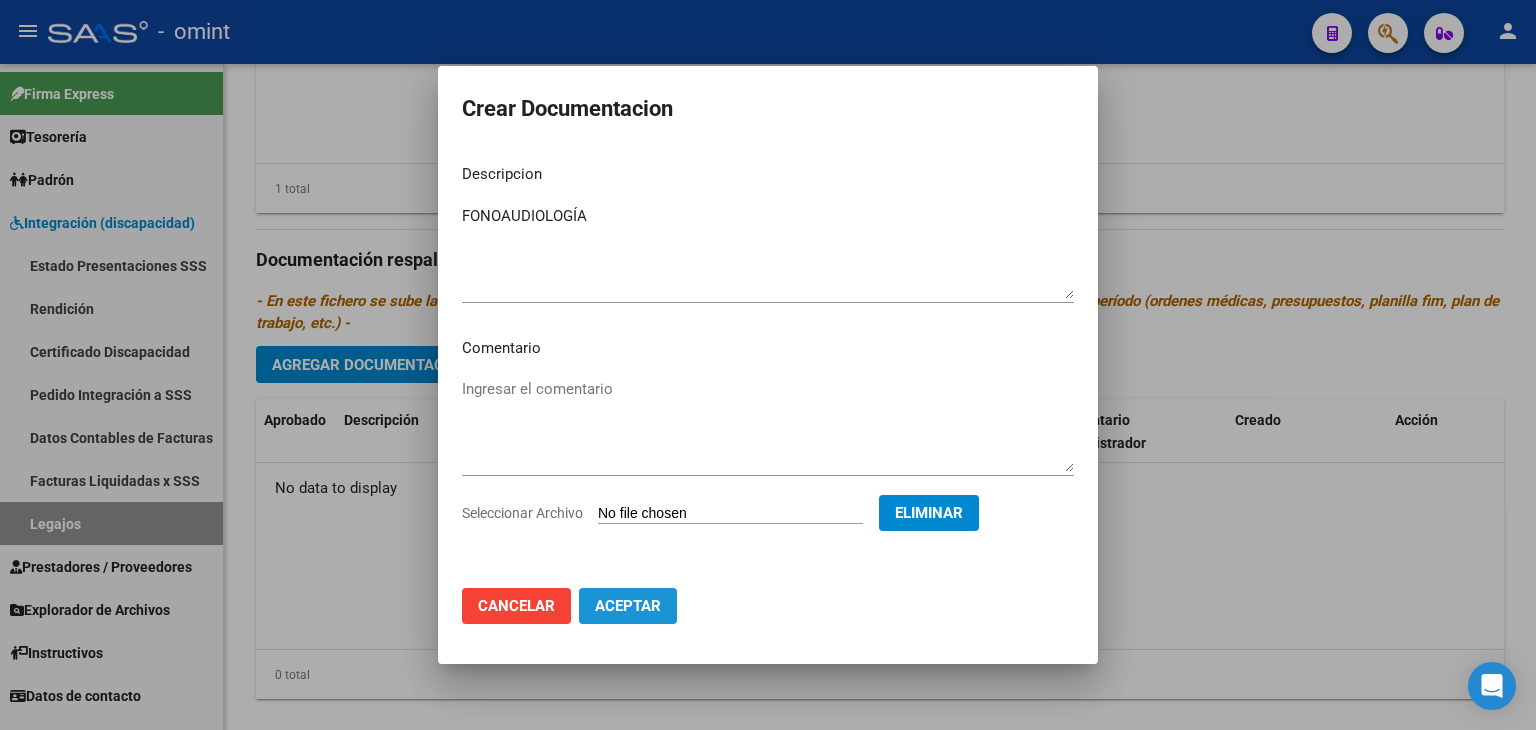 click on "Aceptar" 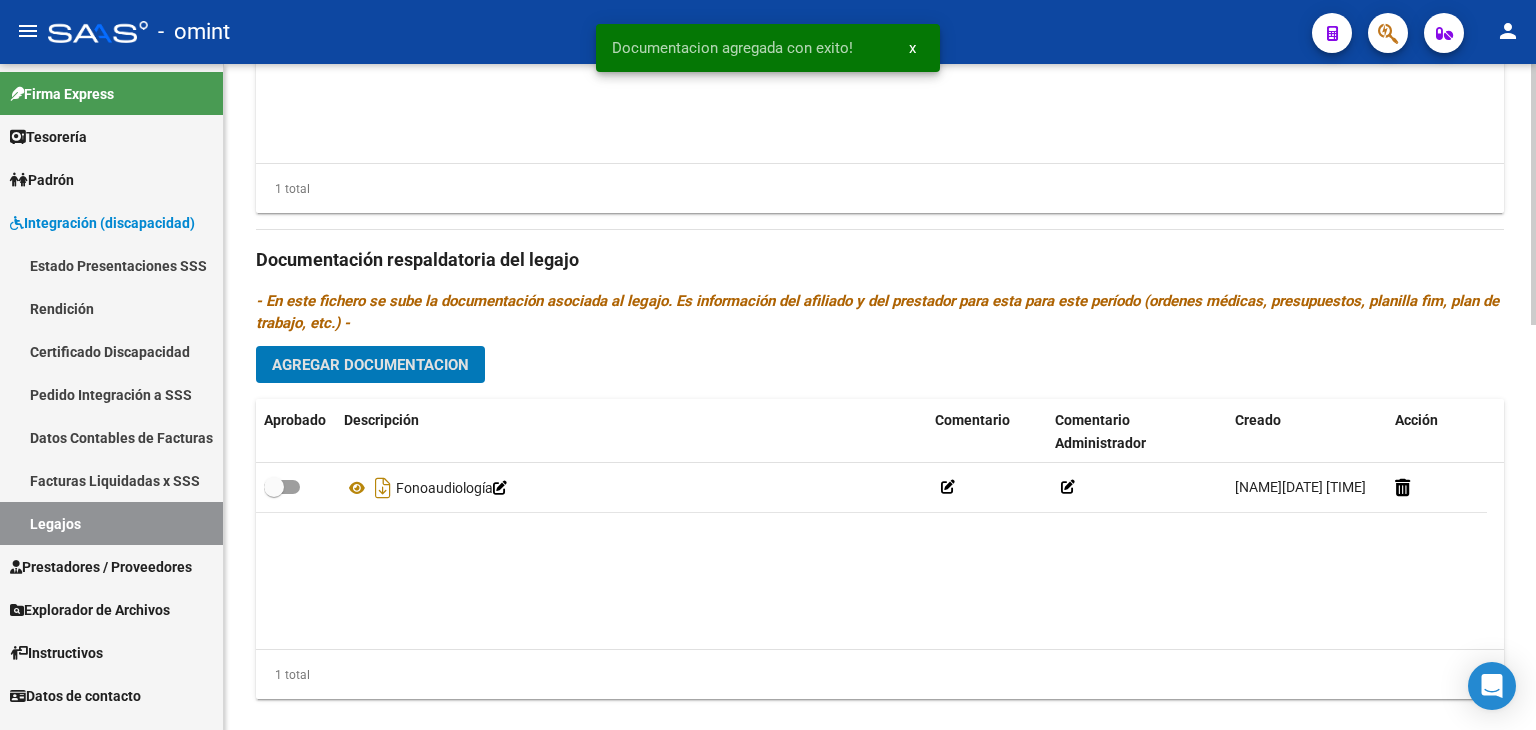 click on "Prestadores asociados al legajo Agregar Prestador Aprobado Prestador CUIT Comentario Presupuesto Periodo Desde Periodo Hasta Usuario Admite Dependencia   [LASTNAME] [FIRSTNAME] [FIRSTNAME] [PHONE]      $ [PRICE]  [YEAR][MONTH] [YEAR][MONTH] [FIRSTNAME] [LASTNAME]   [DATE]    1 total Documentación respaldatoria del legajo - En este fichero se sube la documentación asociada al legajo. Es información del afiliado y del prestador para esta para este período (ordenes médicas, presupuestos, planilla fim, plan de trabajo, etc.) - Agregar Documentacion Aprobado Descripción Comentario Comentario Administrador Creado Acción    Fonoaudiología              [FIRSTNAME] [LASTNAME]   [DATE] [TIME]  1 total" 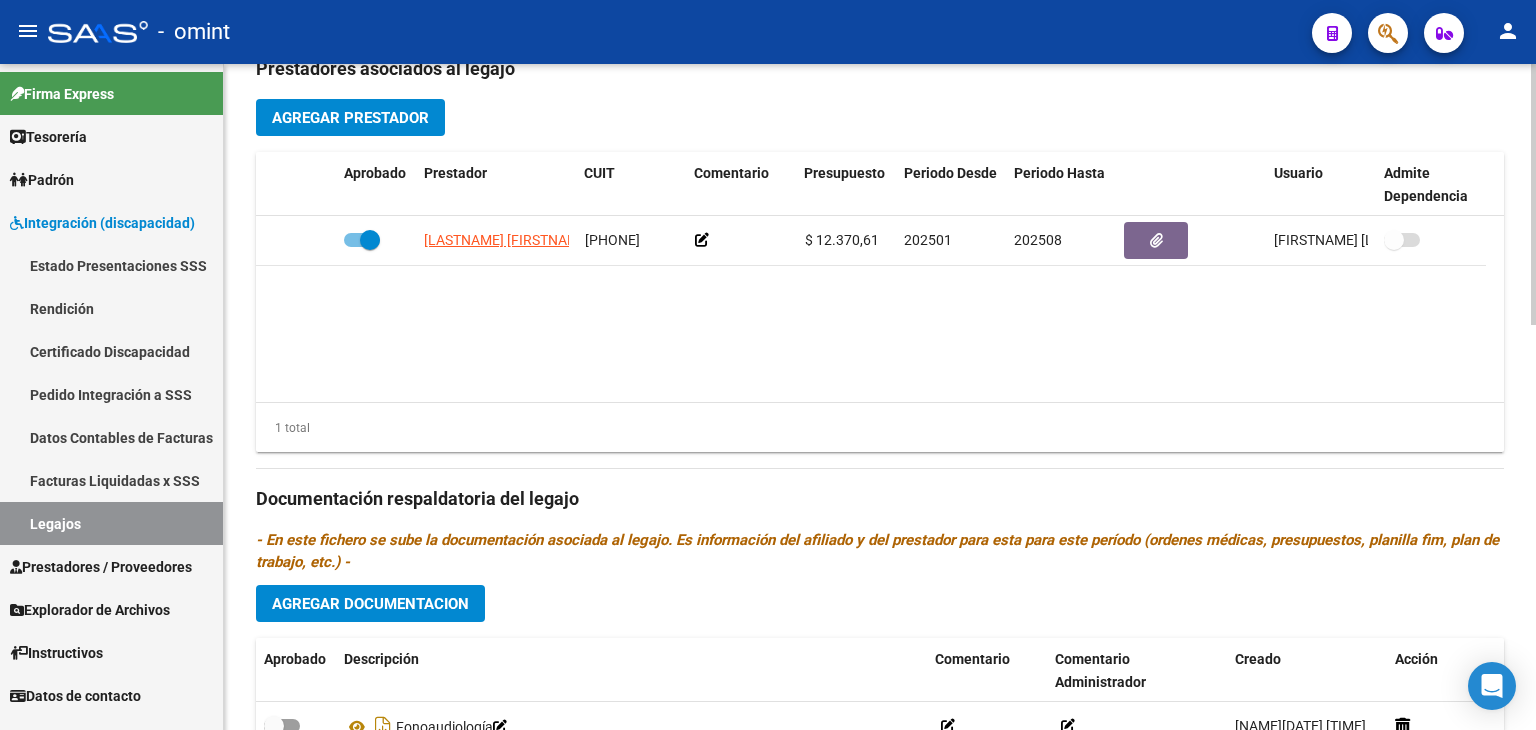scroll, scrollTop: 760, scrollLeft: 0, axis: vertical 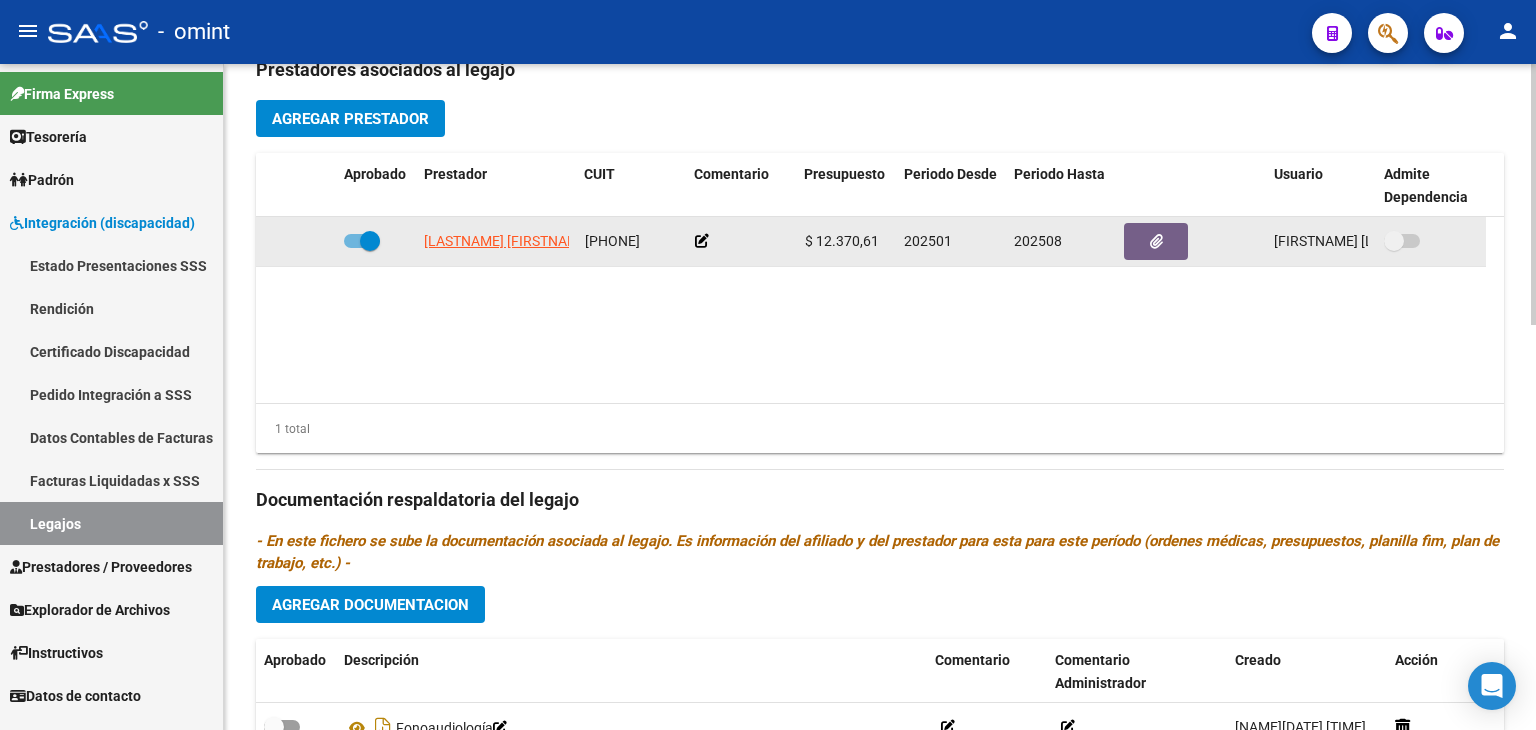 click 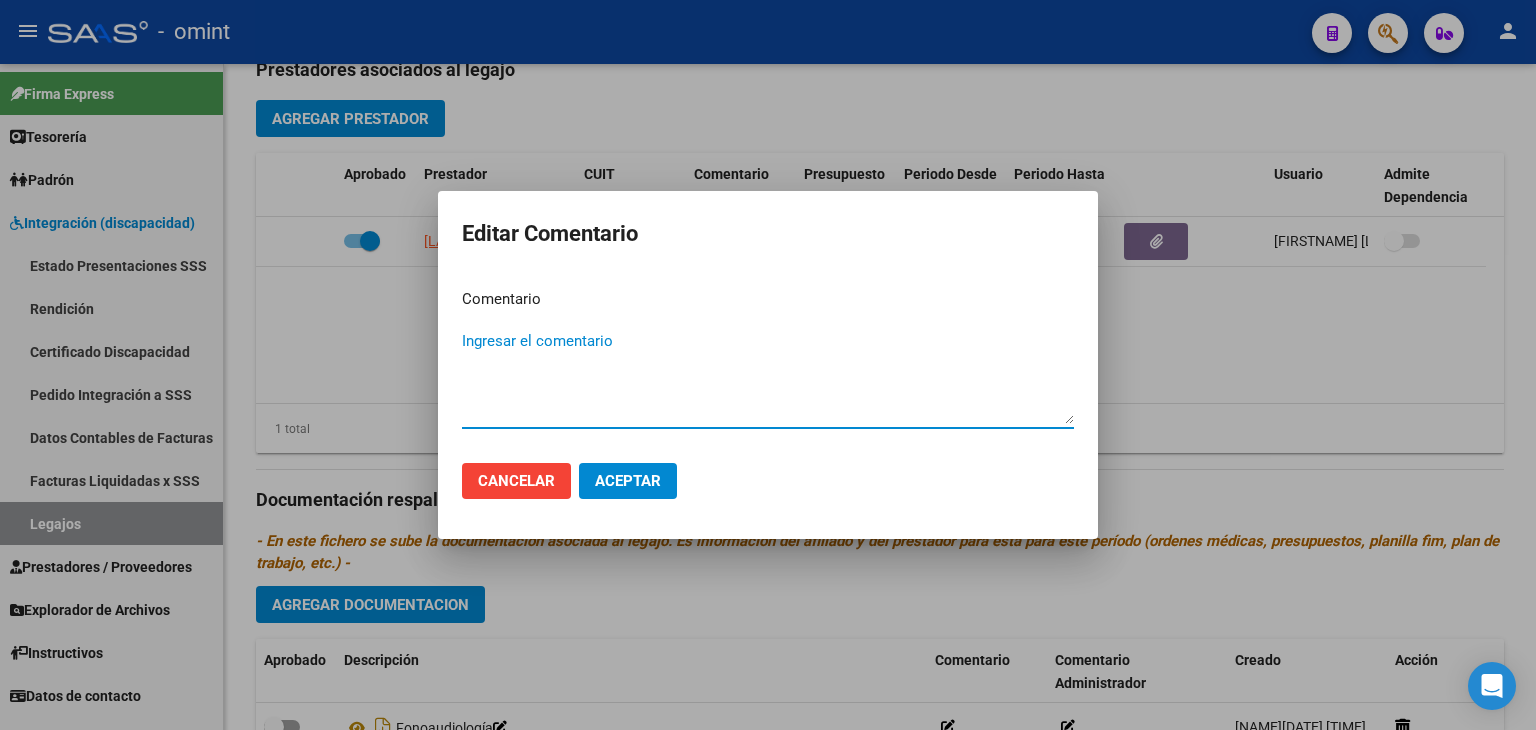 click on "Cancelar" 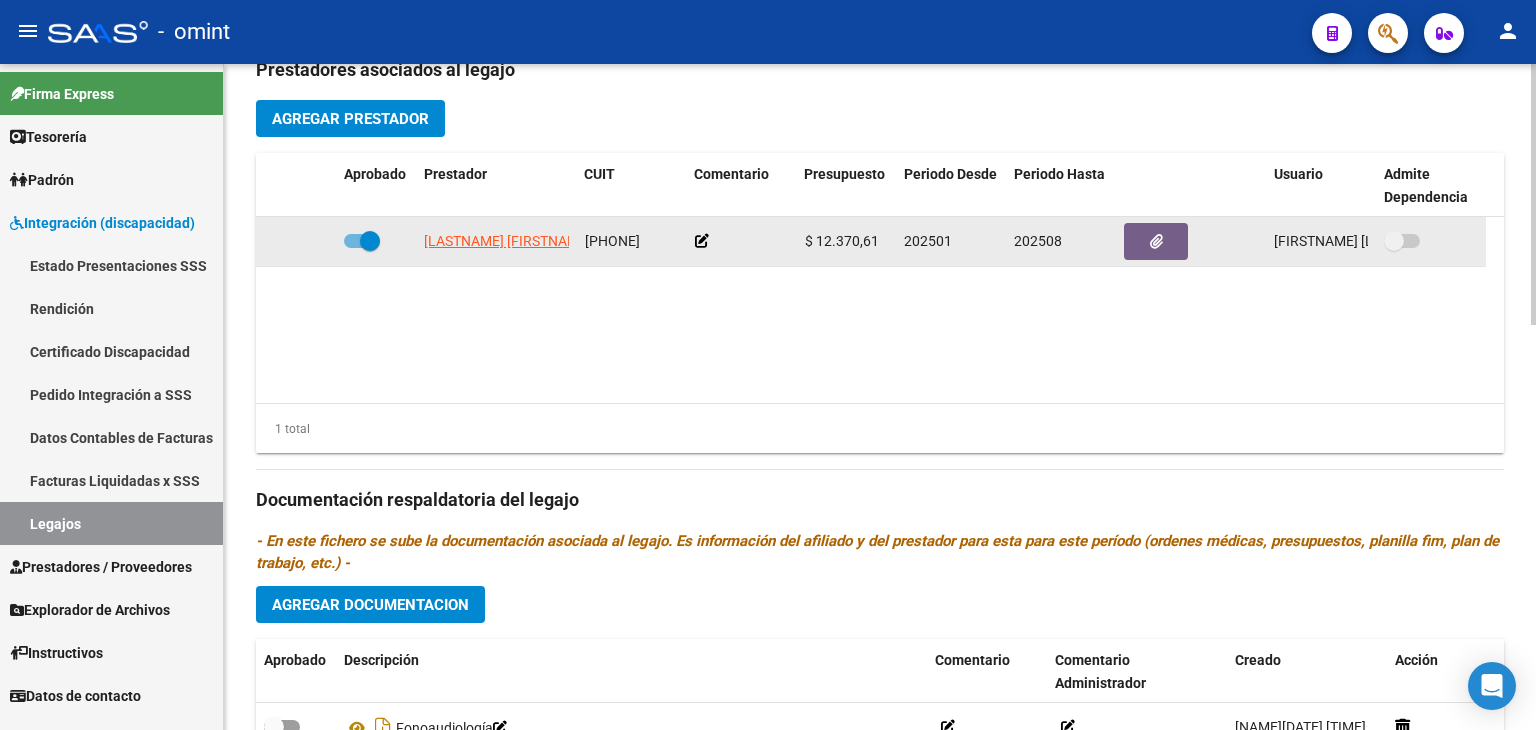 click 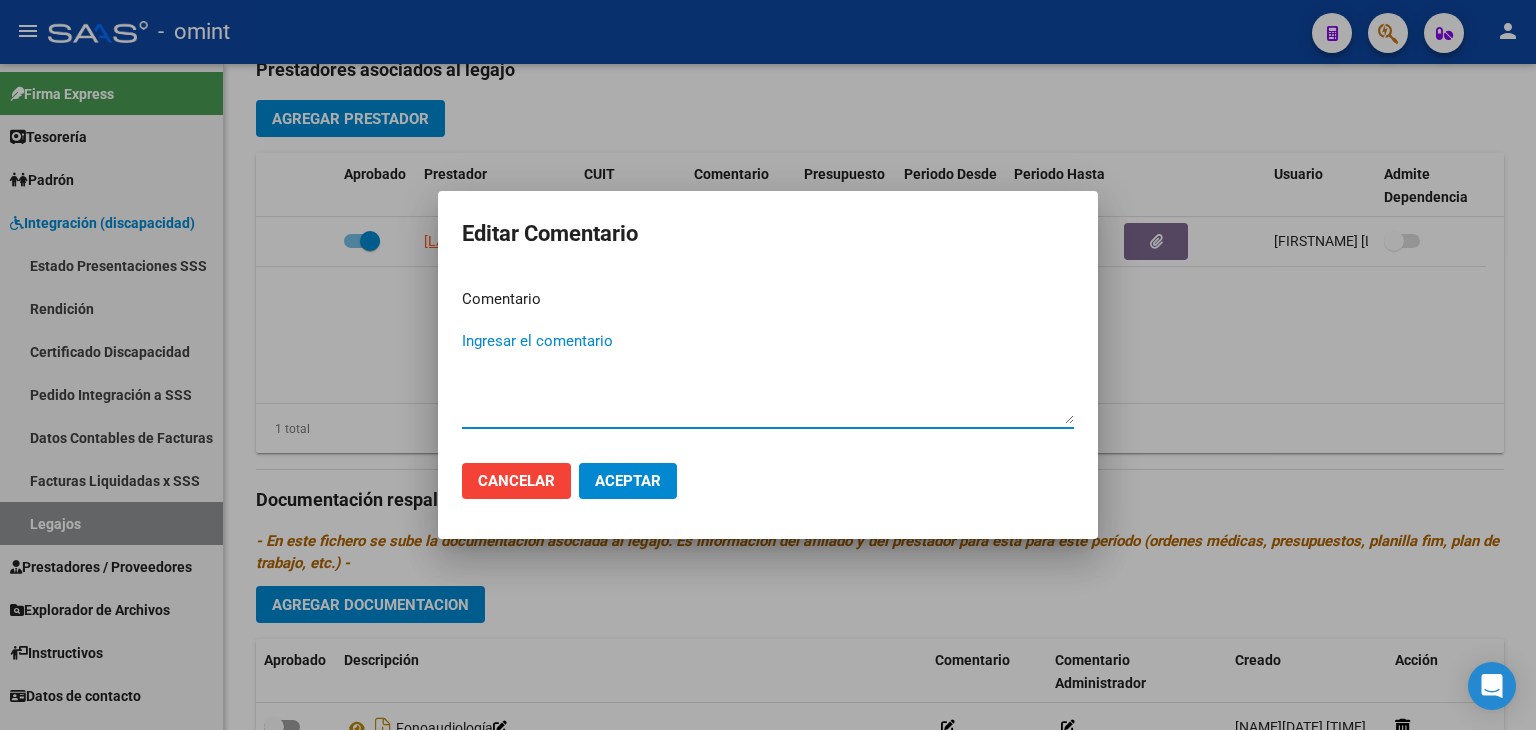 click on "Ingresar el comentario" at bounding box center (768, 377) 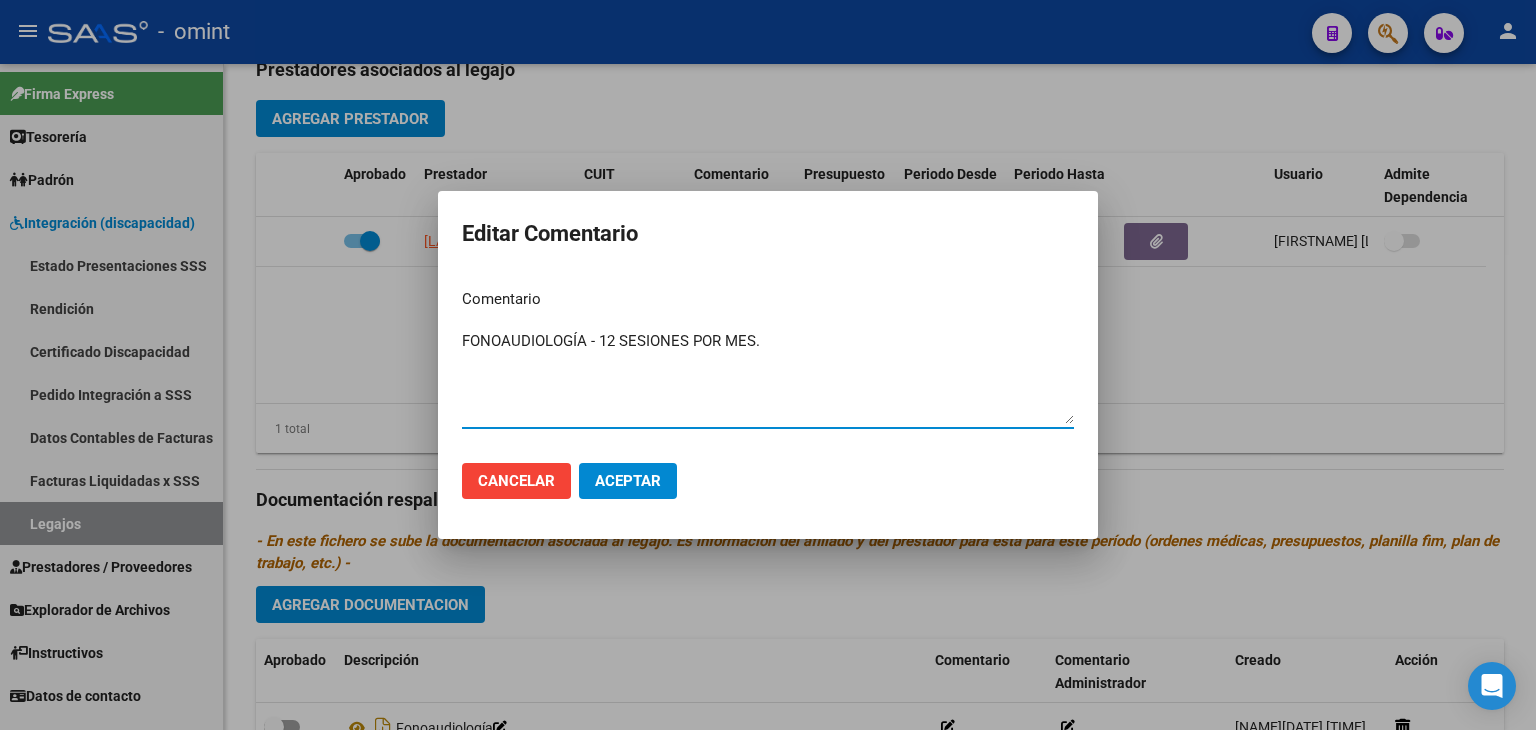 type on "FONOAUDIOLOGÍA - 12 SESIONES POR MES." 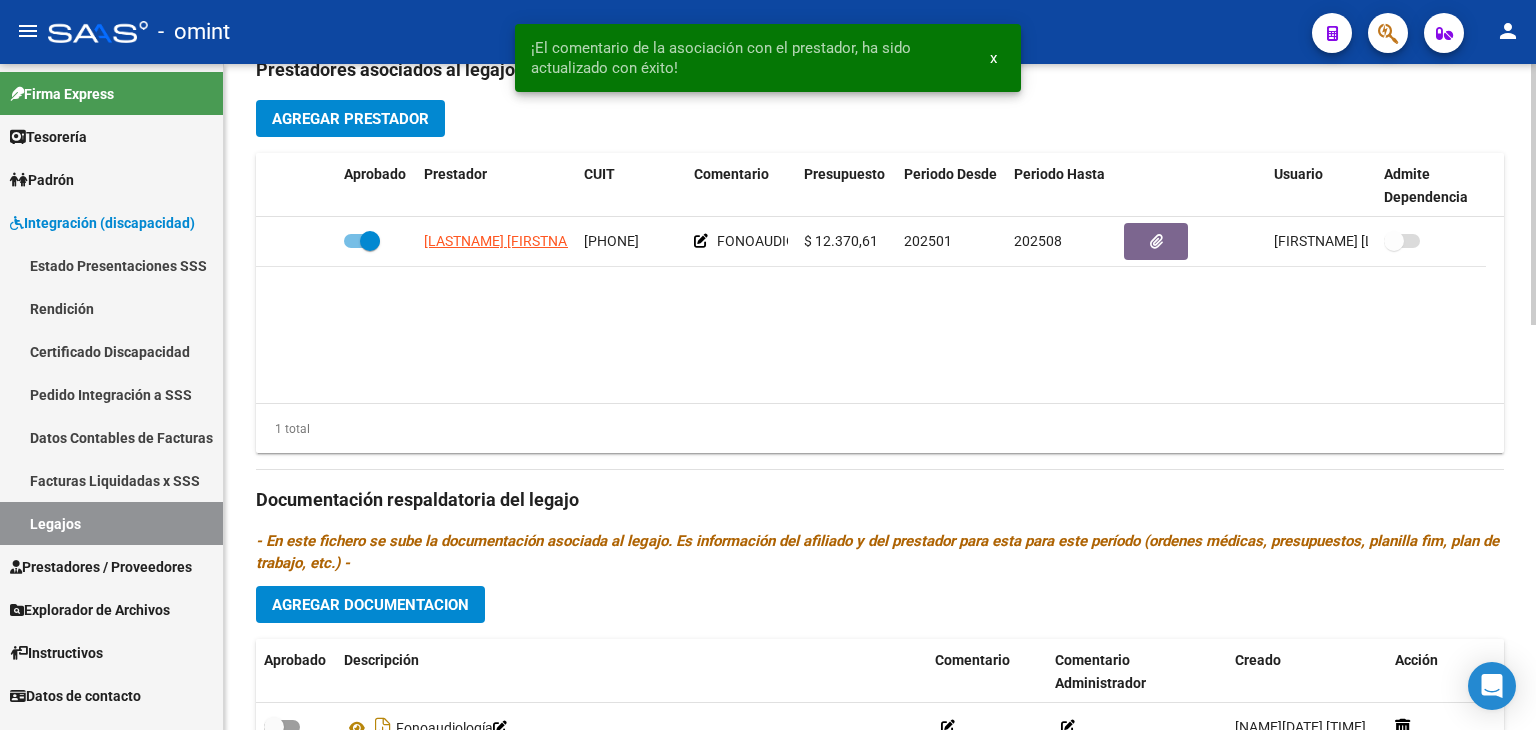 click on "[FIRST] [LAST] [CUIT]     FONOAUDIOLOGÍA - 12 SESIONES POR MES.  $ 12.370,61  202501 202508 [NAME]   [DATE]" 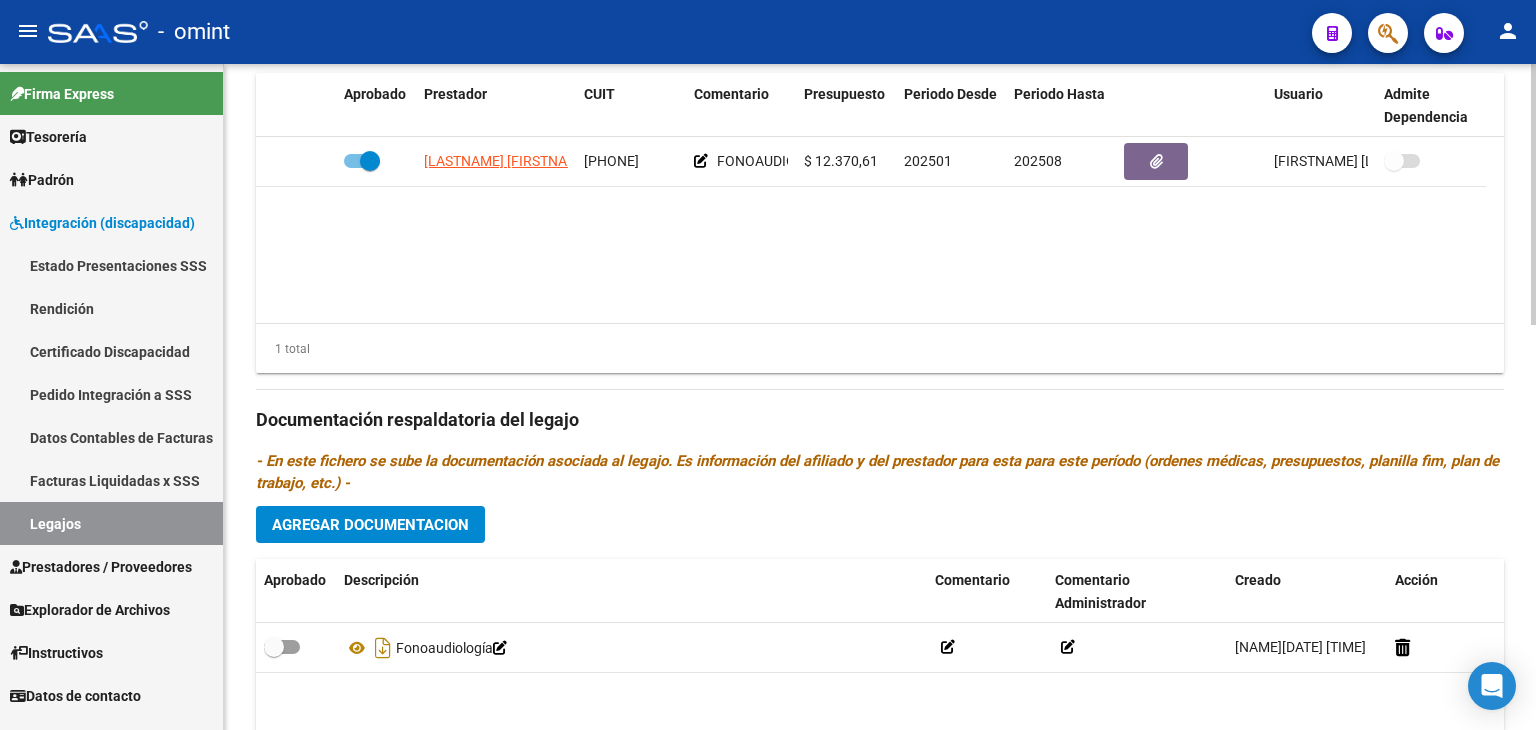 scroll, scrollTop: 880, scrollLeft: 0, axis: vertical 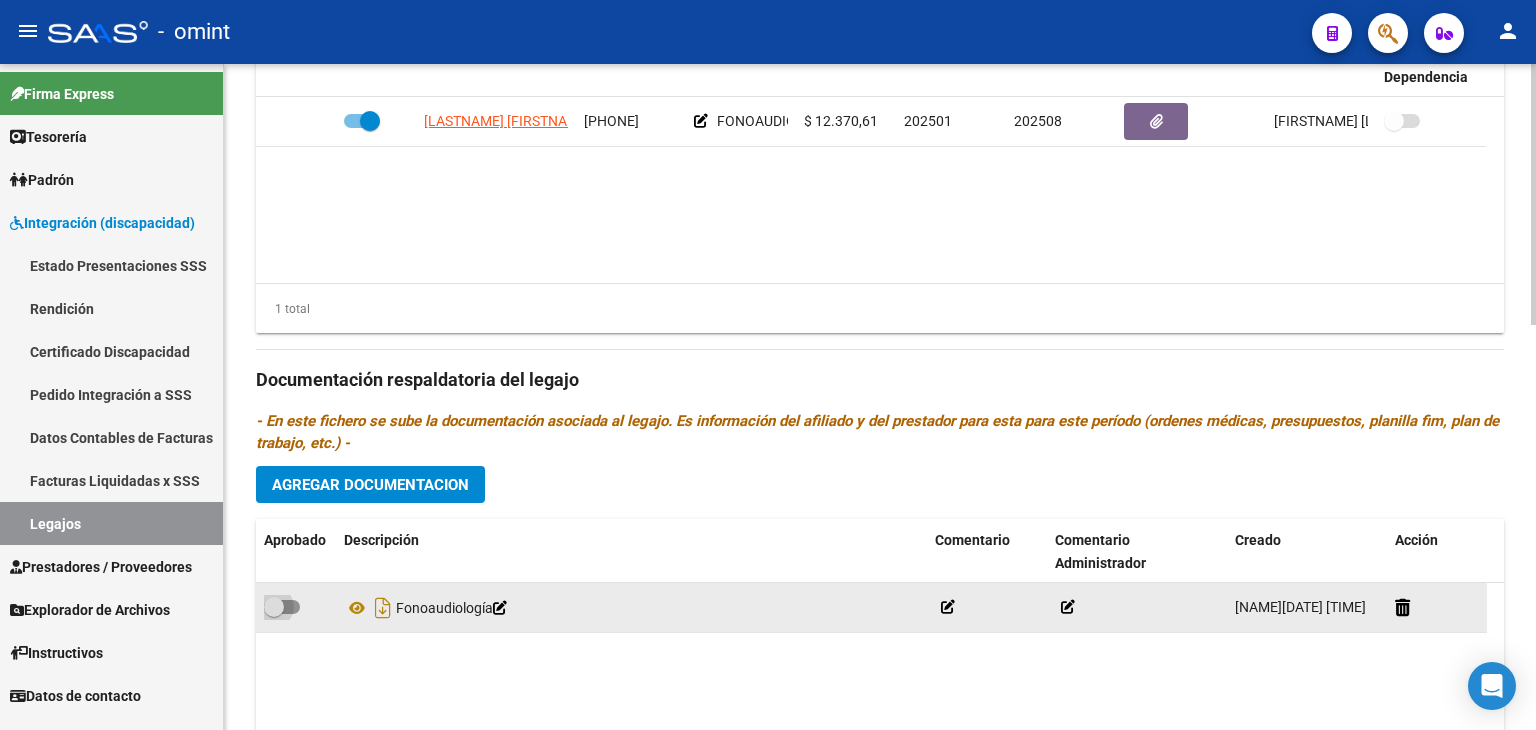 click at bounding box center [274, 607] 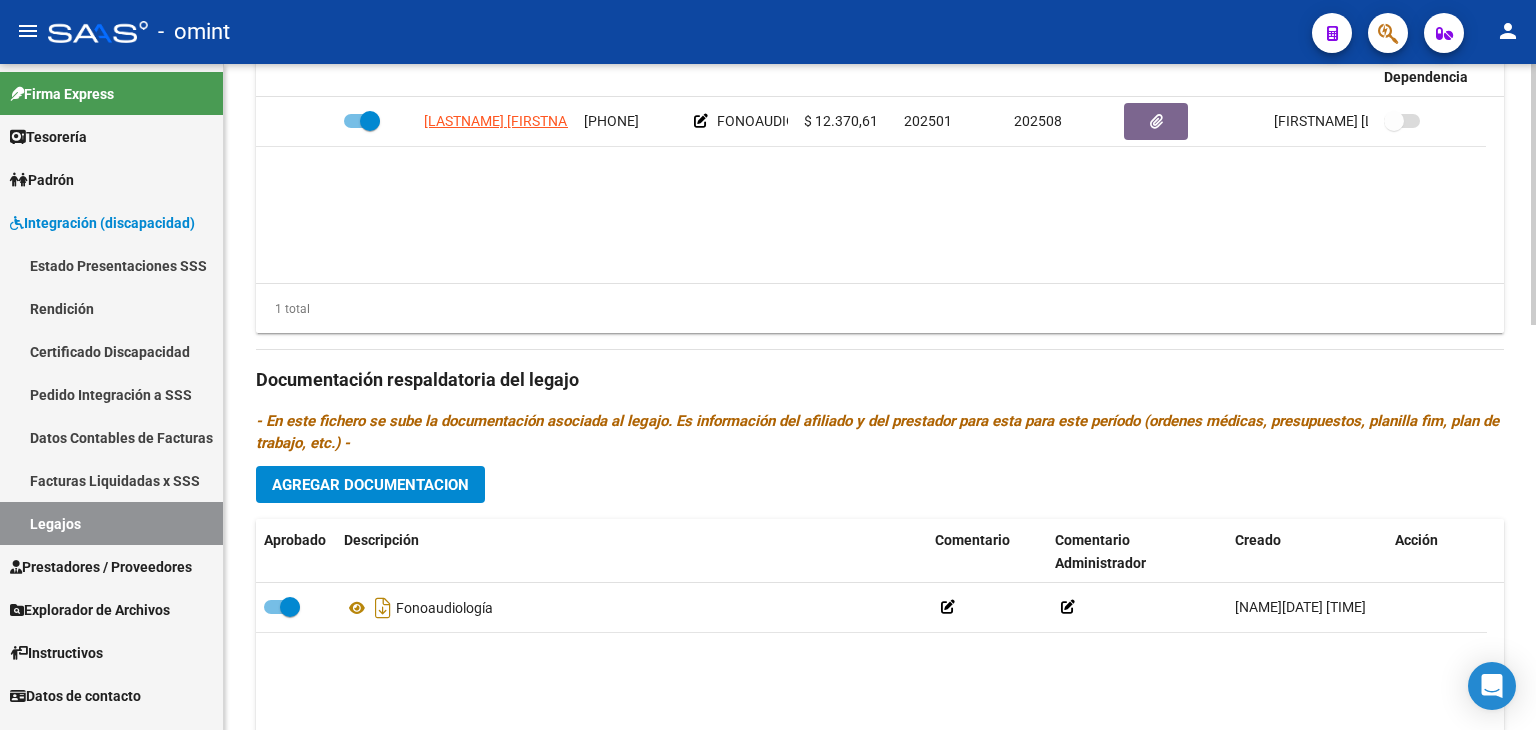 drag, startPoint x: 501, startPoint y: 256, endPoint x: 438, endPoint y: 237, distance: 65.802734 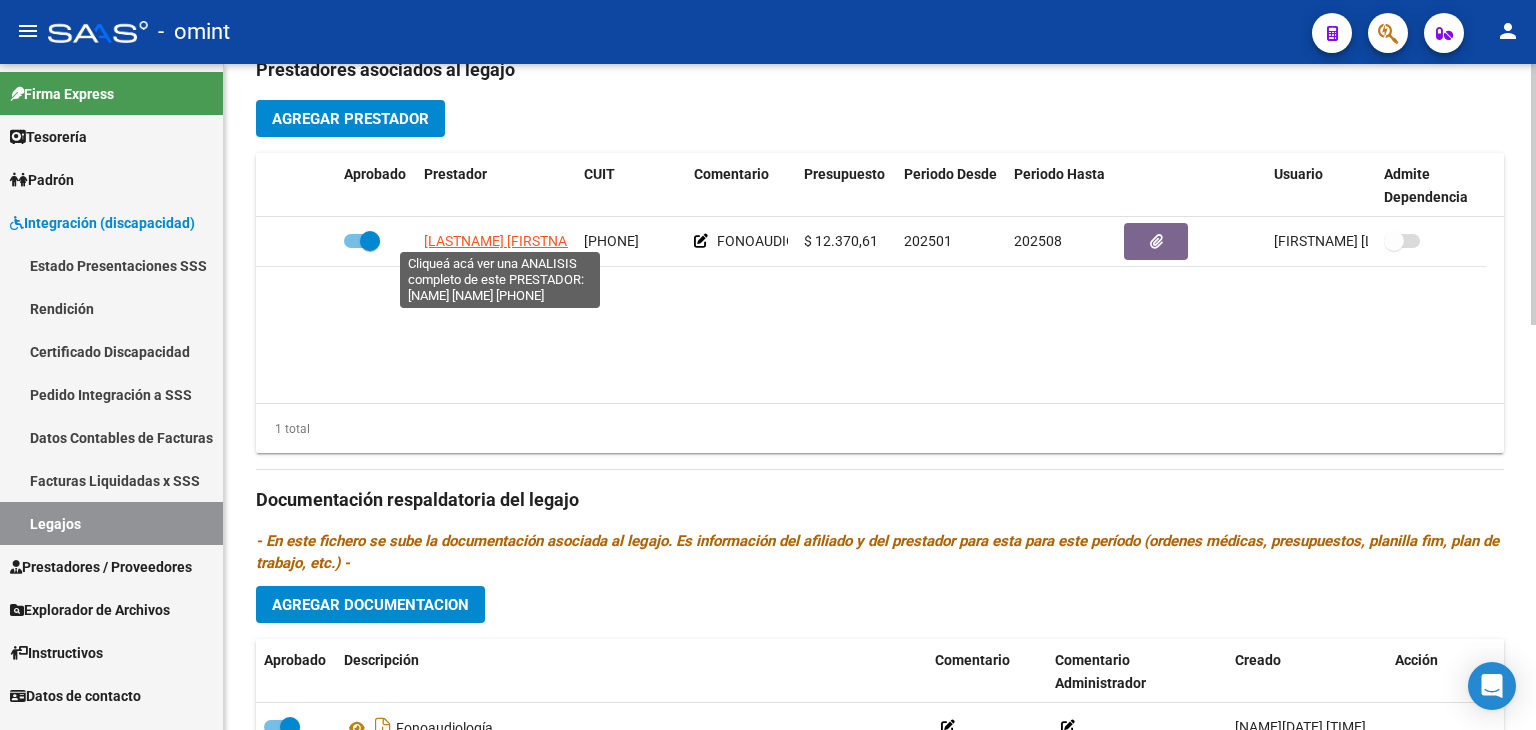 scroll, scrollTop: 720, scrollLeft: 0, axis: vertical 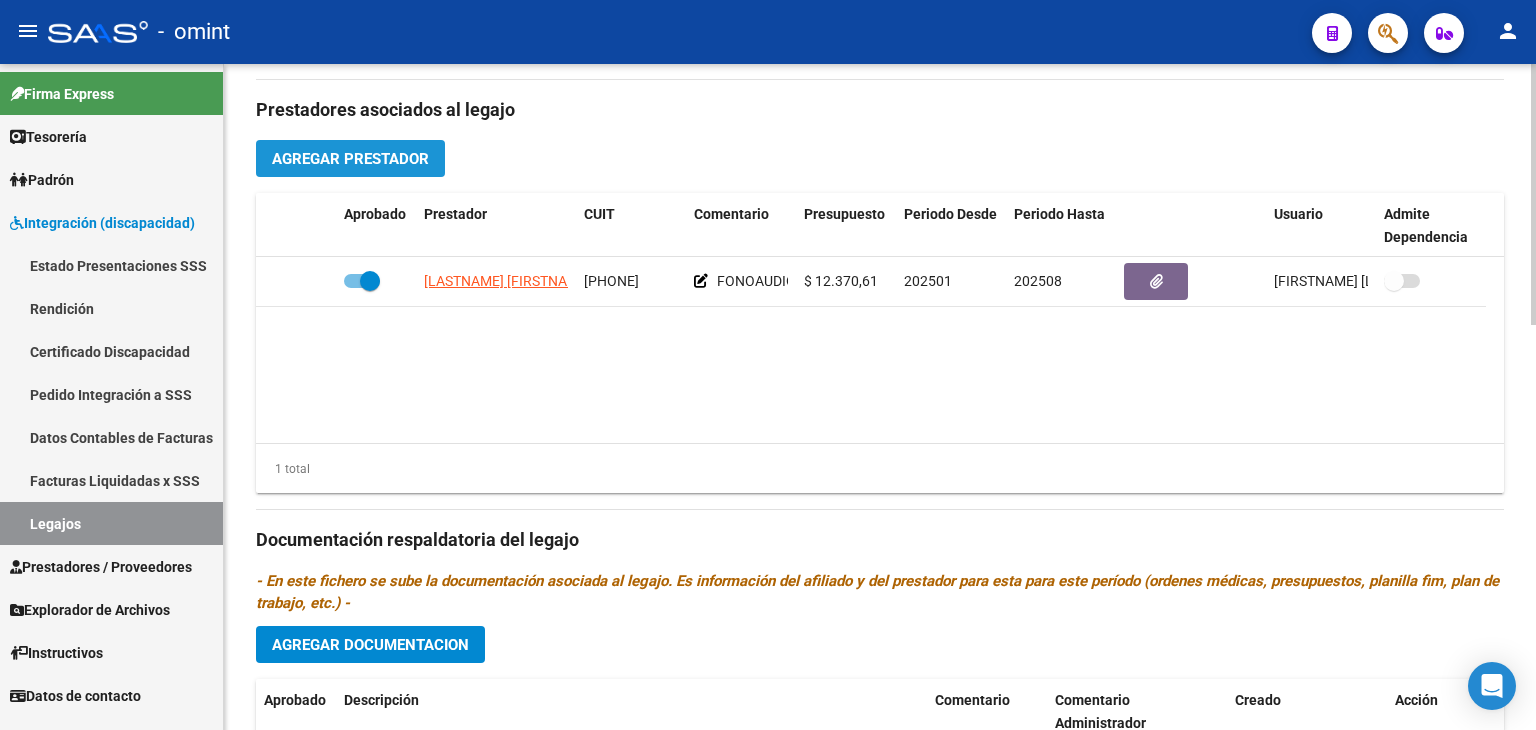 click on "Agregar Prestador" 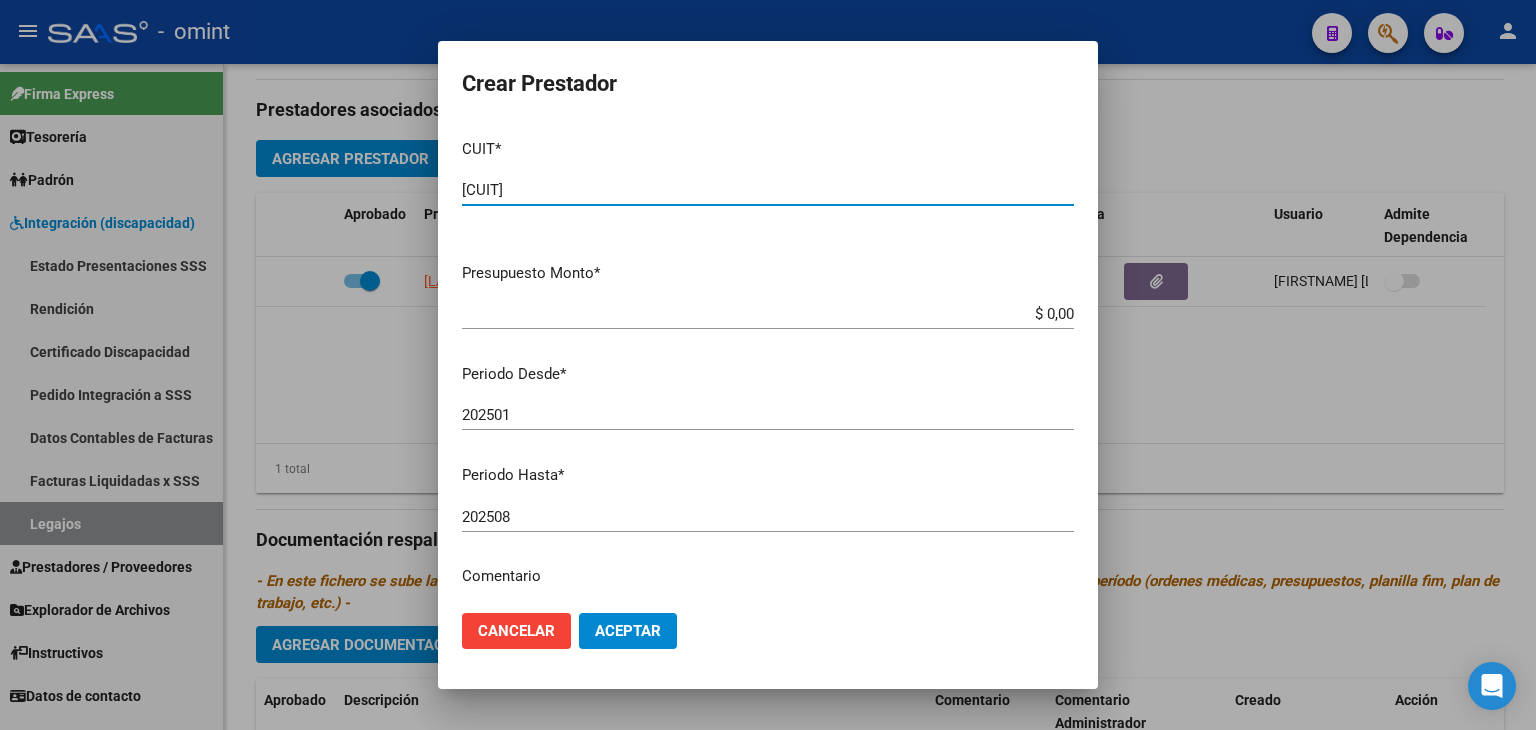 type on "[CUIT]" 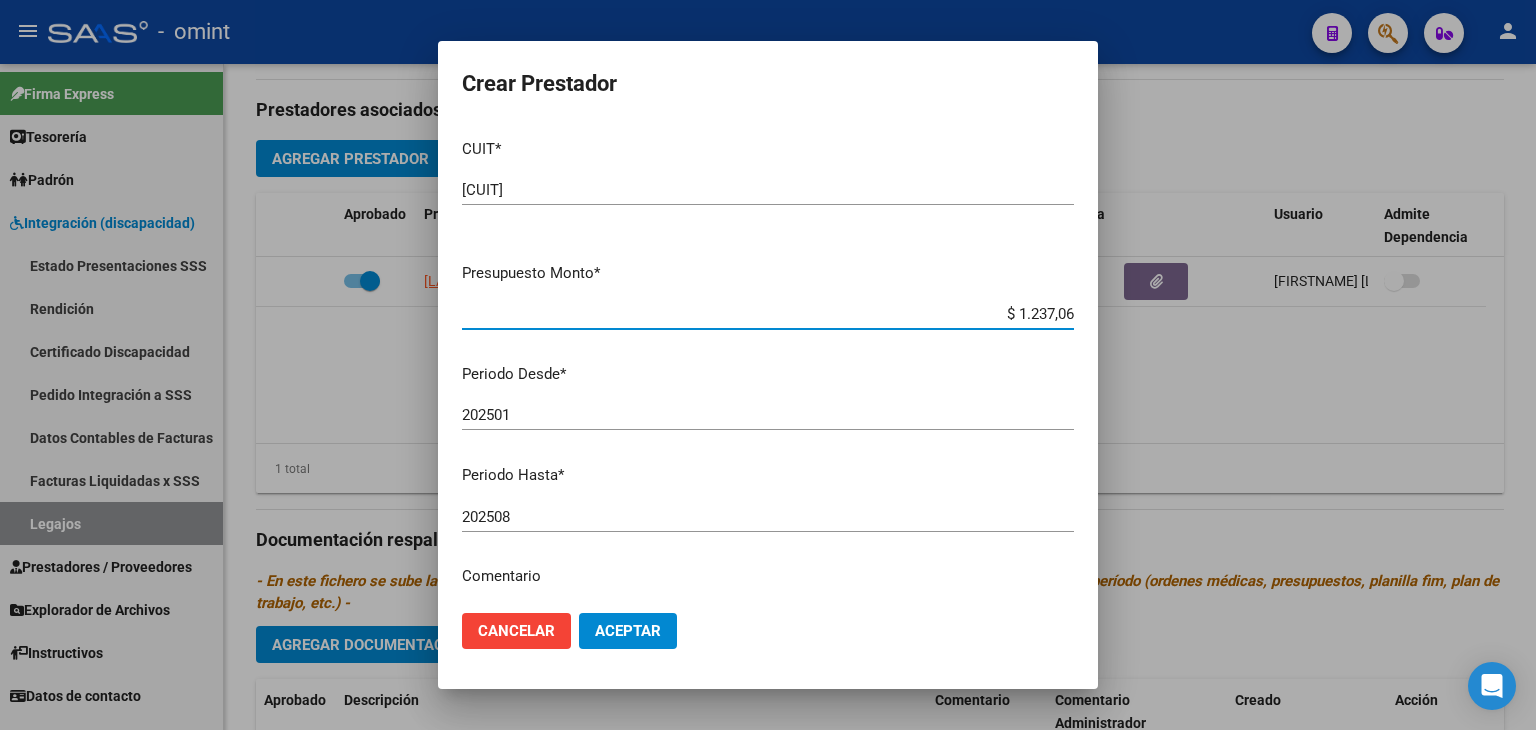 type on "$ 12.370,61" 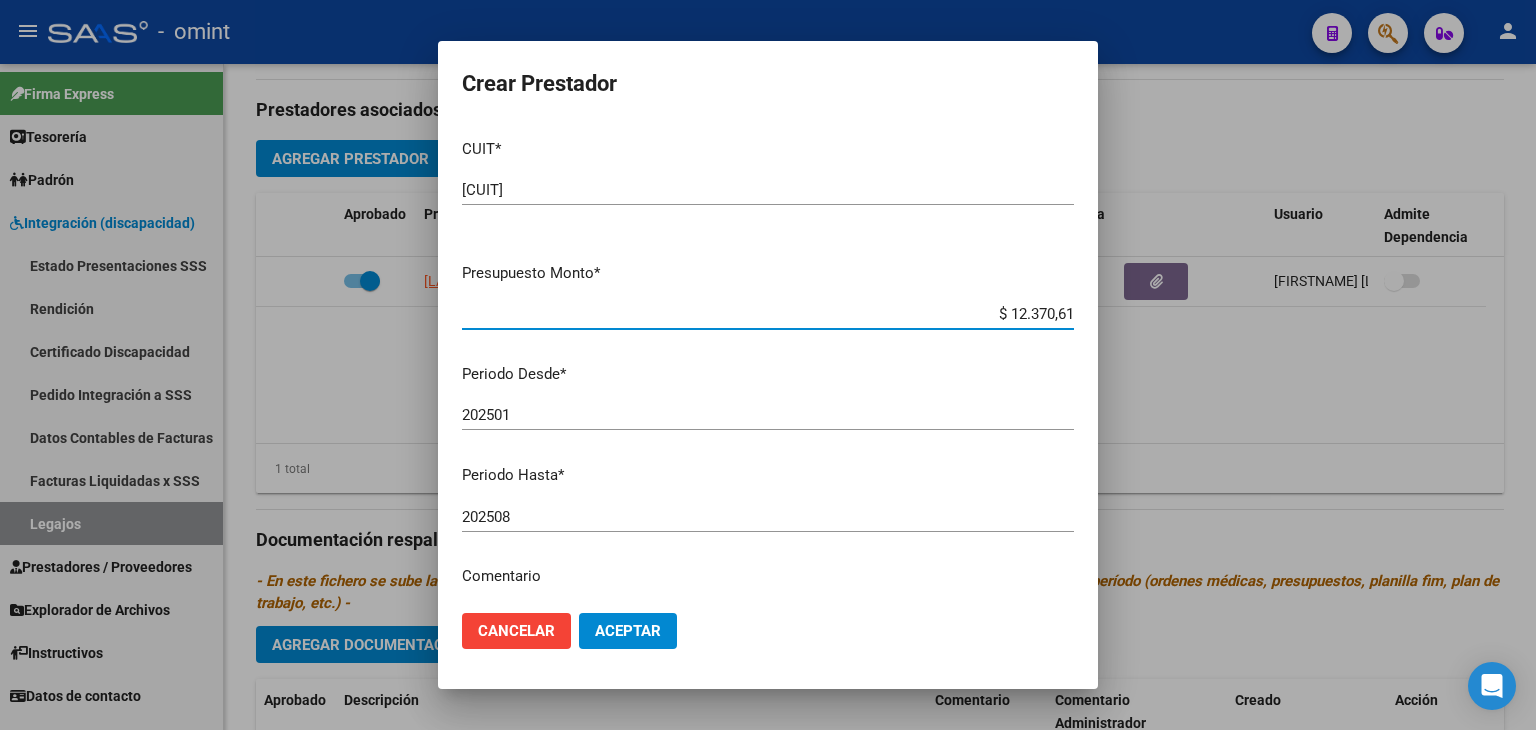 click on "202501" at bounding box center [768, 415] 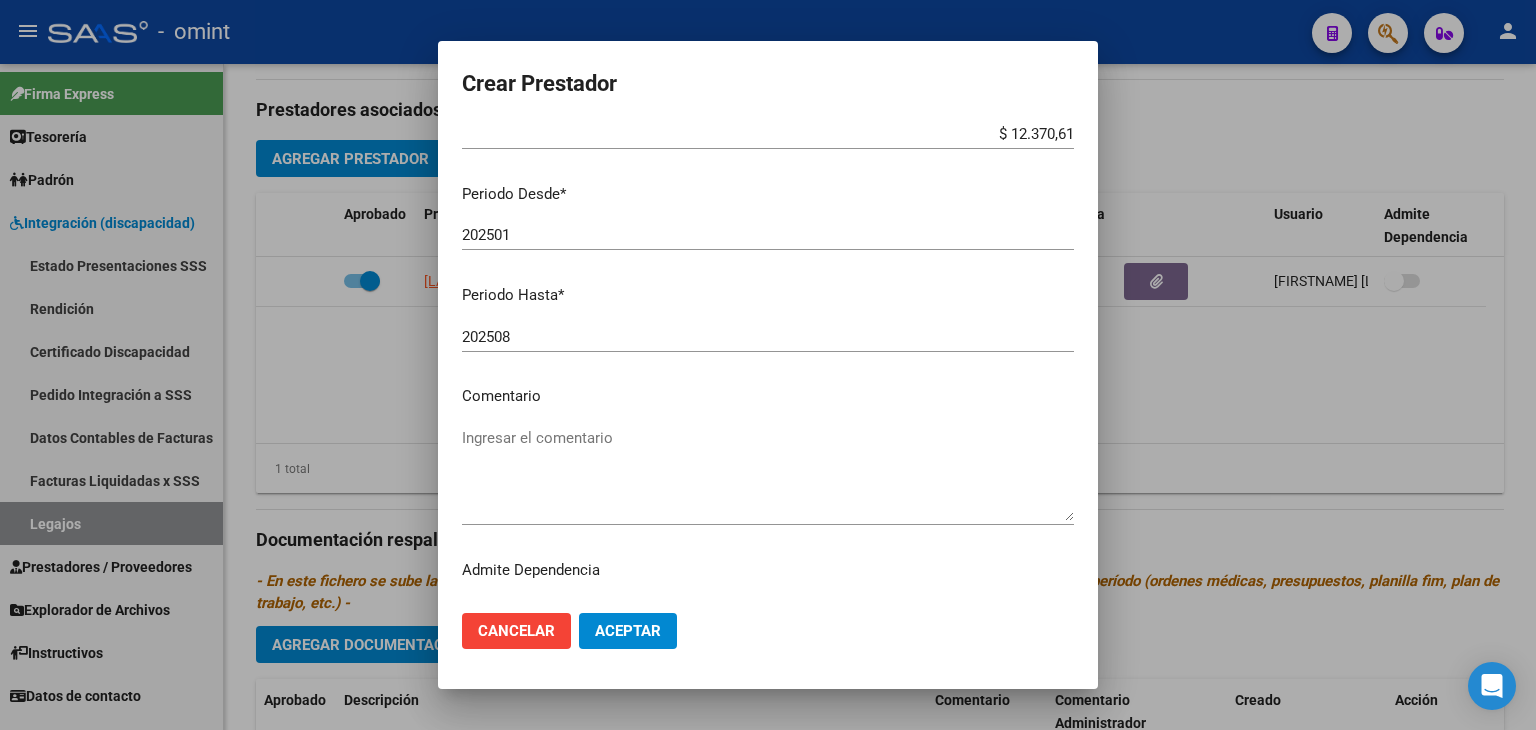 scroll, scrollTop: 200, scrollLeft: 0, axis: vertical 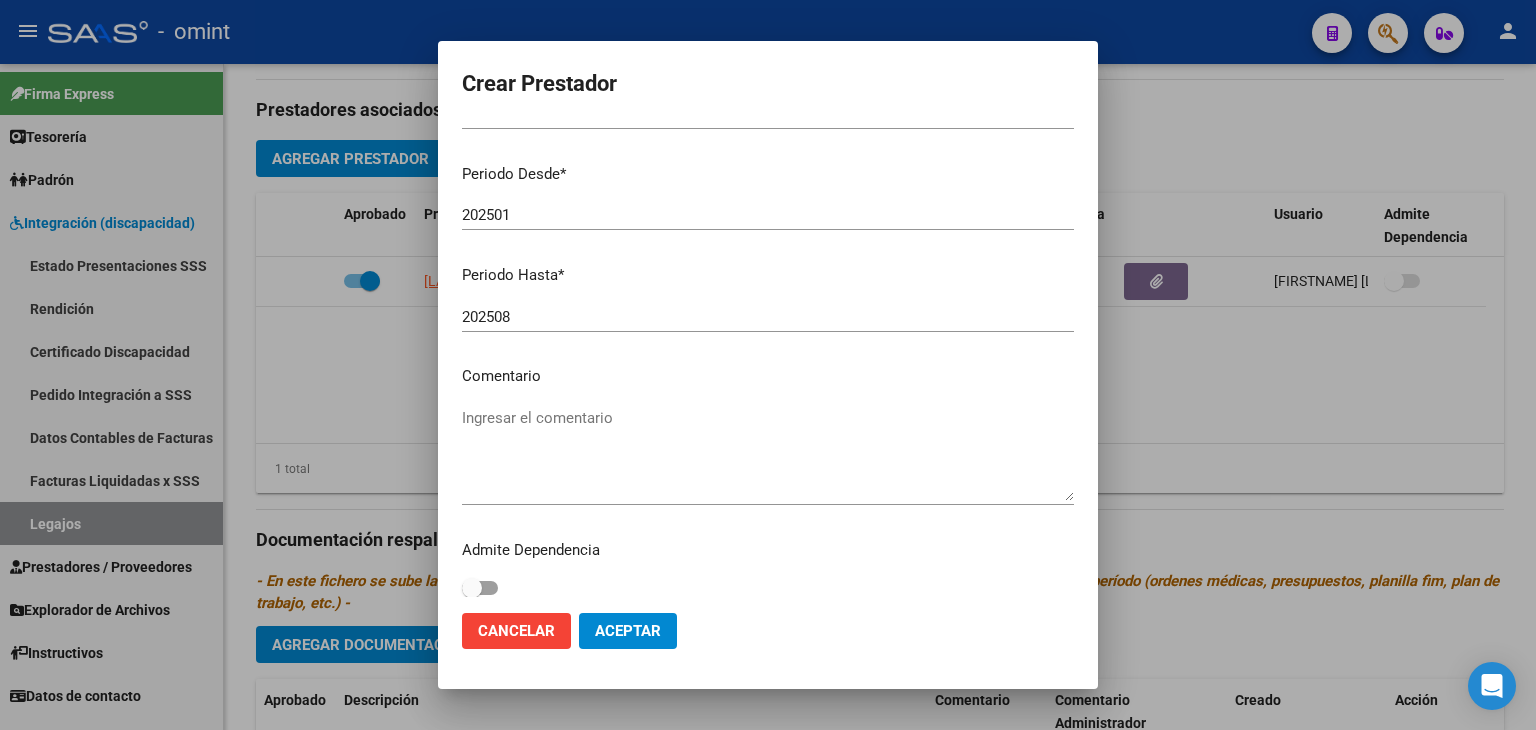 click on "Ingresar el comentario" at bounding box center (768, 454) 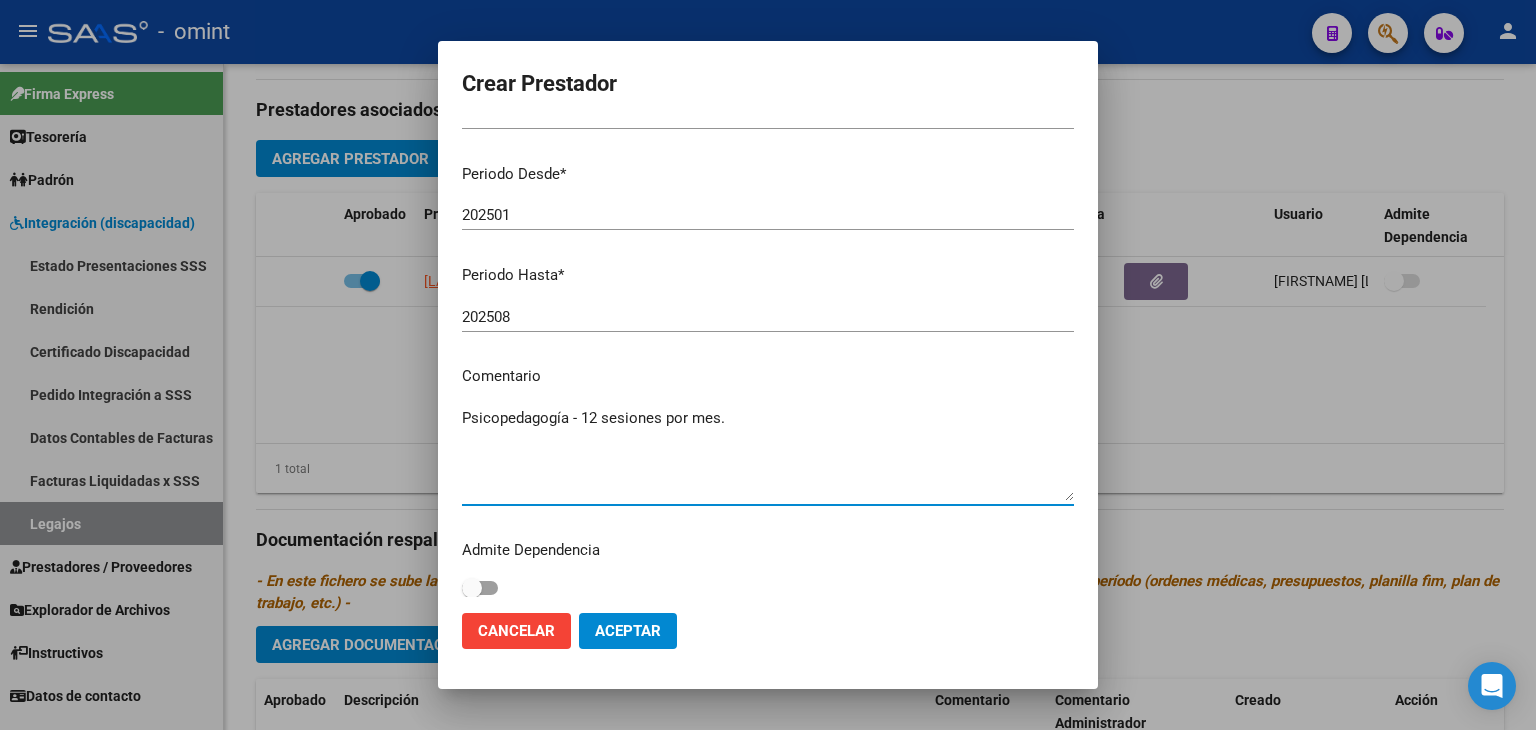 type on "Psicopedagogía - 12 sesiones por mes." 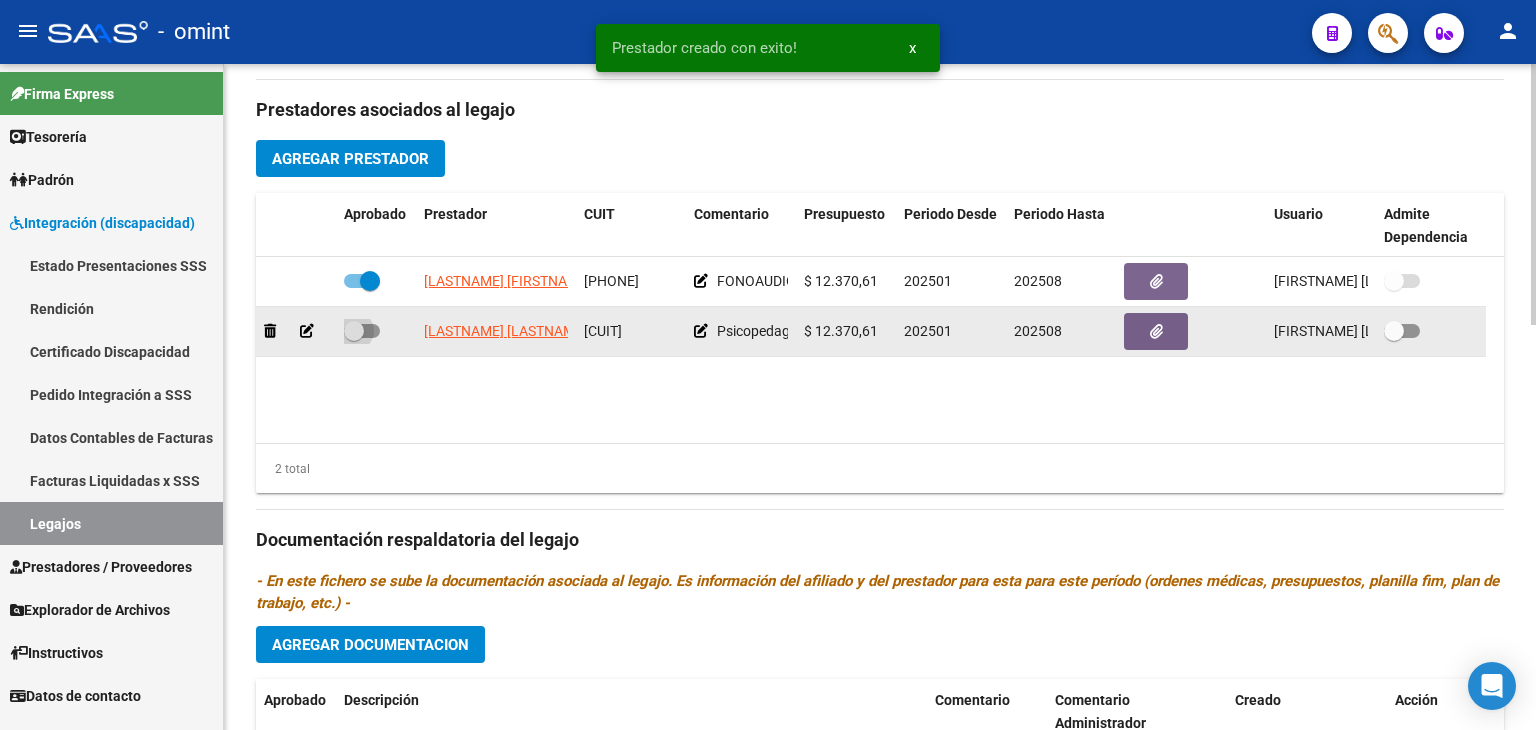 click at bounding box center [354, 331] 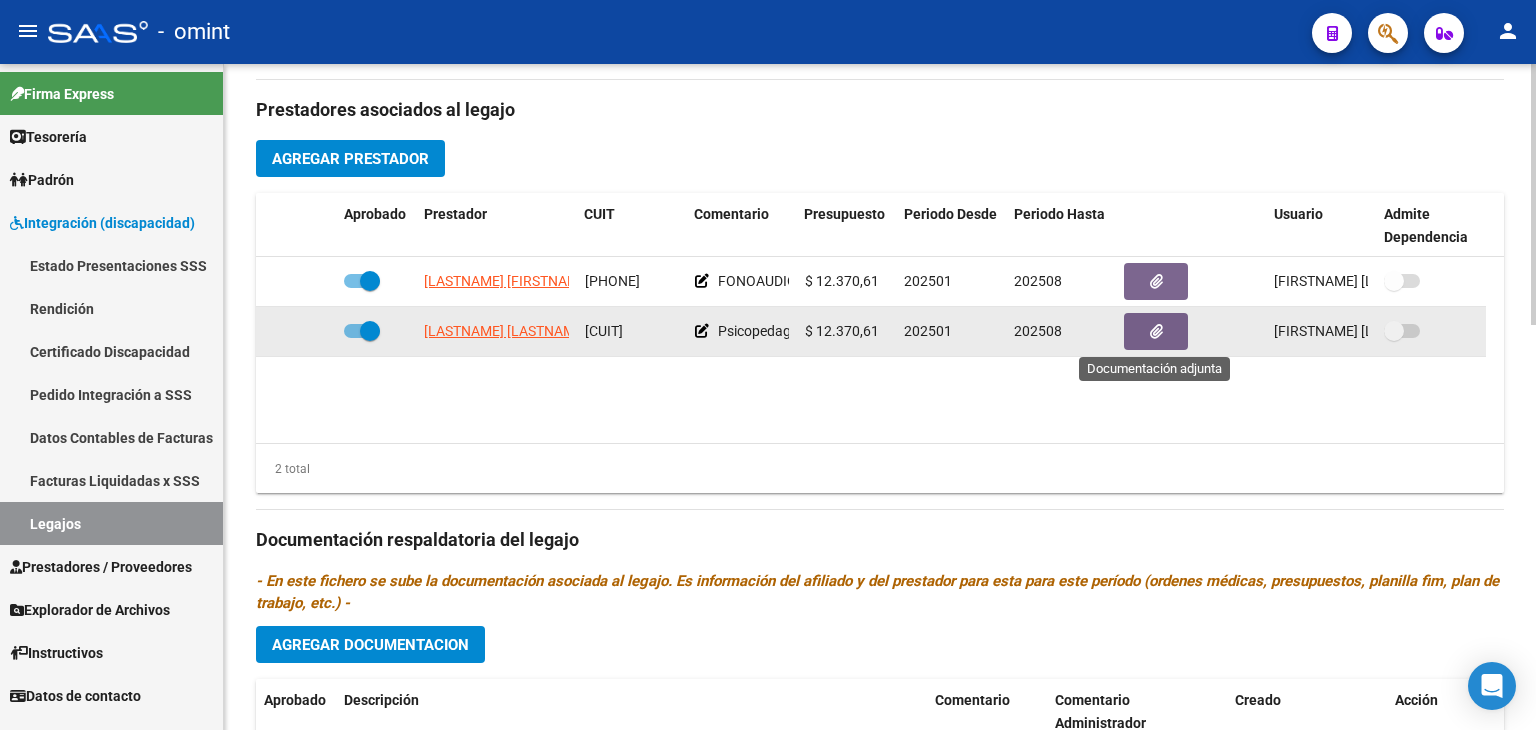 click 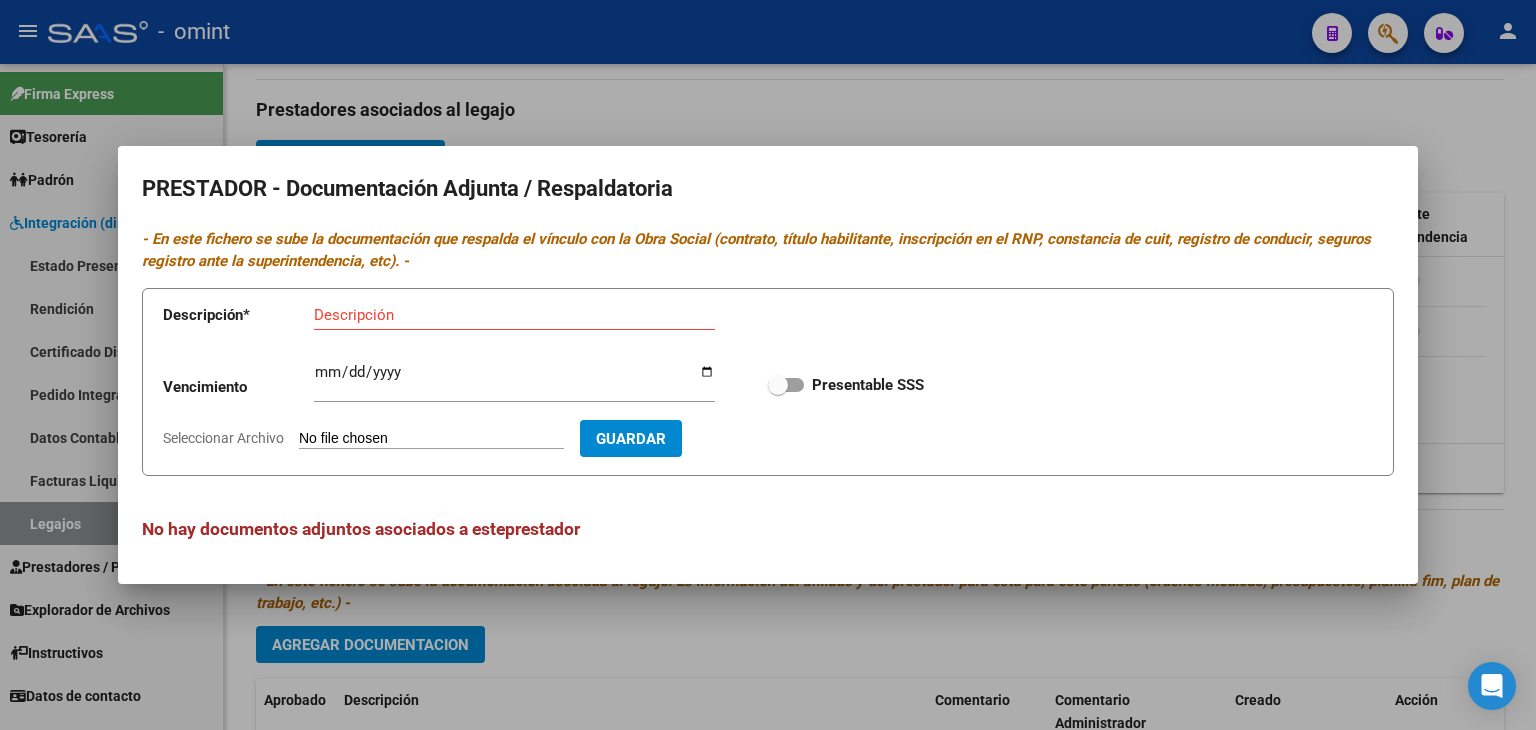 click on "Seleccionar Archivo" at bounding box center [431, 439] 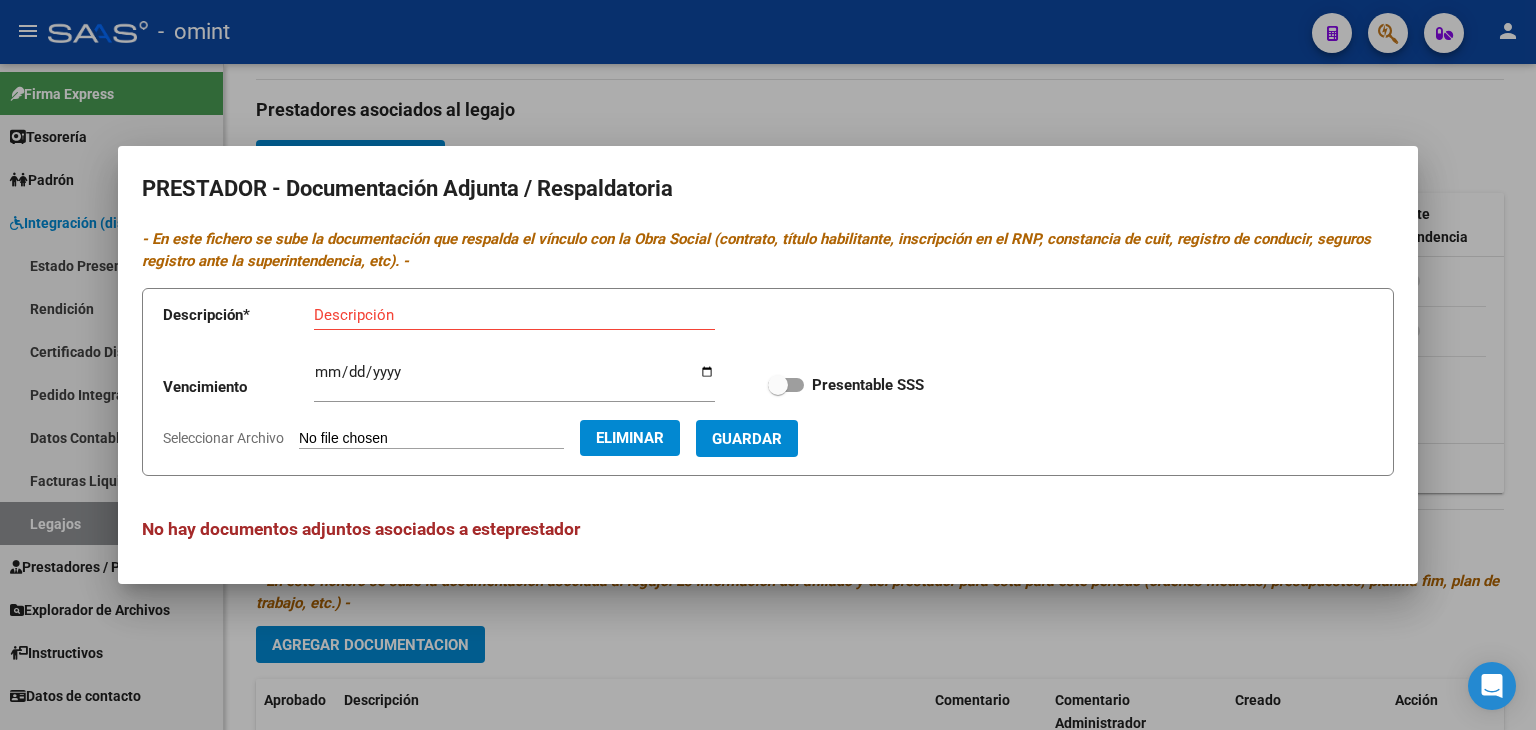 click on "Descripción" at bounding box center [514, 315] 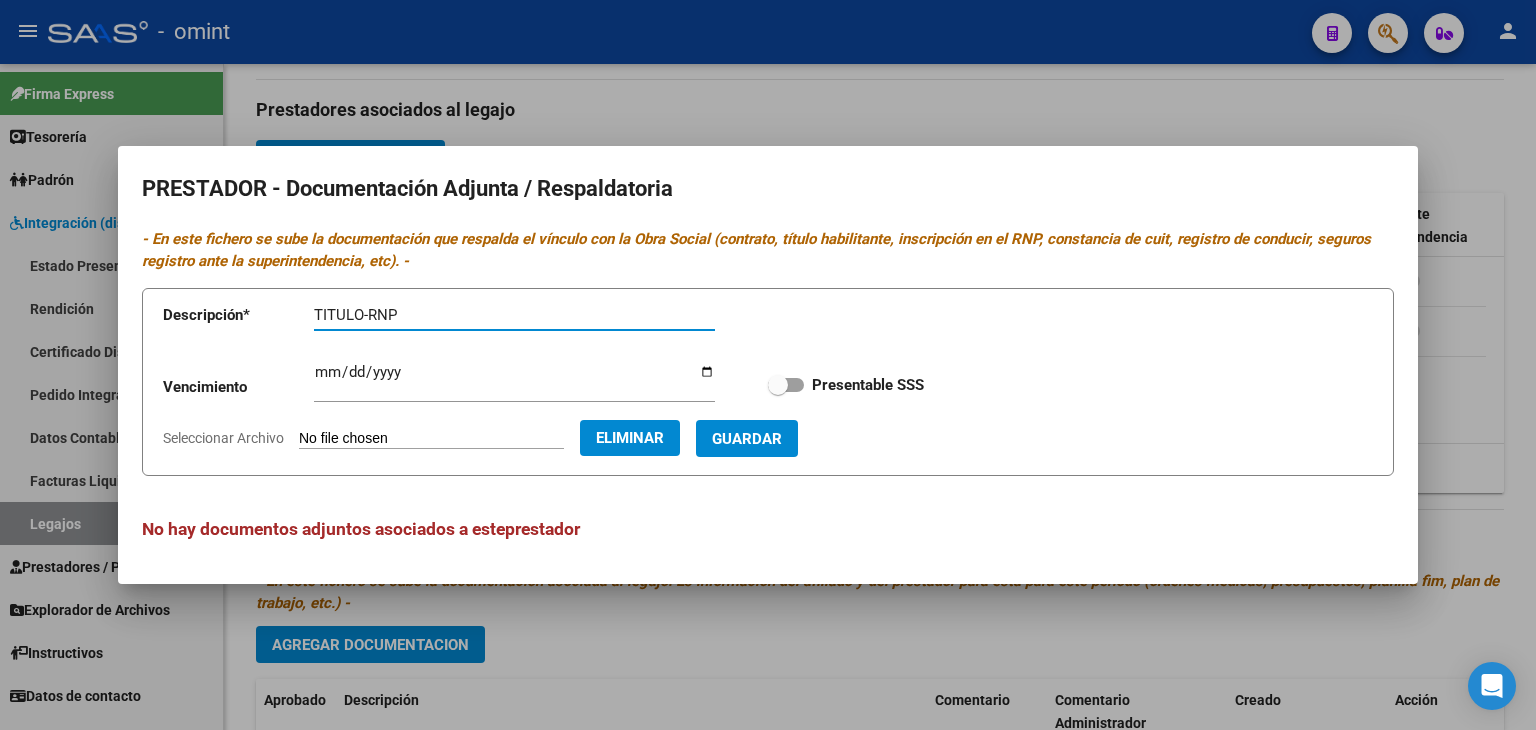 type on "TITULO-RNP" 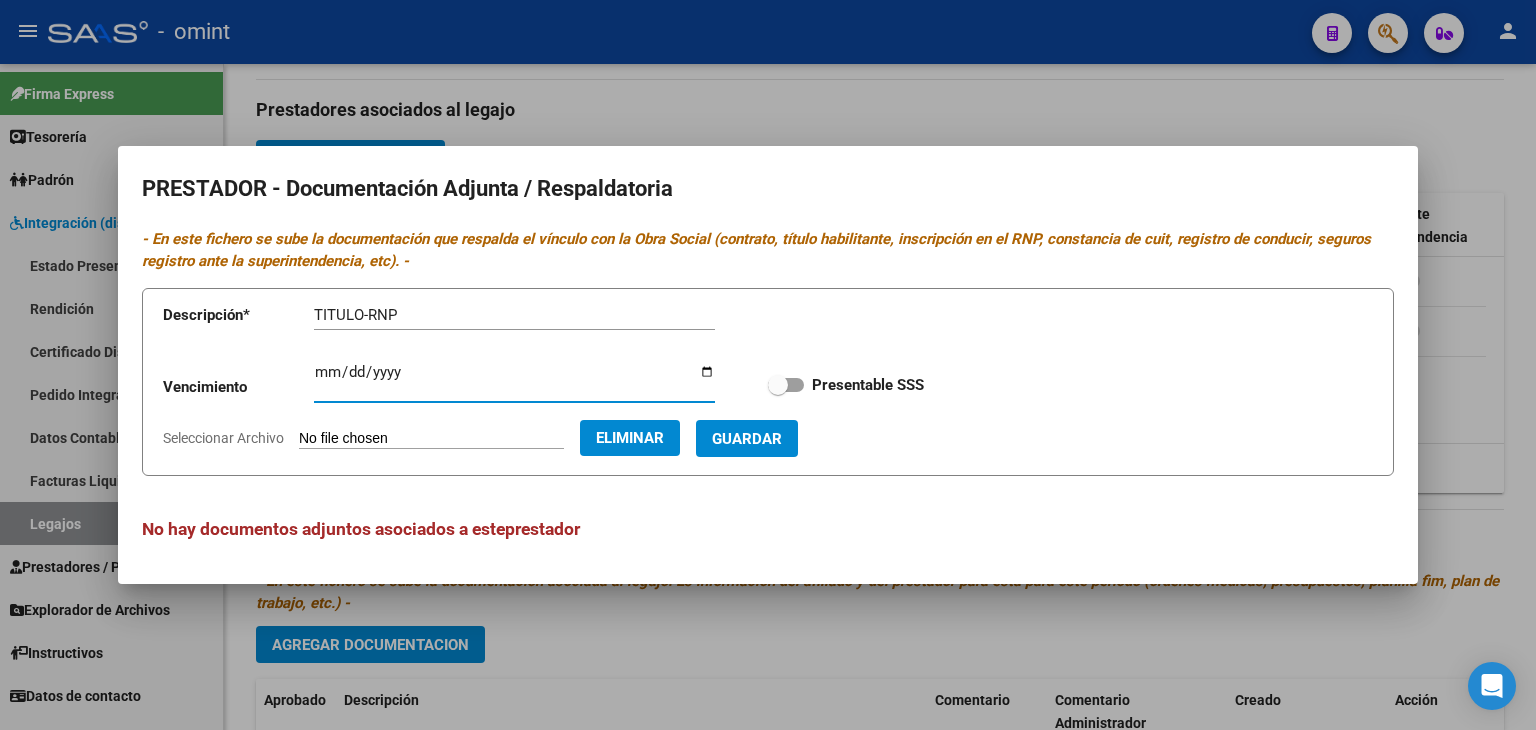 click on "Ingresar vencimiento" at bounding box center [514, 380] 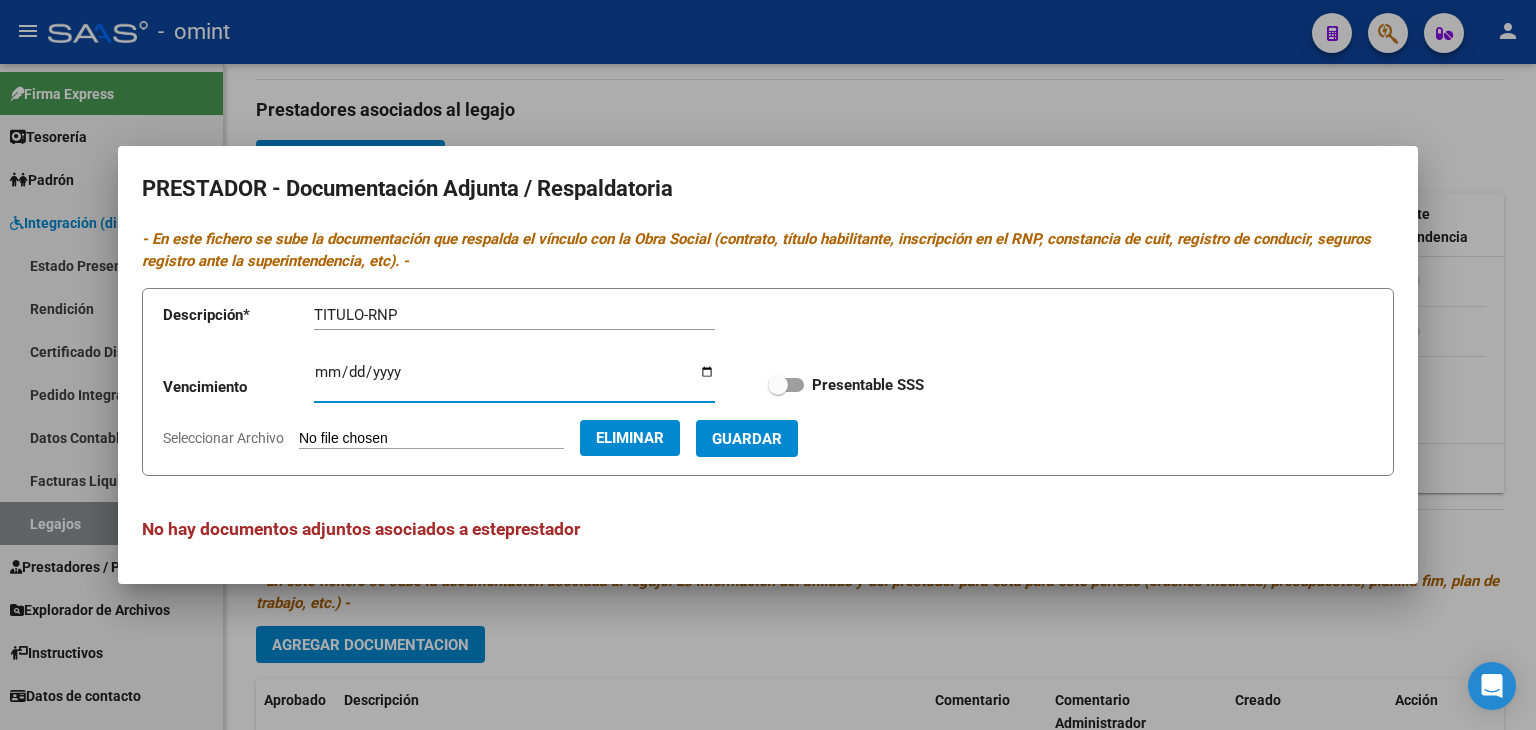 type on "Crear Prestador CUIT  *   [NUMBER] Ingresar CUIT  ARCA Padrón    Presupuesto Monto  *   $ [PRICE] Ingresar el monto  Periodo Desde  *   Ingresar el periodo  Periodo Hasta  *   Ingresar el periodo  Comentario    Ingresar el comentario  Admite Dependencia   Cancelar Aceptar" 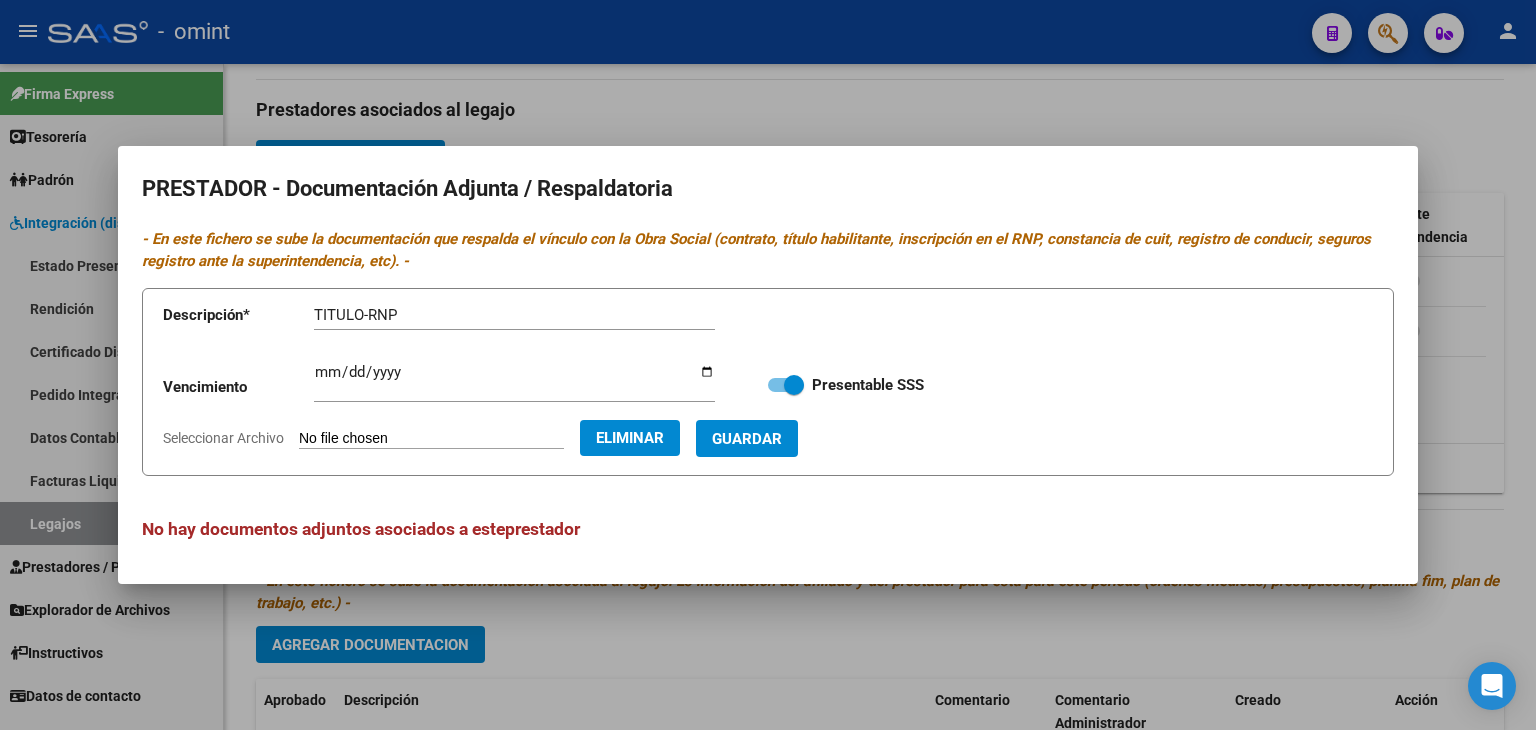 click on "Guardar" at bounding box center (747, 439) 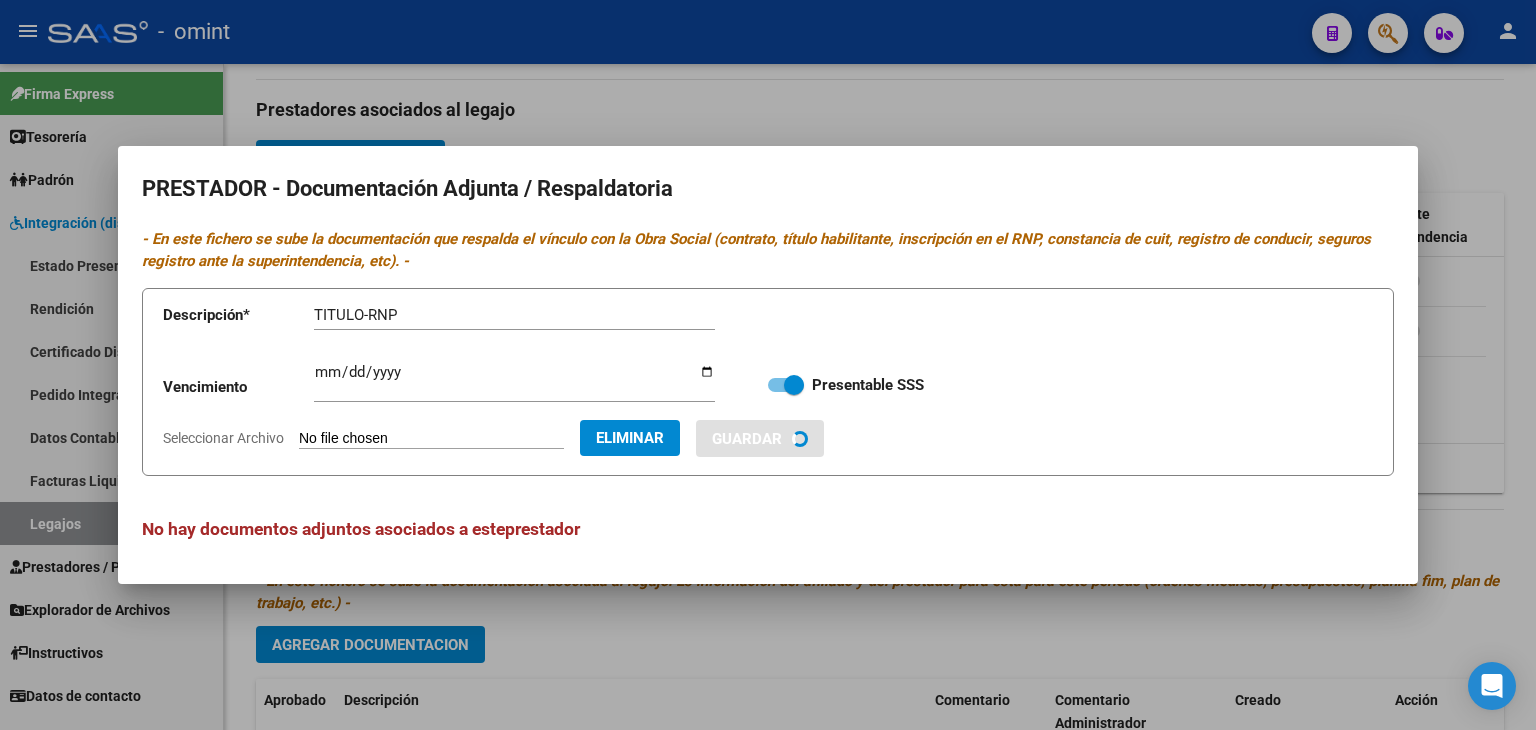 type 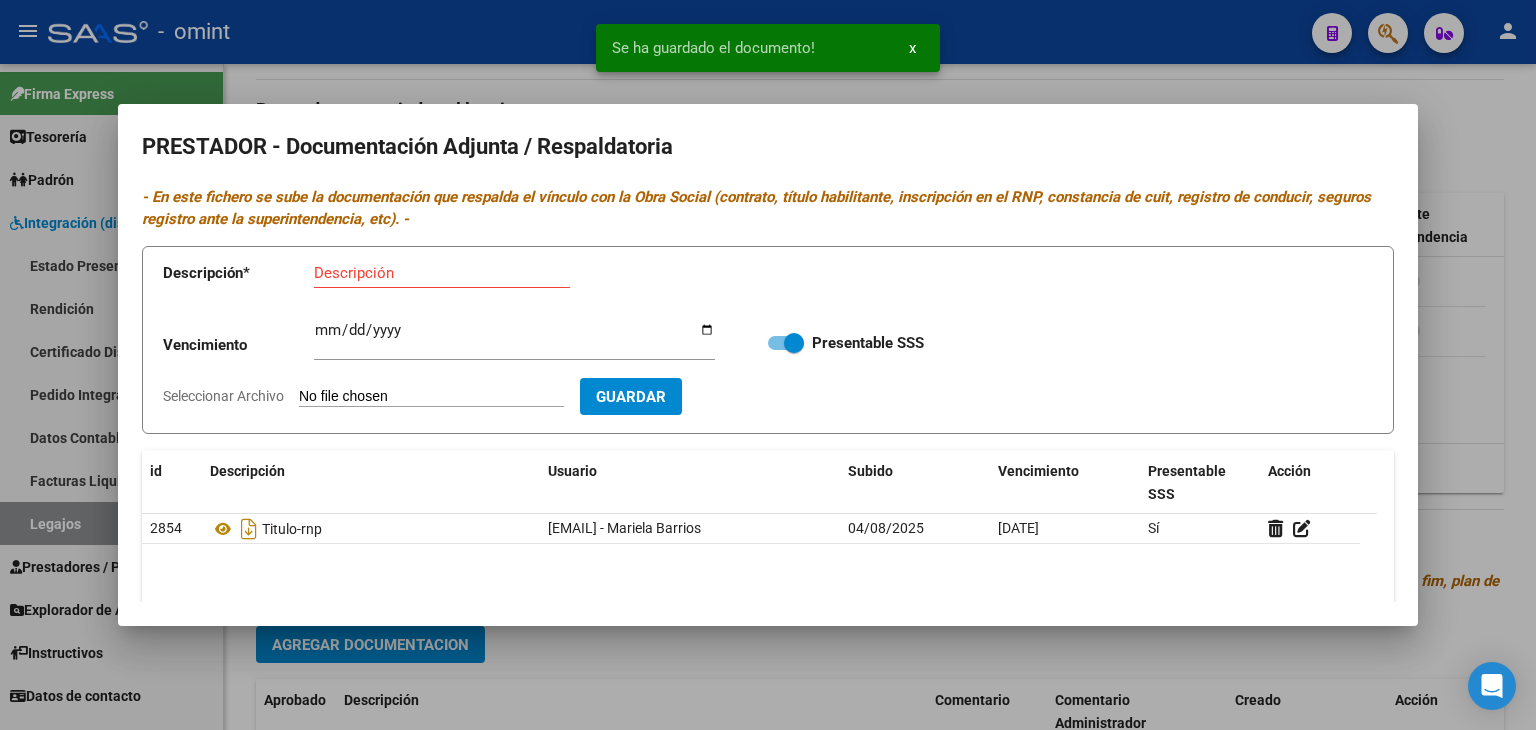 click at bounding box center [768, 365] 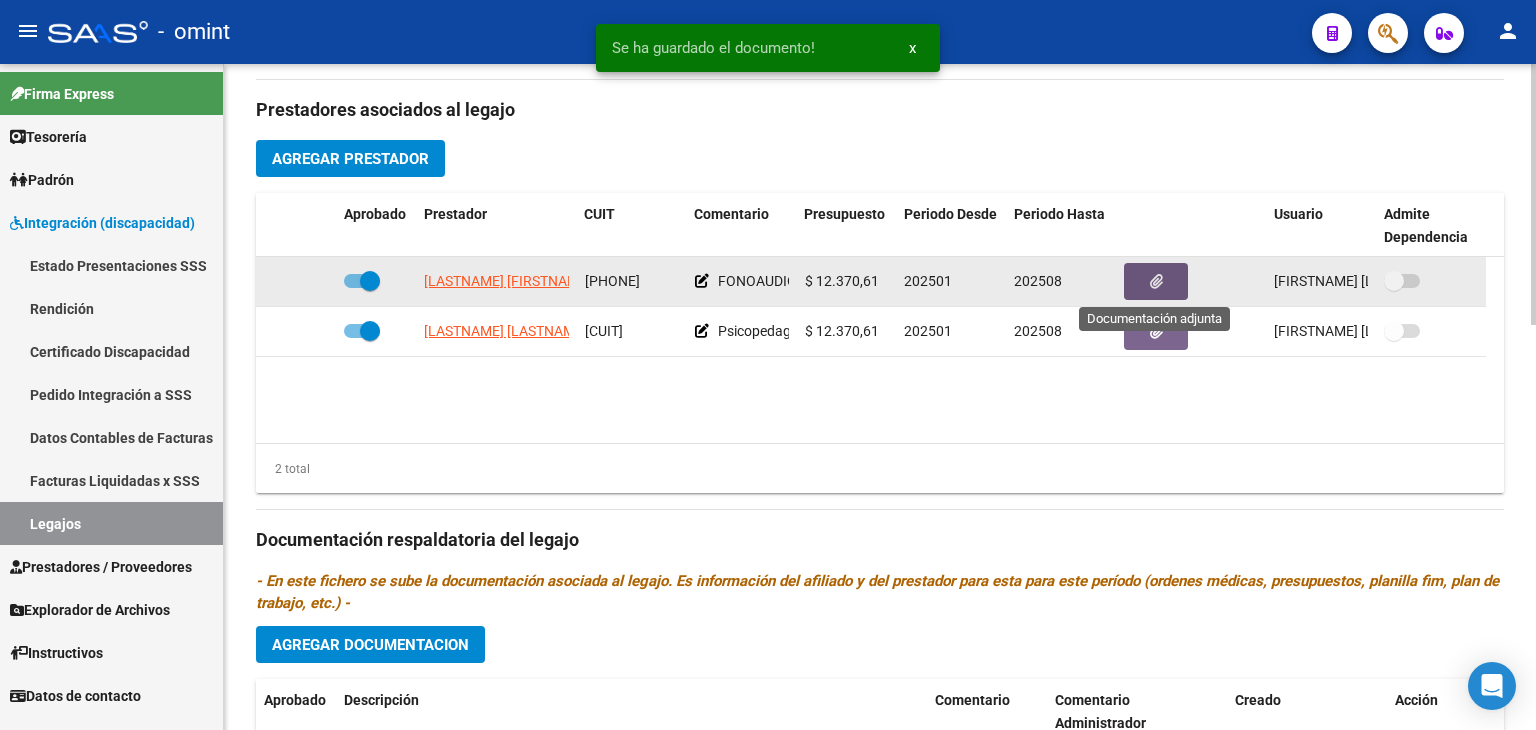 click 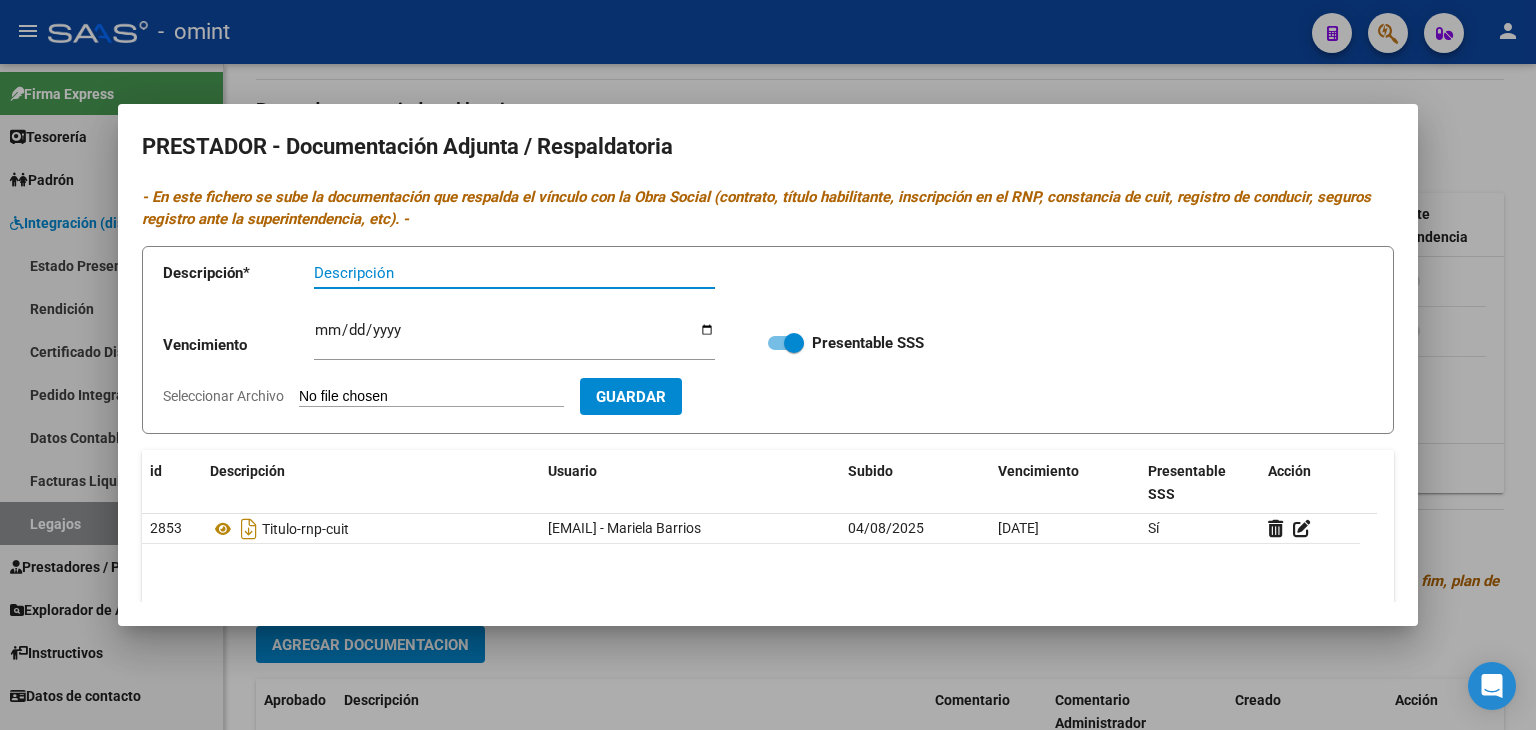 click at bounding box center [768, 365] 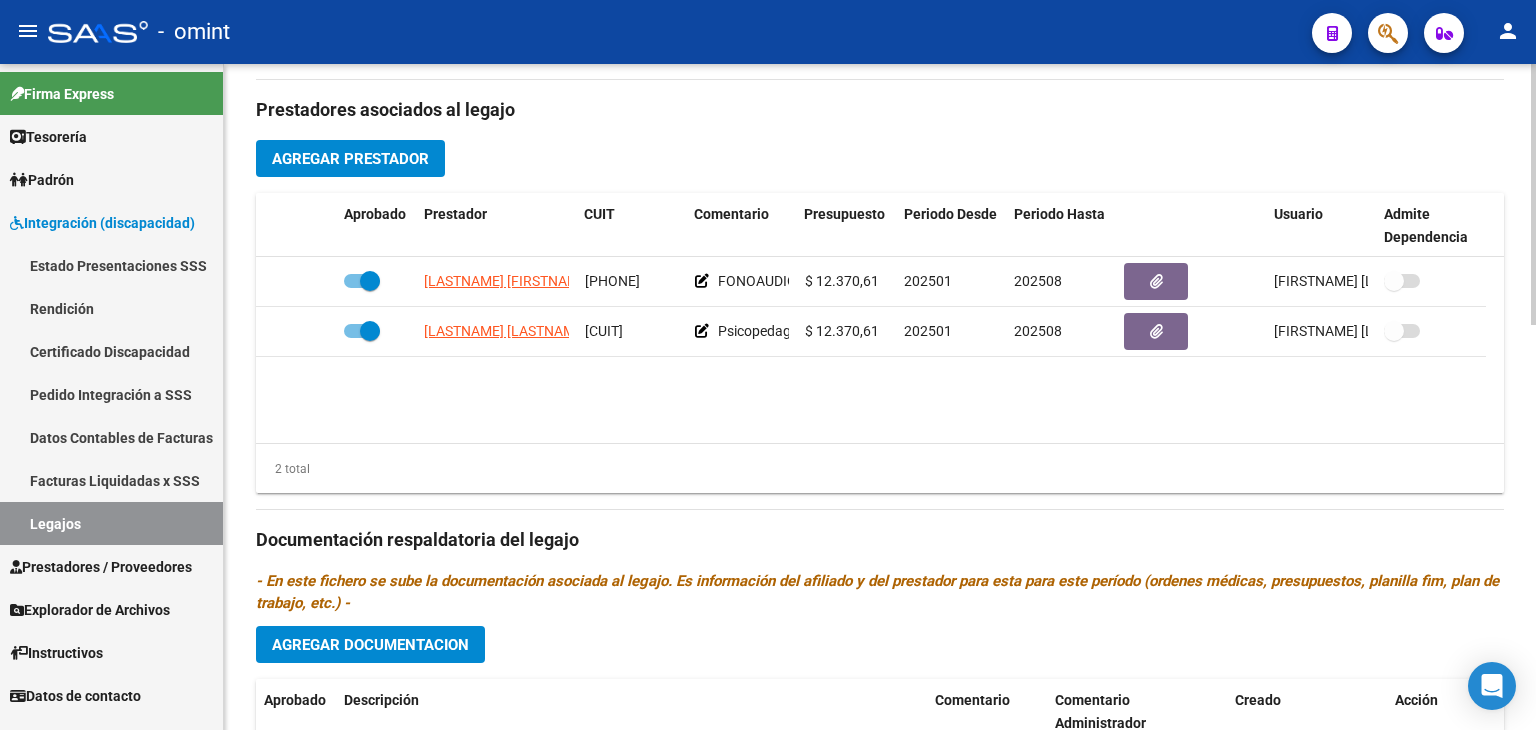 click on "2 total" 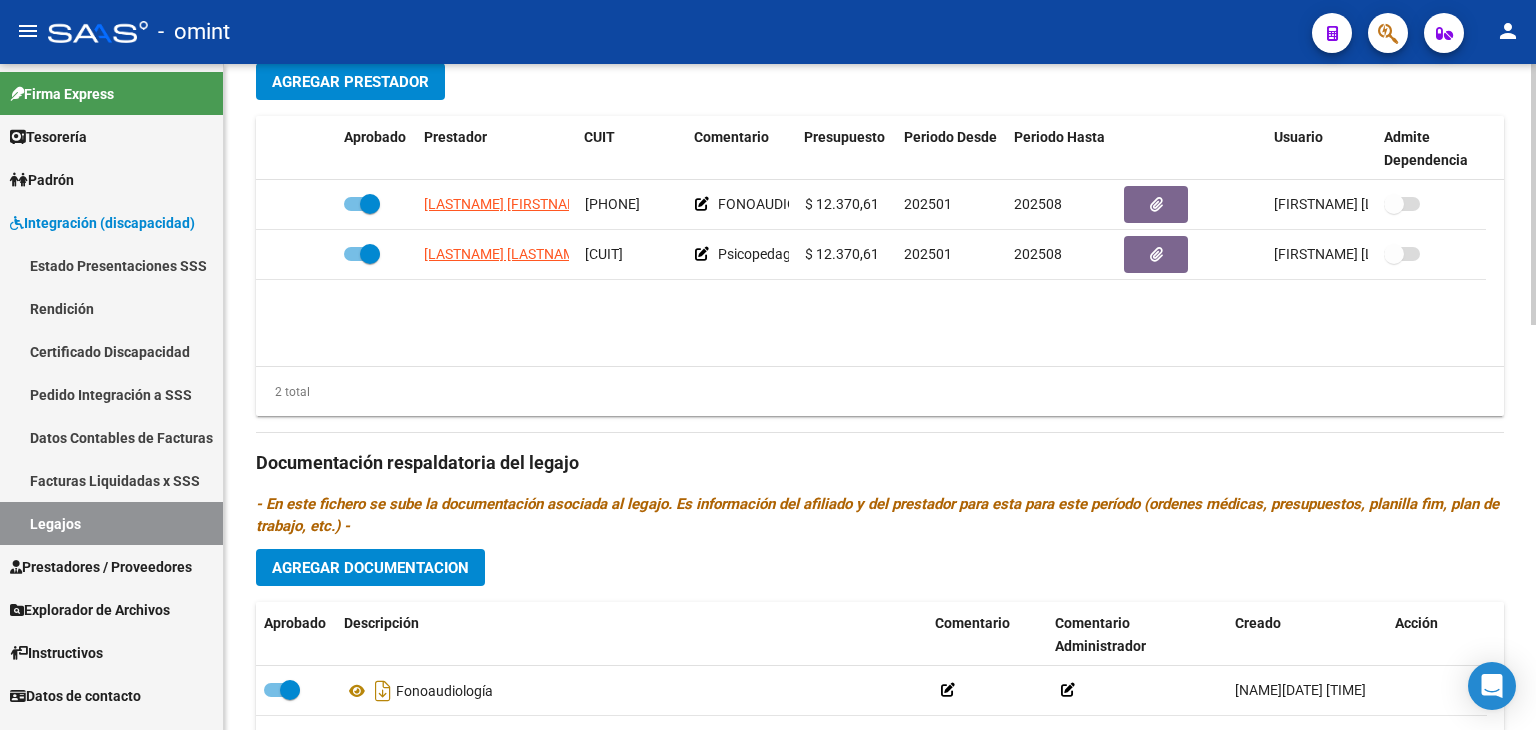 scroll, scrollTop: 840, scrollLeft: 0, axis: vertical 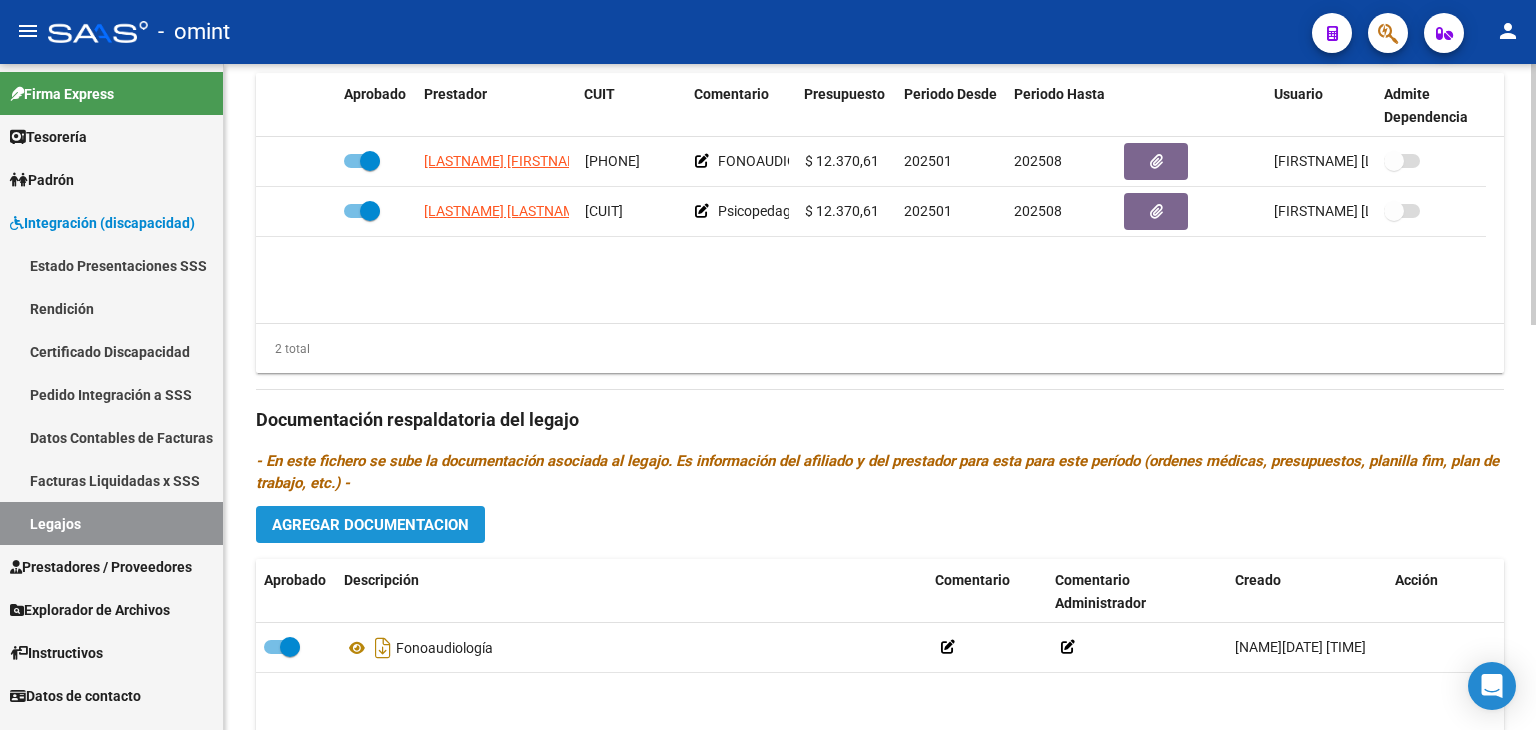 click on "Agregar Documentacion" 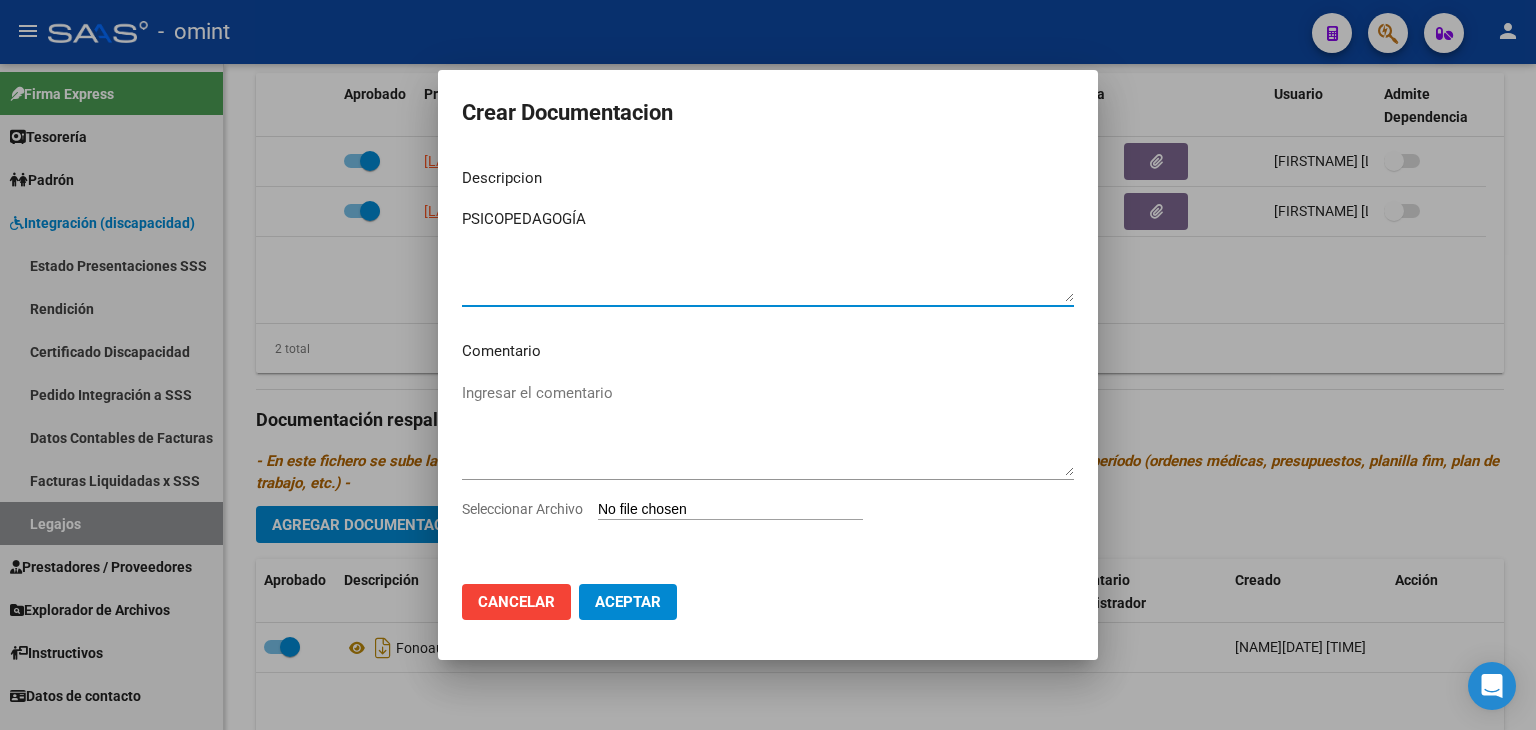 type on "PSICOPEDAGOGÍA" 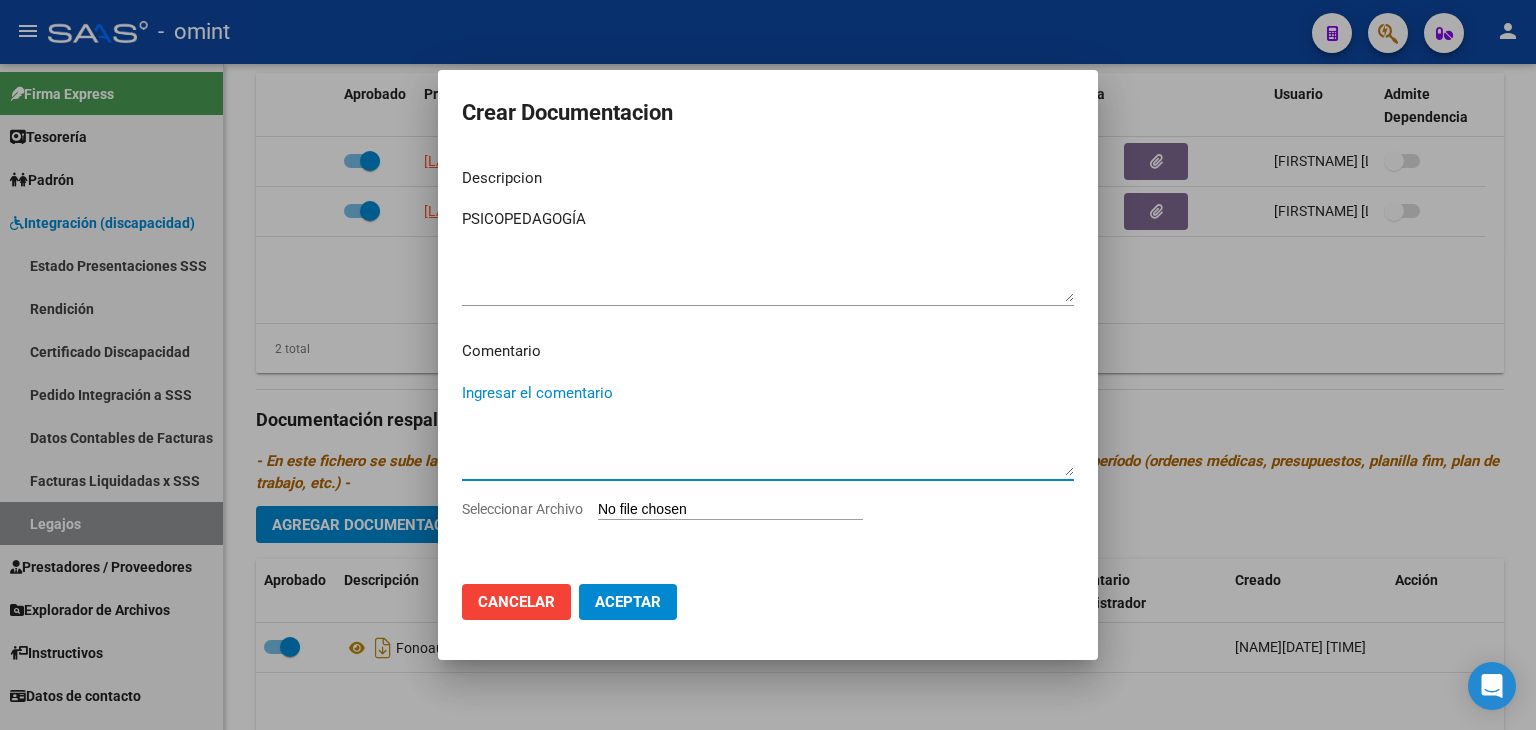click on "Ingresar el comentario" at bounding box center [768, 429] 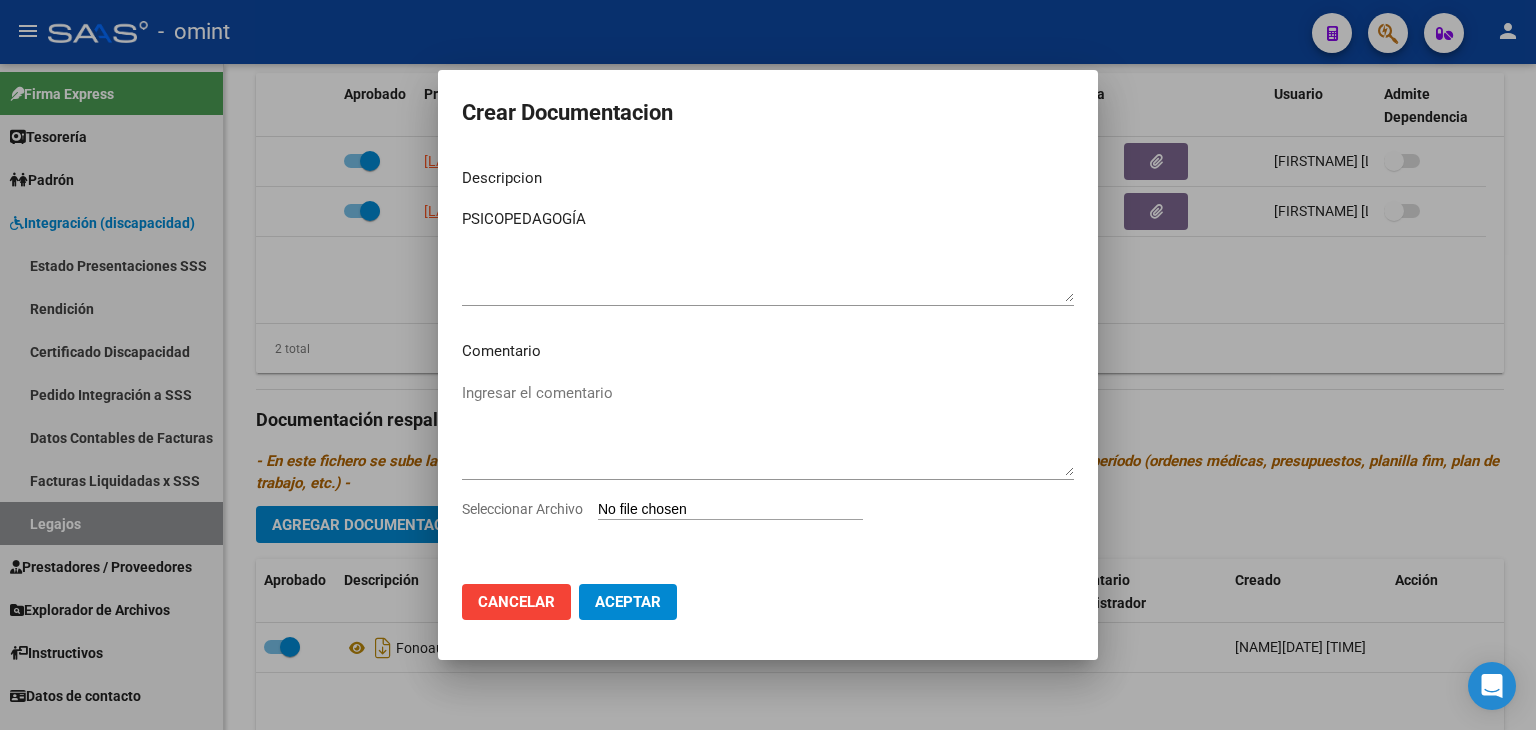 type on "C:\fakepath\Prestacion PSICOPE Poma Maria.pdf" 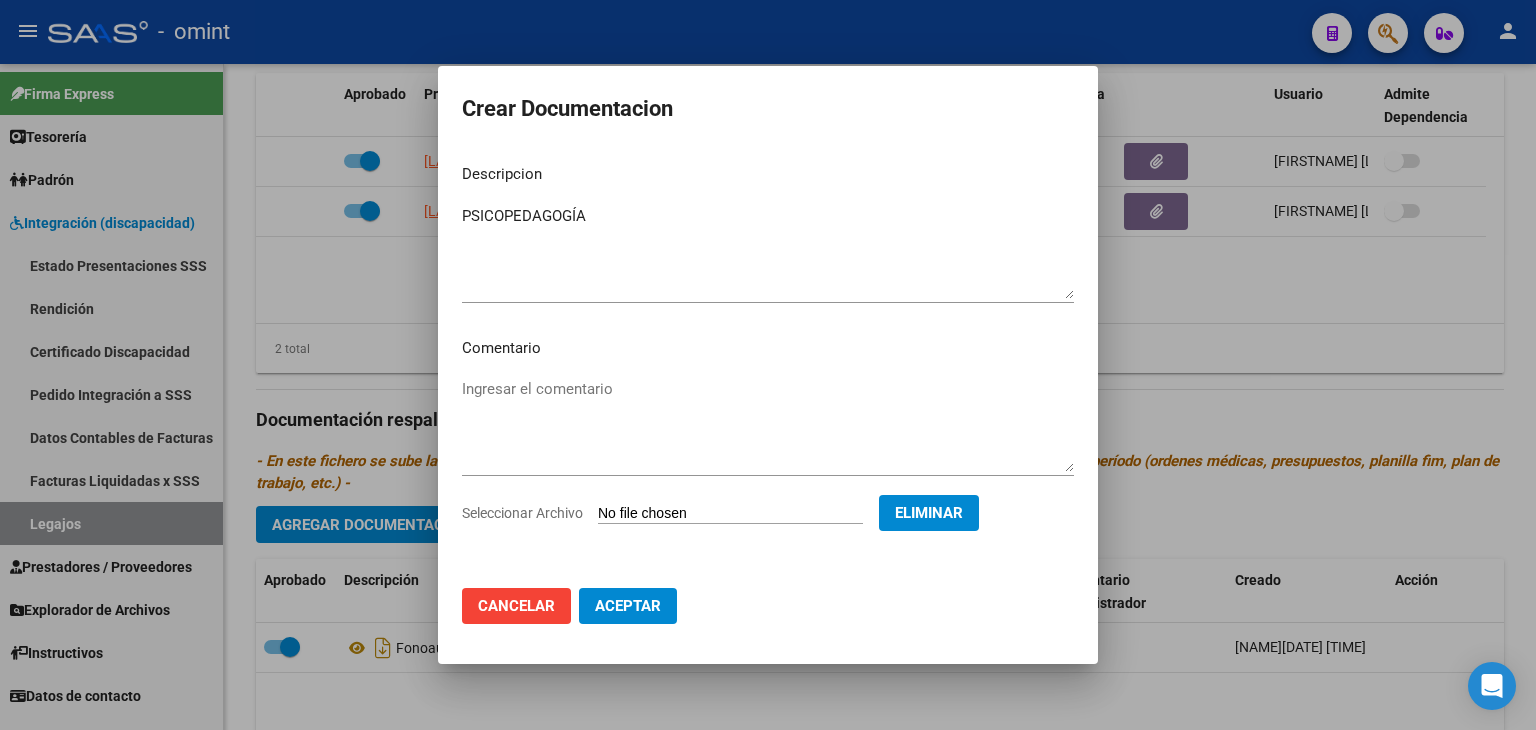 click on "Descripcion    PSICOPEDAGOGÍA Ingresar el descripcion  Comentario    Ingresar el comentario  Seleccionar Archivo Eliminar" at bounding box center [768, 360] 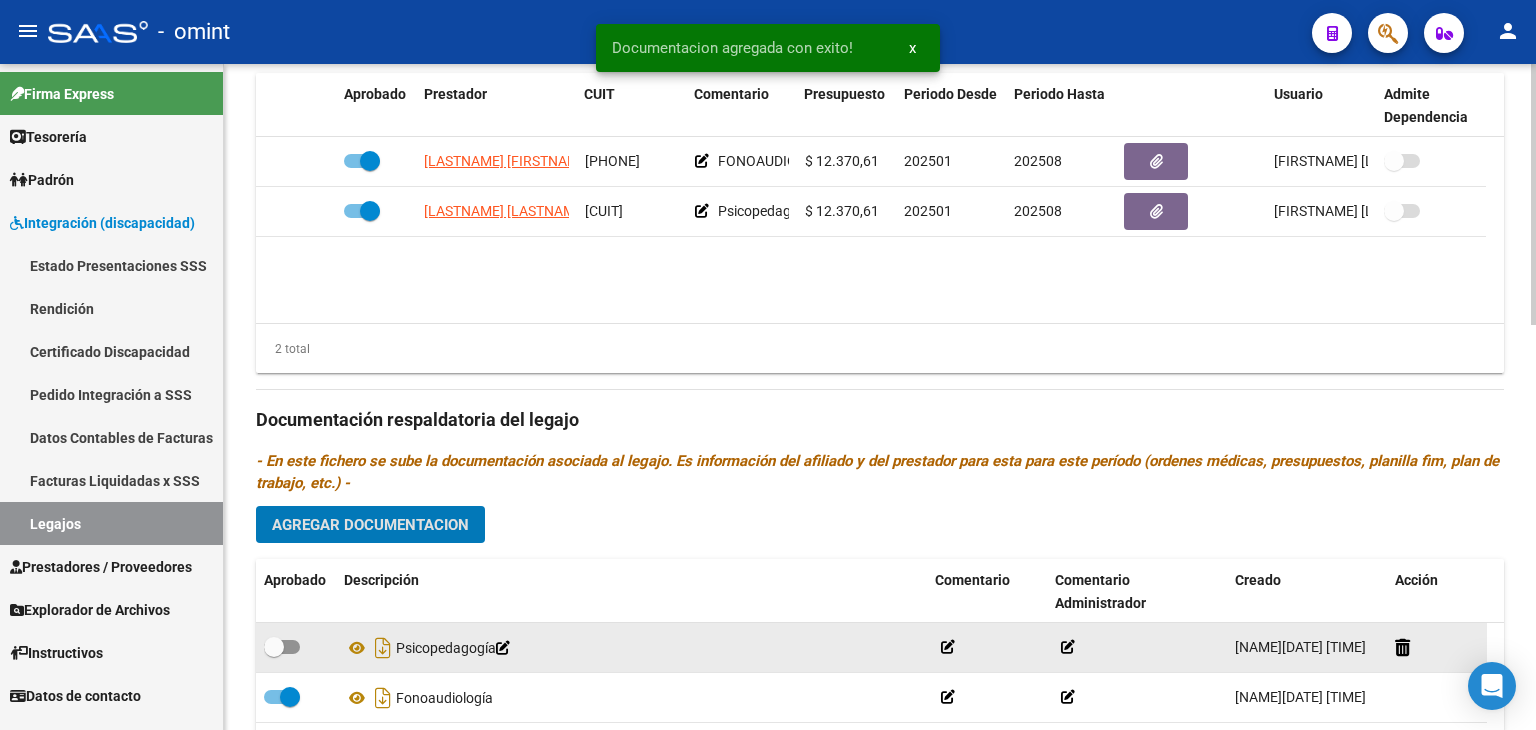 click at bounding box center (274, 647) 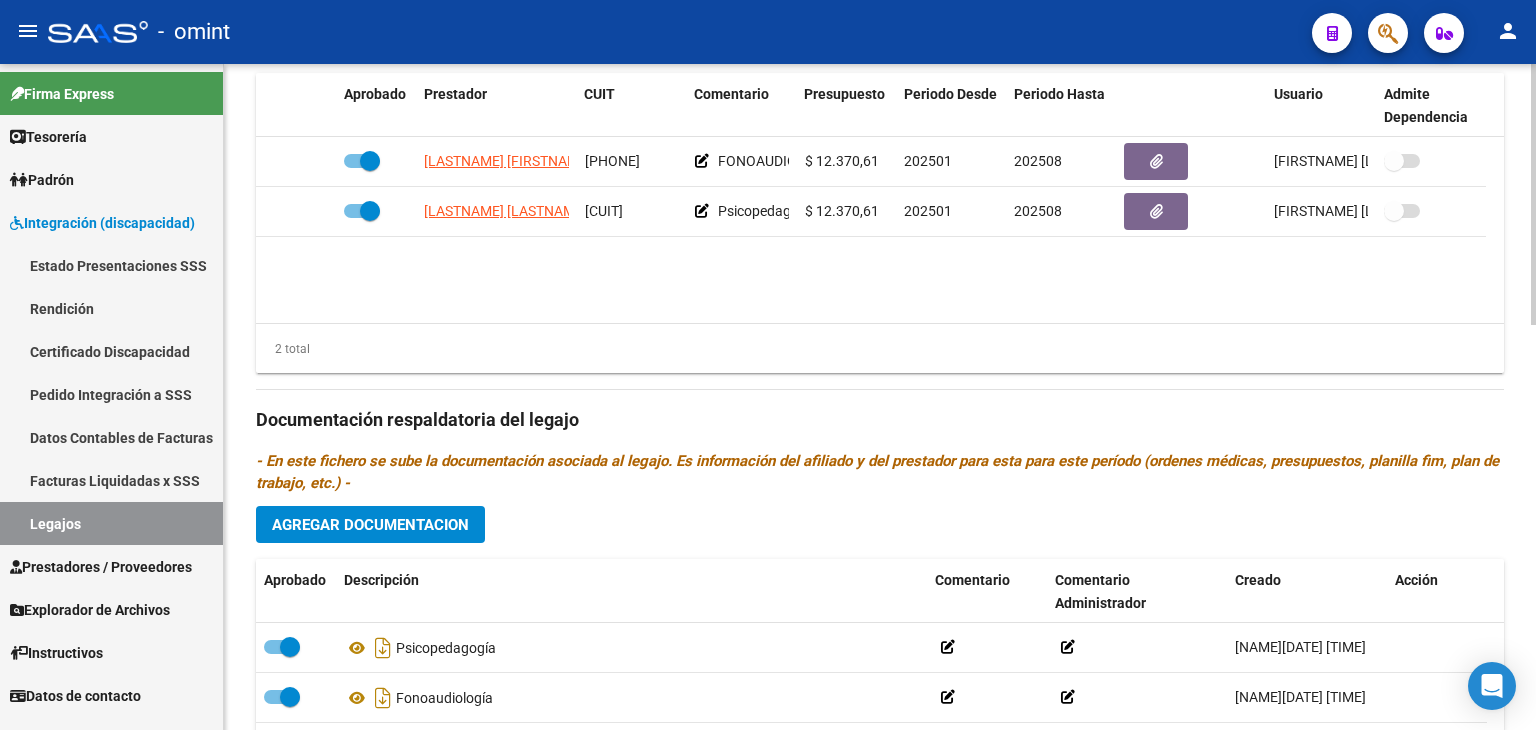 scroll, scrollTop: 173, scrollLeft: 0, axis: vertical 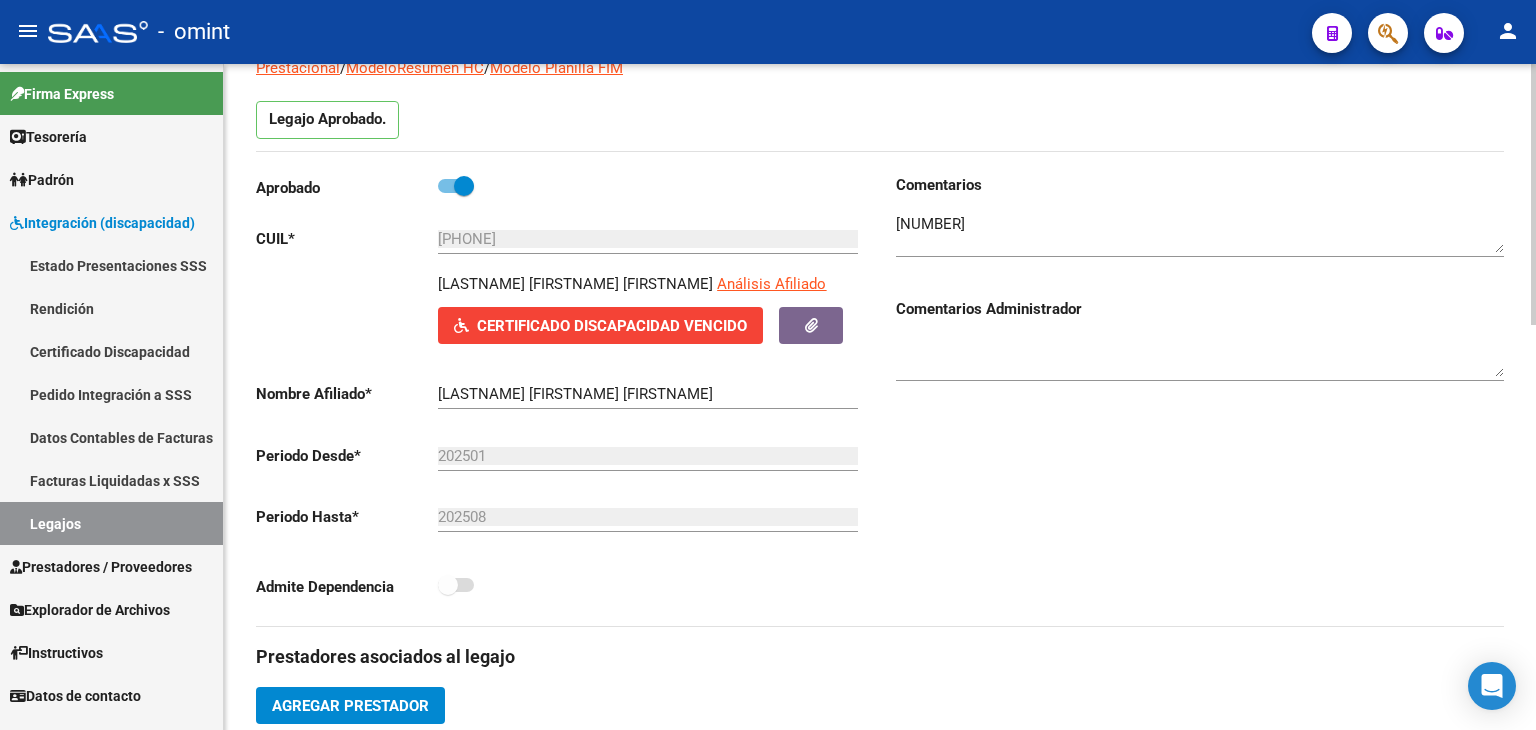 click 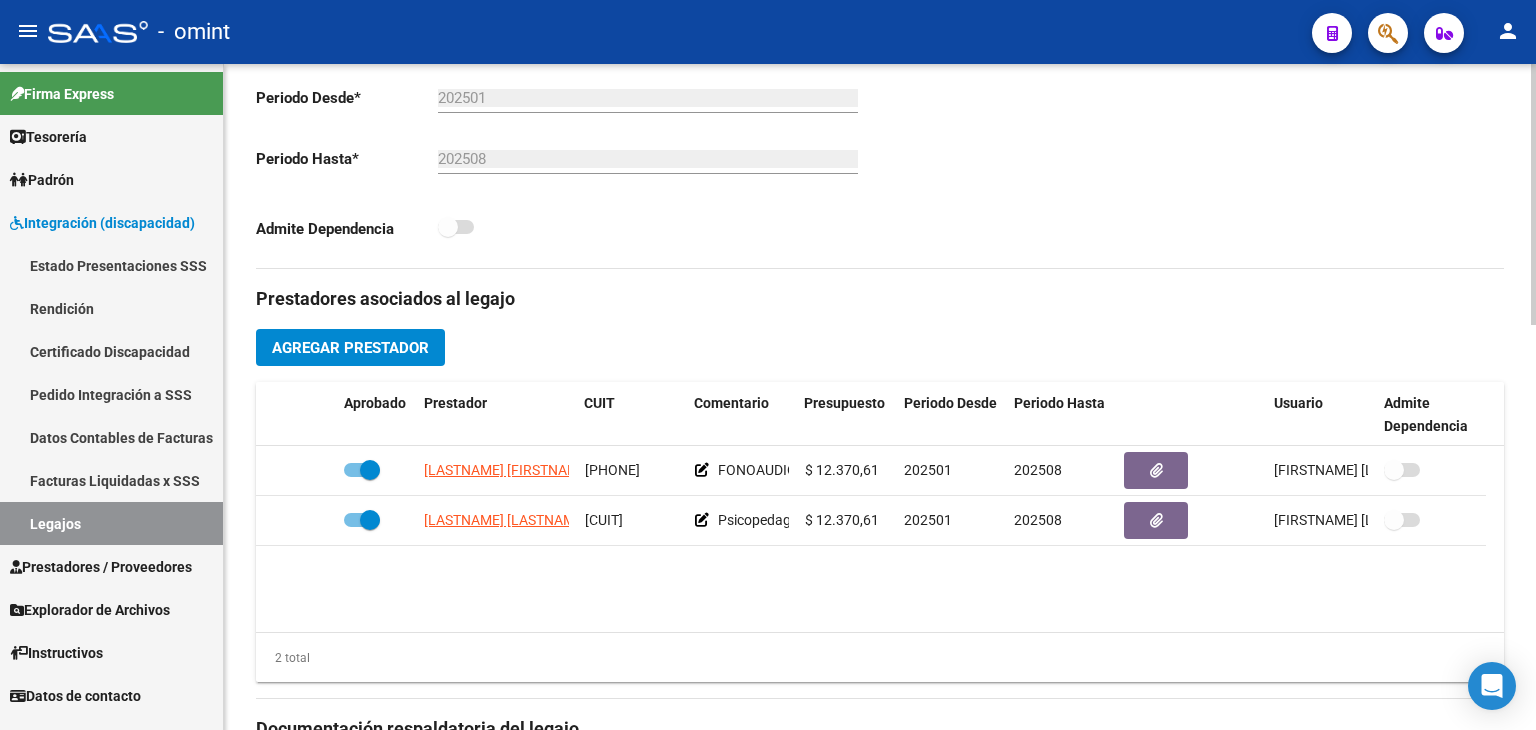 scroll, scrollTop: 534, scrollLeft: 0, axis: vertical 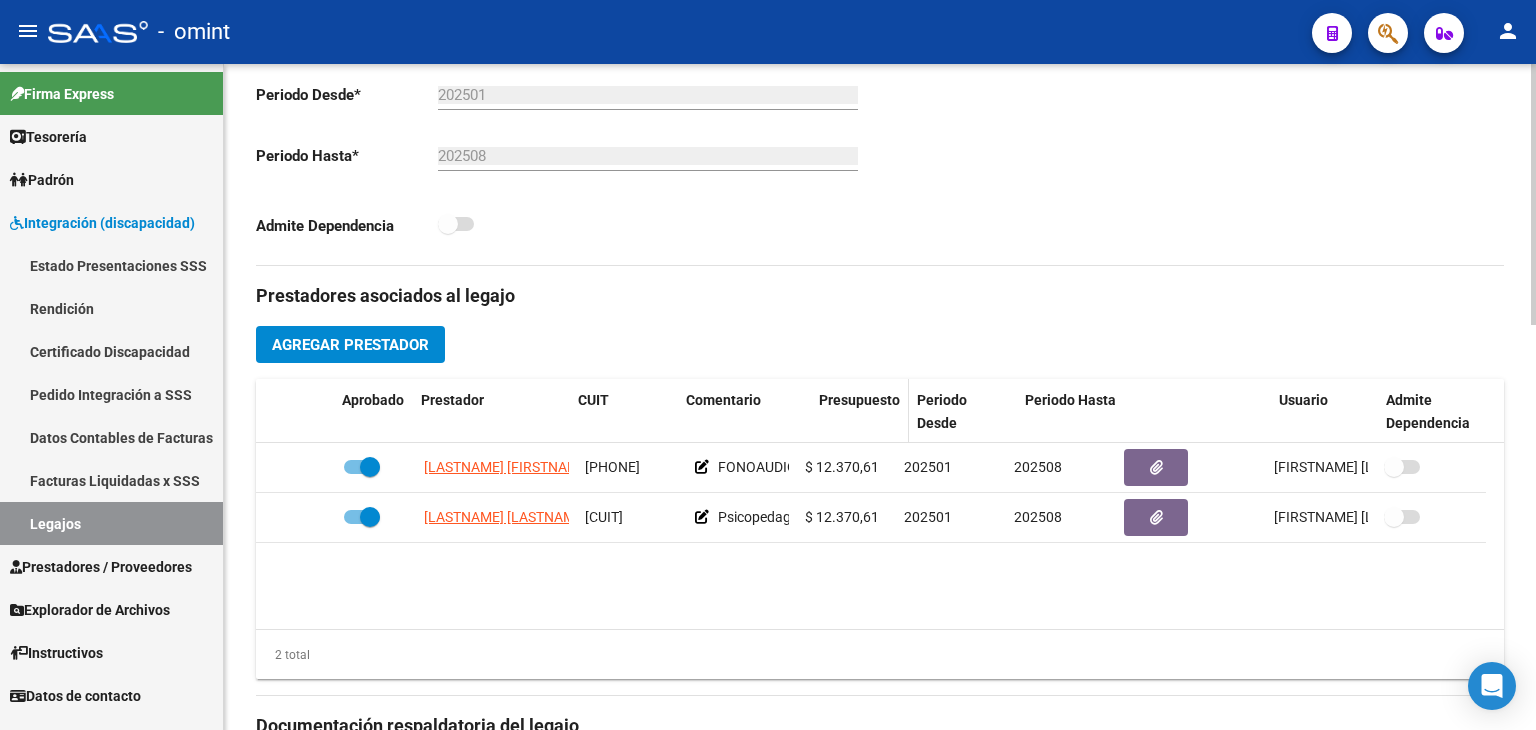 drag, startPoint x: 793, startPoint y: 406, endPoint x: 826, endPoint y: 401, distance: 33.37664 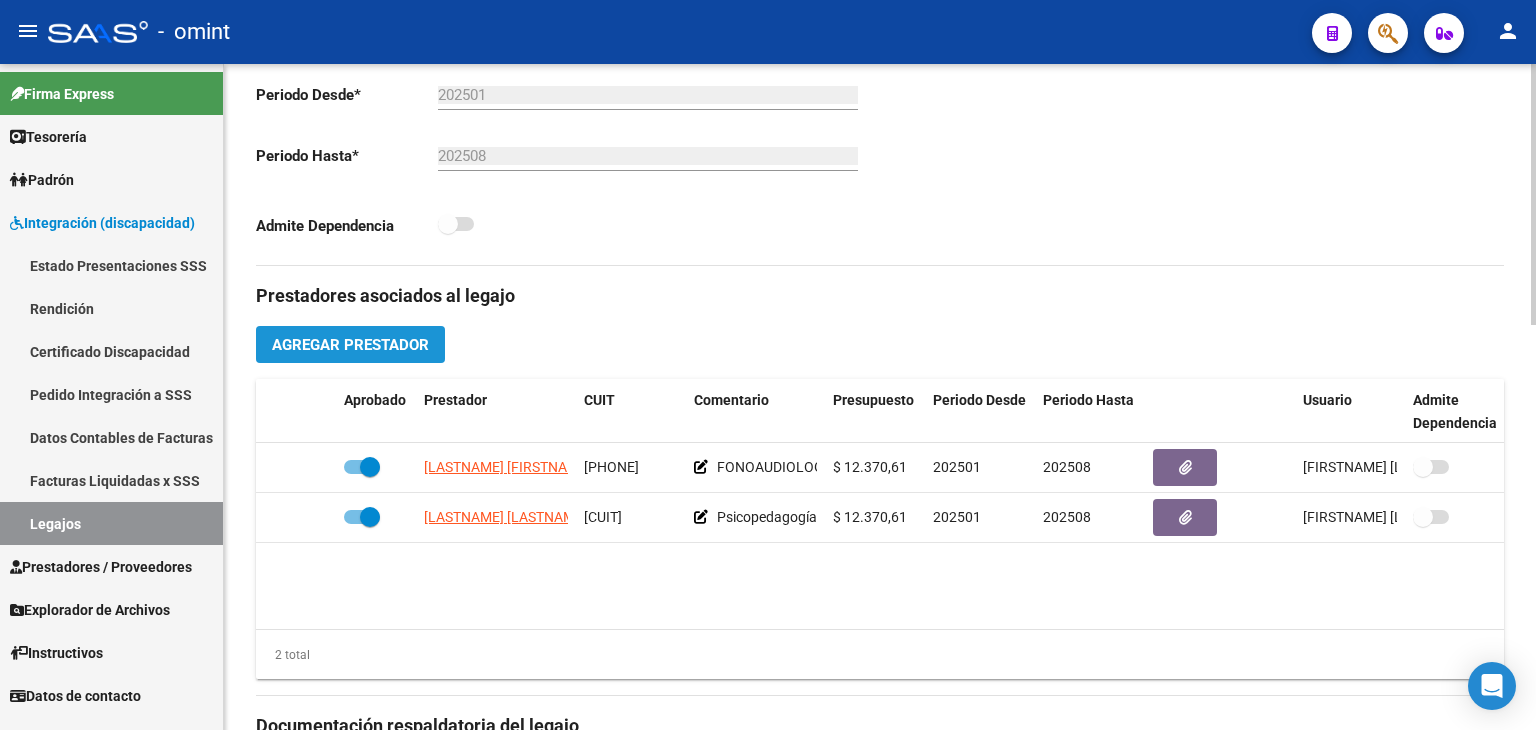 click on "Agregar Prestador" 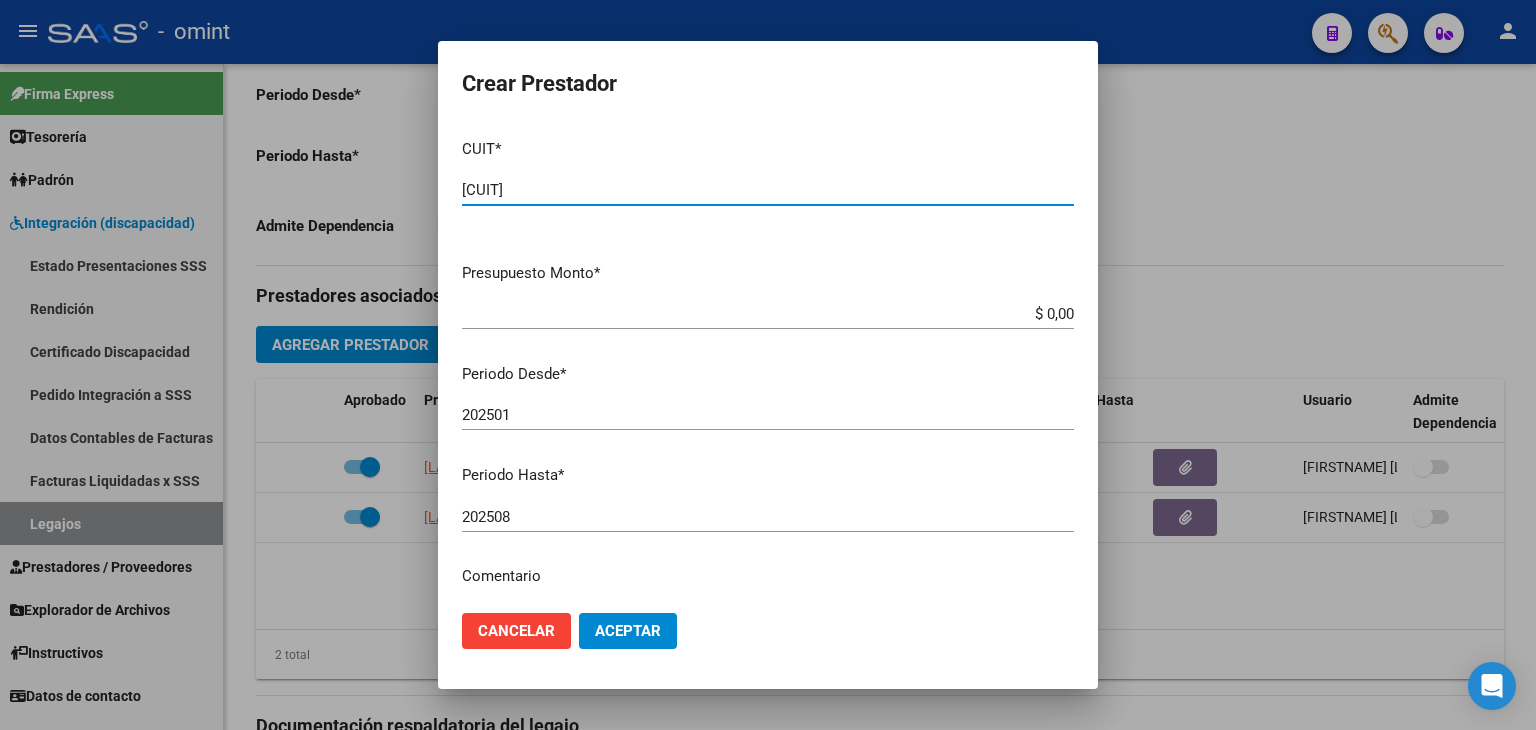 type on "[CUIT]" 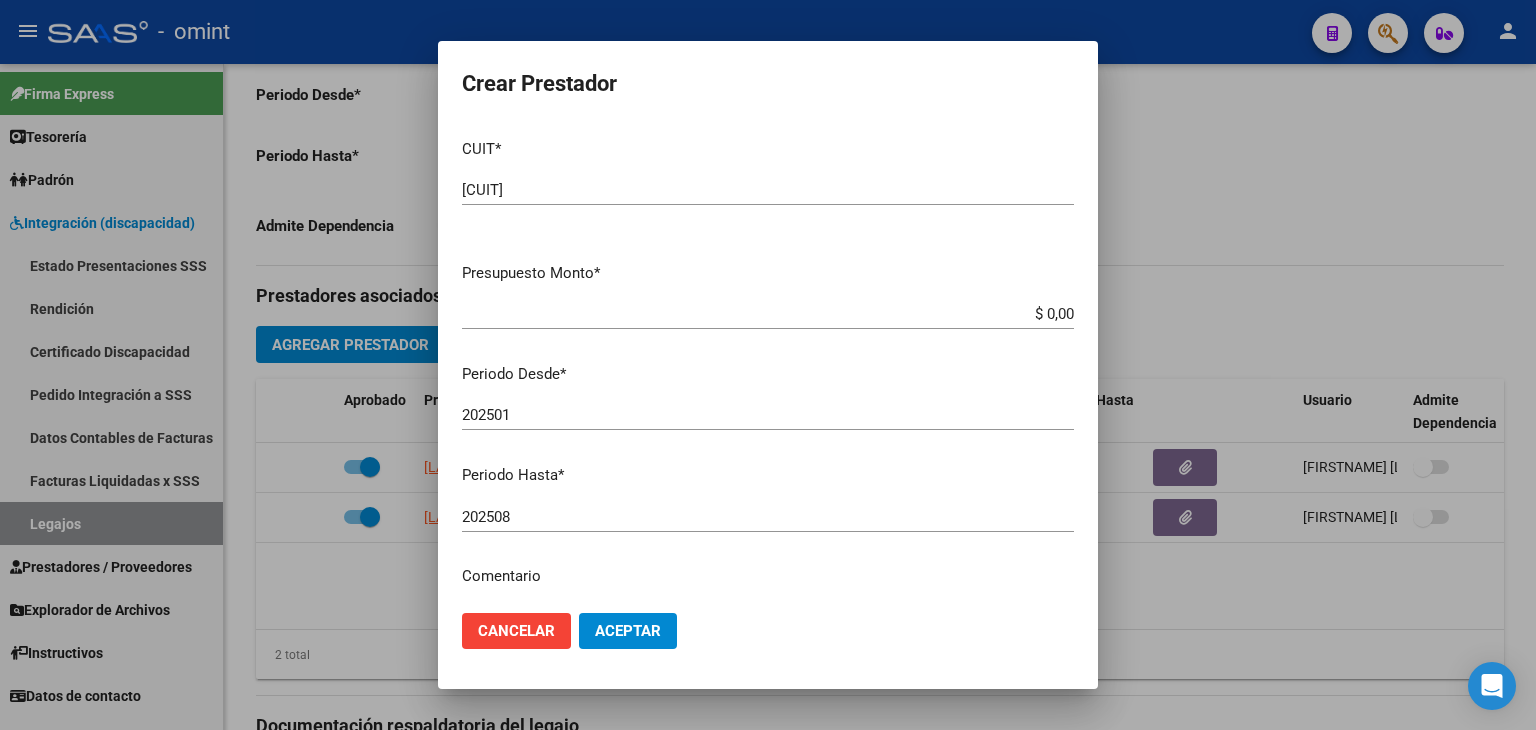 click on "$ 0,00 Ingresar el monto" at bounding box center (768, 314) 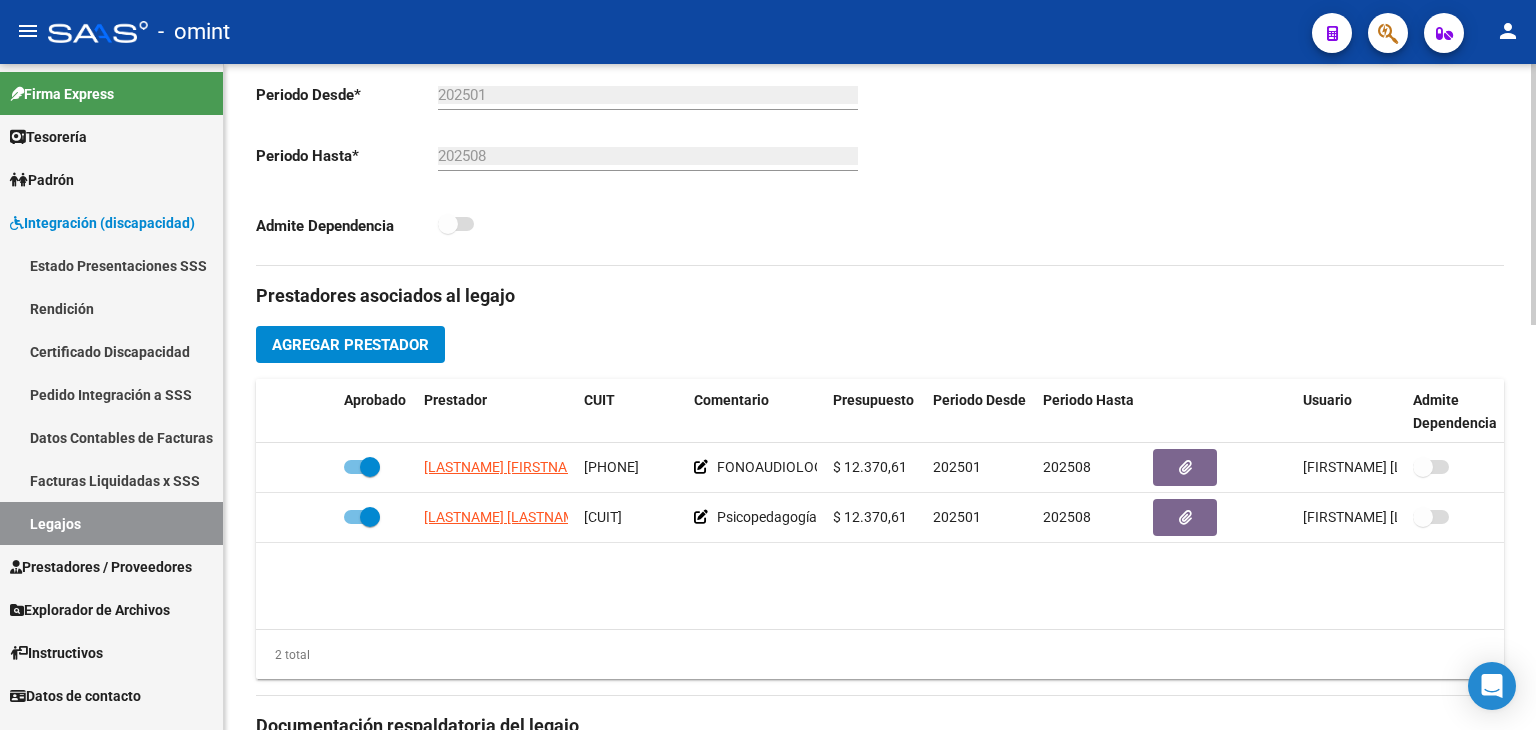 click on "Comentarios                                  Comentarios Administrador" 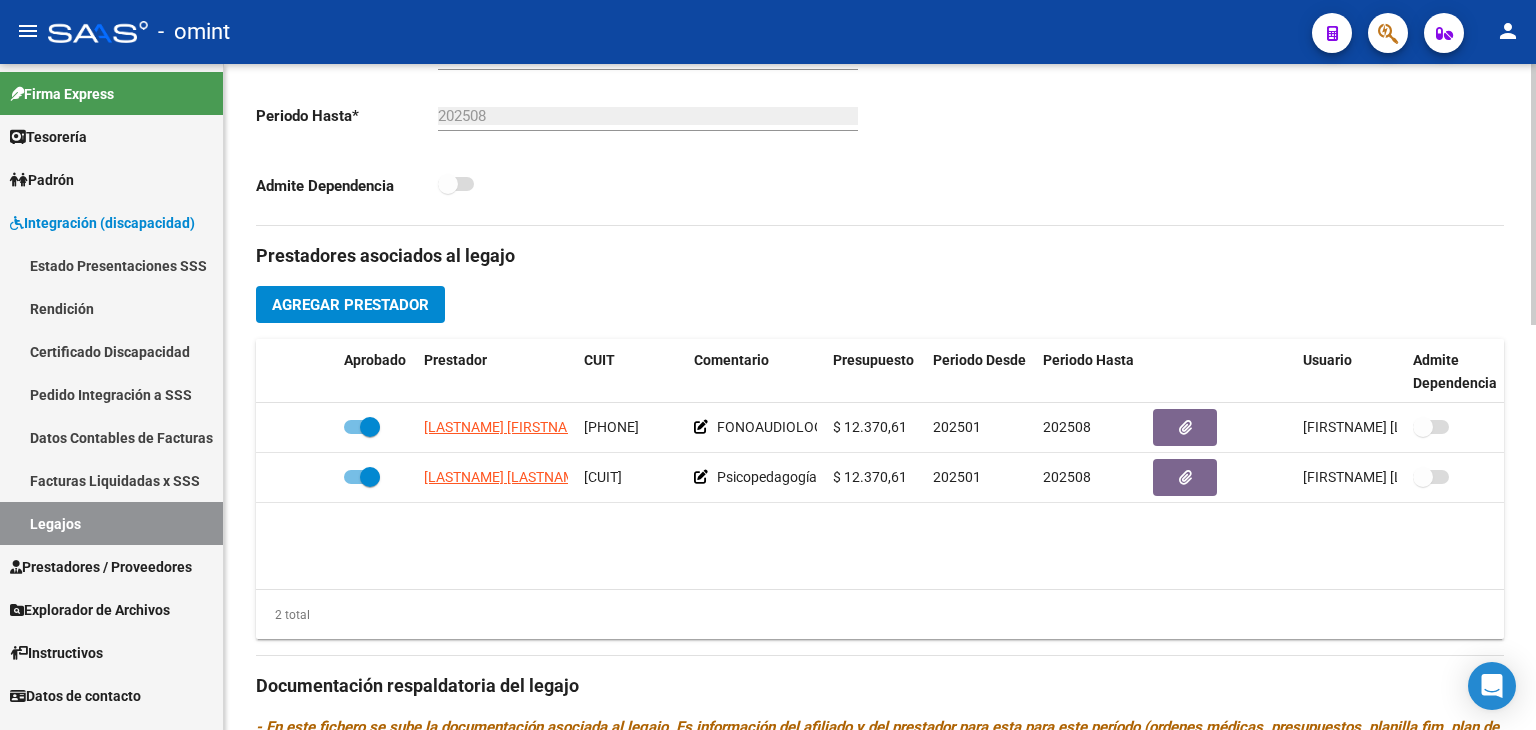 scroll, scrollTop: 614, scrollLeft: 0, axis: vertical 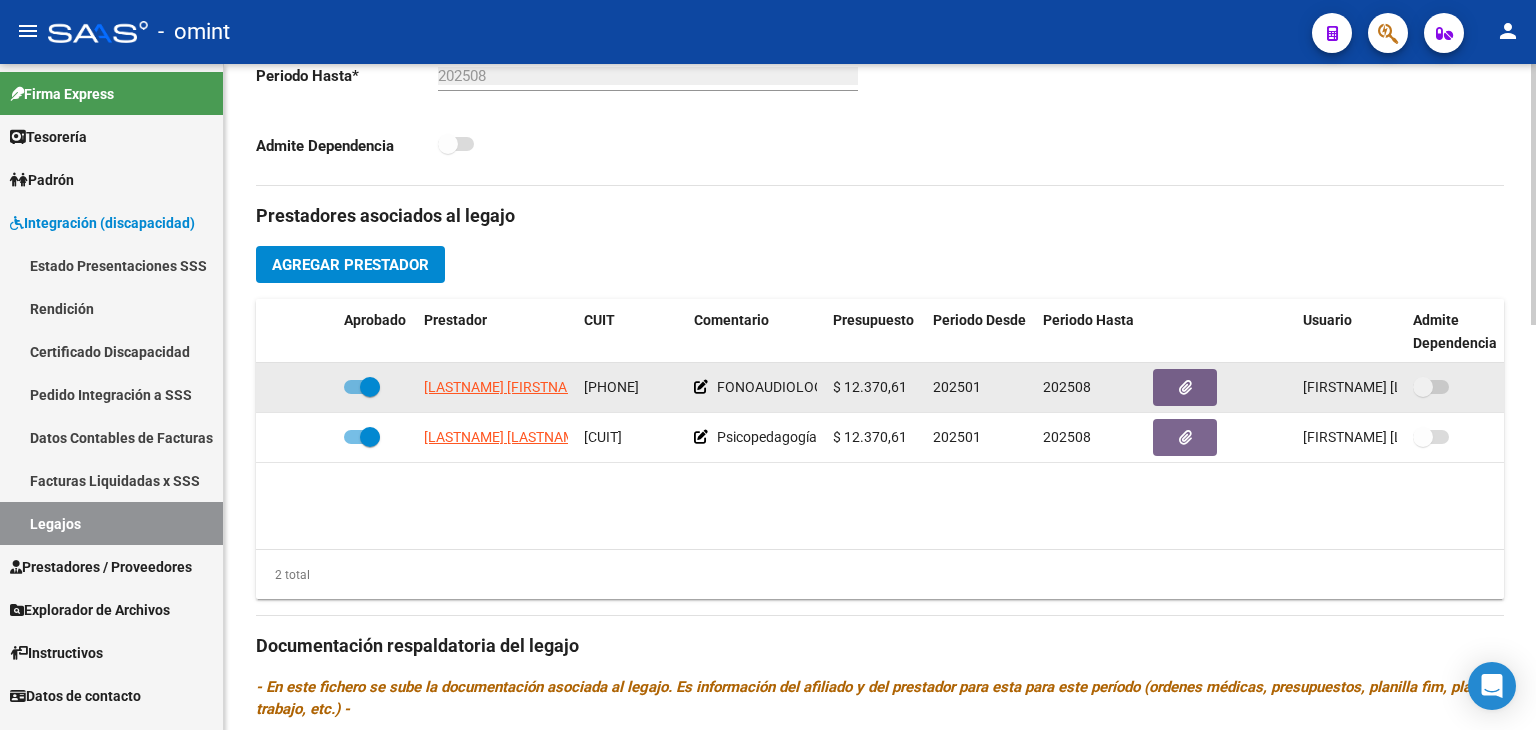 click 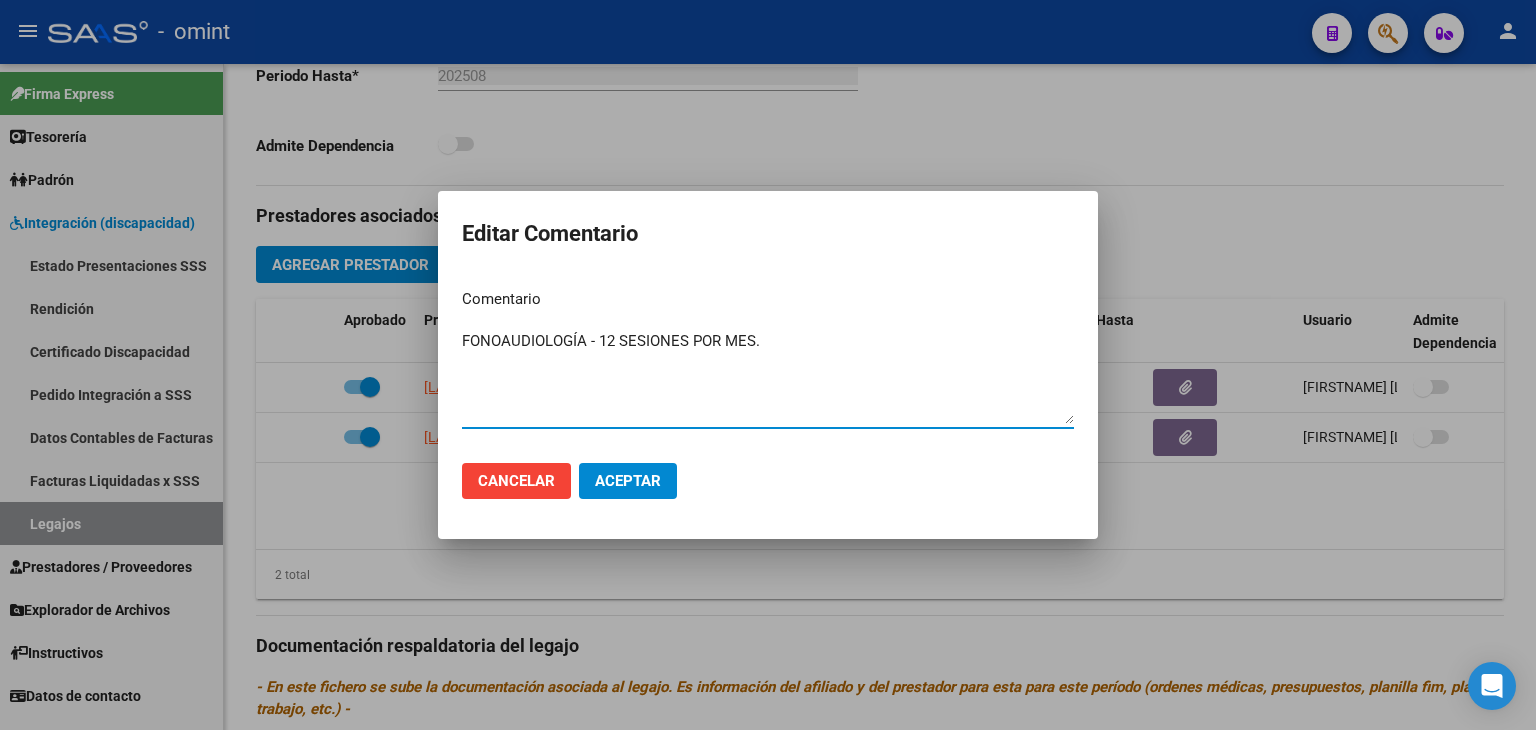 click on "Aceptar" 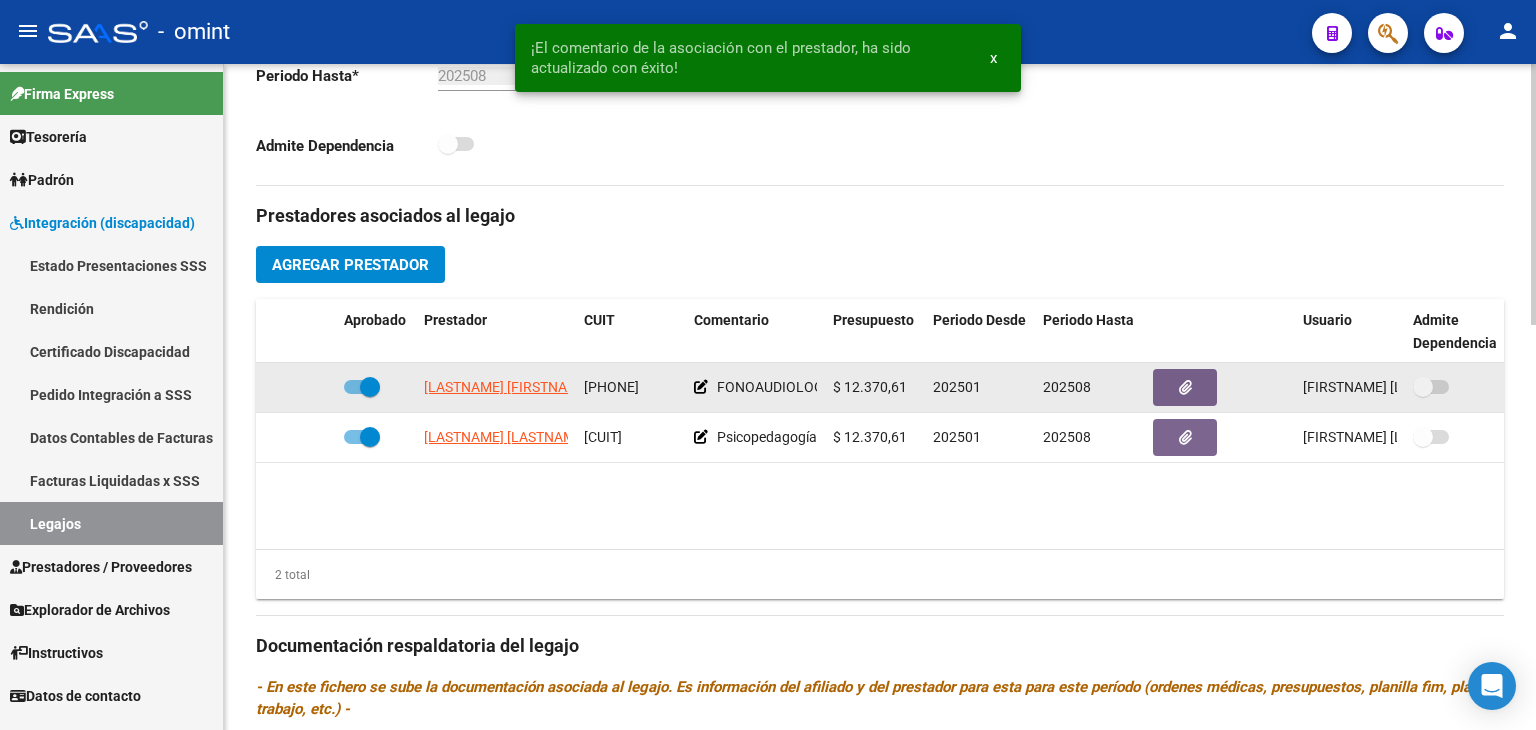 click on "$ 12.370,61" 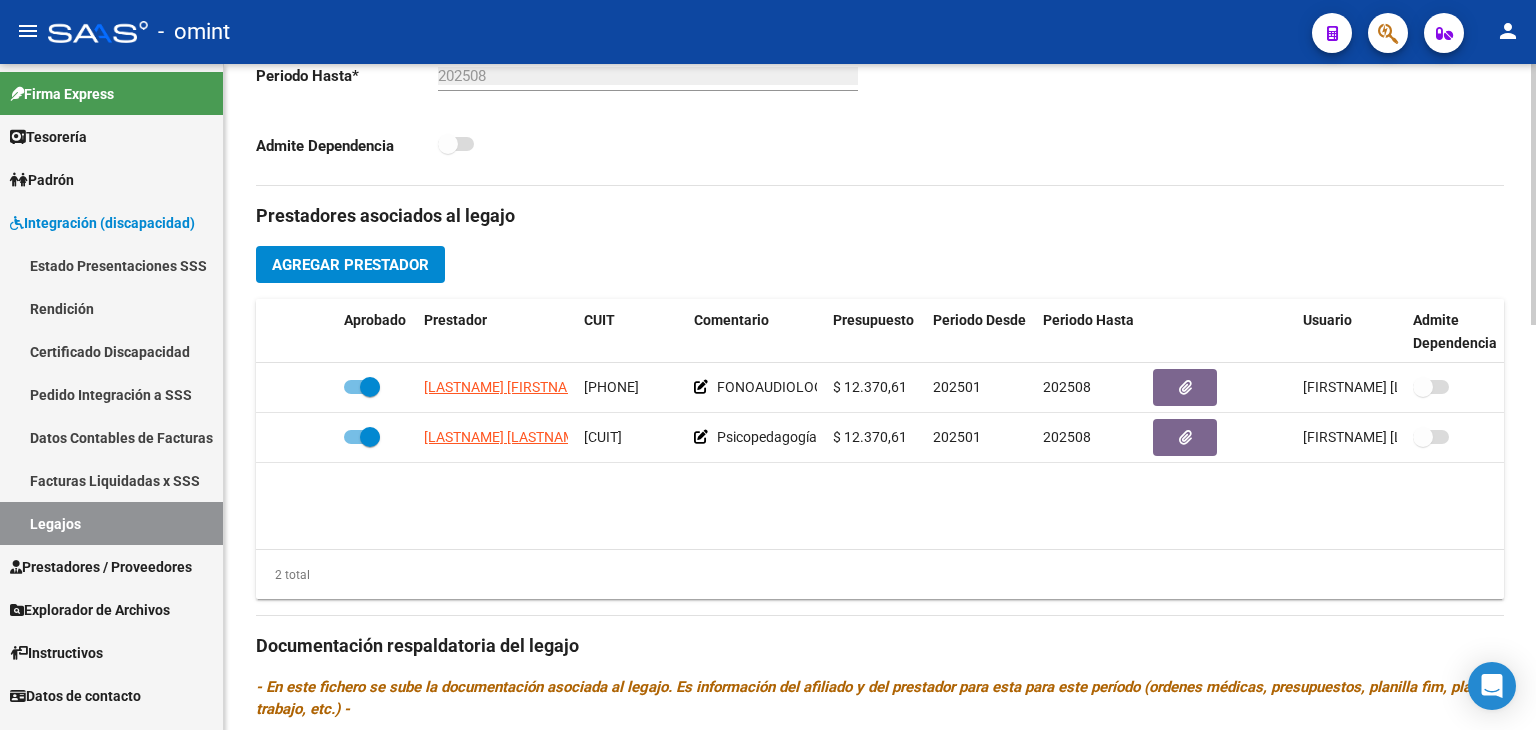 click on "Prestadores asociados al legajo" 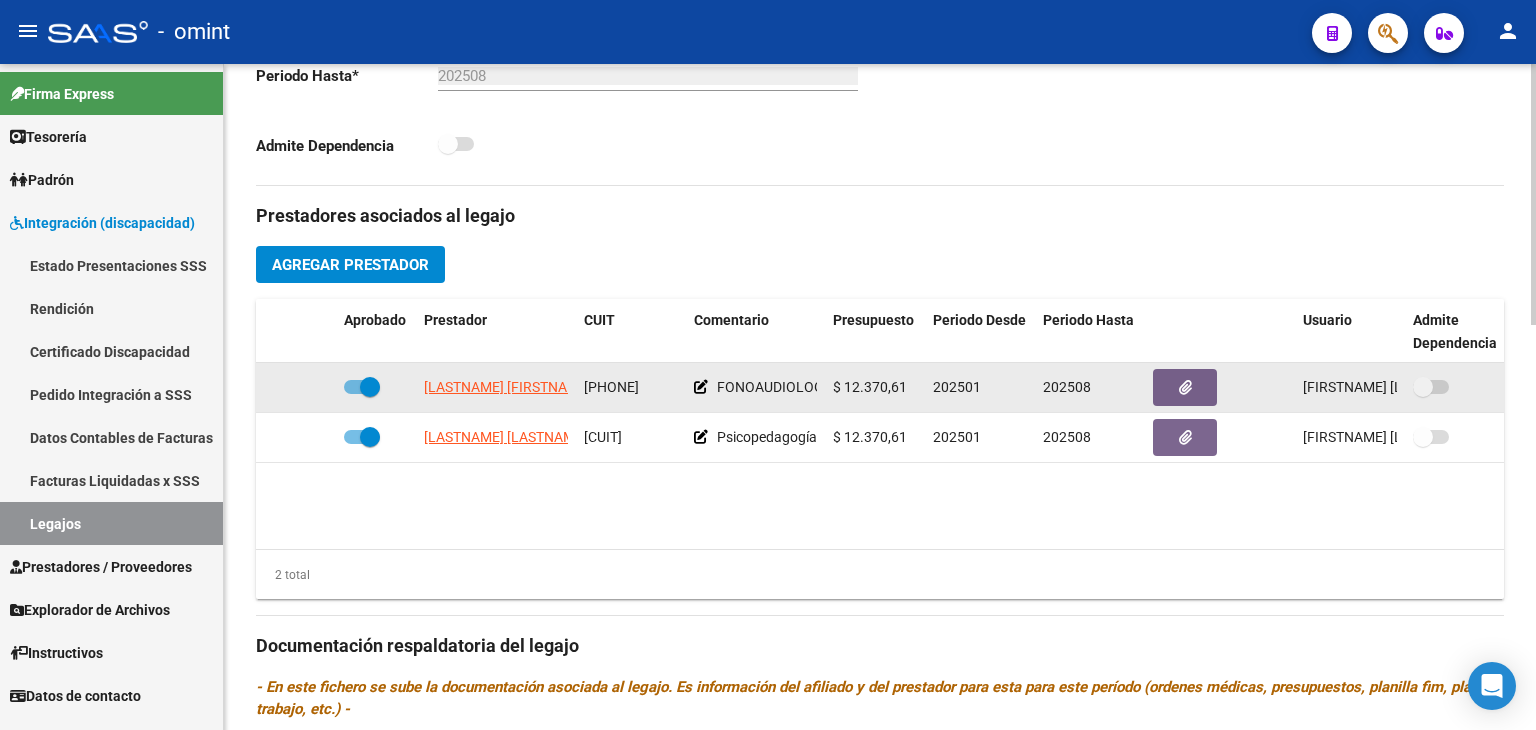 click on "$ 12.370,61" 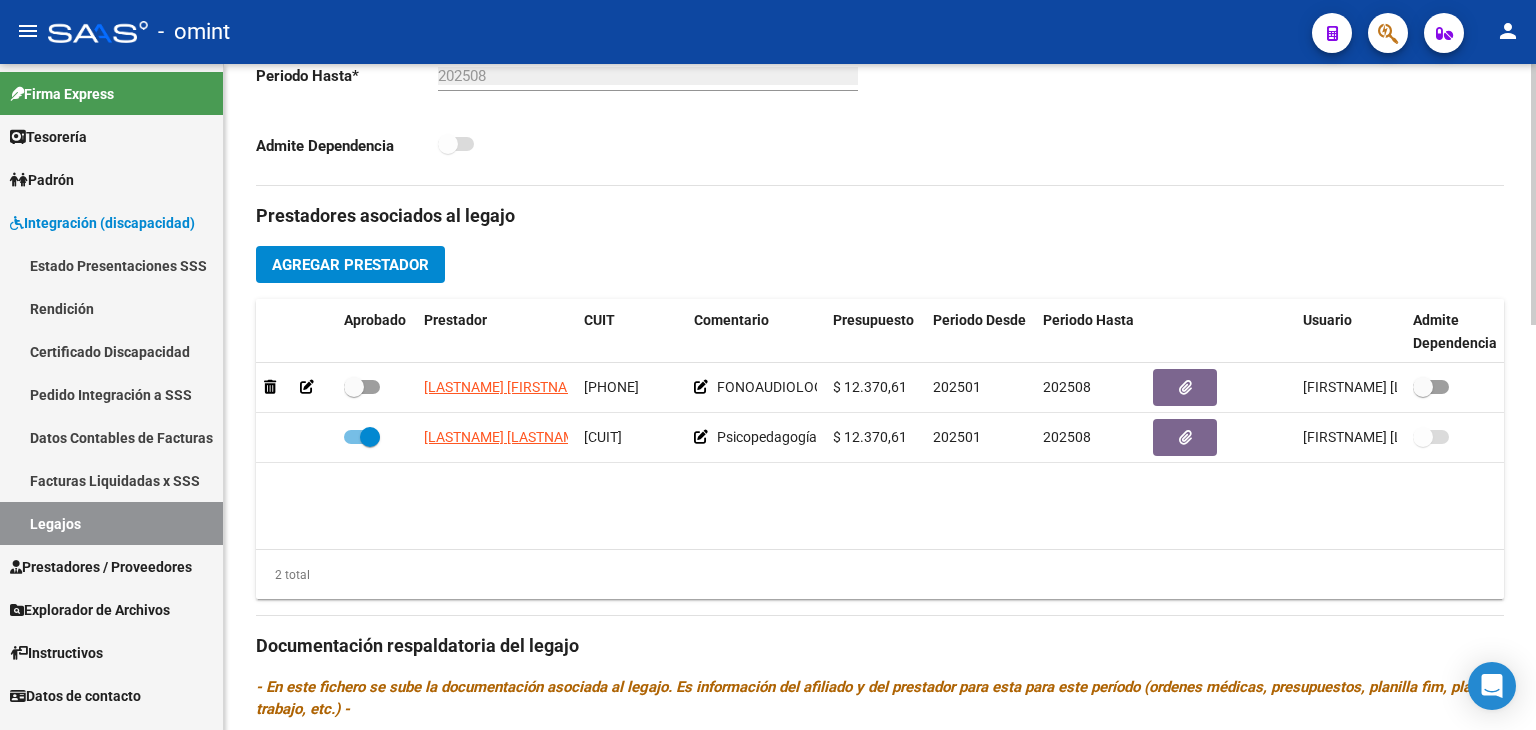 click on "Prestadores asociados al legajo Agregar Prestador Aprobado Prestador CUIT Comentario Presupuesto Periodo Desde Periodo Hasta Usuario Admite Dependencia   [FIRST] [LAST] [CUIT]     FONOAUDIOLOGÍA - 12 SESIONES POR MES.  $ 12.370,61  202501 202508 [NAME]   [DATE]      [FIRST] [LAST] [CUIT]     Psicopedagogía - 12 sesiones por mes.  $ 12.370,61  202501 202508 [NAME]   [DATE]    2 total Documentación respaldatoria del legajo - En este fichero se sube la documentación asociada al legajo. Es información del afiliado y del prestador para esta para este período (ordenes médicas, presupuestos, planilla fim, plan de trabajo, etc.) - Agregar Documentacion Aprobado Descripción Comentario Comentario Administrador Creado Acción    Psicopedagogía               [NAME]   [DATE] 16:04     Fonoaudiología              [NAME]   [DATE] 15:59  2 total" 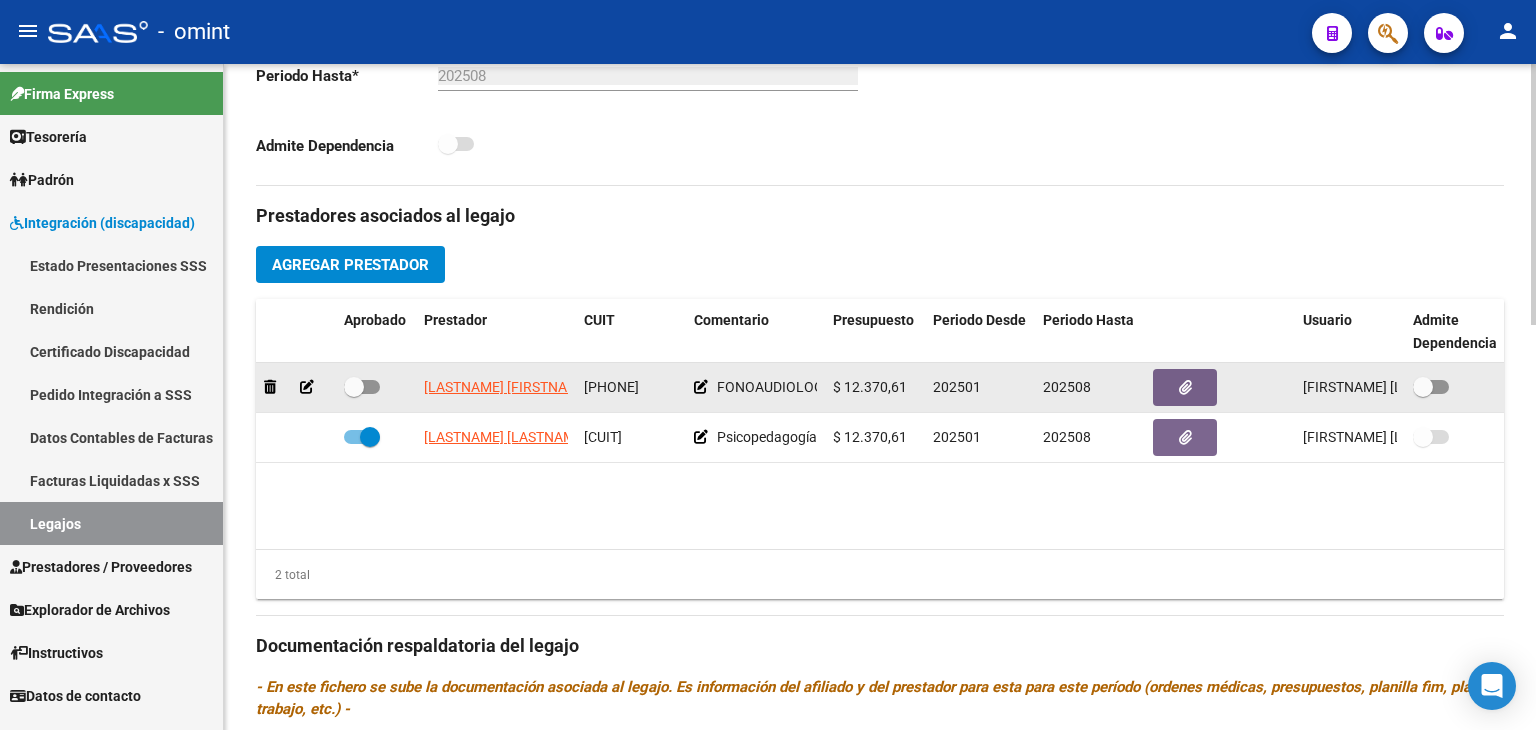 click 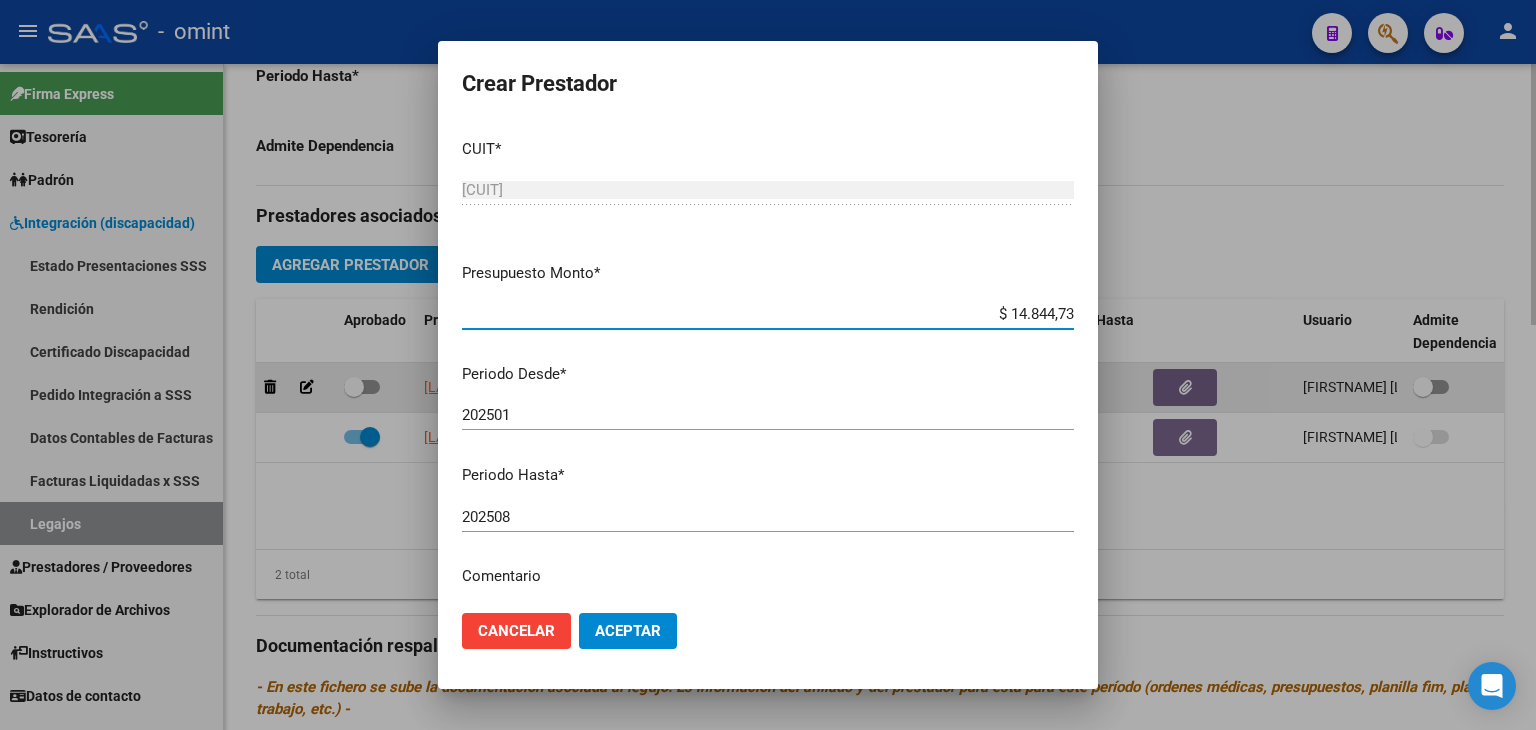 type on "$ 148.447,32" 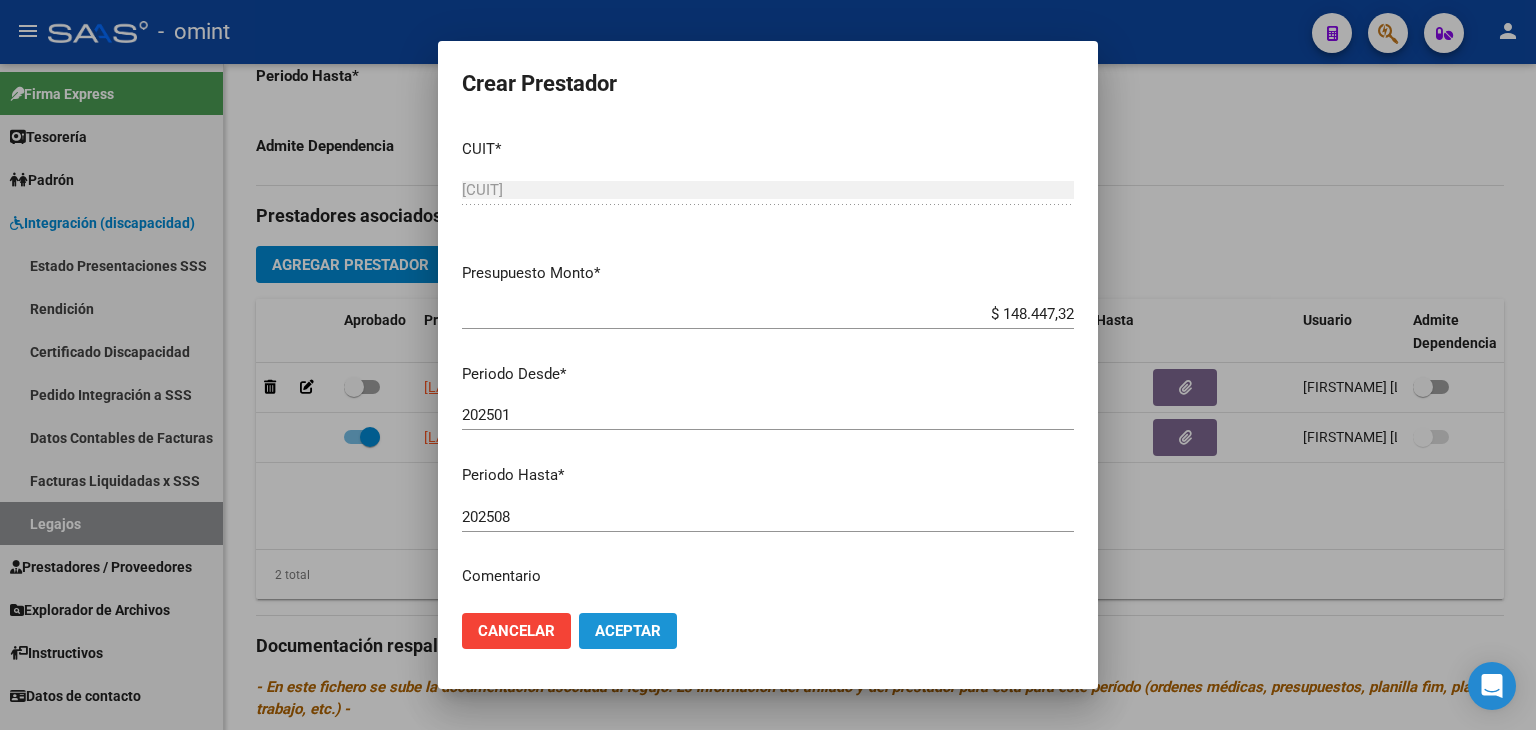click on "Aceptar" 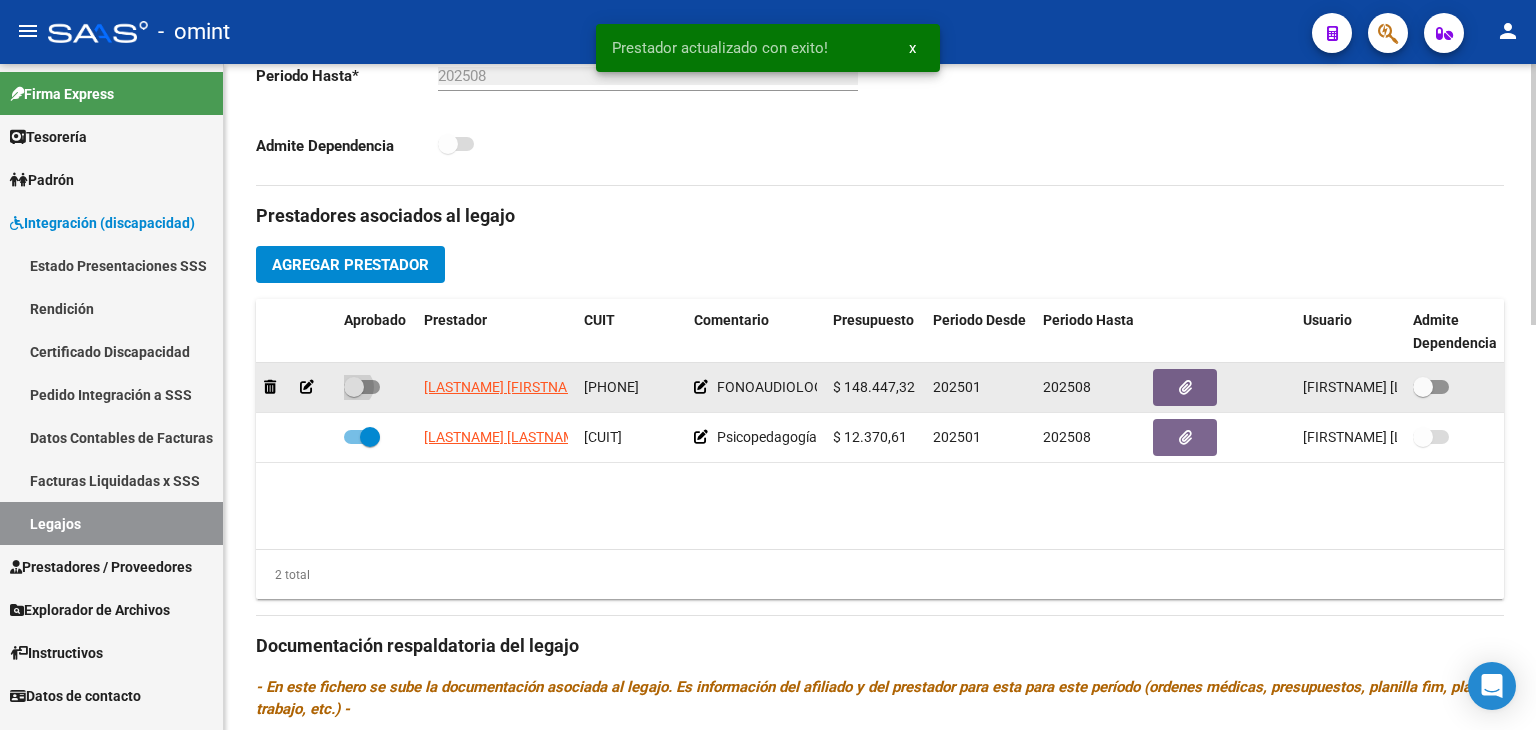 click at bounding box center [354, 387] 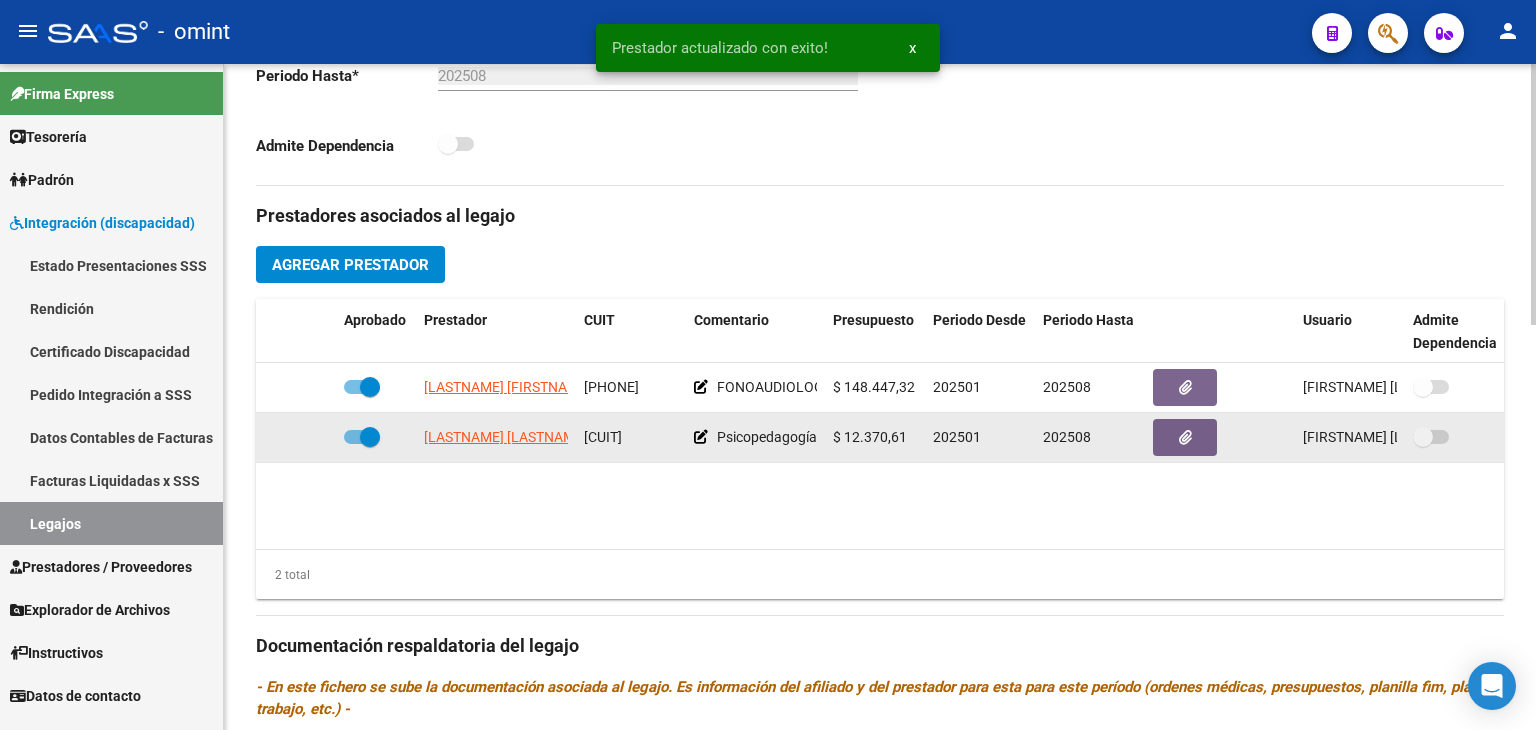 click at bounding box center (370, 437) 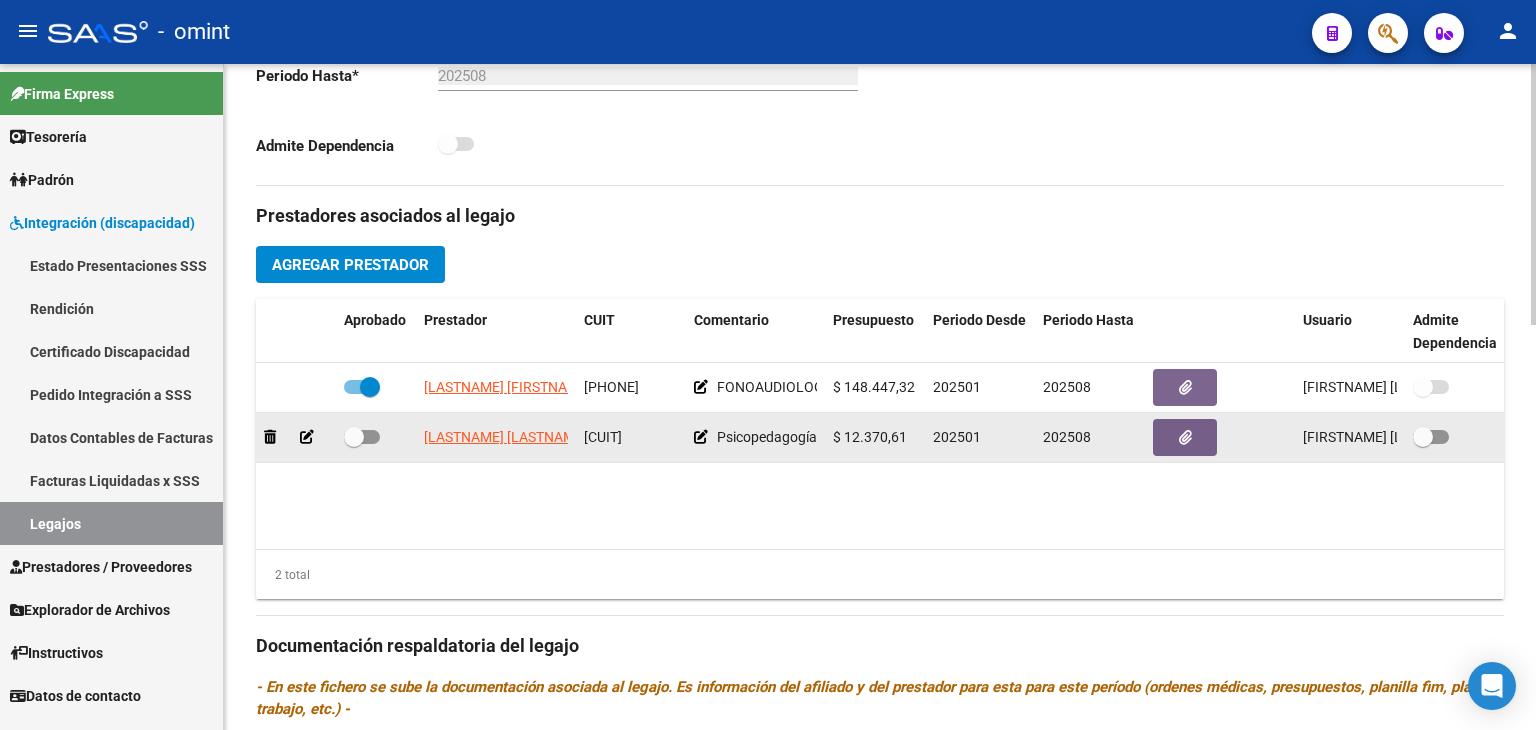 click 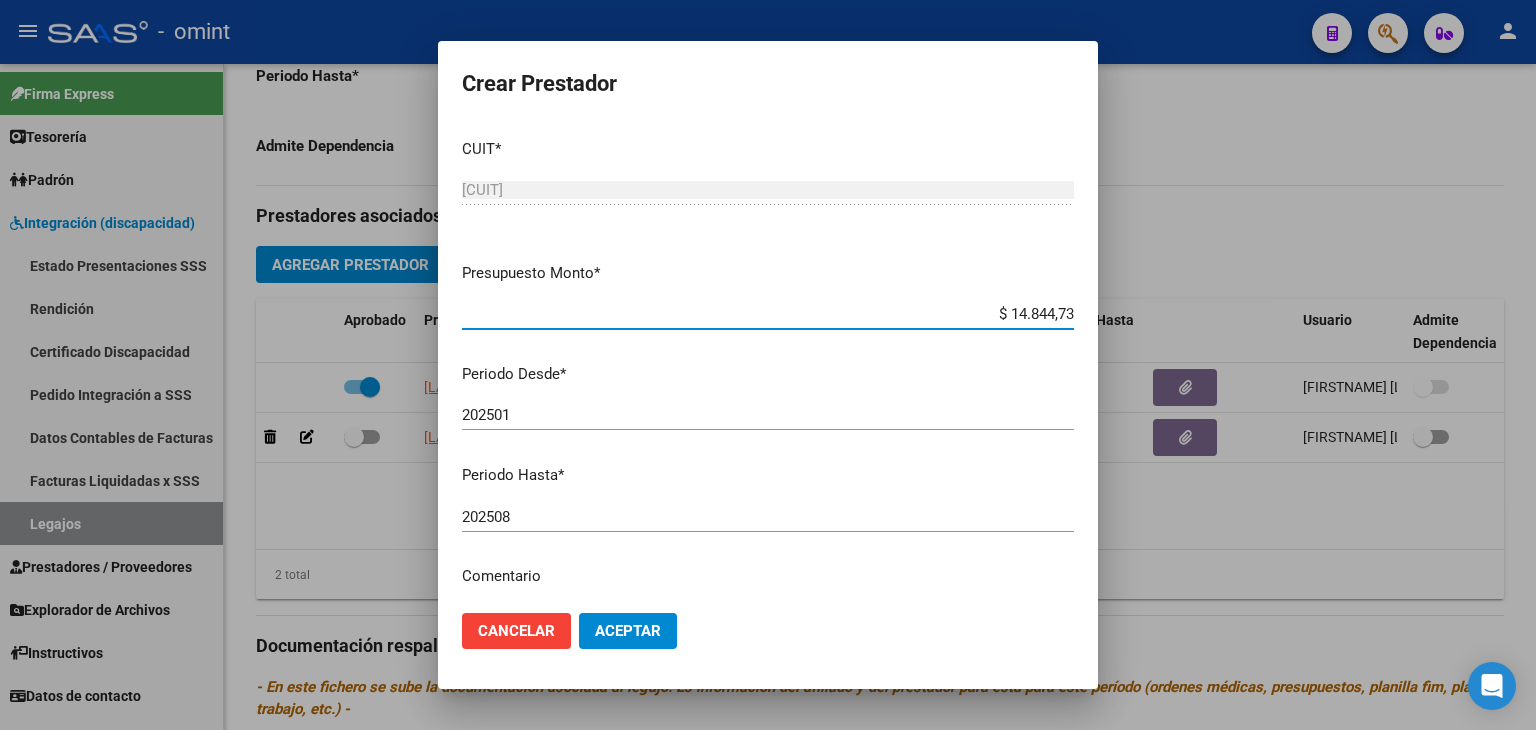 type on "$ 148.447,32" 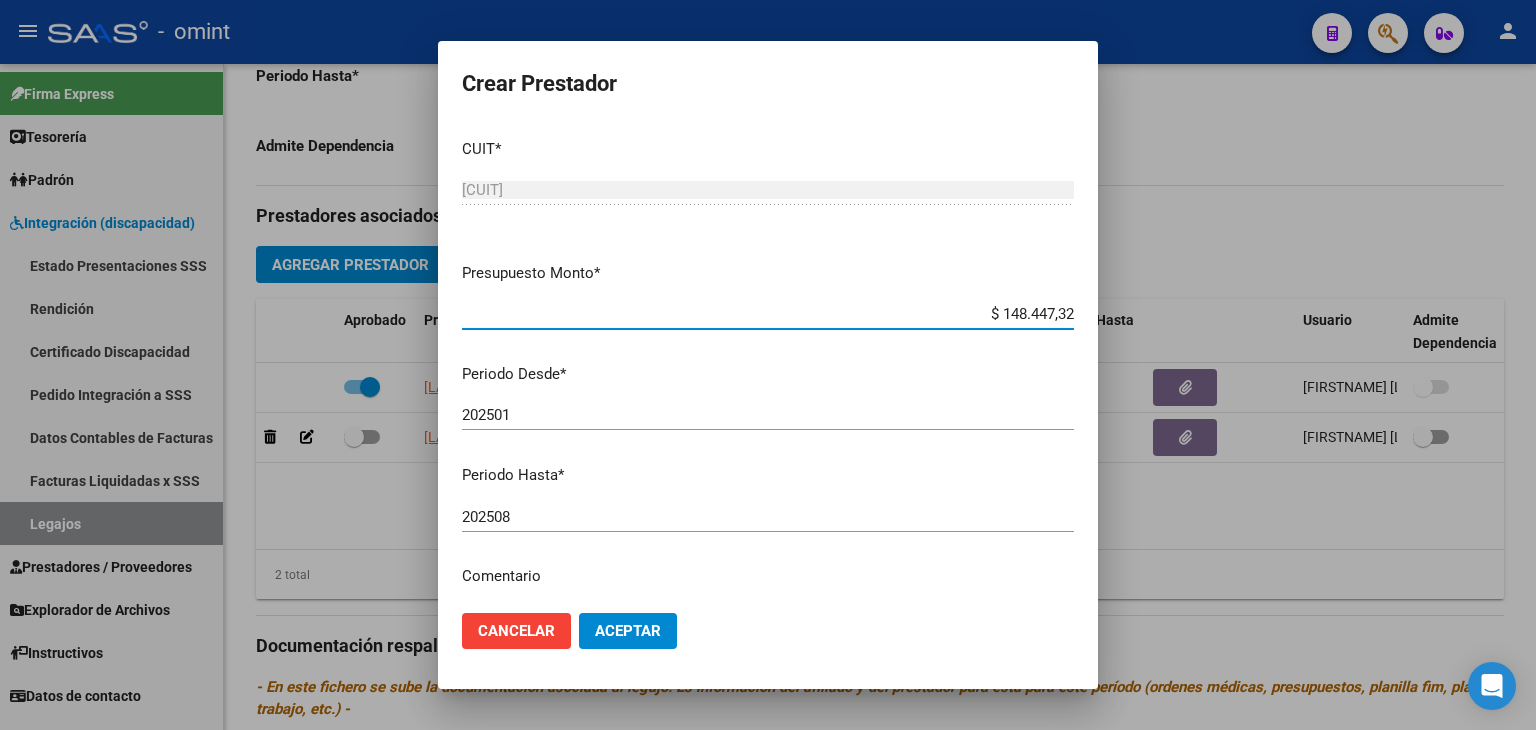 click on "Aceptar" 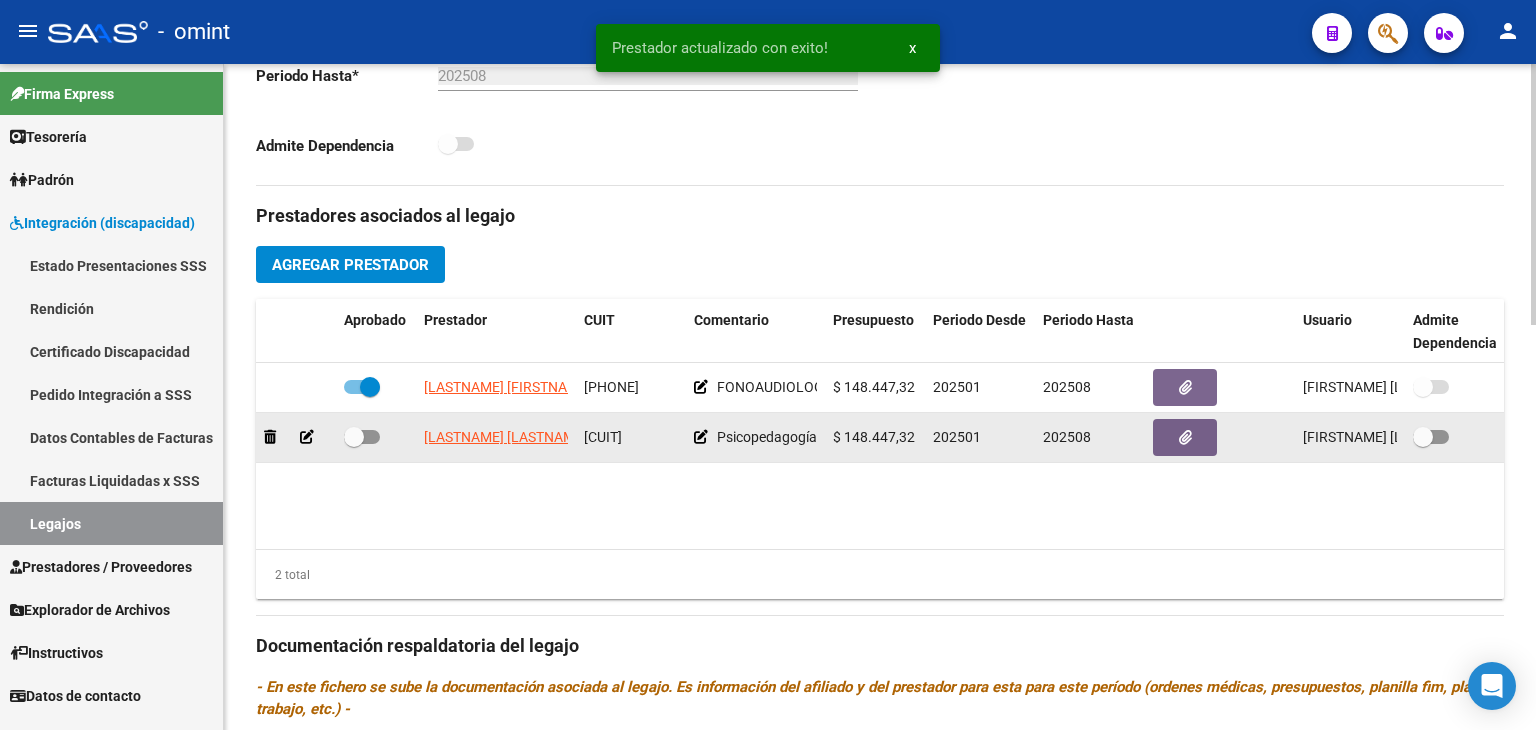 click at bounding box center [354, 437] 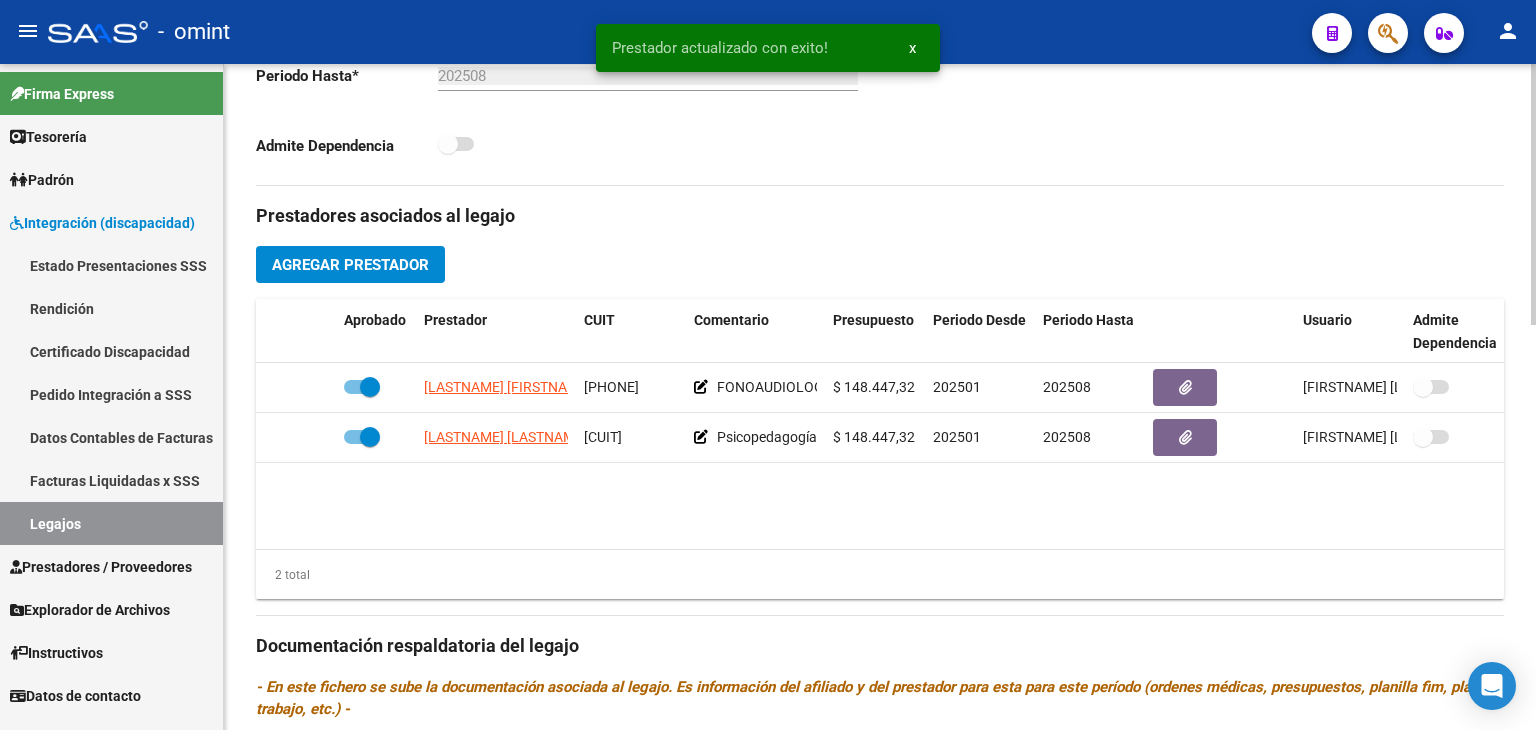 click on "Admite Dependencia" 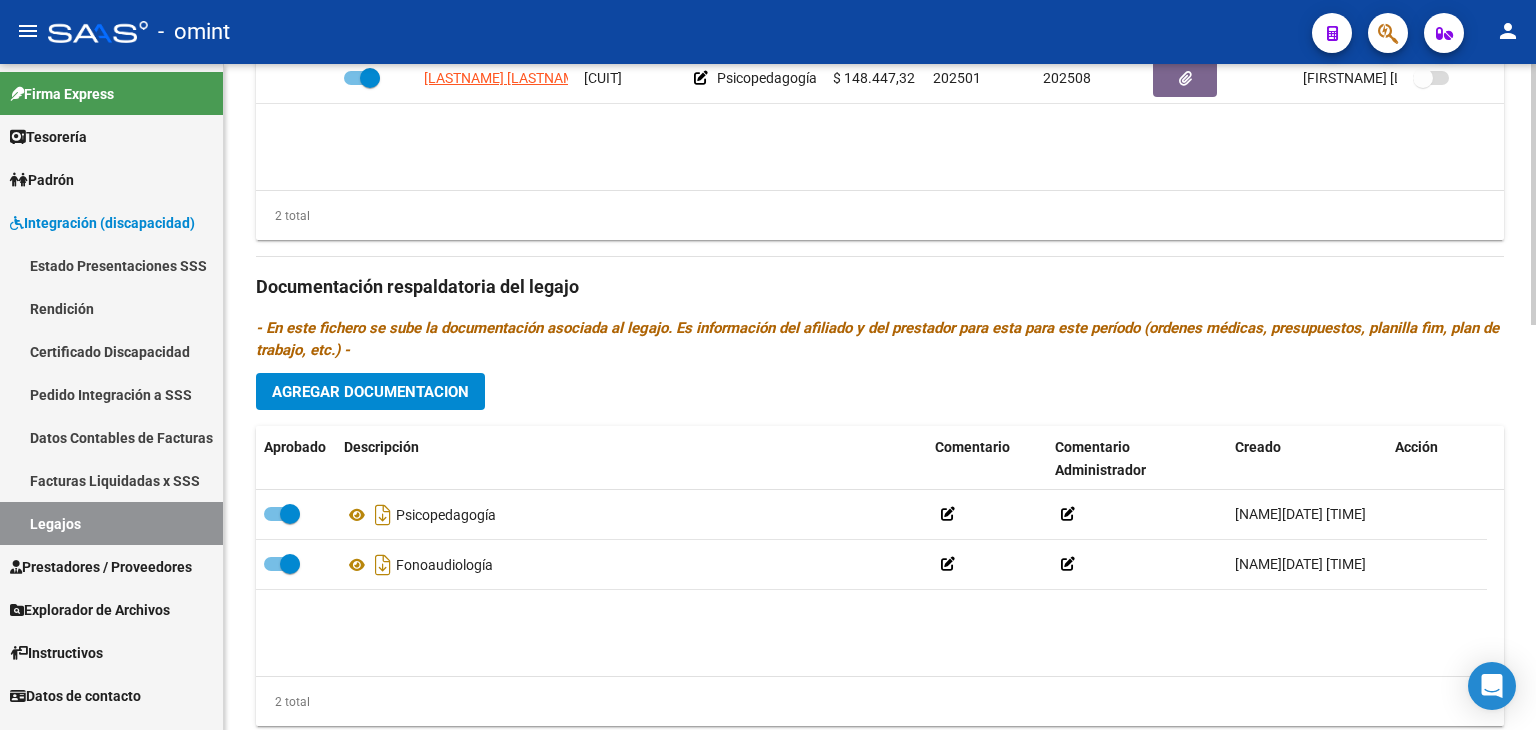 scroll, scrollTop: 974, scrollLeft: 0, axis: vertical 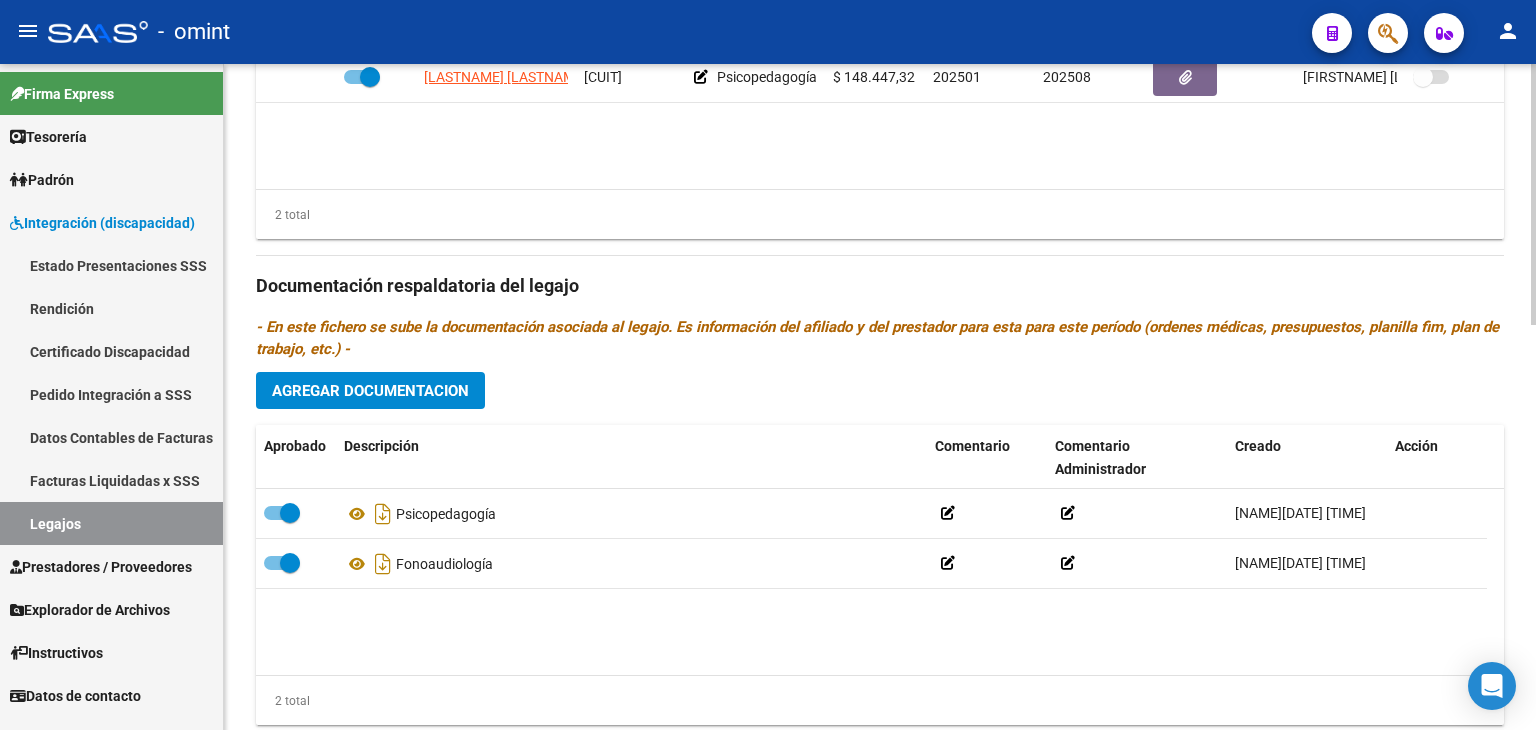 click on "Prestadores asociados al legajo Agregar Prestador Aprobado Prestador CUIT Comentario Presupuesto Periodo Desde Periodo Hasta Usuario Admite Dependencia   [NAME] [PHONE]     FONOAUDIOLOGÍA - 12 SESIONES POR MES.  $ 148.447,32  202501 202508 Mariela Barrios   04/08/2025      [NAME] [PHONE]     Psicopedagogía - 12 sesiones por mes.  $ 148.447,32  202501 202508 Mariela Barrios   04/08/2025    2 total Documentación respaldatoria del legajo - En este fichero se sube la documentación asociada al legajo. Es información del afiliado y del prestador para esta para este período (ordenes médicas, presupuestos, planilla fim, plan de trabajo, etc.) - Agregar Documentacion Aprobado Descripción Comentario Comentario Administrador Creado Acción    Psicopedagogía               Mariela Barrios   04/08/2025 16:04     Fonoaudiología              Mariela Barrios   04/08/2025 15:59  2 total" 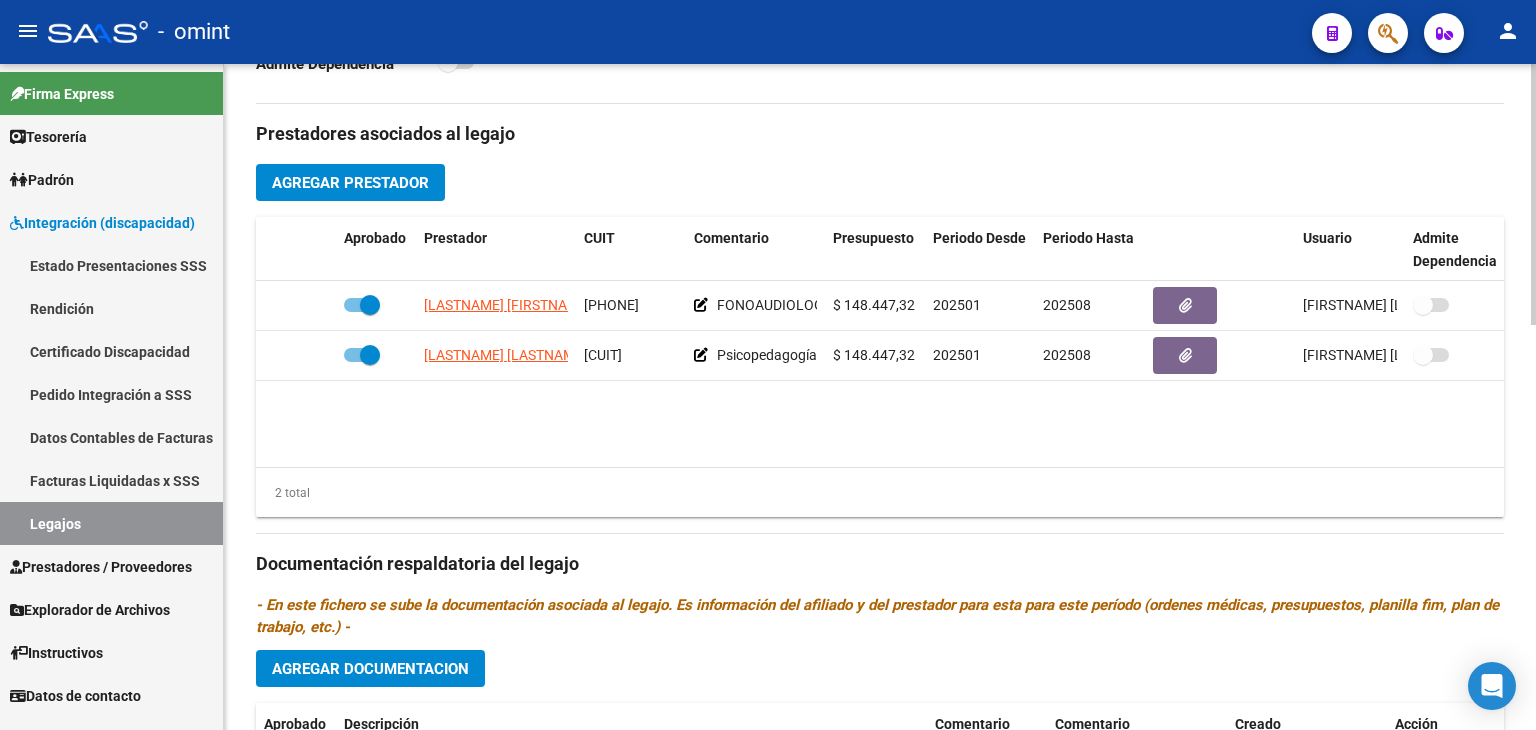 scroll, scrollTop: 694, scrollLeft: 0, axis: vertical 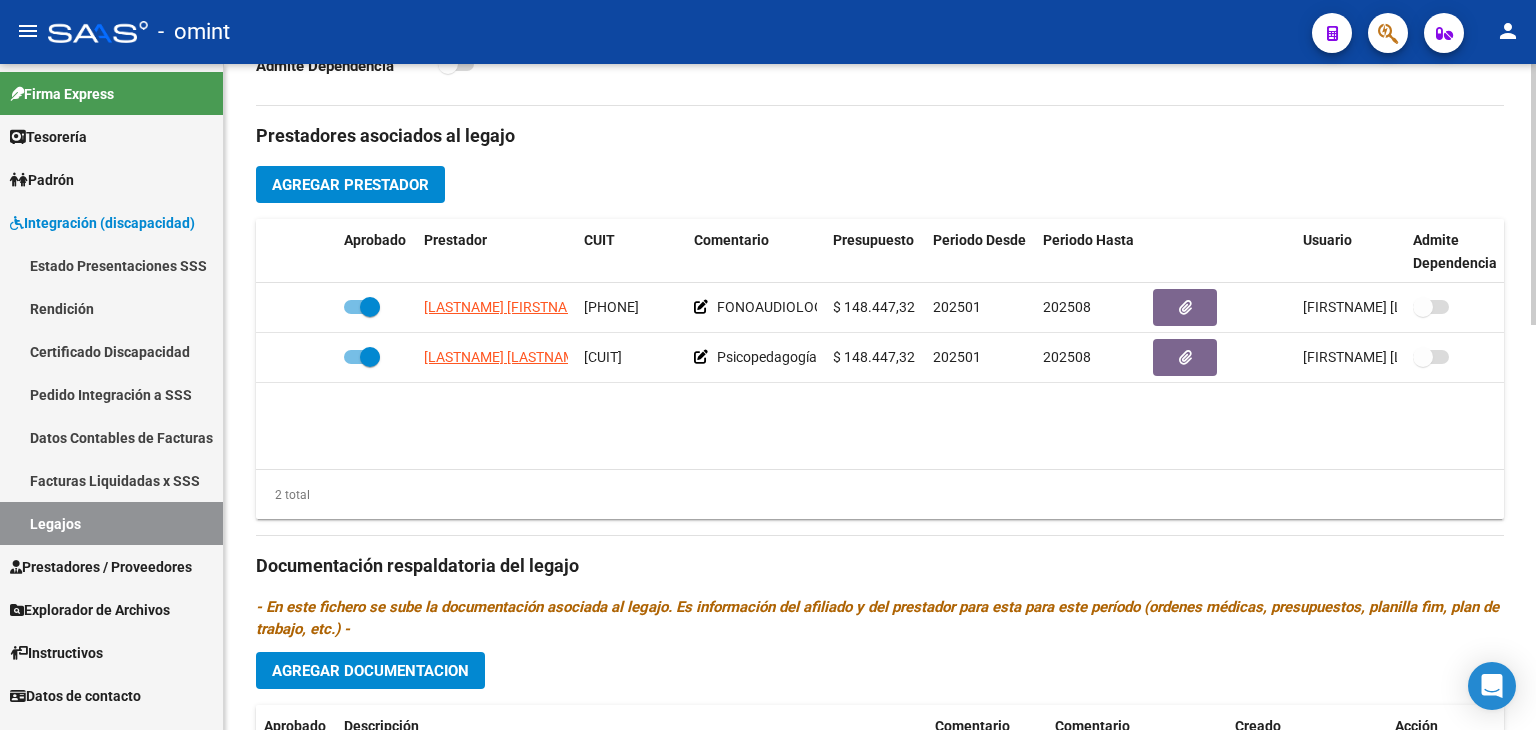 click on "Agregar Prestador" 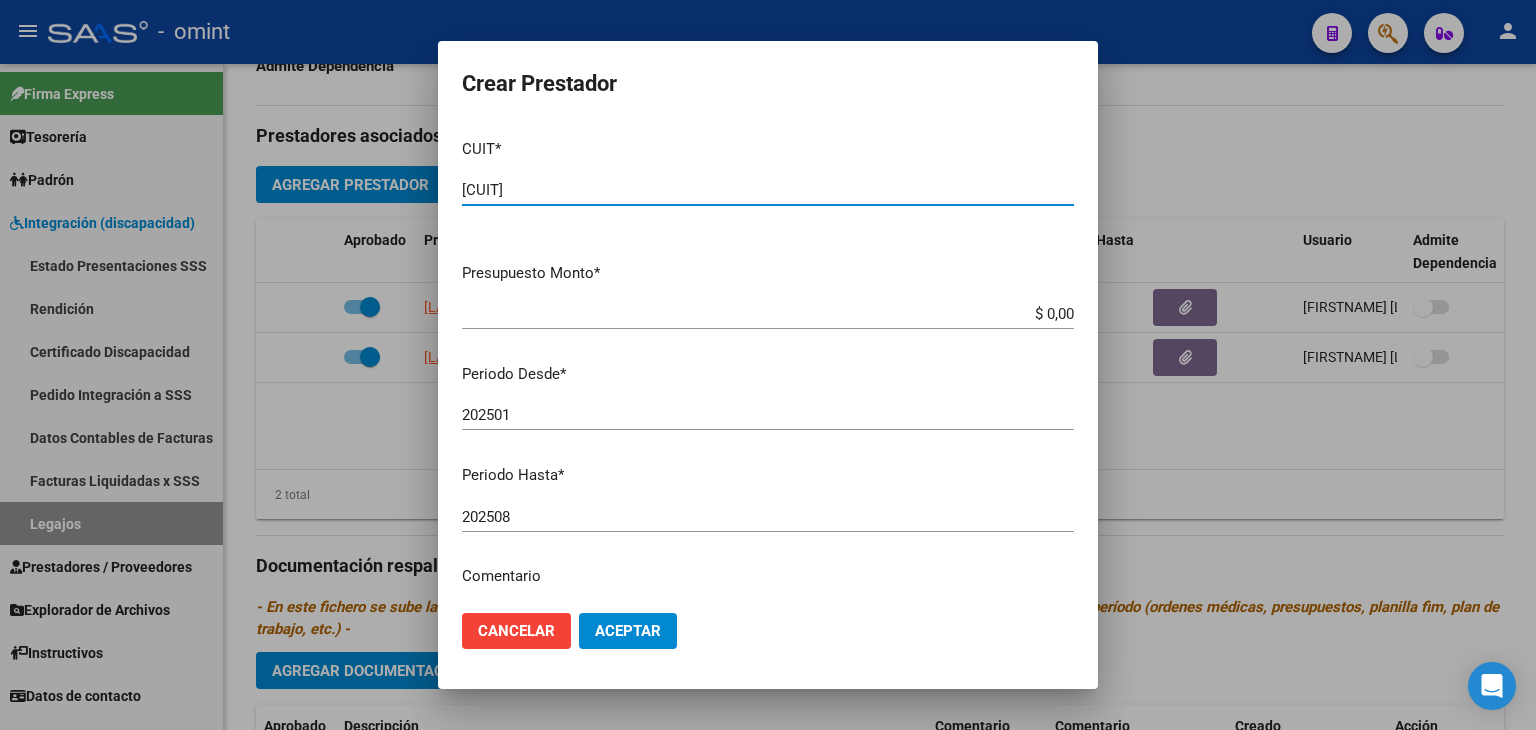 type on "[CUIT]" 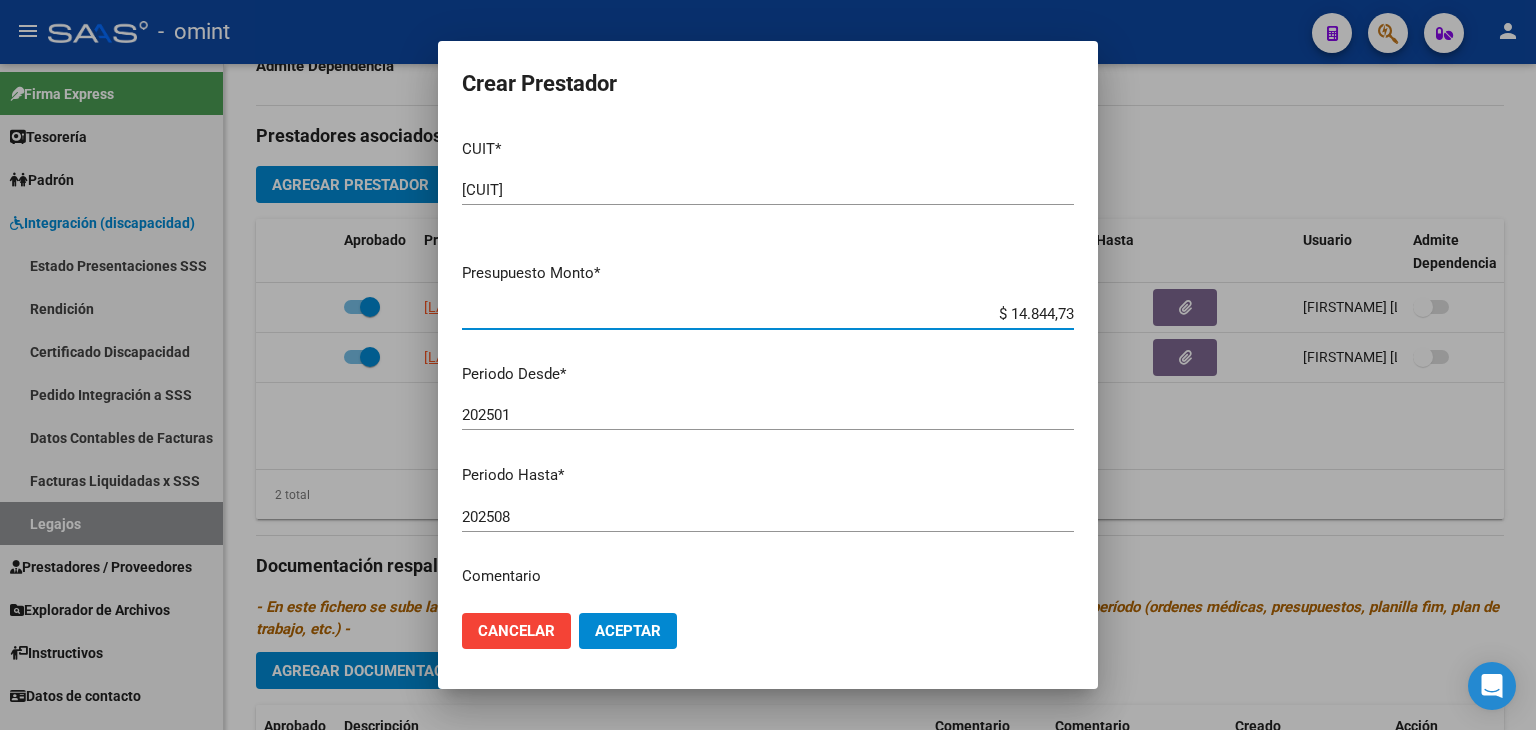type on "$ 148.447,32" 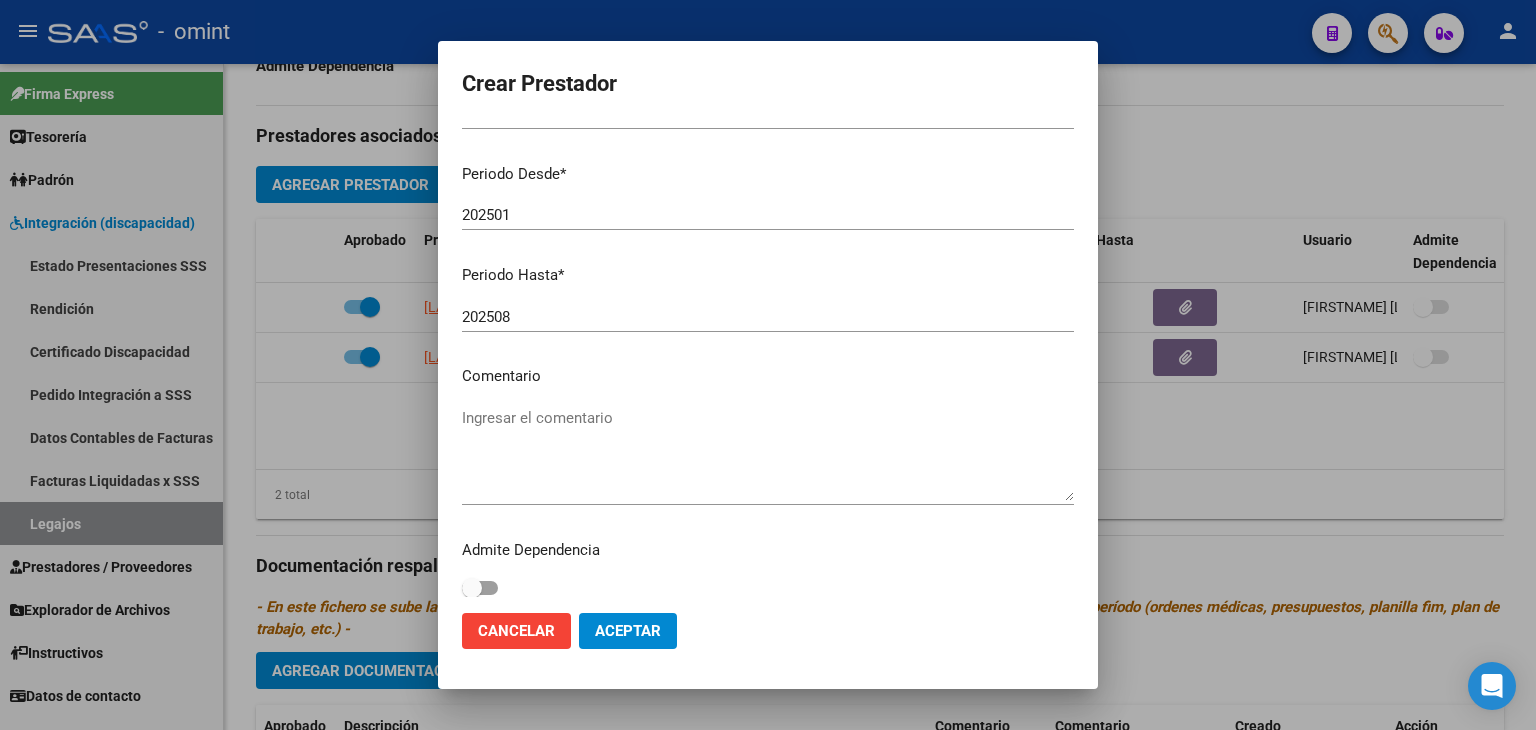scroll, scrollTop: 211, scrollLeft: 0, axis: vertical 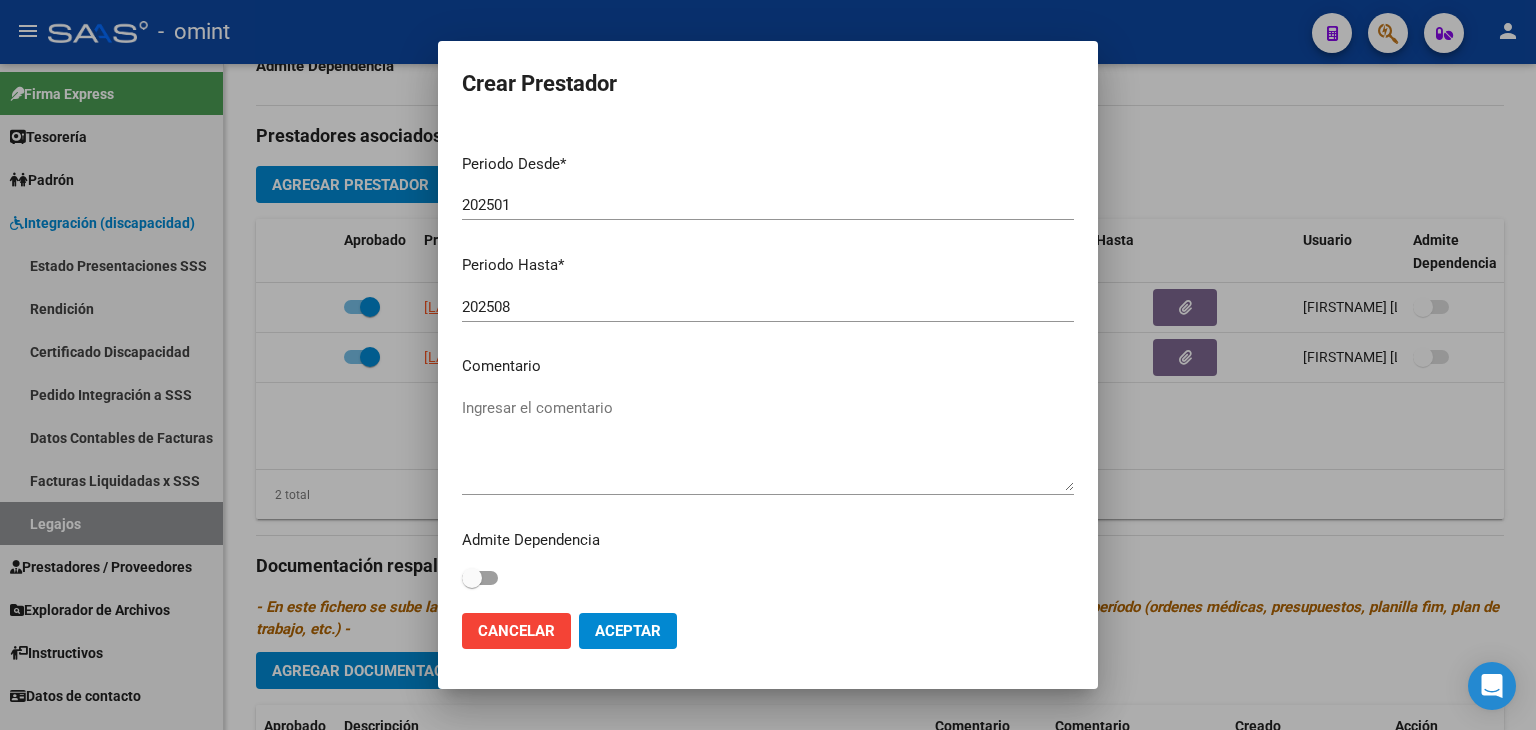 click on "Ingresar el comentario" at bounding box center (768, 444) 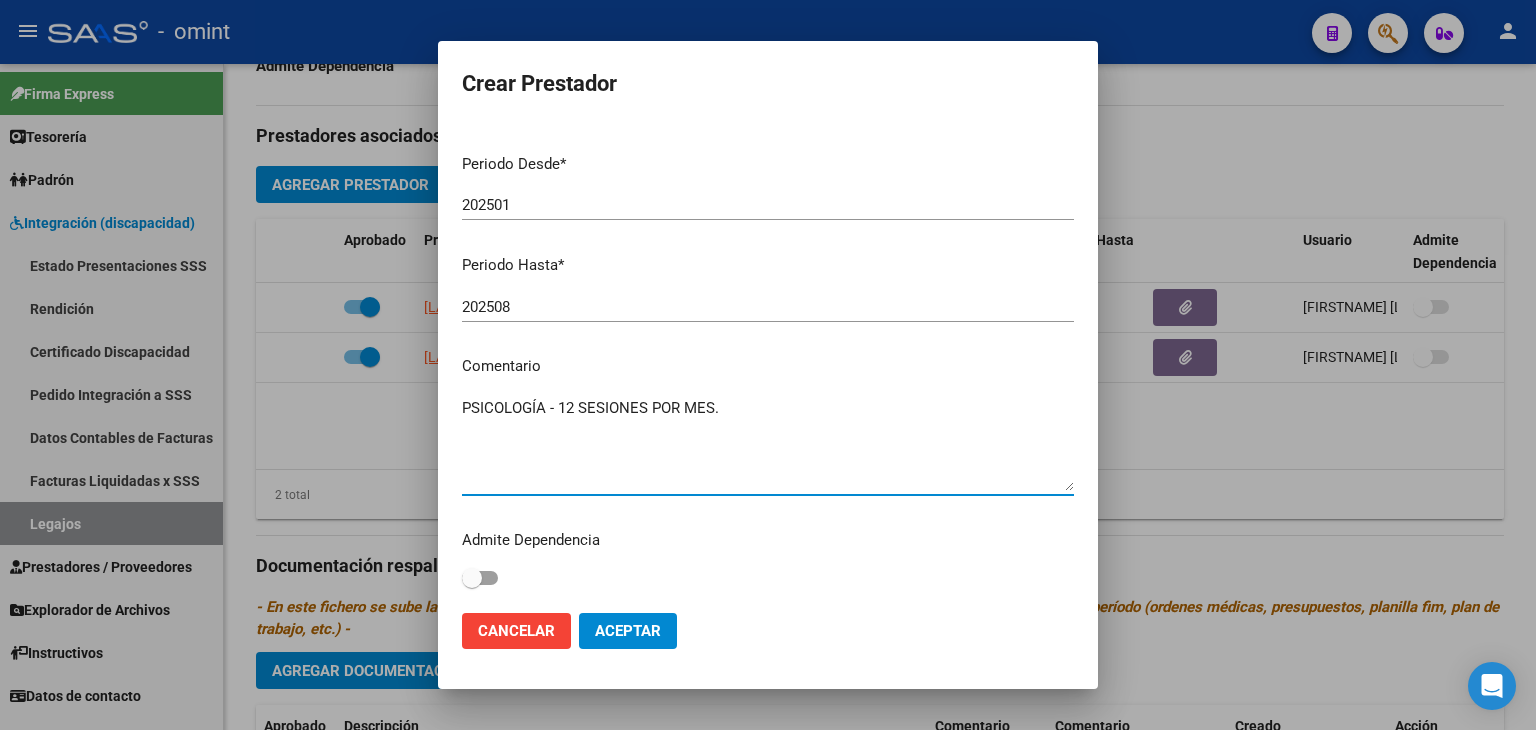 type on "PSICOLOGÍA - 12 SESIONES POR MES." 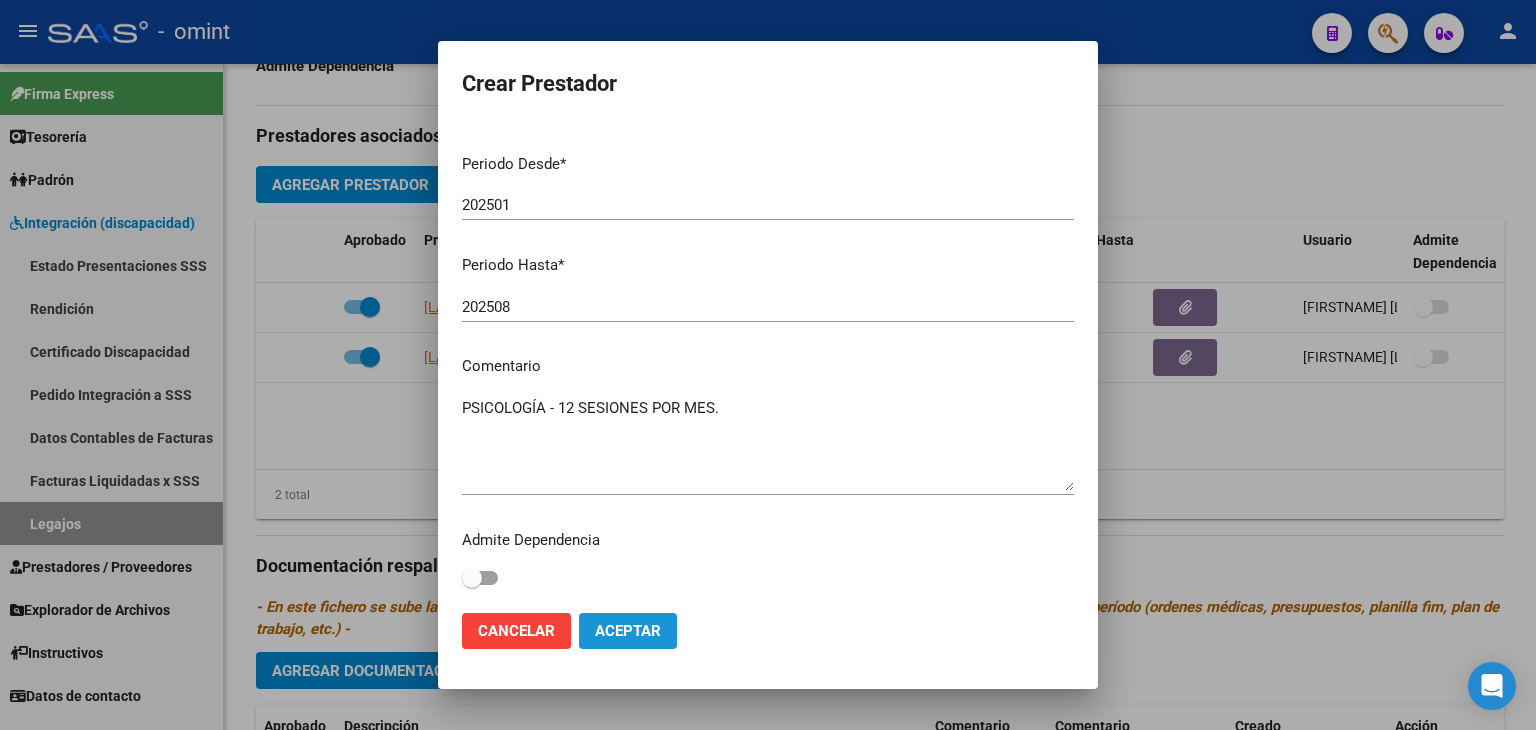 click on "Aceptar" 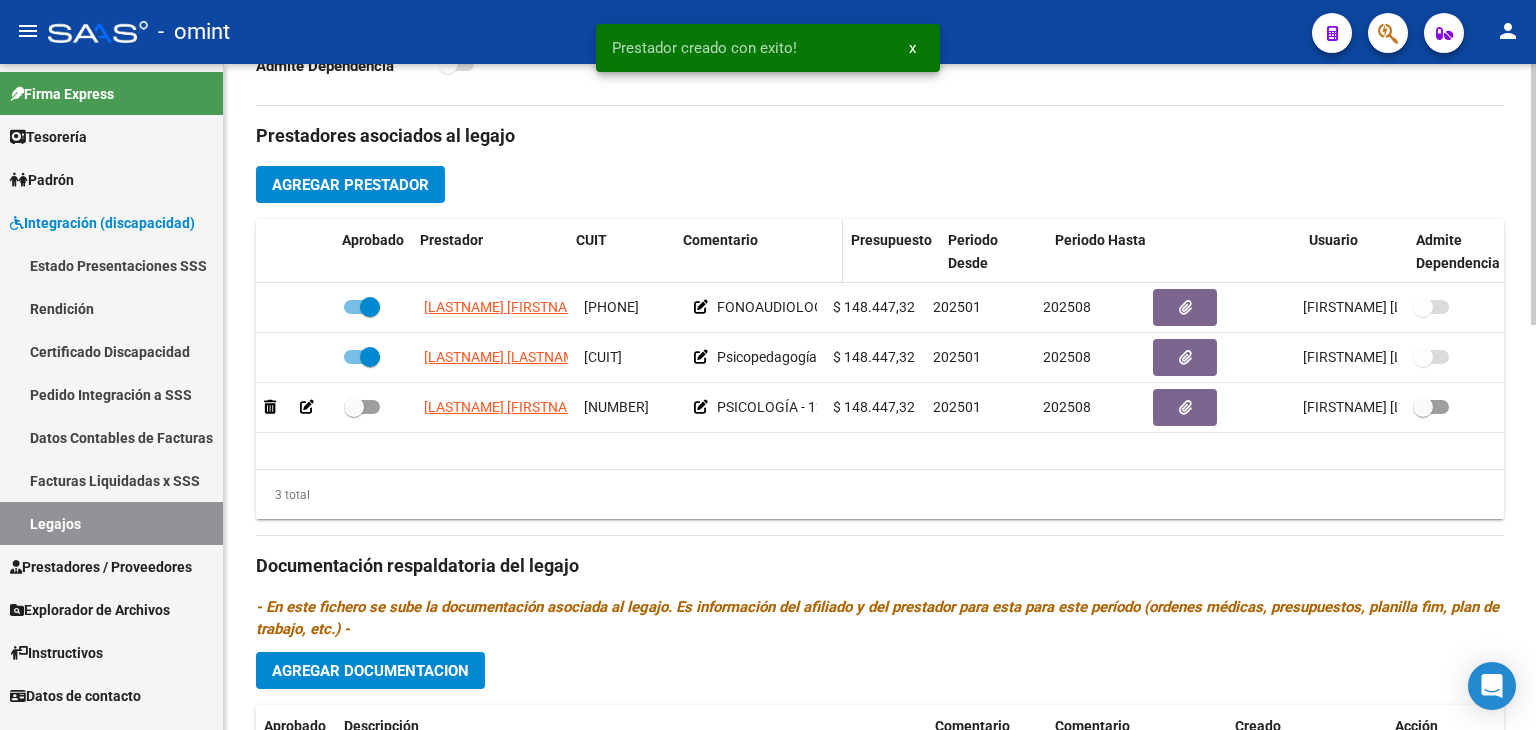 click 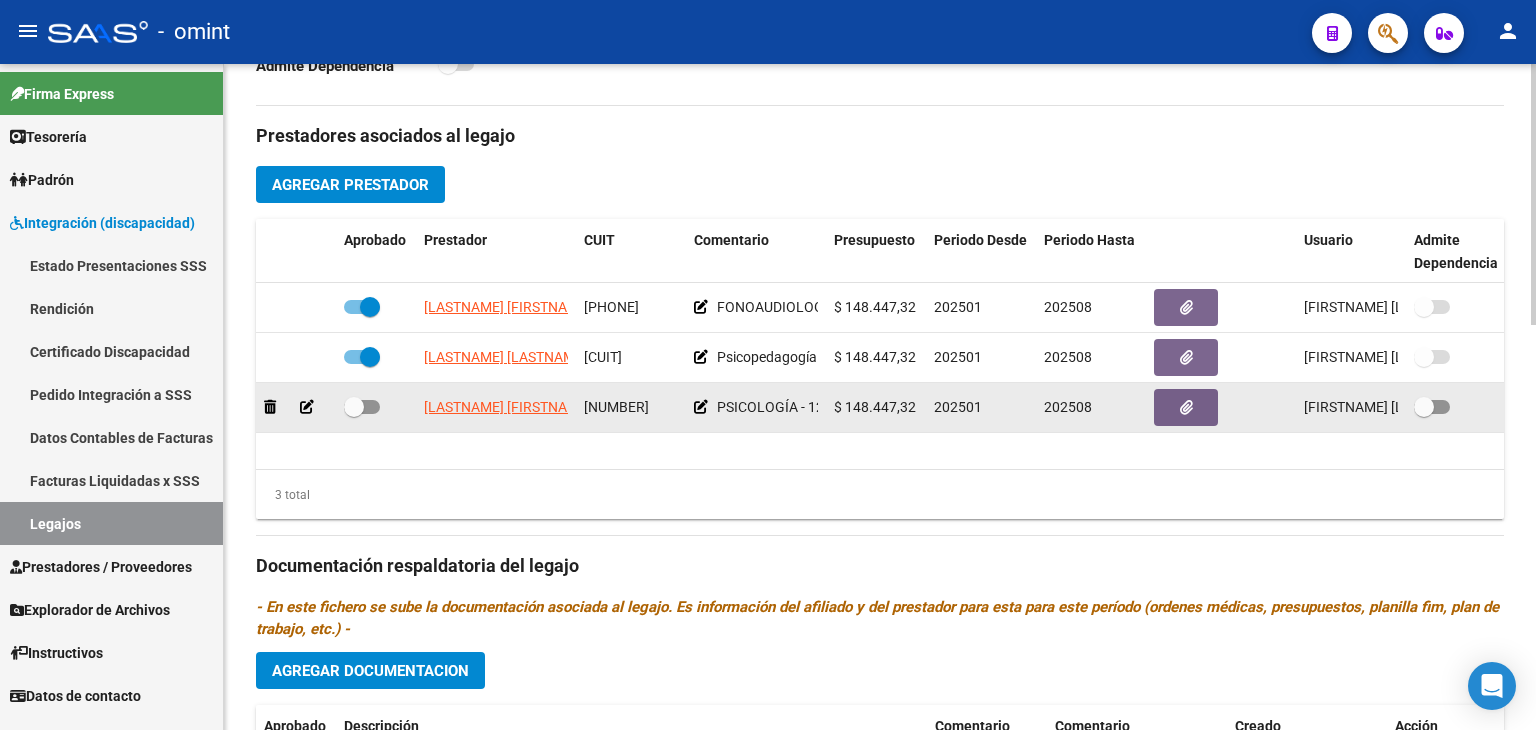 click at bounding box center [362, 407] 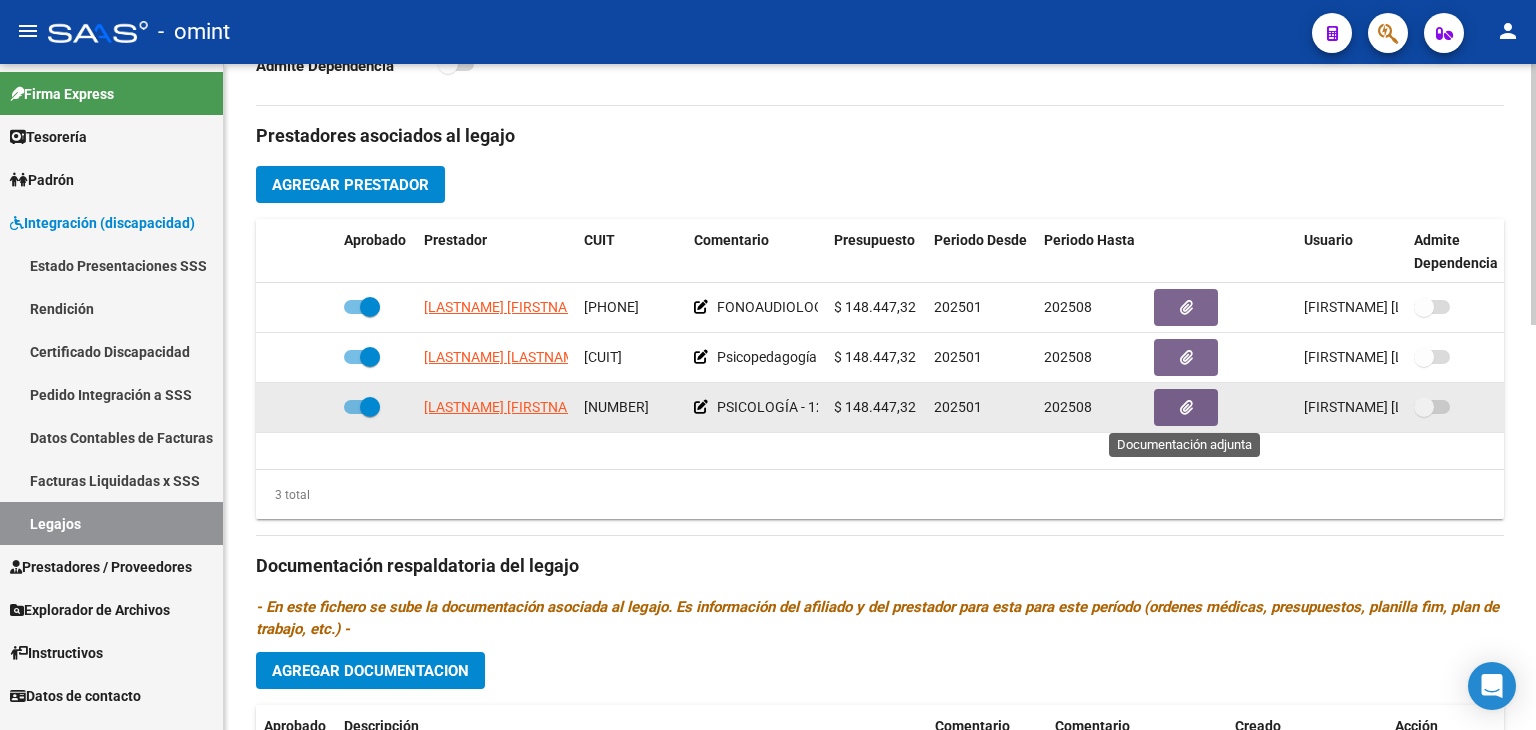 click 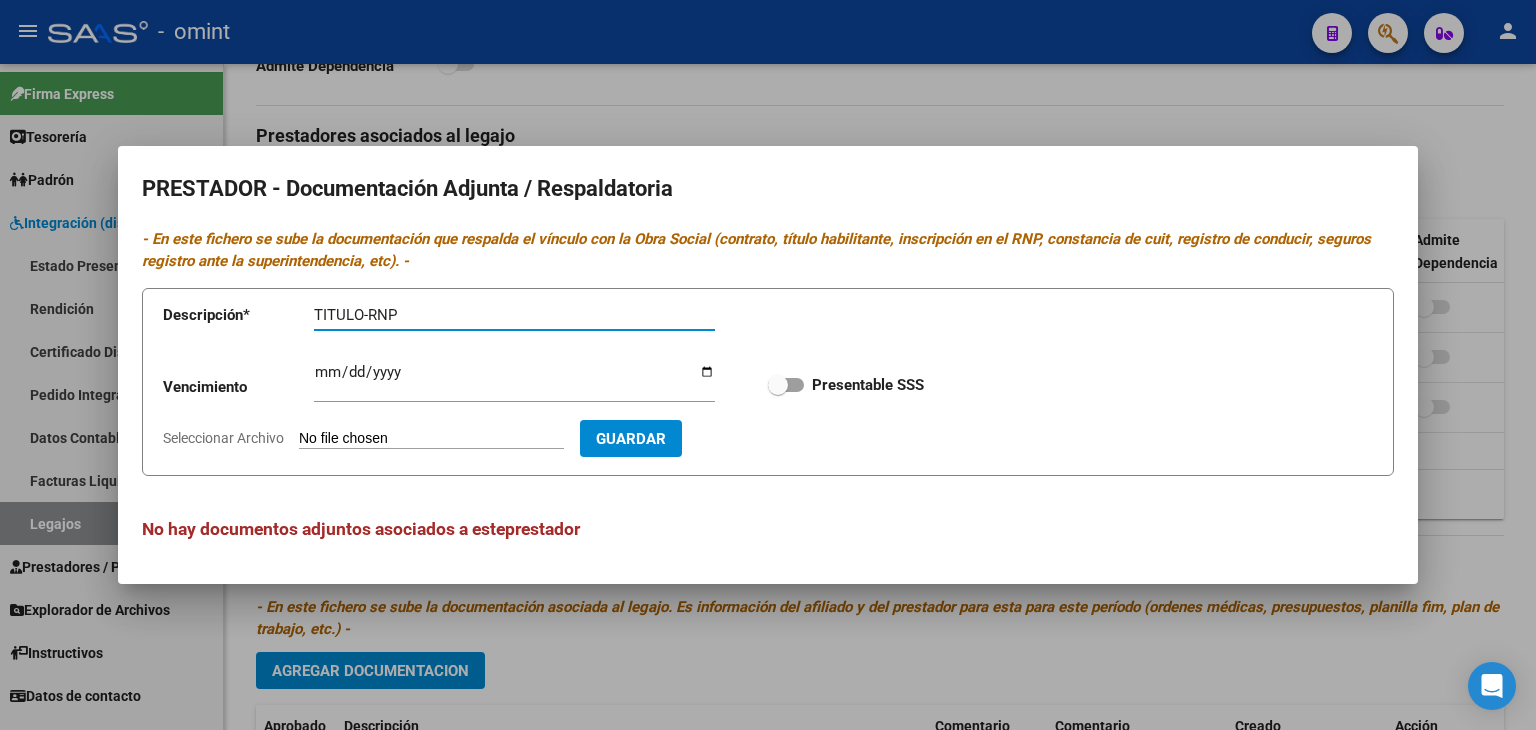 type on "TITULO-RNP" 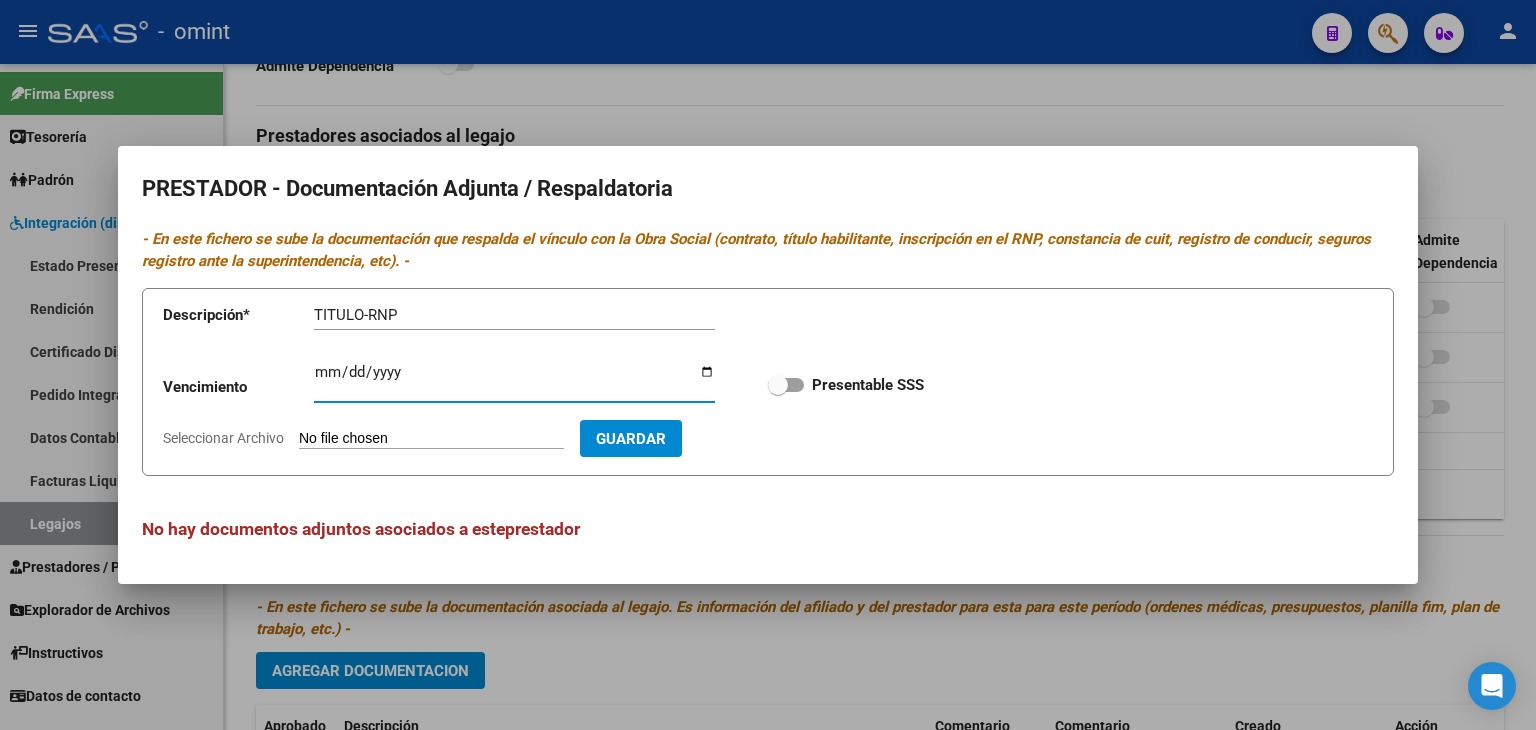 click on "Ingresar vencimiento" at bounding box center [514, 380] 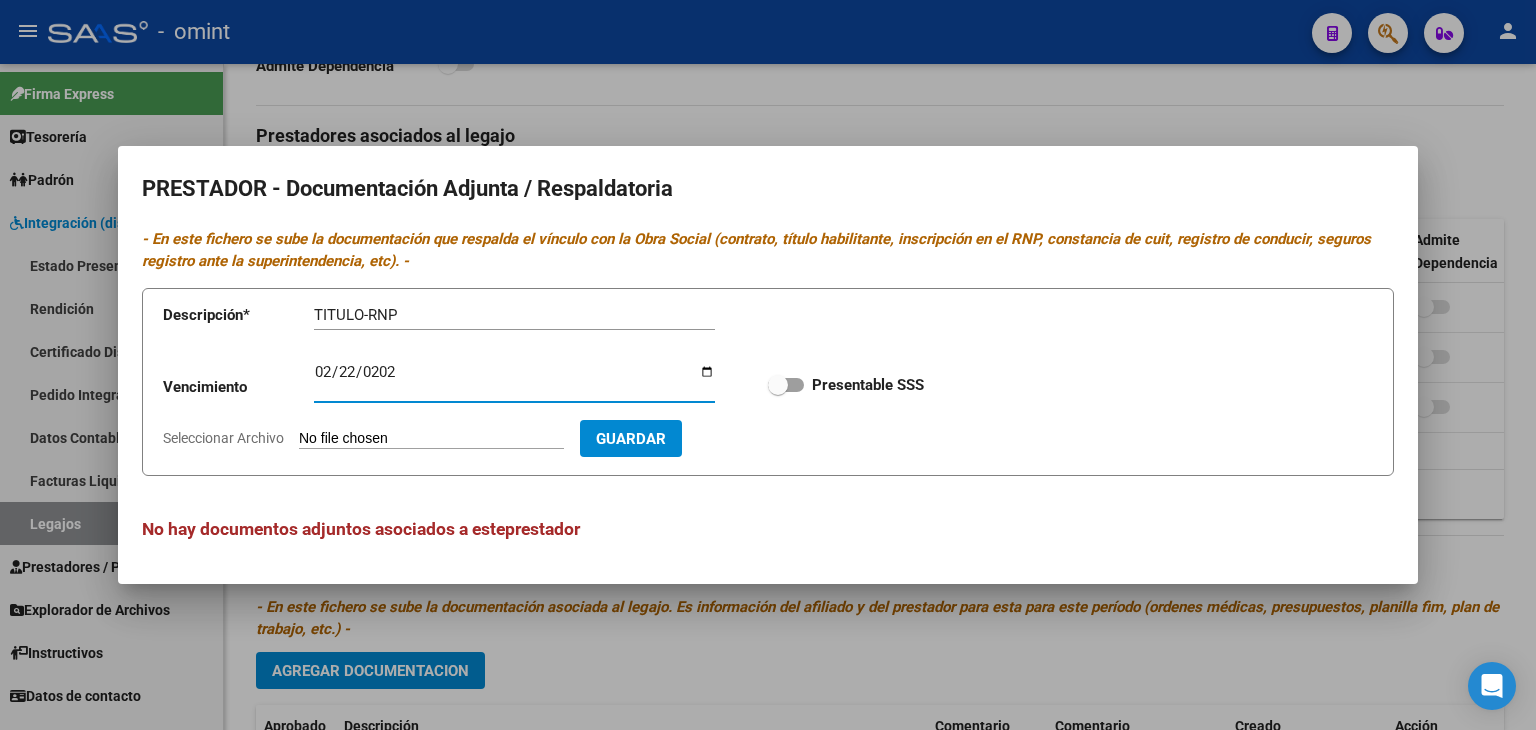 type on "[DATE]" 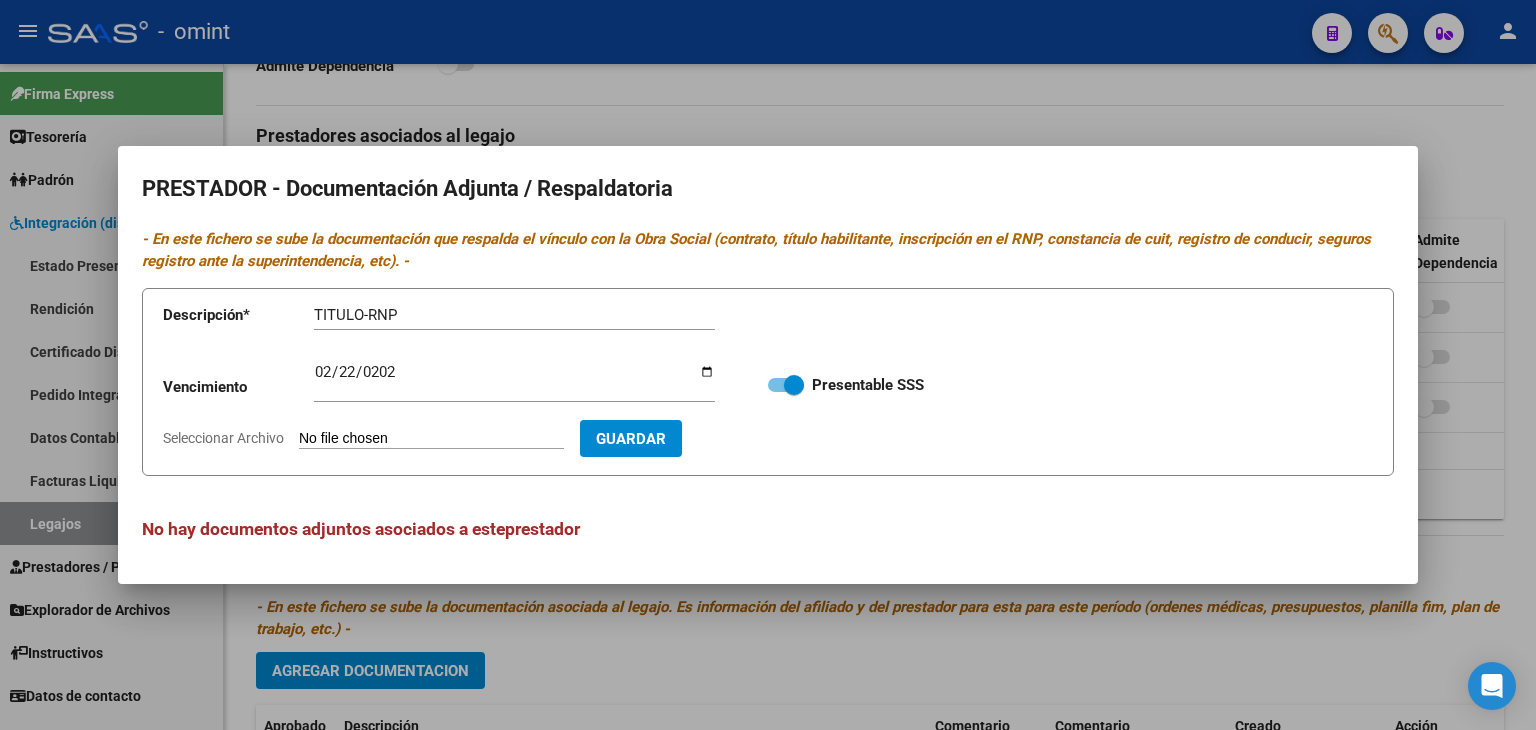 click on "Seleccionar Archivo" at bounding box center [431, 439] 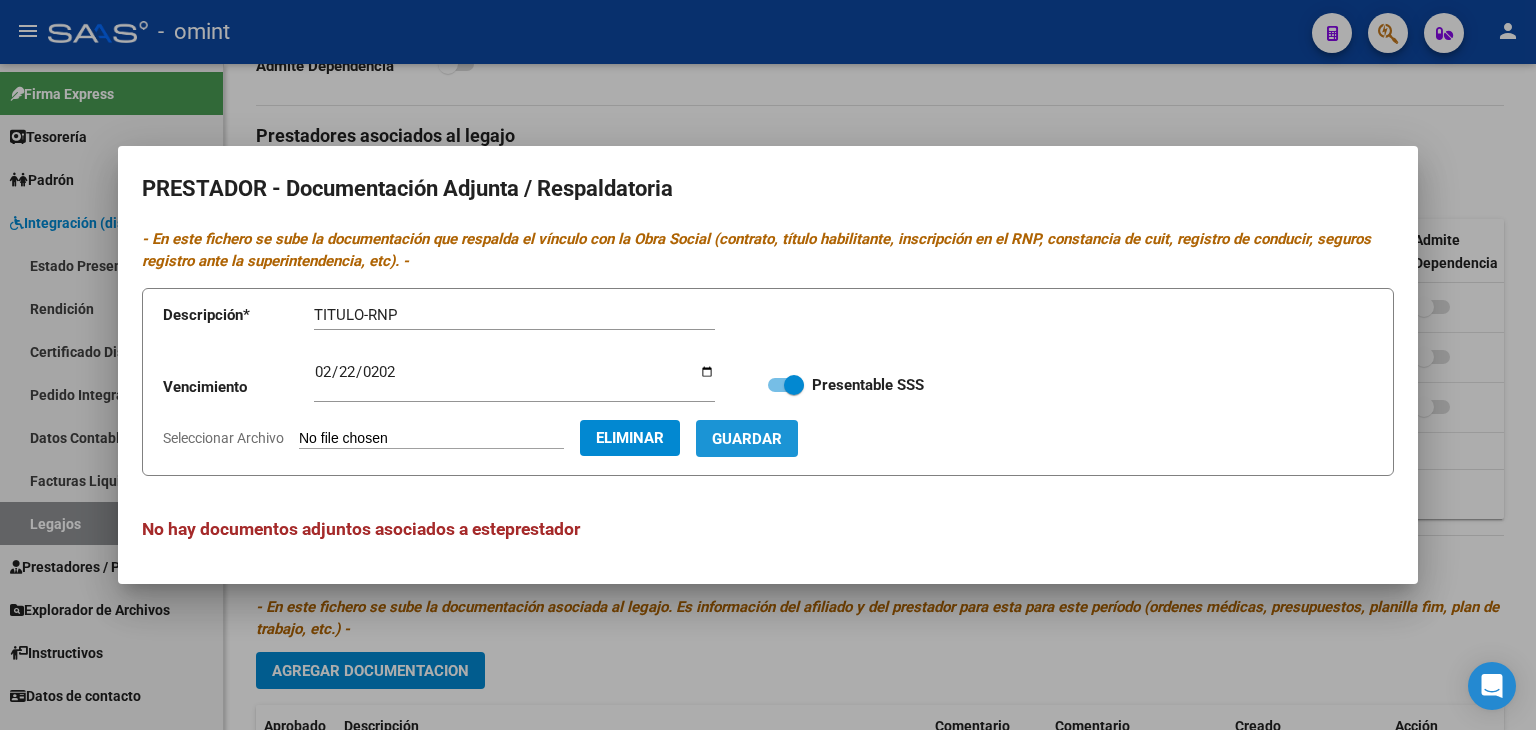 click on "Guardar" at bounding box center (747, 439) 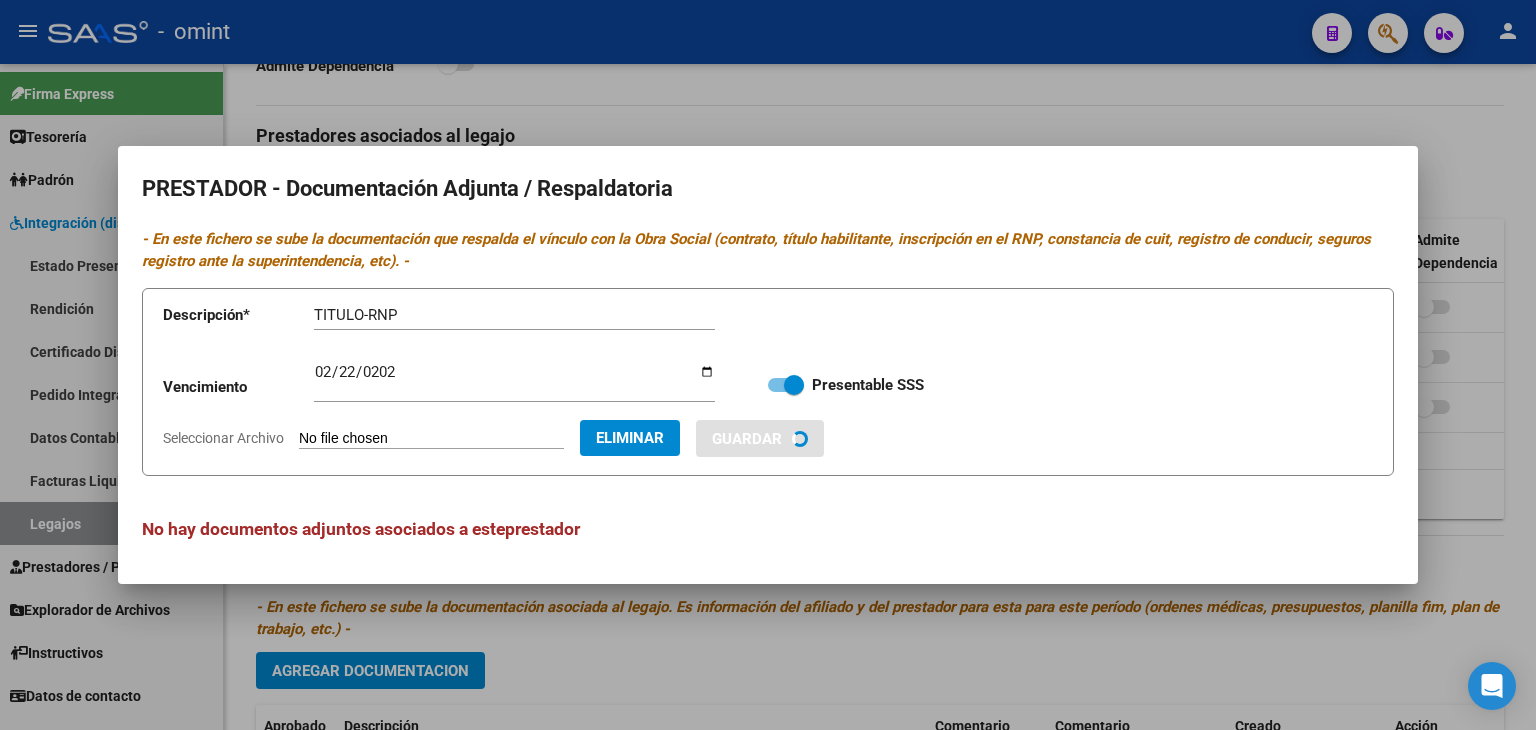 type 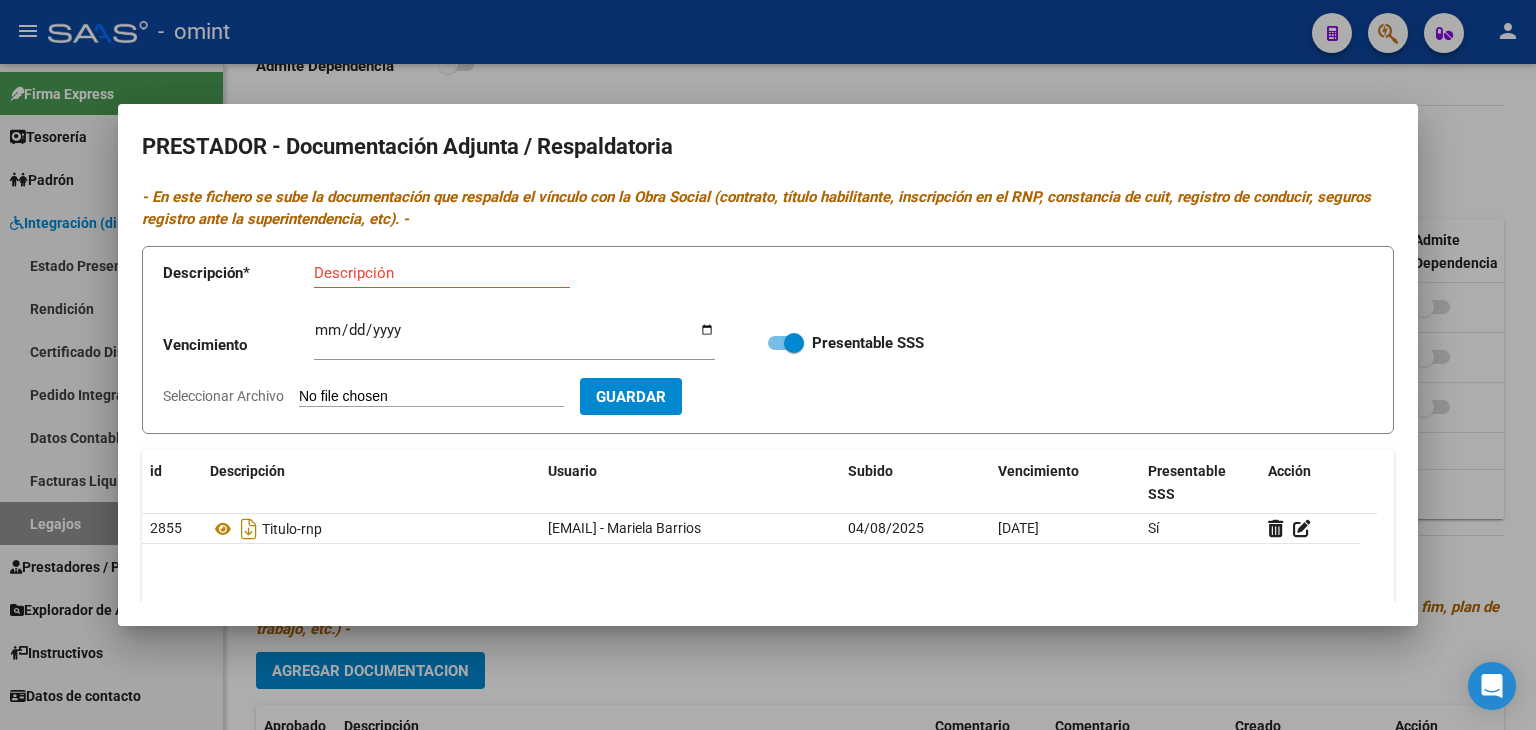 click at bounding box center [768, 365] 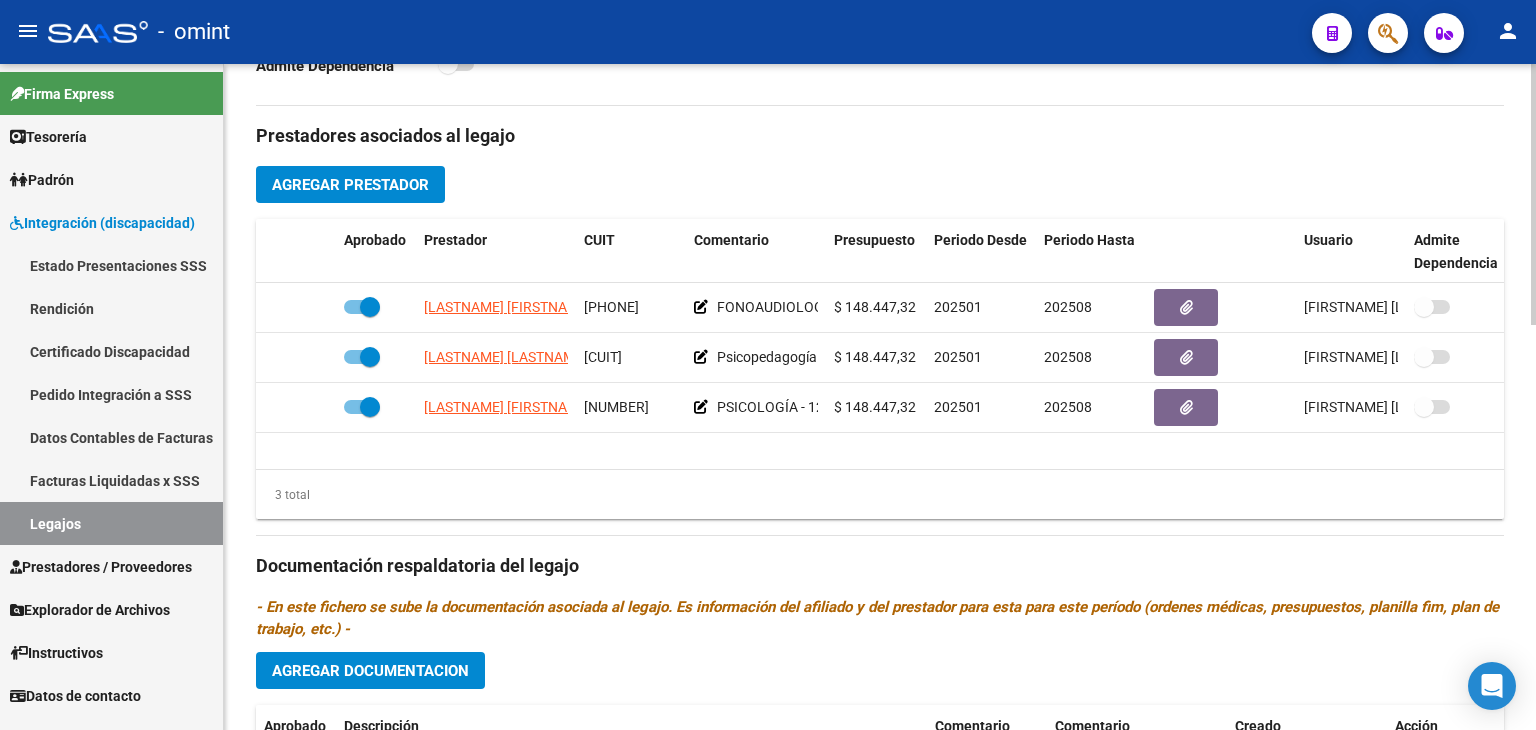 click on "Prestadores asociados al legajo Agregar Prestador Aprobado Prestador CUIT Comentario Presupuesto Periodo Desde Periodo Hasta Usuario Admite Dependencia   [FIRST] [LAST] [CUIT]     FONOAUDIOLOGÍA - 12 SESIONES POR MES.  $ 148.447,32  202501 202508 [NAME]   [DATE]      [FIRST] [LAST] [CUIT]     Psicopedagogía - 12 sesiones por mes.  $ 148.447,32  202501 202508 [NAME]   [DATE]      [FIRST] [LAST] [CUIT]     PSICOLOGÍA - 12 SESIONES POR MES.  $ 148.447,32  202501 202508 [NAME]   [DATE]    3 total Documentación respaldatoria del legajo - En este fichero se sube la documentación asociada al legajo. Es información del afiliado y del prestador para esta para este período (ordenes médicas, presupuestos, planilla fim, plan de trabajo, etc.) - Agregar Documentacion Aprobado Descripción Comentario Comentario Administrador Creado Acción    Psicopedagogía               [NAME]   [DATE] 16:04" 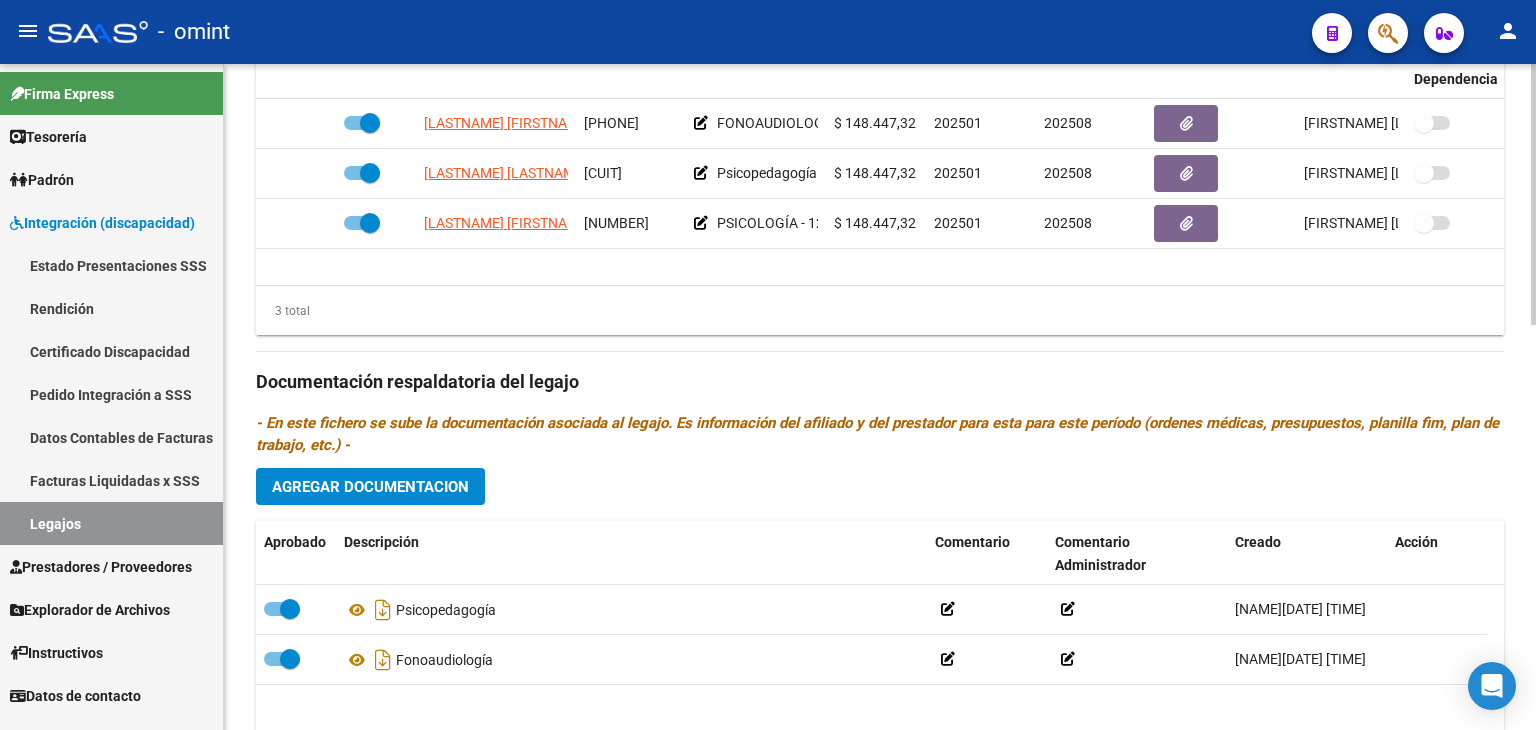 scroll, scrollTop: 1032, scrollLeft: 0, axis: vertical 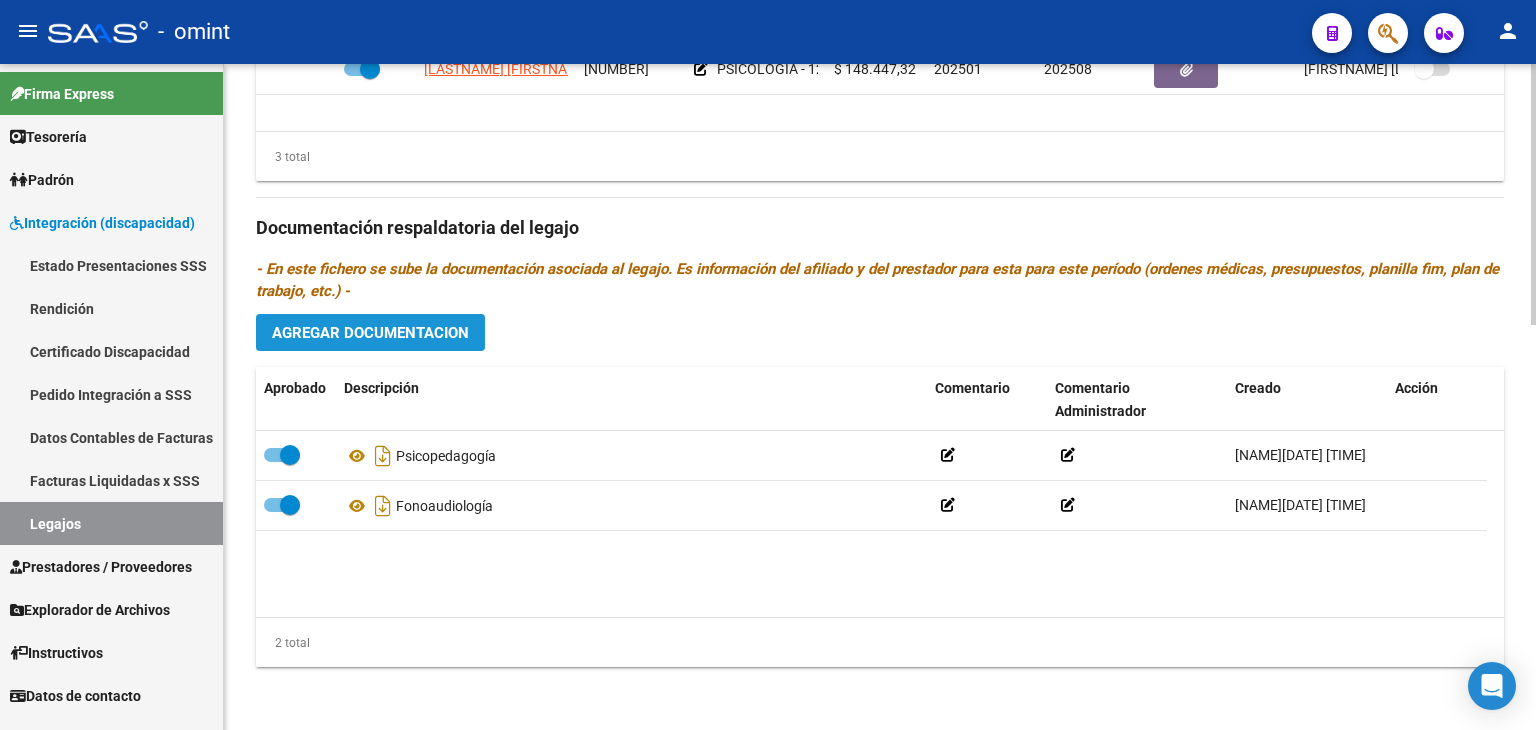 click on "Agregar Documentacion" 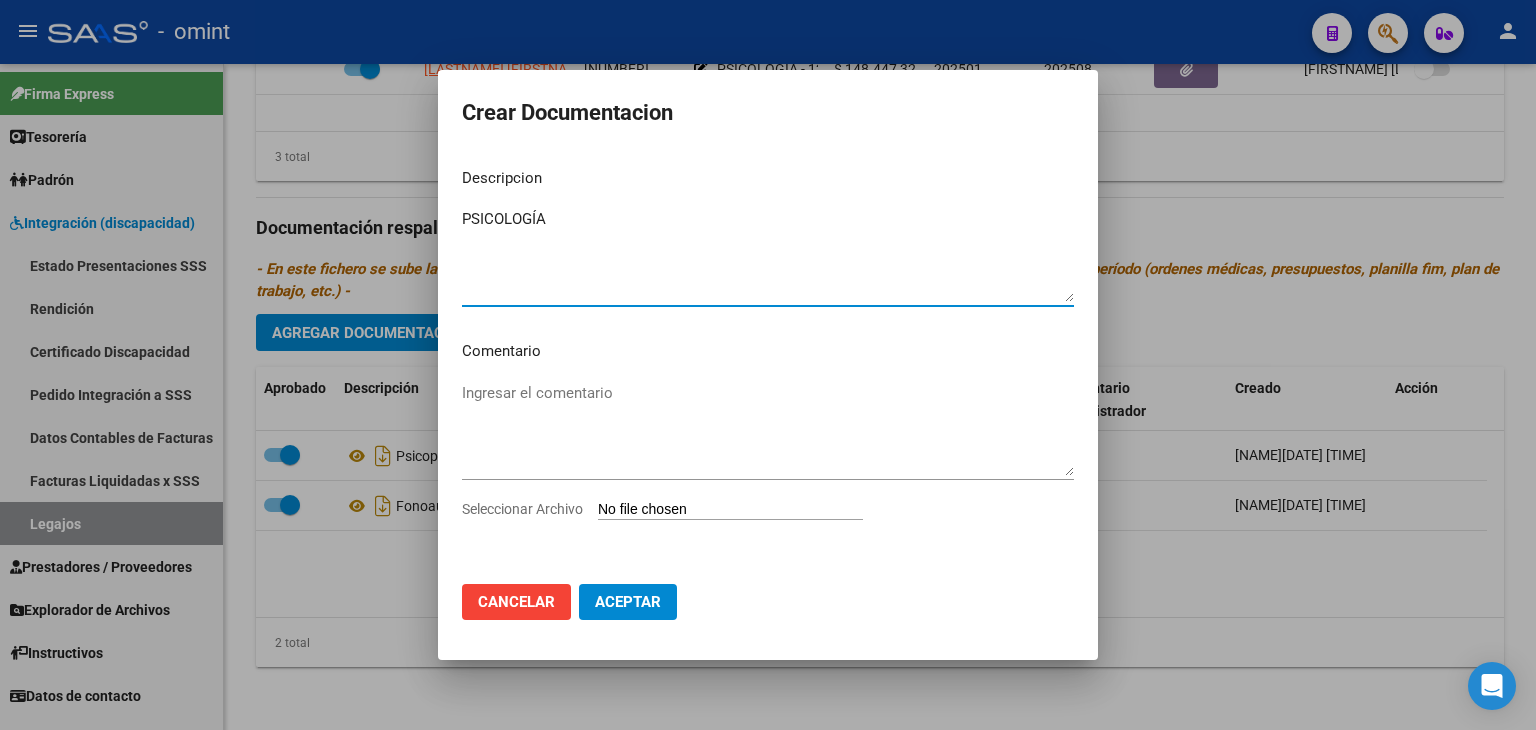 type on "PSICOLOGÍA" 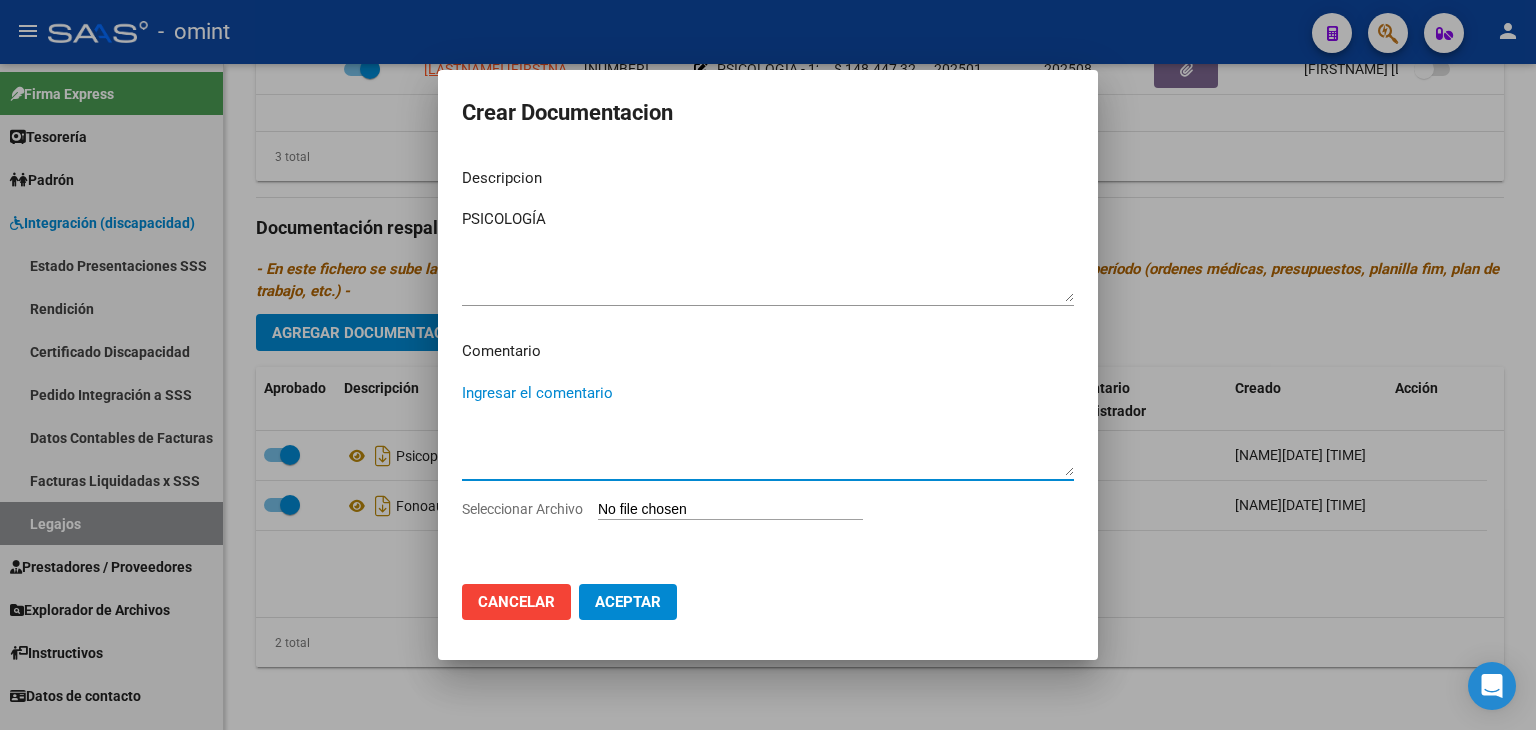 click on "Seleccionar Archivo" at bounding box center [730, 510] 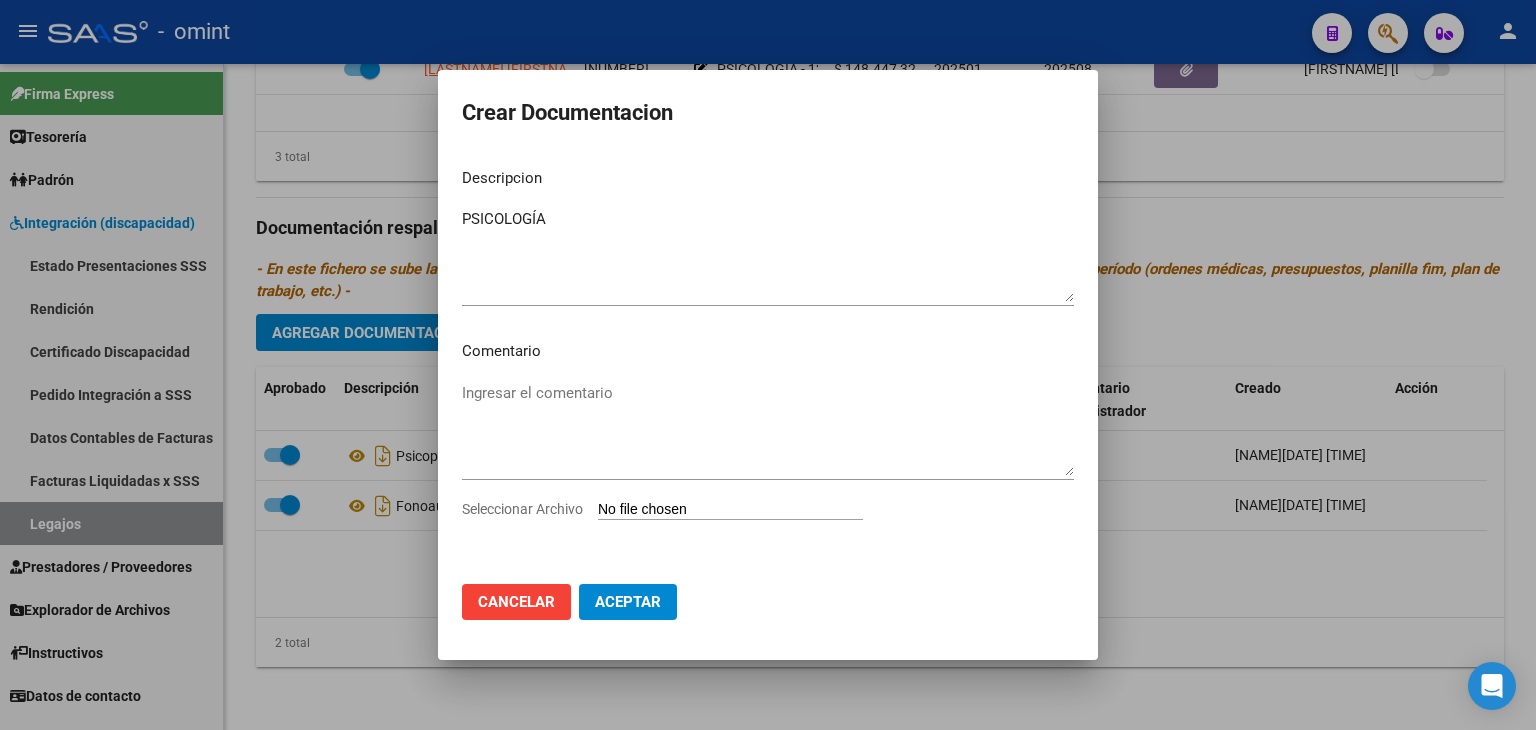 type on "C:\fakepath\Prestacion [FIRSTNAME] [LASTNAME].pdf" 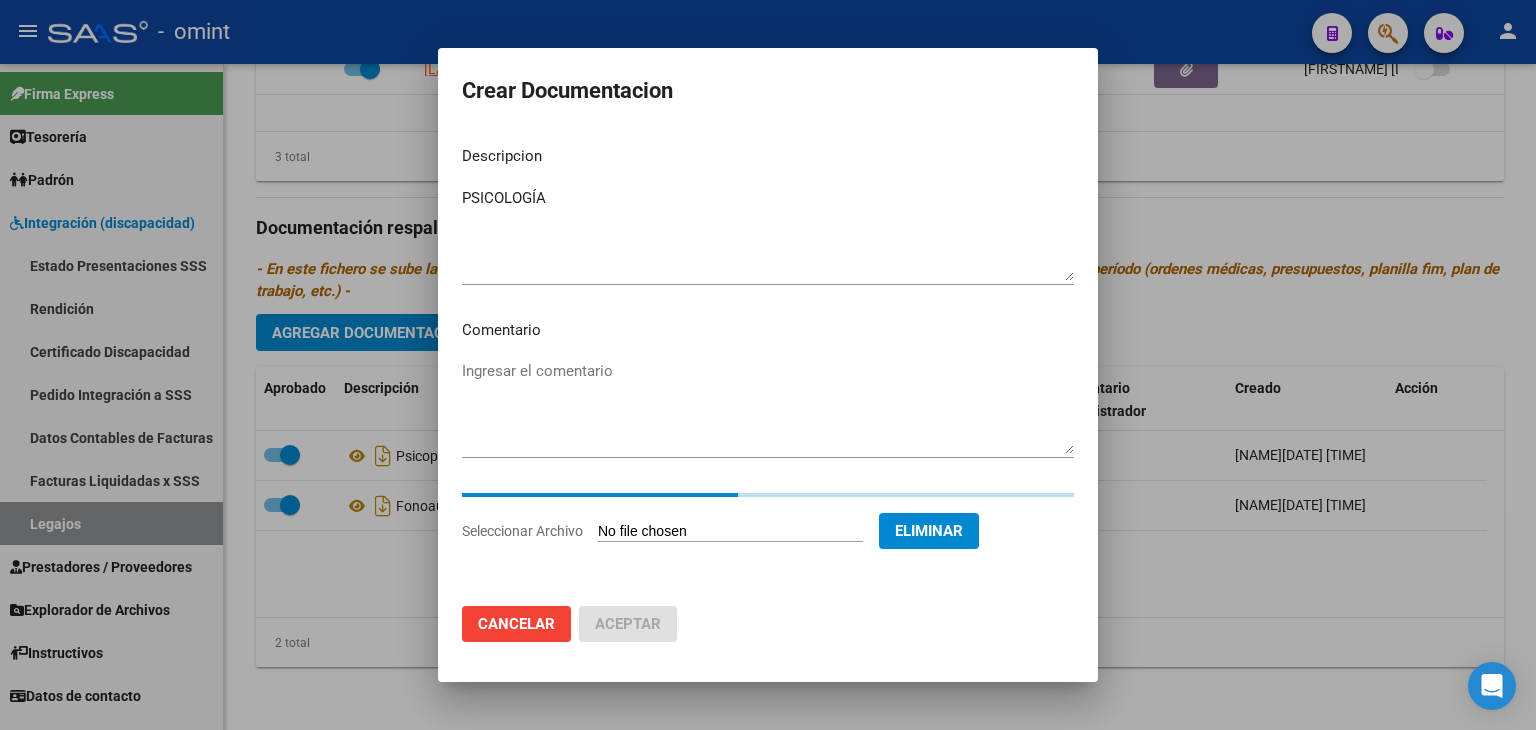 click on "Descripcion    PSICOLOGÍA Ingresar el descripcion  Comentario    Ingresar el comentario  Seleccionar Archivo Eliminar" at bounding box center [768, 360] 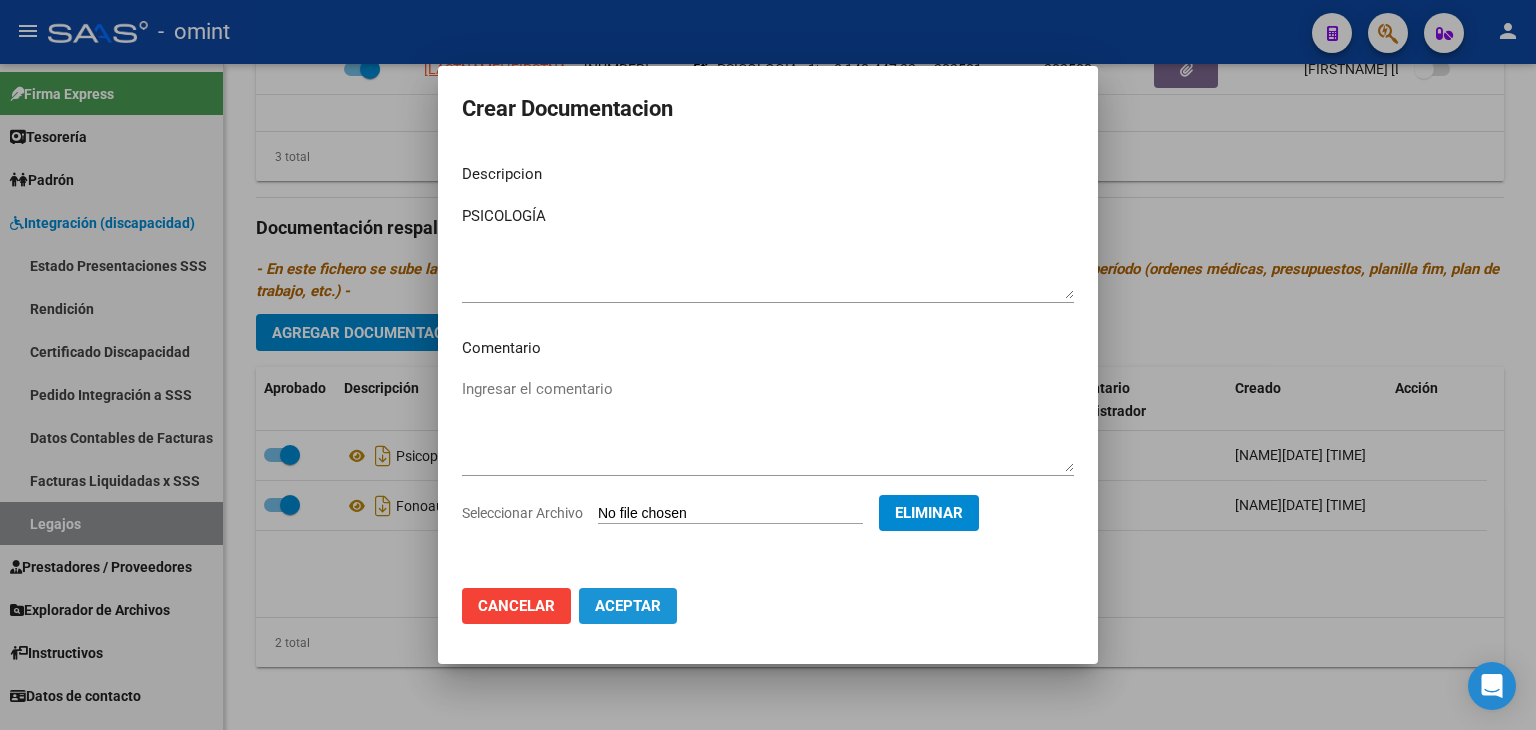 click on "Aceptar" 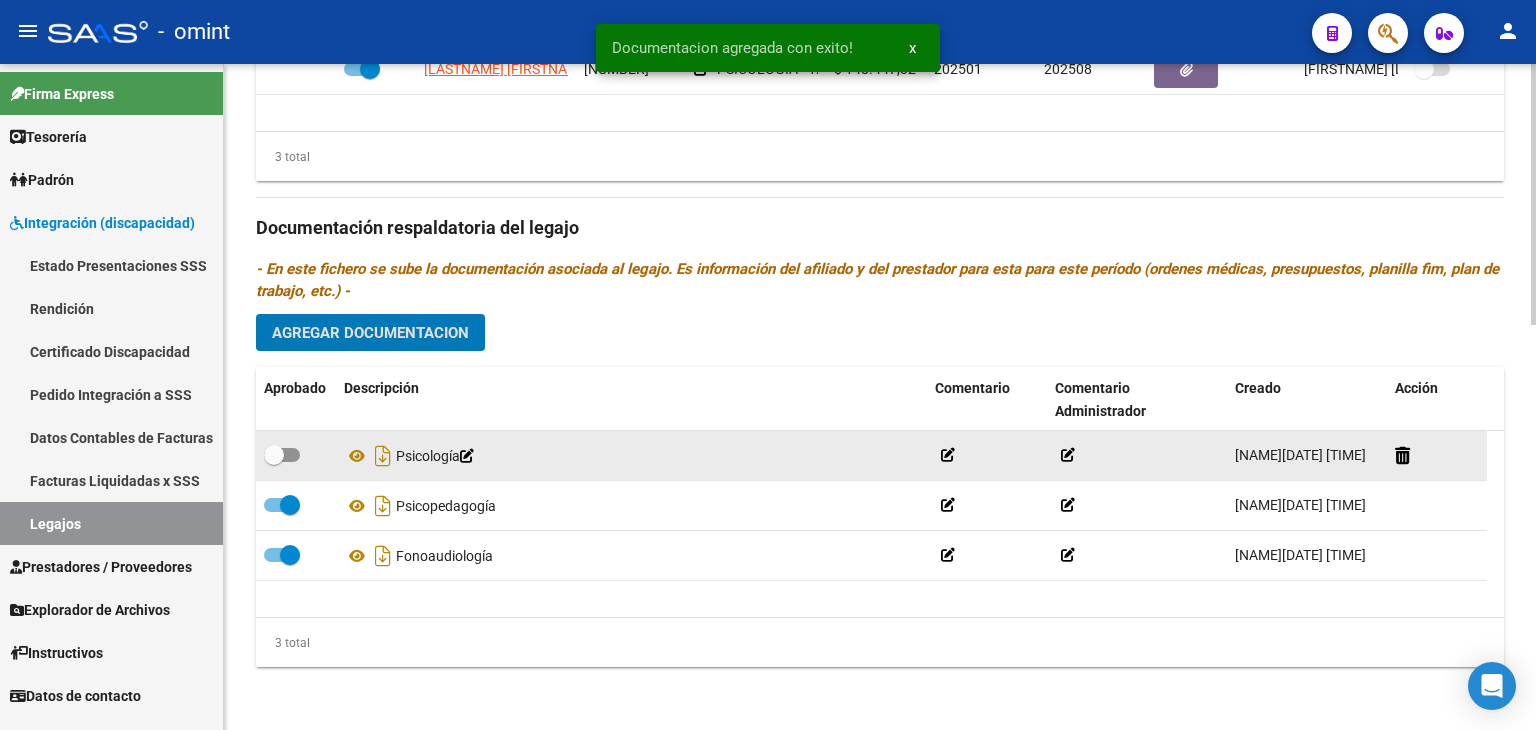 click at bounding box center (282, 455) 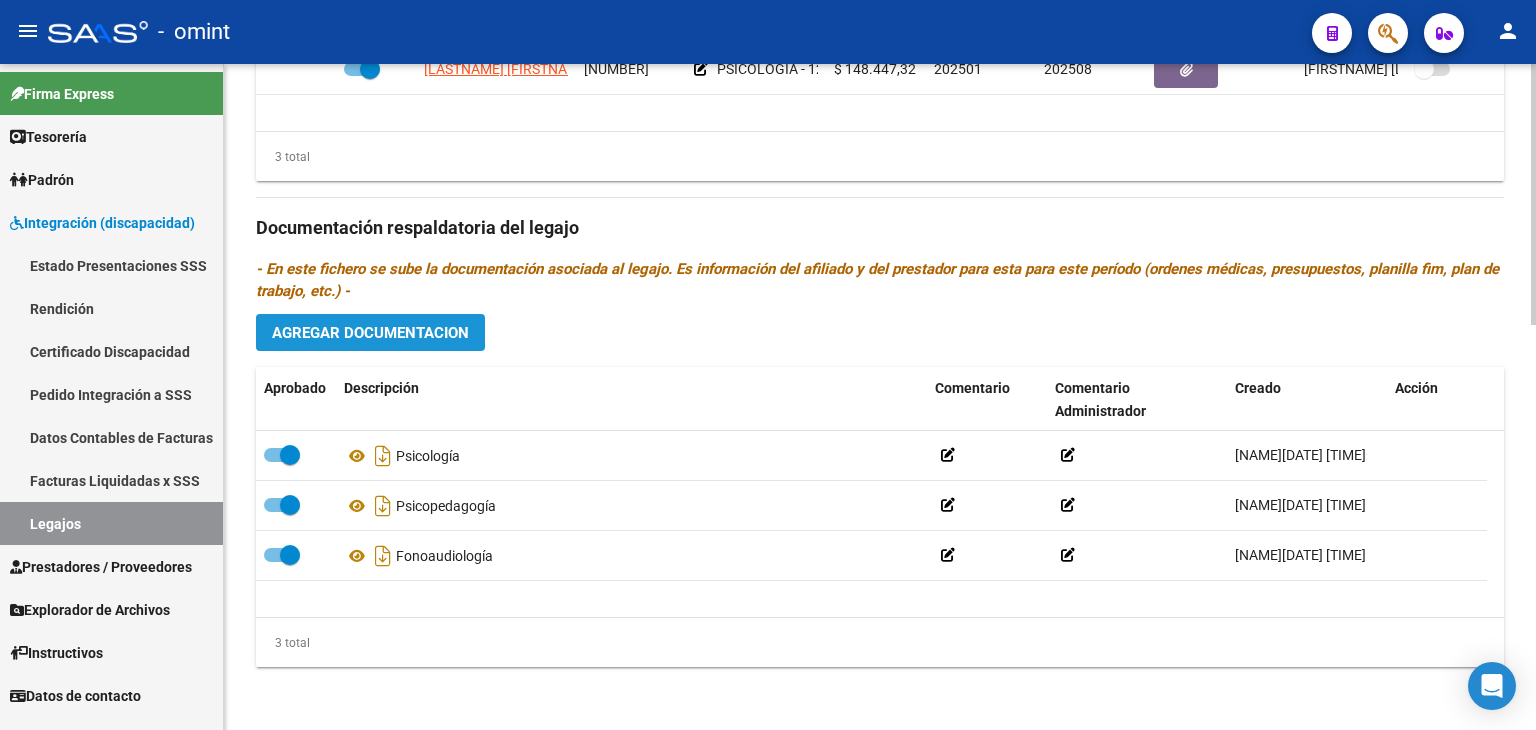 click on "Agregar Documentacion" 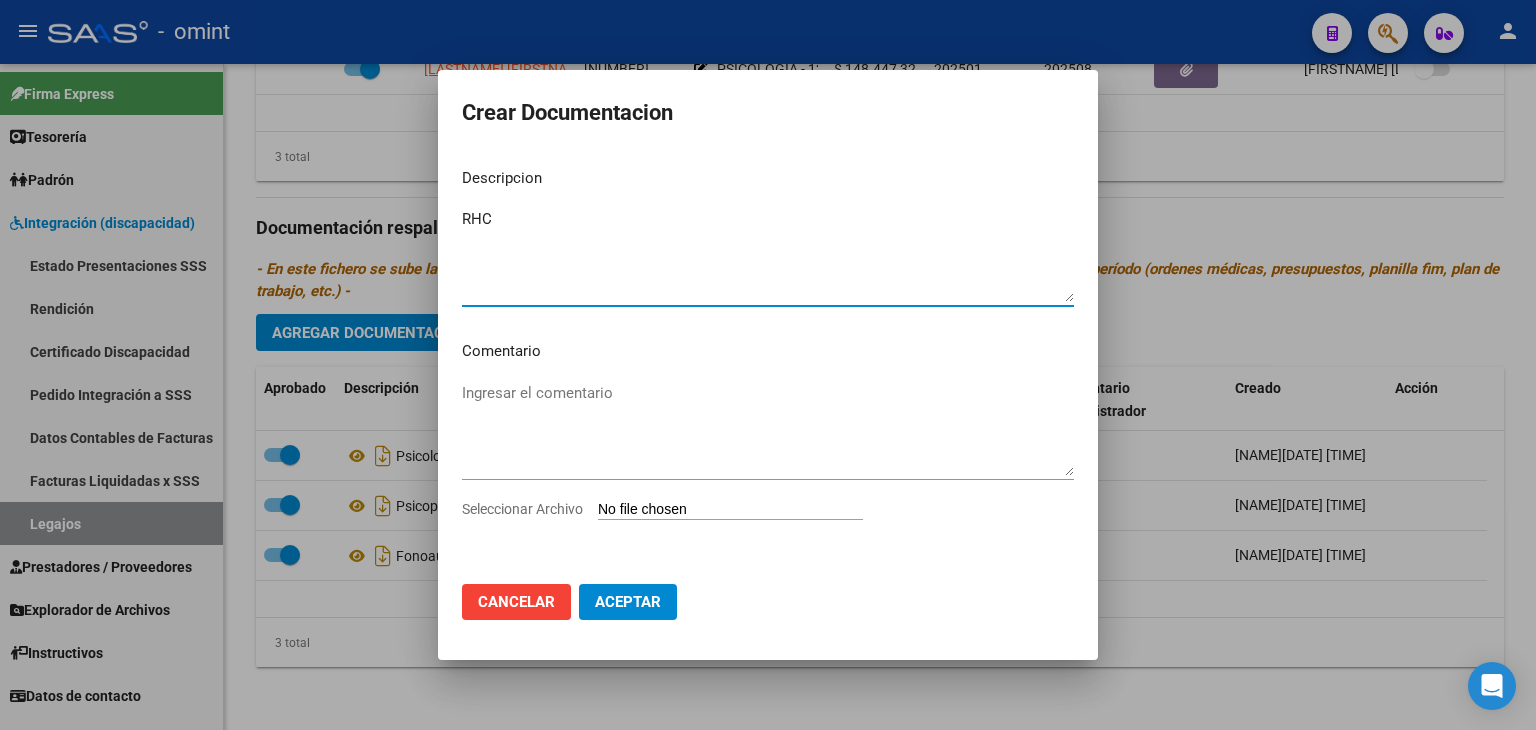 type on "RHC" 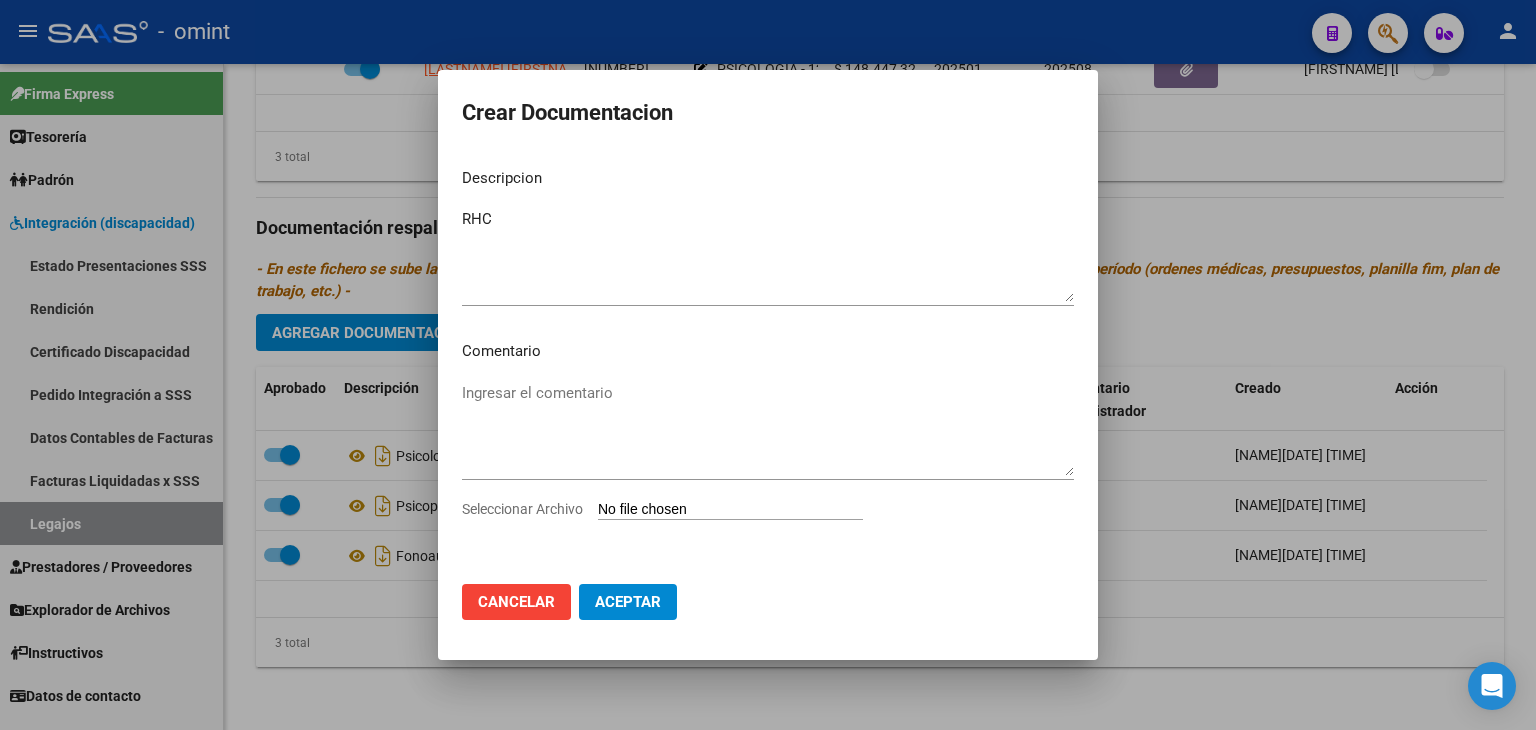 click on "Seleccionar Archivo" at bounding box center (730, 510) 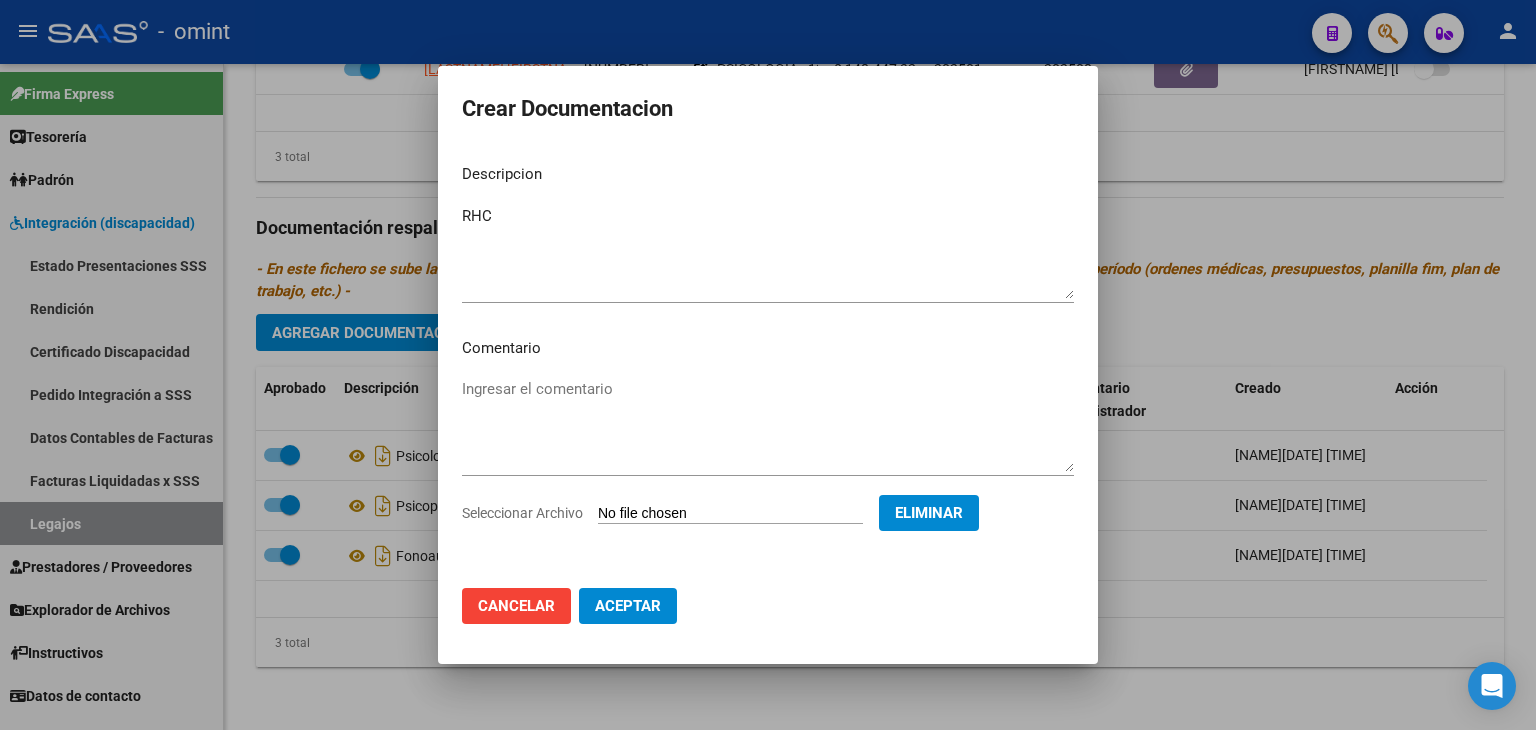 click on "Aceptar" 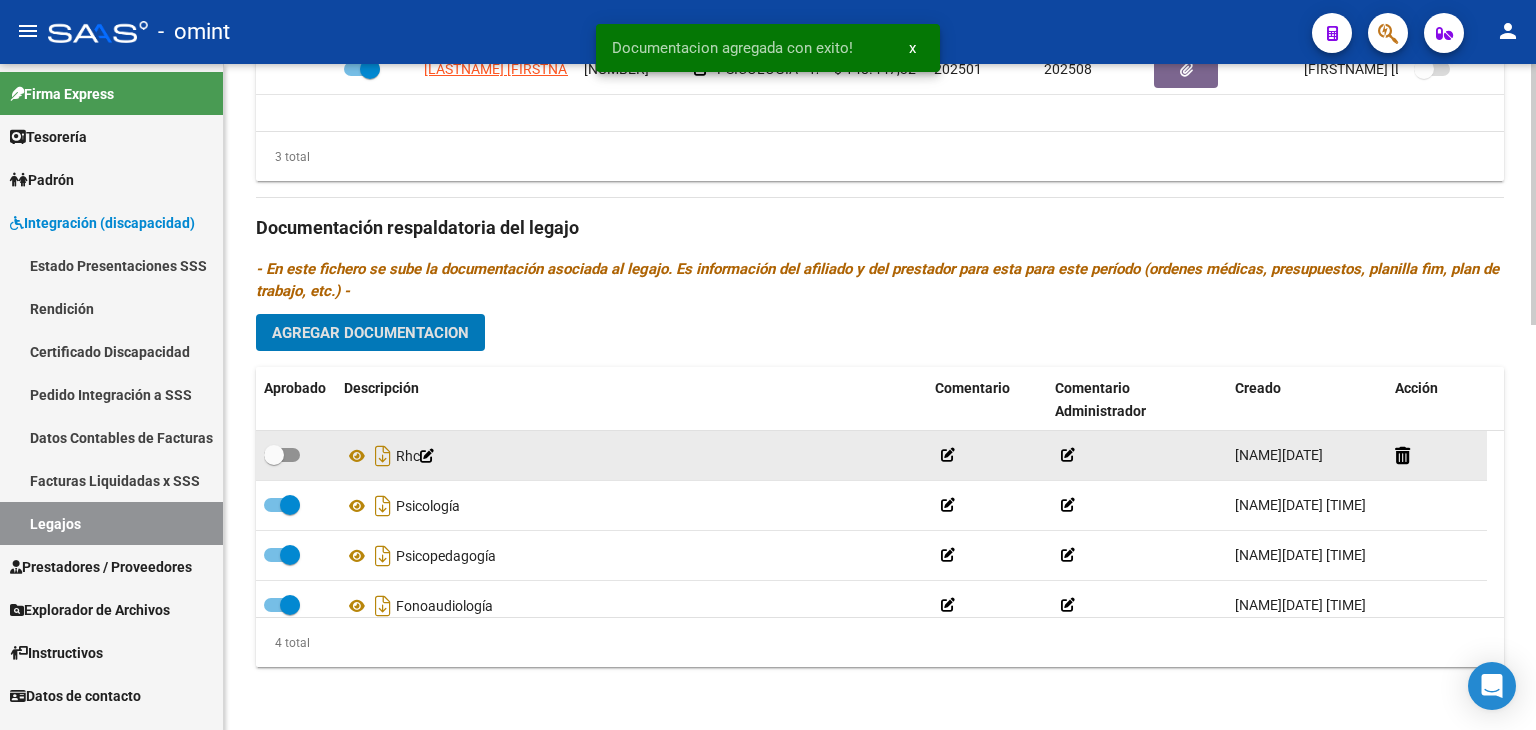 click at bounding box center [282, 455] 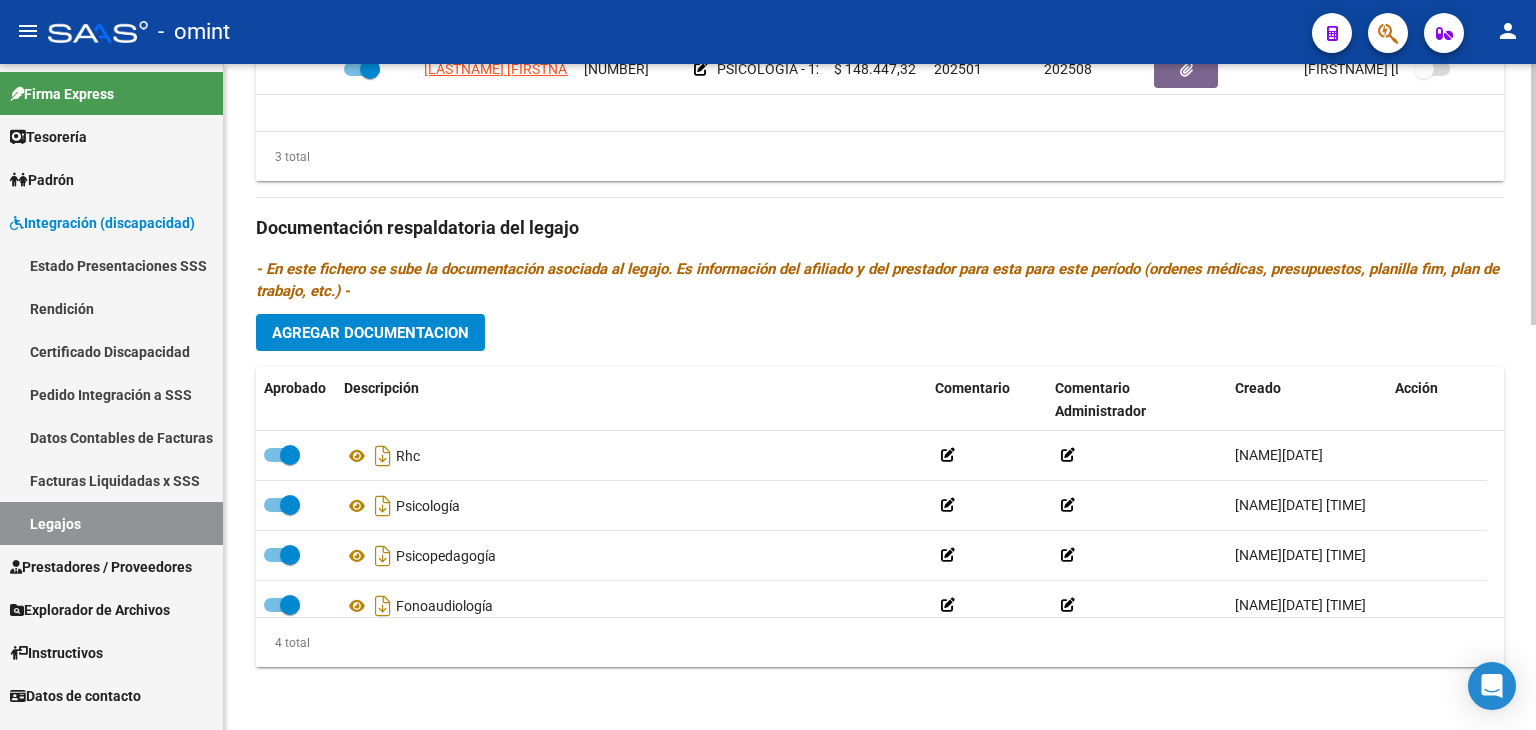 click on "arrow_back Editar 1137    save Guardar cambios Legajo de Integración Modelo Formulario DDJJ para Transporte  /  Modelo Conformidad Transporte  /  Modelo Presupuesto Transporte  /  Modelo Conformidad Prestacional  /  Modelo Presupuesto Prestacional  /  ModeloResumen HC  /  Modelo Planilla FIM  Legajo Aprobado.  Aprobado   CUIL  *   [PHONE] Ingresar CUIL  [LASTNAME] [FIRSTNAME] [FIRSTNAME]     Análisis Afiliado    Certificado Discapacidad Vencido ARCA Padrón Nombre Afiliado  *   [LASTNAME] [FIRSTNAME] [FIRSTNAME] Ingresar el nombre  Periodo Desde  *   Ej: [YEAR][MONTH]  Periodo Hasta  *   Ej: [YEAR][MONTH]  Admite Dependencia   Comentarios                                  Comentarios Administrador  Prestadores asociados al legajo Agregar Prestador Aprobado Prestador CUIT Comentario Presupuesto Periodo Desde Periodo Hasta Usuario Admite Dependencia   [LASTNAME] [FIRSTNAME] [FIRSTNAME] [PHONE]     [SERVICE] - [SERVICE] [PHONE] [PRICE]  [YEAR][MONTH] [YEAR][MONTH] [FIRSTNAME] [LASTNAME]   [DATE]      [LASTNAME] [LASTNAME] [FIRSTNAME] [FIRSTNAME]" 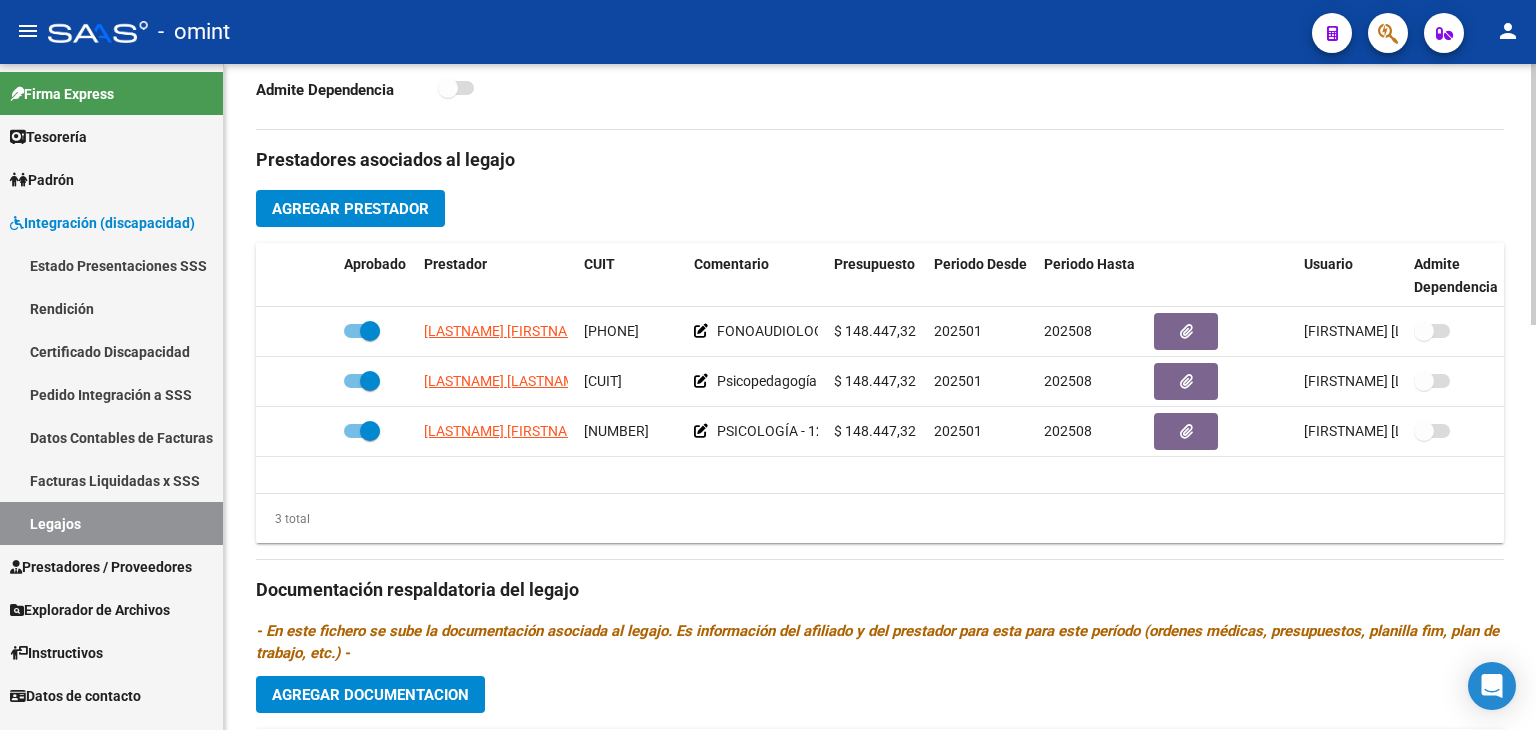 scroll, scrollTop: 672, scrollLeft: 0, axis: vertical 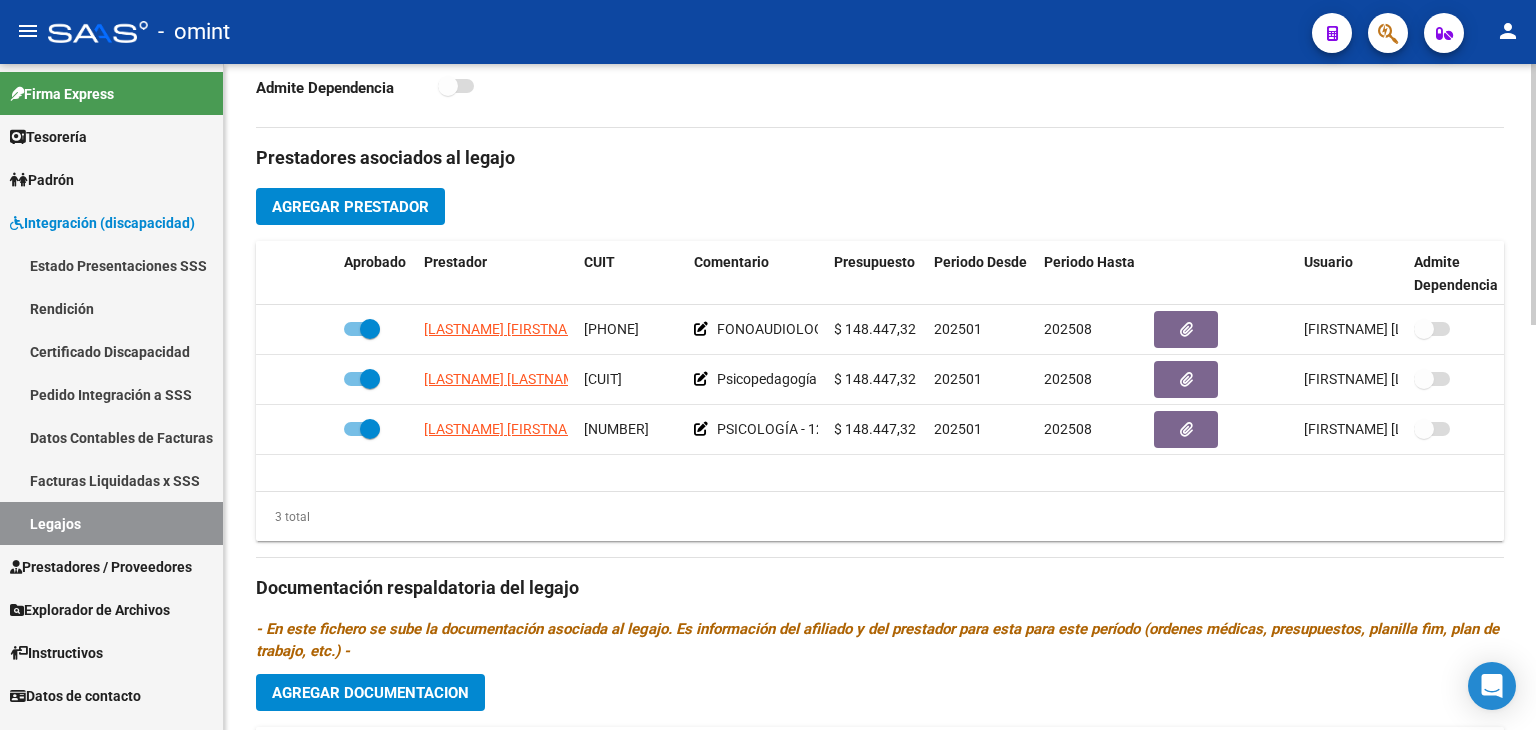 click on "Prestadores asociados al legajo Agregar Prestador Aprobado Prestador CUIT Comentario Presupuesto Periodo Desde Periodo Hasta Usuario Admite Dependencia   [LASTNAME] [FIRSTNAME] [FIRSTNAME] [PHONE]     [SERVICE] - [SERVICE] [PHONE] [PRICE]  [YEAR][MONTH] [YEAR][MONTH] [FIRSTNAME] [LASTNAME]   [DATE]      [LASTNAME] [LASTNAME] [FIRSTNAME] [FIRSTNAME] [PHONE]     [SERVICE] - [SERVICE] [PHONE] [PRICE]  [YEAR][MONTH] [YEAR][MONTH] [FIRSTNAME] [LASTNAME]   [DATE]      [LASTNAME] [FIRSTNAME] [FIRSTNAME] [PHONE]     [SERVICE] - [SERVICE] [PHONE] [PRICE]  [YEAR][MONTH] [YEAR][MONTH] [FIRSTNAME] [LASTNAME]   [DATE]    3 total Documentación respaldatoria del legajo - En este fichero se sube la documentación asociada al legajo. Es información del afiliado y del prestador para esta para este período (ordenes médicas, presupuestos, planilla fim, plan de trabajo, etc.) - Agregar Documentacion Aprobado Descripción Comentario Comentario Administrador Creado Acción    Rhc              [FIRSTNAME] [LASTNAME]   [DATE] [TIME]" 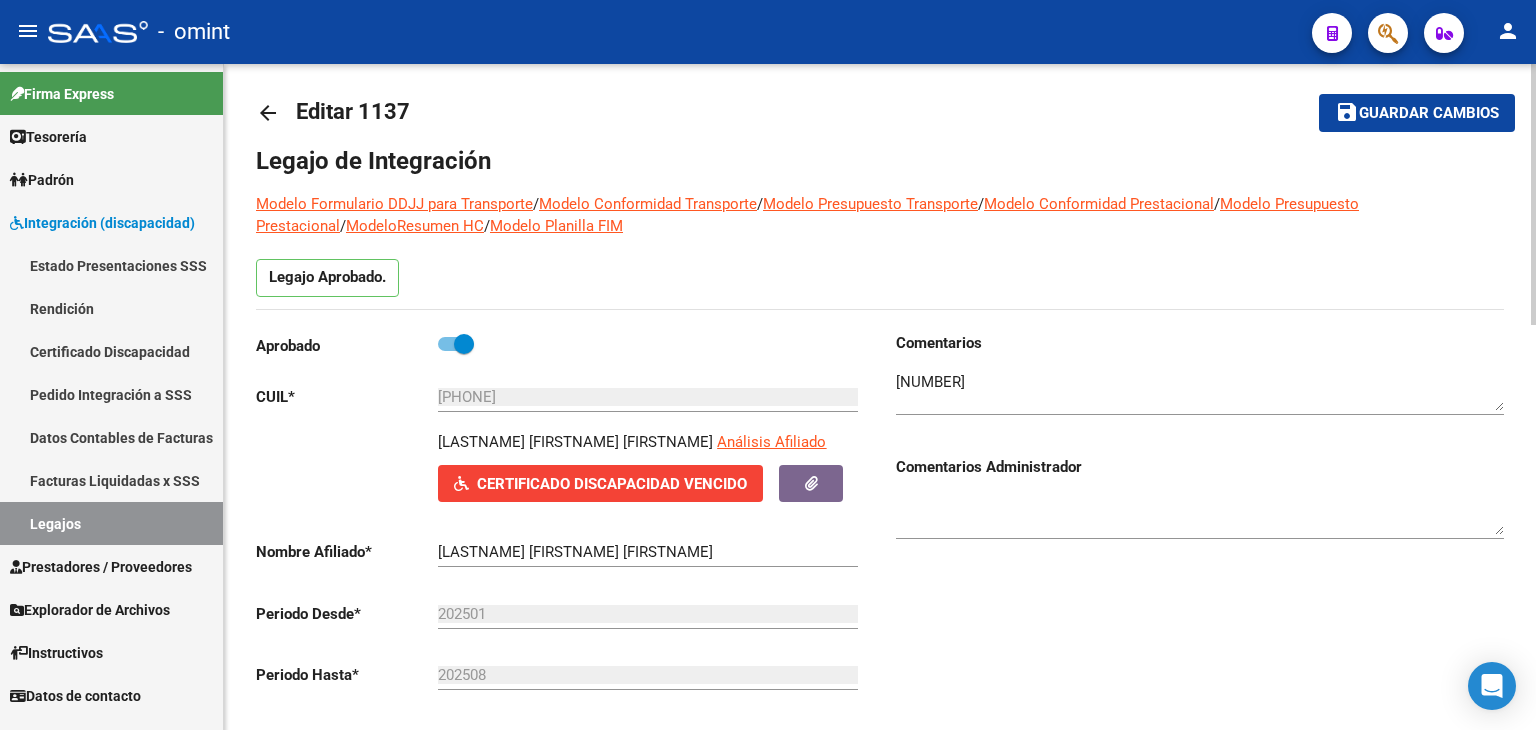 scroll, scrollTop: 0, scrollLeft: 0, axis: both 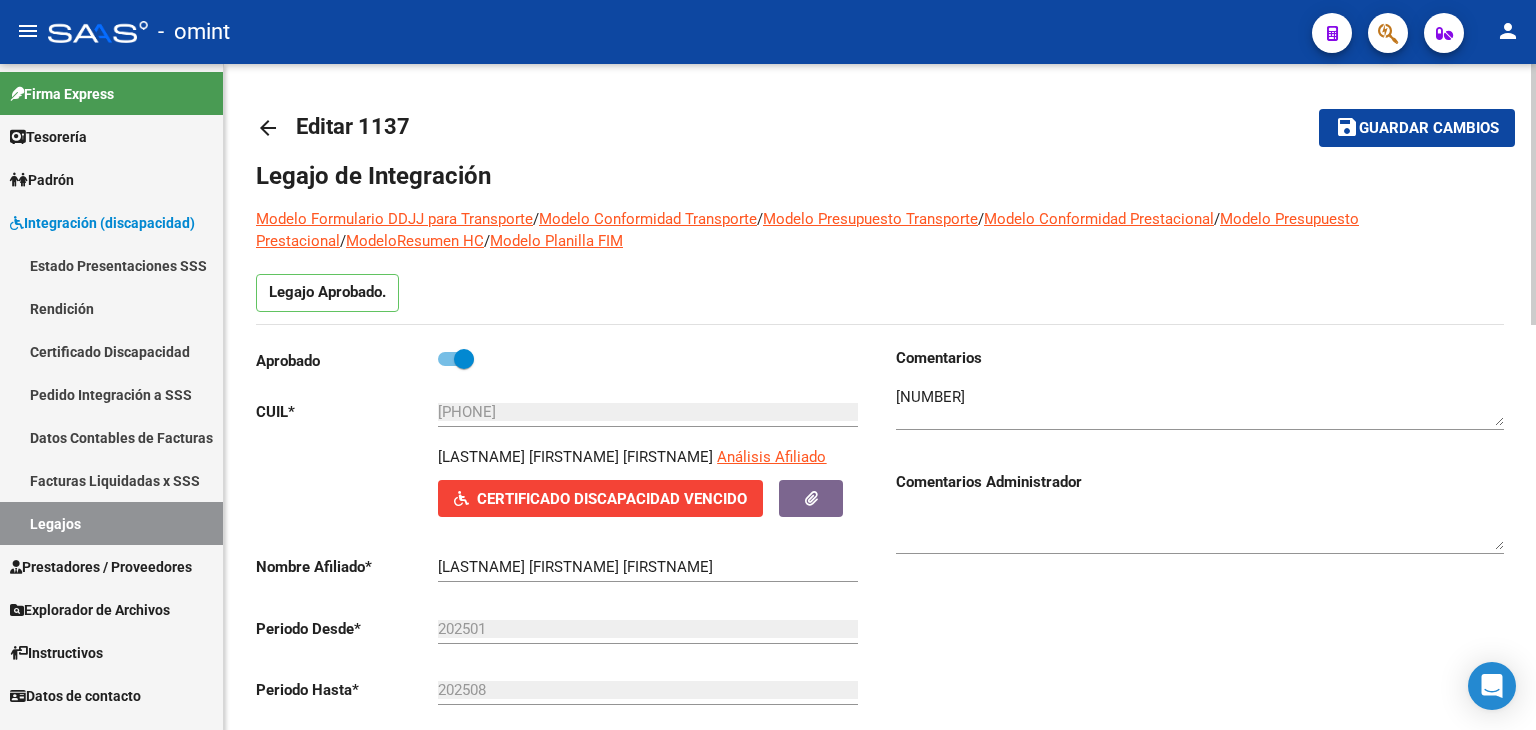 click on "Guardar cambios" 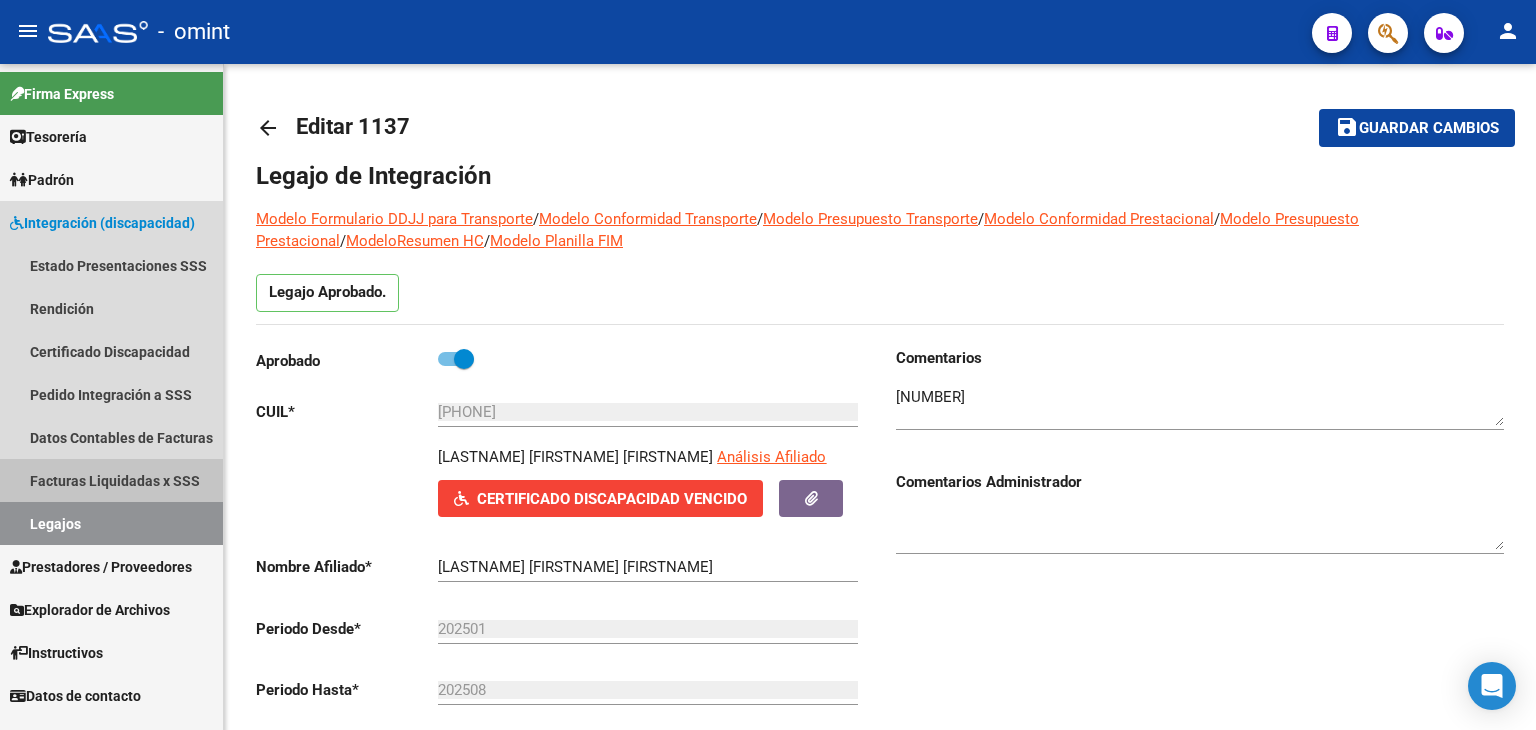 click on "Facturas Liquidadas x SSS" at bounding box center [111, 480] 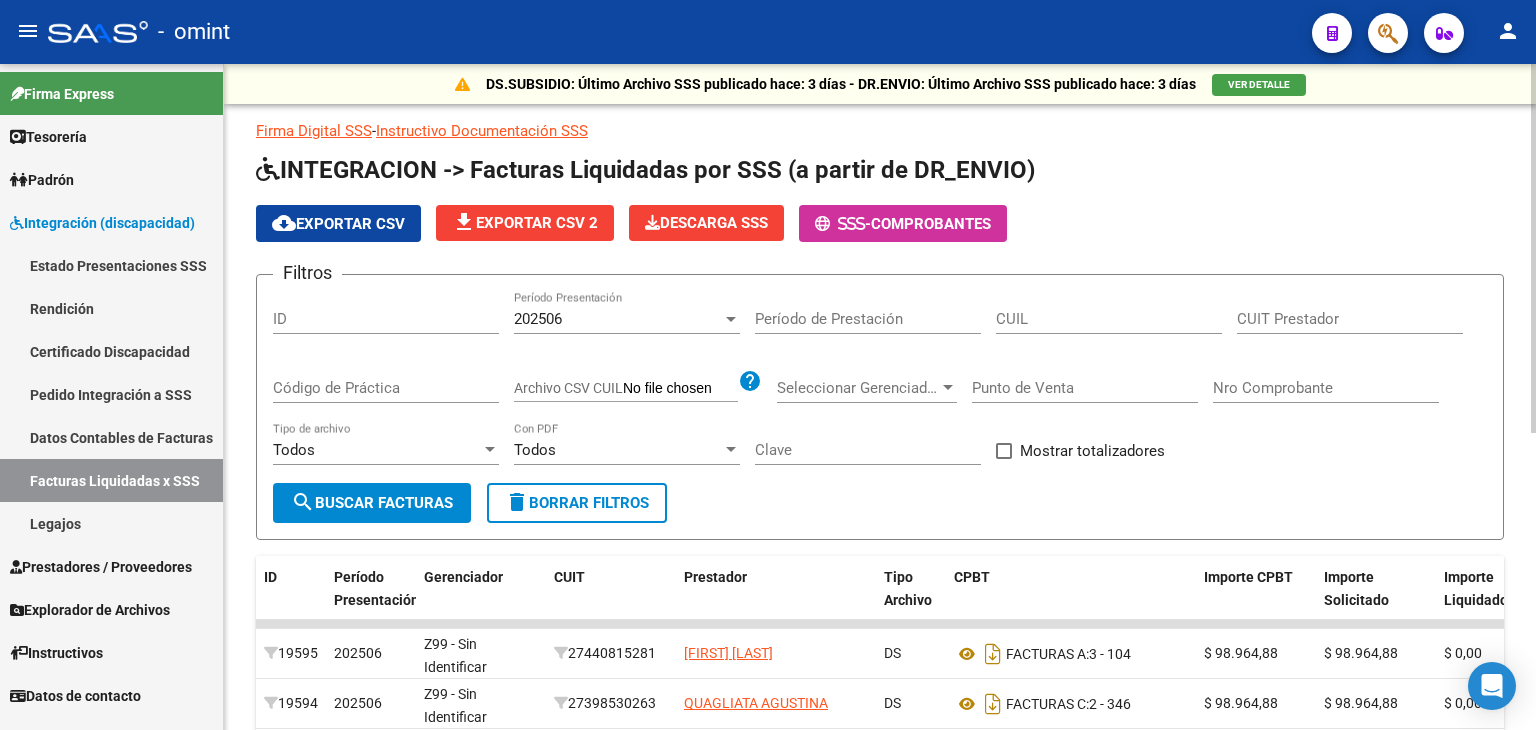 click at bounding box center (731, 319) 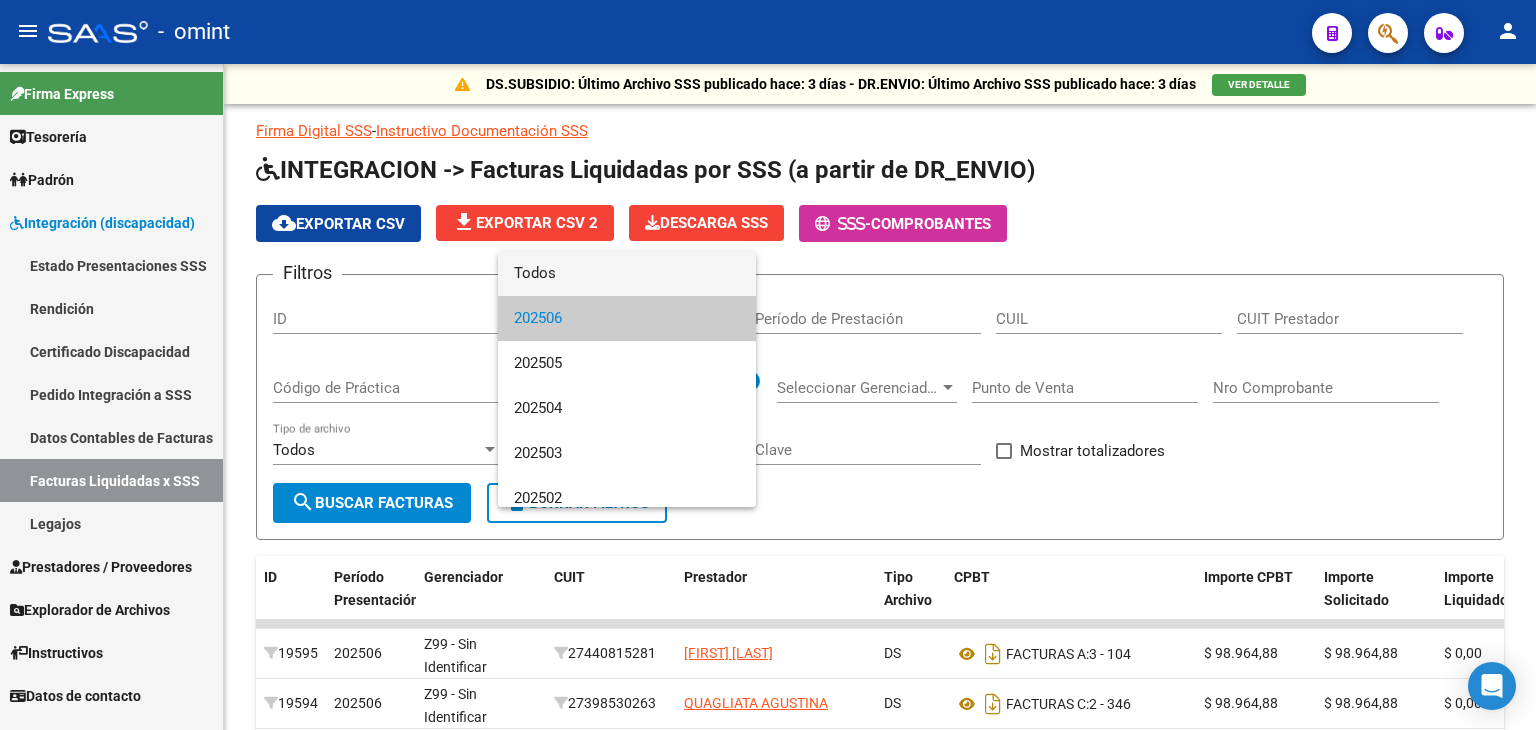 click on "Todos" at bounding box center (627, 273) 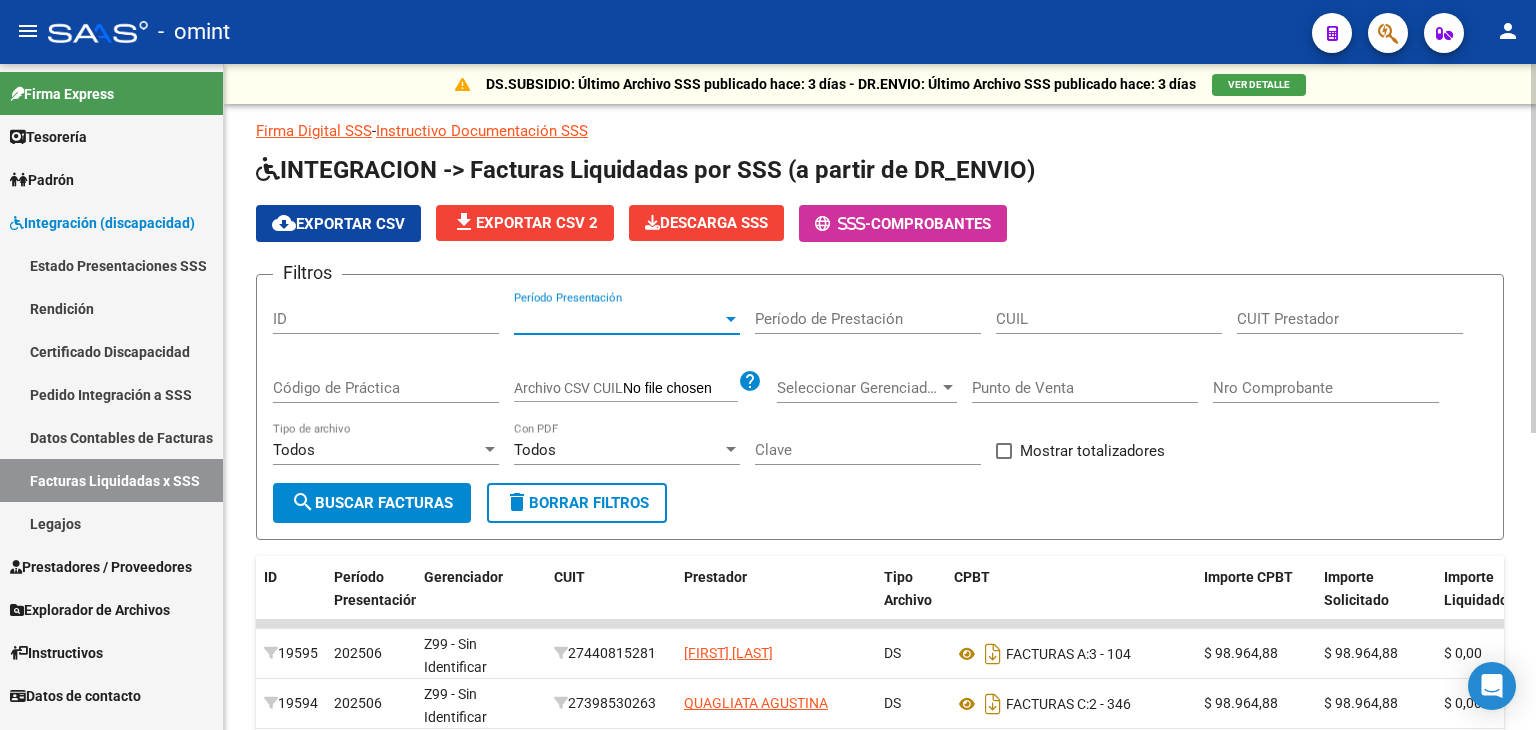 click on "CUIL" at bounding box center (1109, 319) 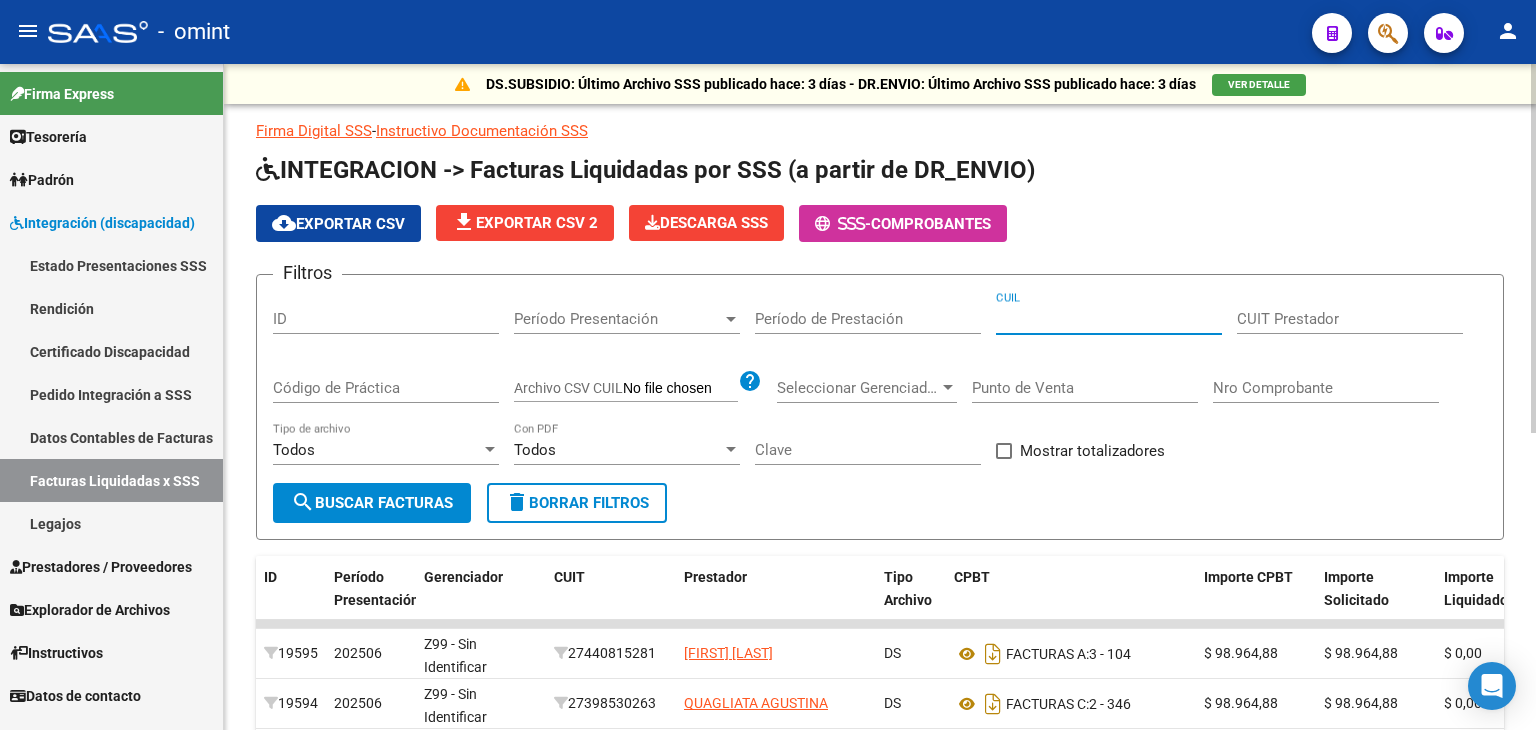 paste on "27-57591261-9" 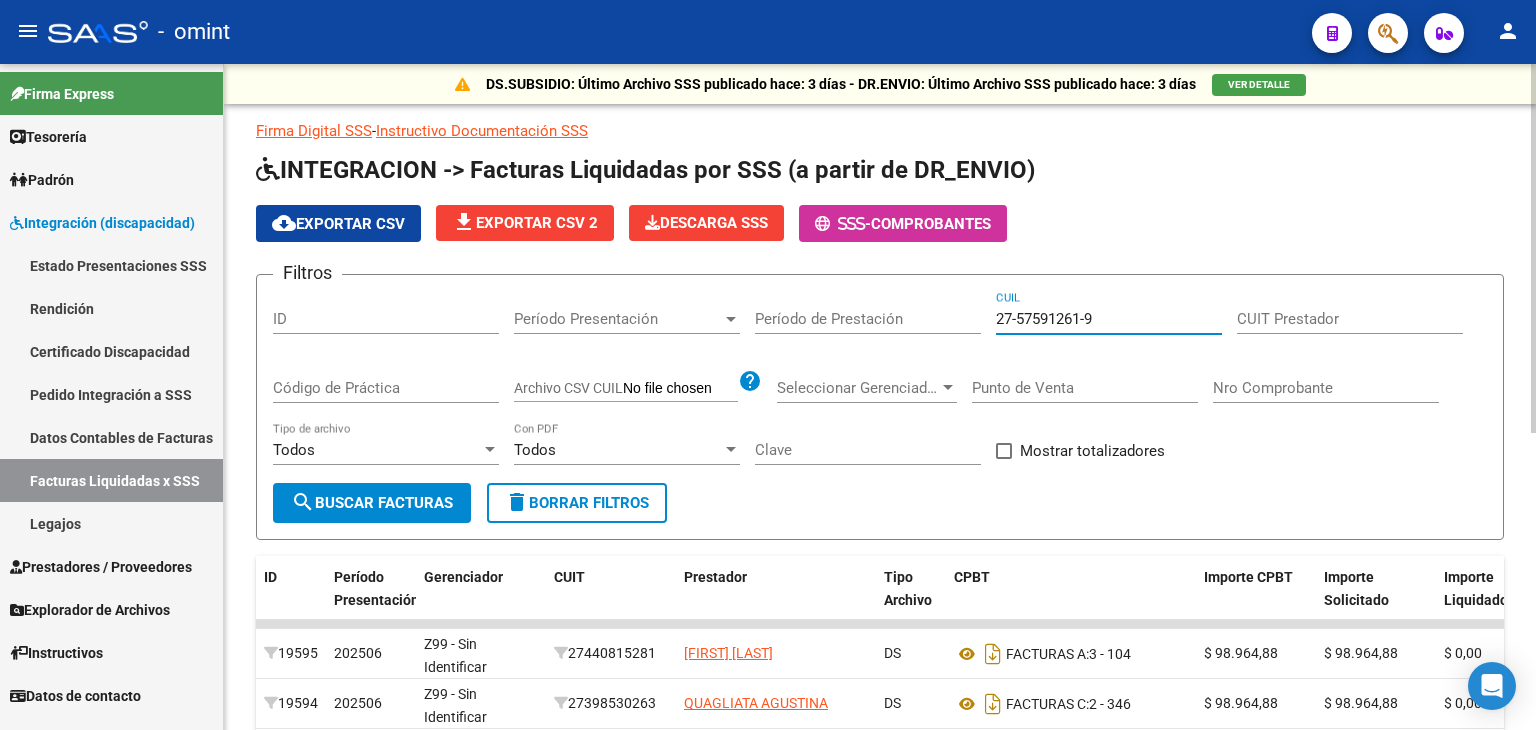type on "27-57591261-9" 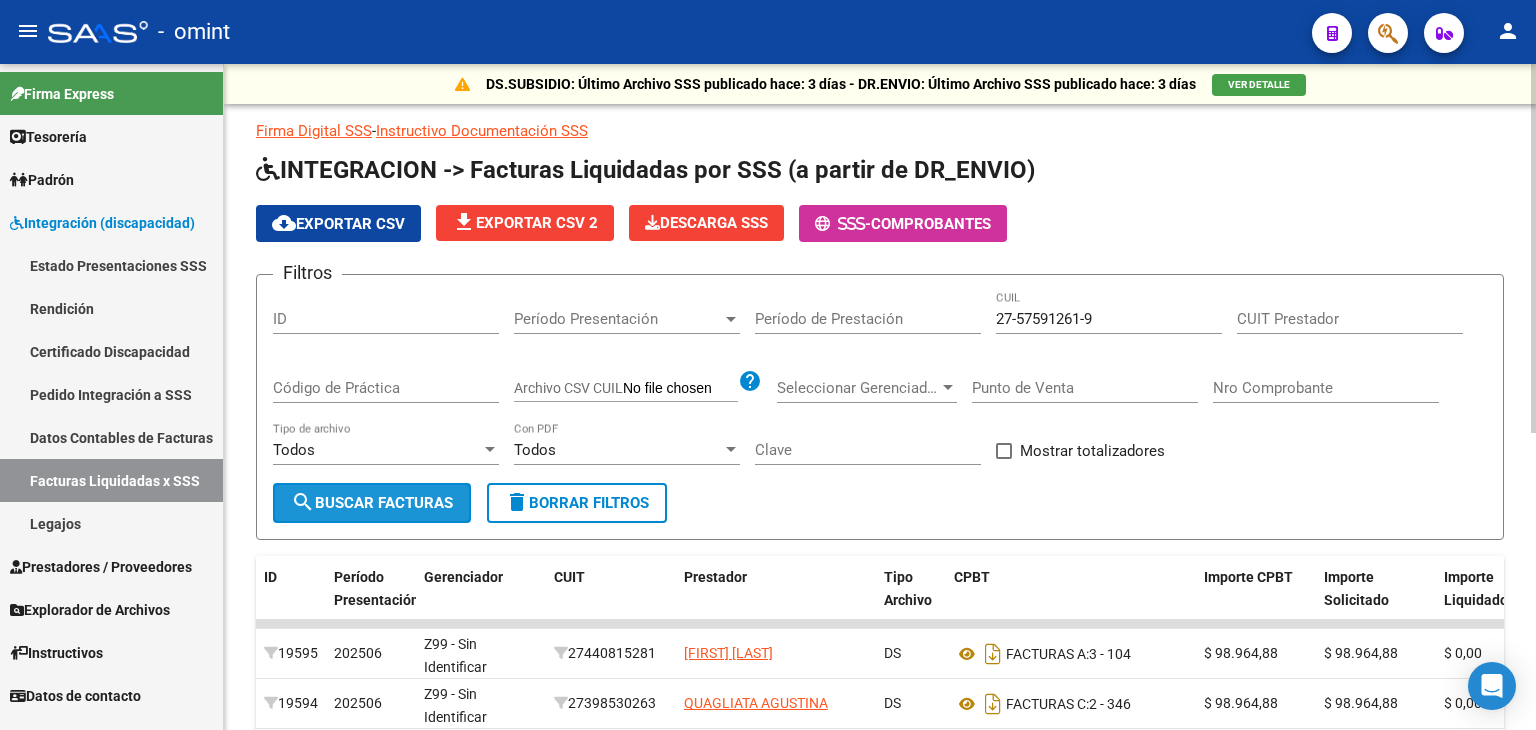 click on "search  Buscar Facturas" 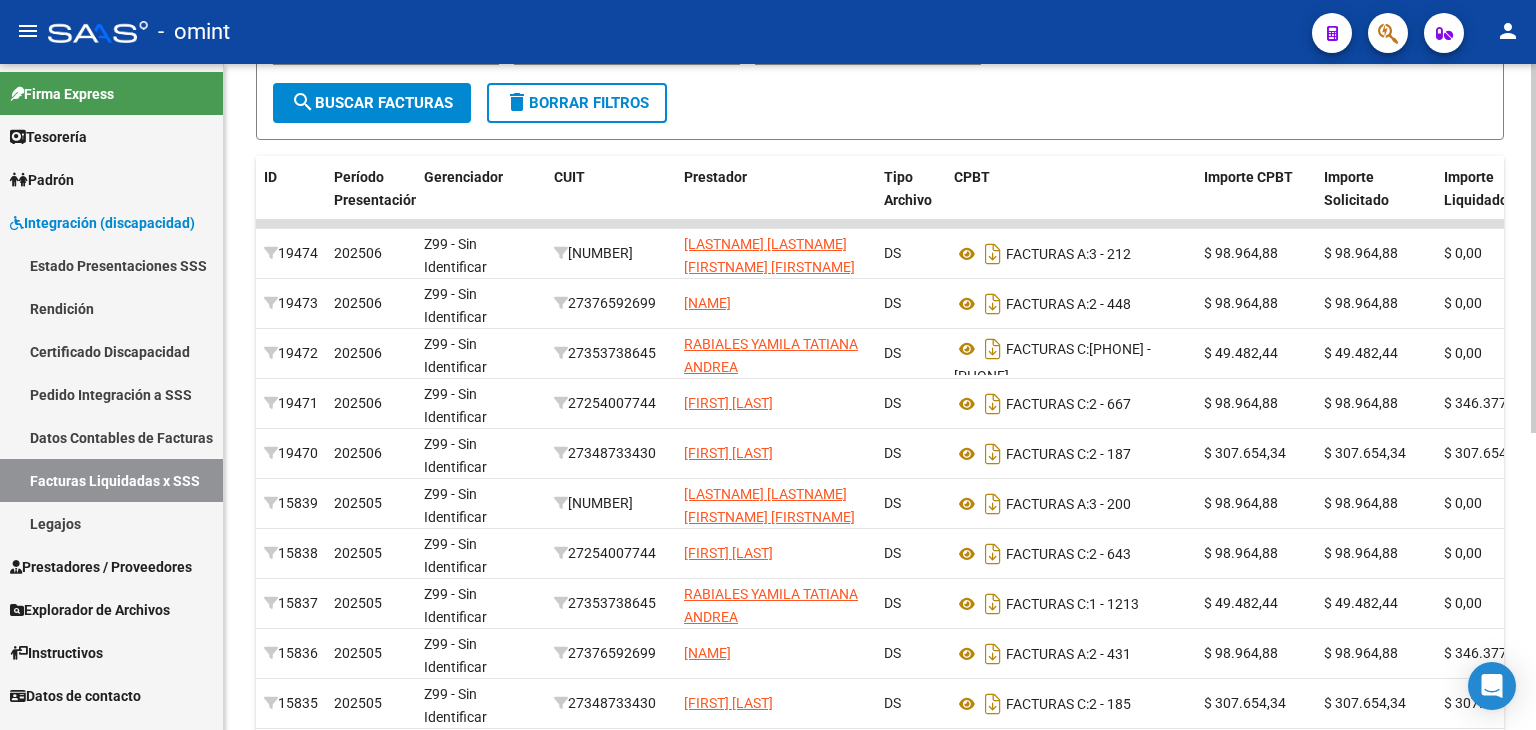 scroll, scrollTop: 440, scrollLeft: 0, axis: vertical 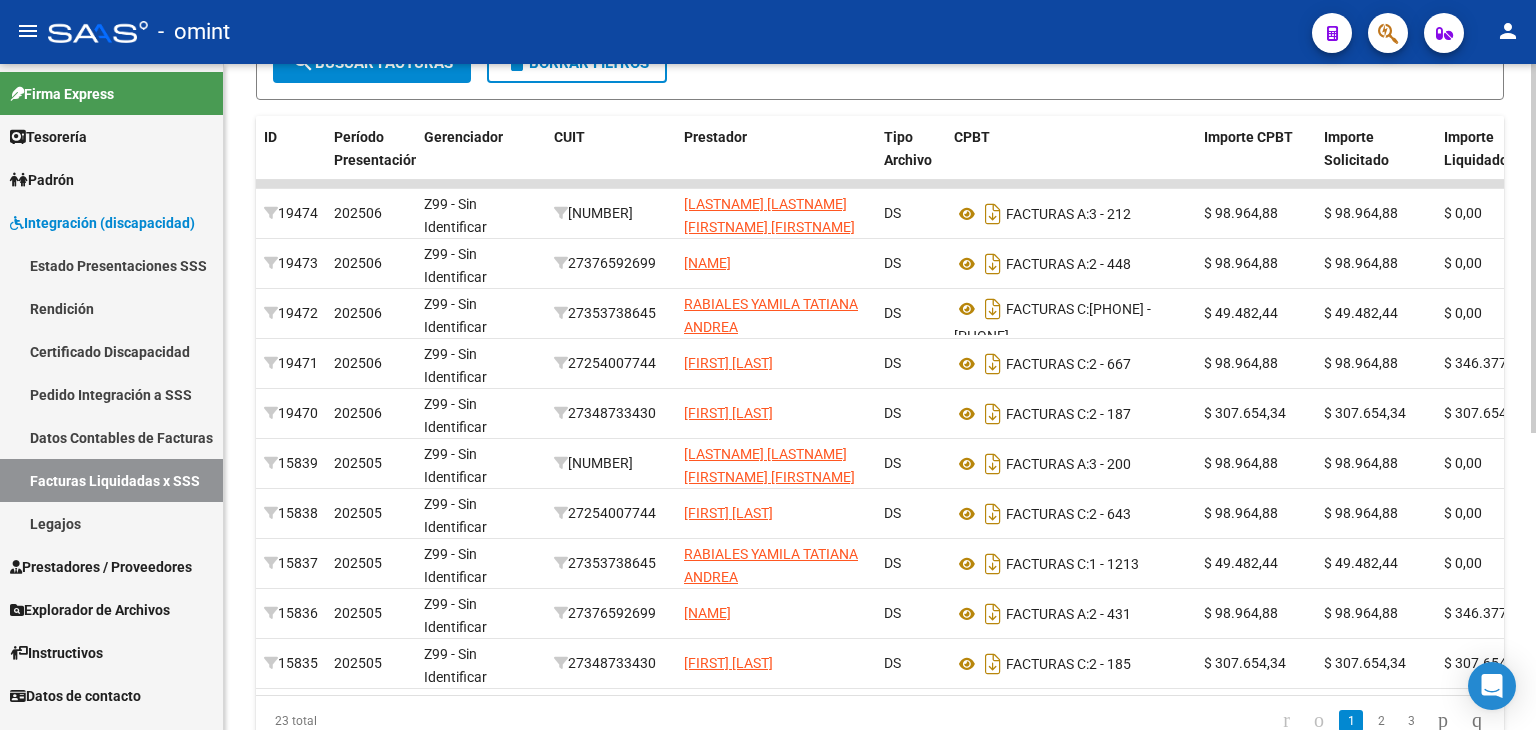 click on "202505" 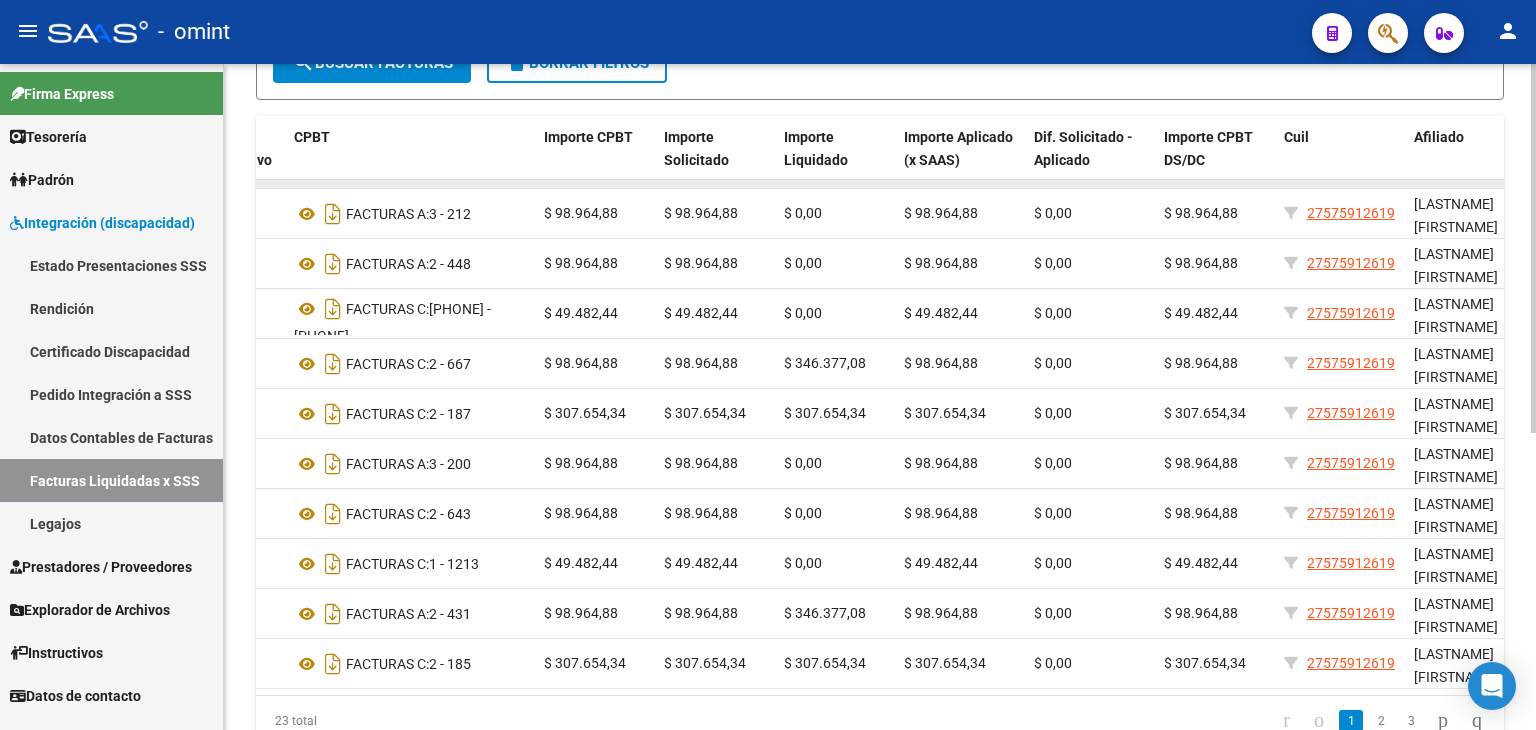 scroll, scrollTop: 0, scrollLeft: 658, axis: horizontal 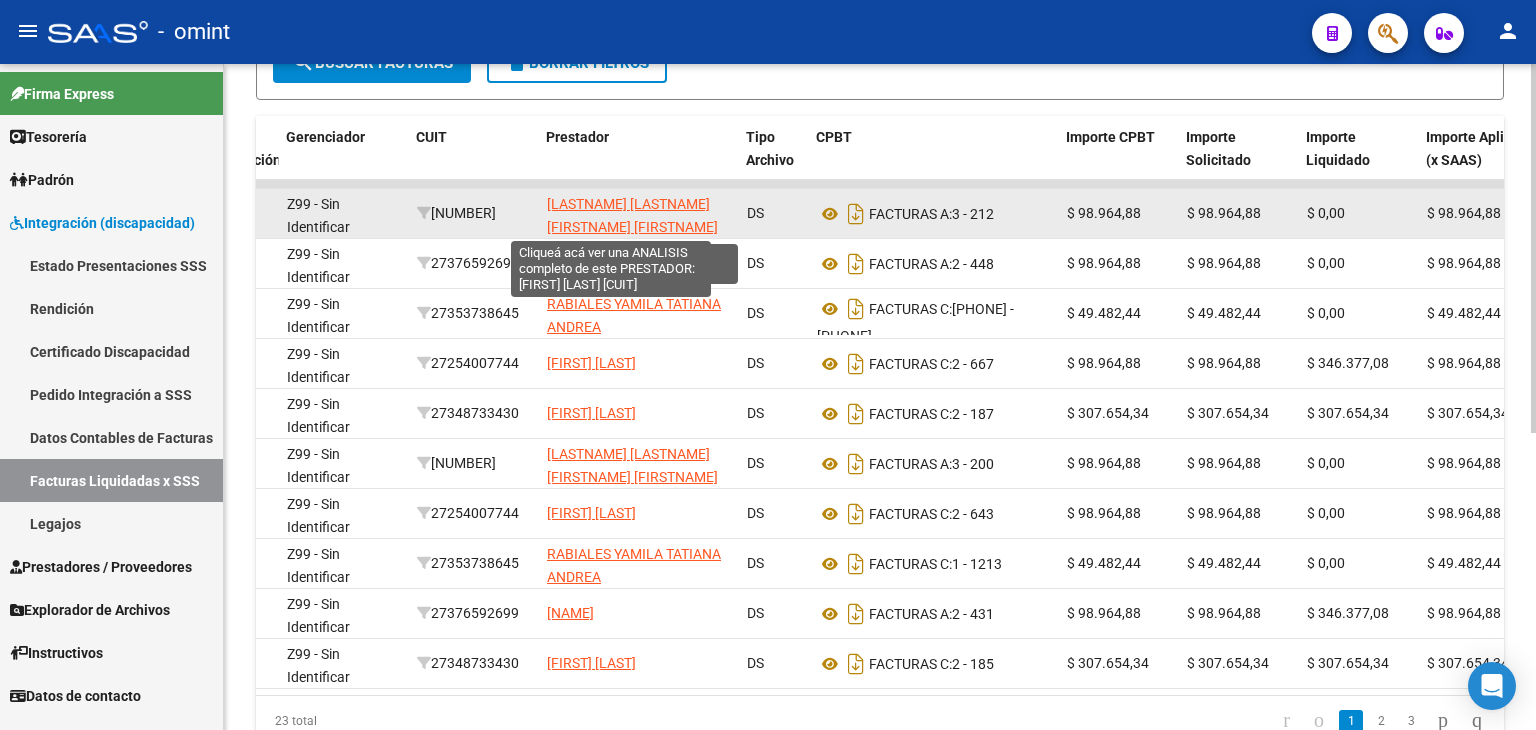 click on "[LASTNAME] [LASTNAME] [FIRSTNAME] [FIRSTNAME]" 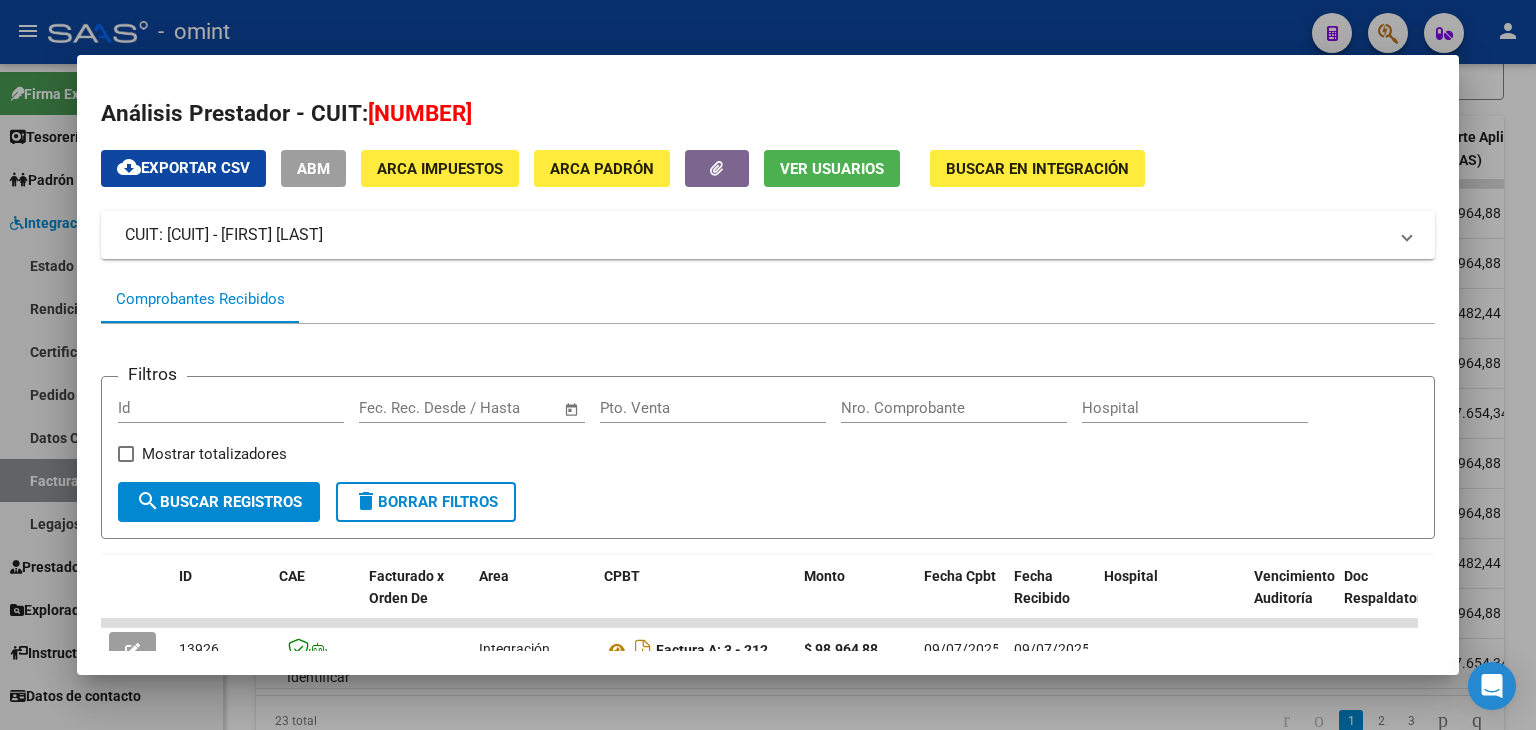 click on "Análisis Prestador - CUIT:  [PHONE] cloud_download  Exportar CSV   ABM  ARCA Impuestos ARCA Padrón Ver Usuarios Buscar en Integración  CUIT: [PHONE] - [LASTNAME] [LASTNAME] [FIRSTNAME] [FIRSTNAME]  Es Prestador Discapacidad:  Si Activo:  Si Comprobantes Recibidos Filtros Id Start date – End date Fec. Rec. Desde / Hasta Pto. Venta Nro. Comprobante Hospital   Mostrar totalizadores  search  Buscar Registros  delete  Borrar Filtros  ID CAE Facturado x Orden De Area CPBT Monto Fecha Cpbt Fecha Recibido Hospital Vencimiento Auditoría Doc Respaldatoria Doc Trazabilidad Expediente SUR Asociado Auditoria Retencion IIBB Retención Ganancias OP Fecha Transferido Monto Transferido Comprobante Creado Usuario Email Integracion Tipo Archivo Integracion Periodo Presentacion Integracion Importe Sol. Integracion Importe Liq. Legajo CUIL Nombre Afiliado Periodo Prestacion Comentario Prestador / Gerenciador Comentario Obra Social Fecha Confimado Codigo SSS
13926  Integración  Factura A: [PHONE] - [PHONE]  $ [PRICE] [DATE]" at bounding box center [768, 365] 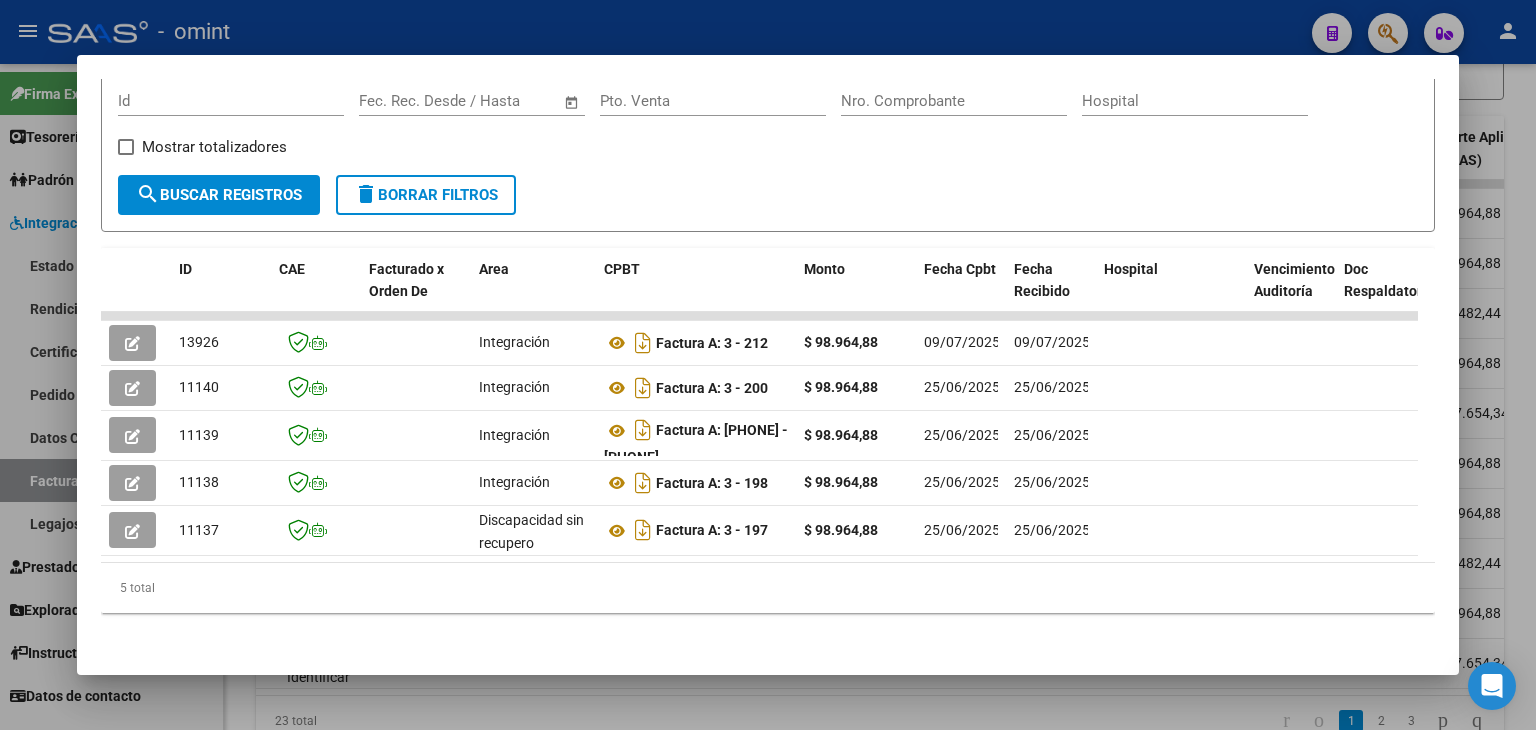 scroll, scrollTop: 337, scrollLeft: 0, axis: vertical 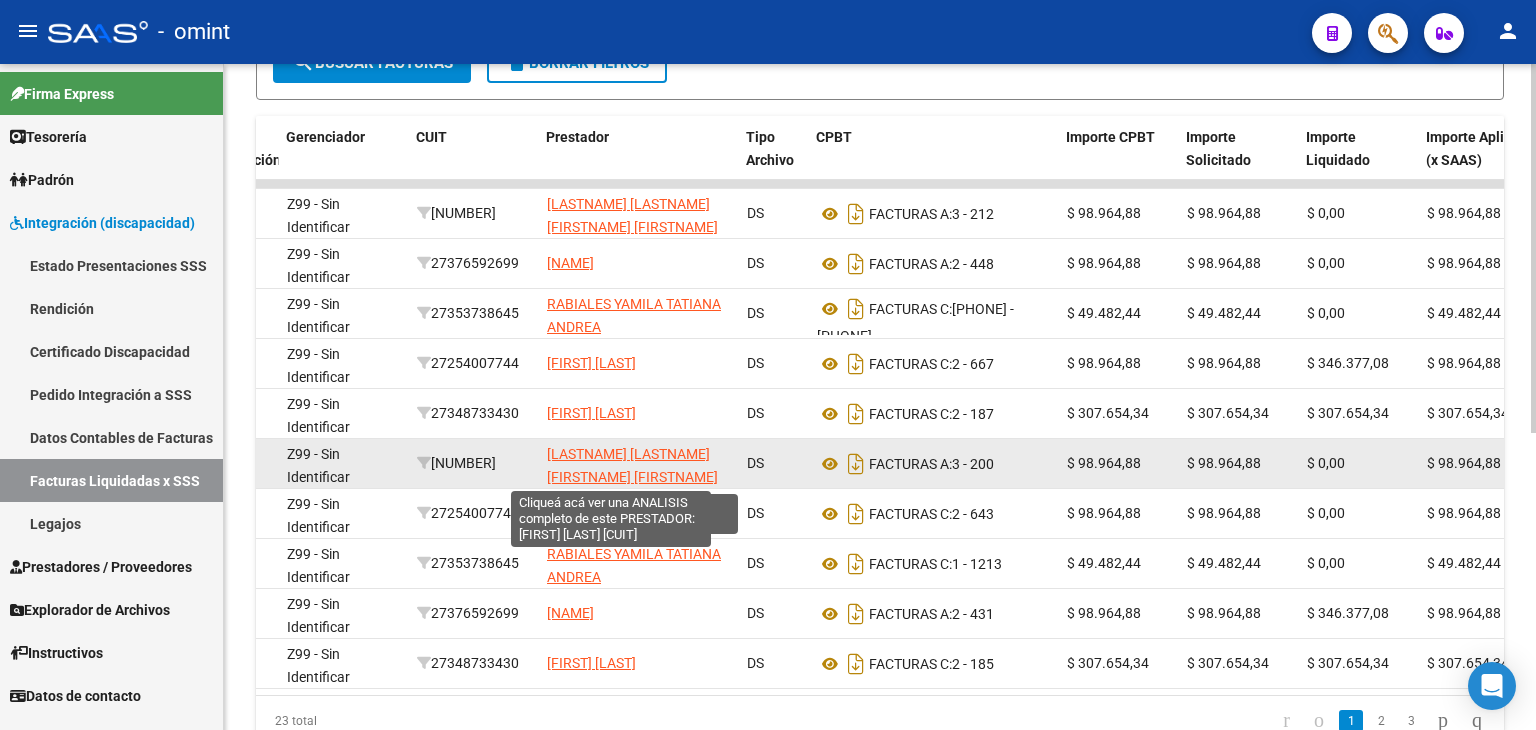 click on "[LASTNAME] [LASTNAME] [FIRSTNAME] [FIRSTNAME]" 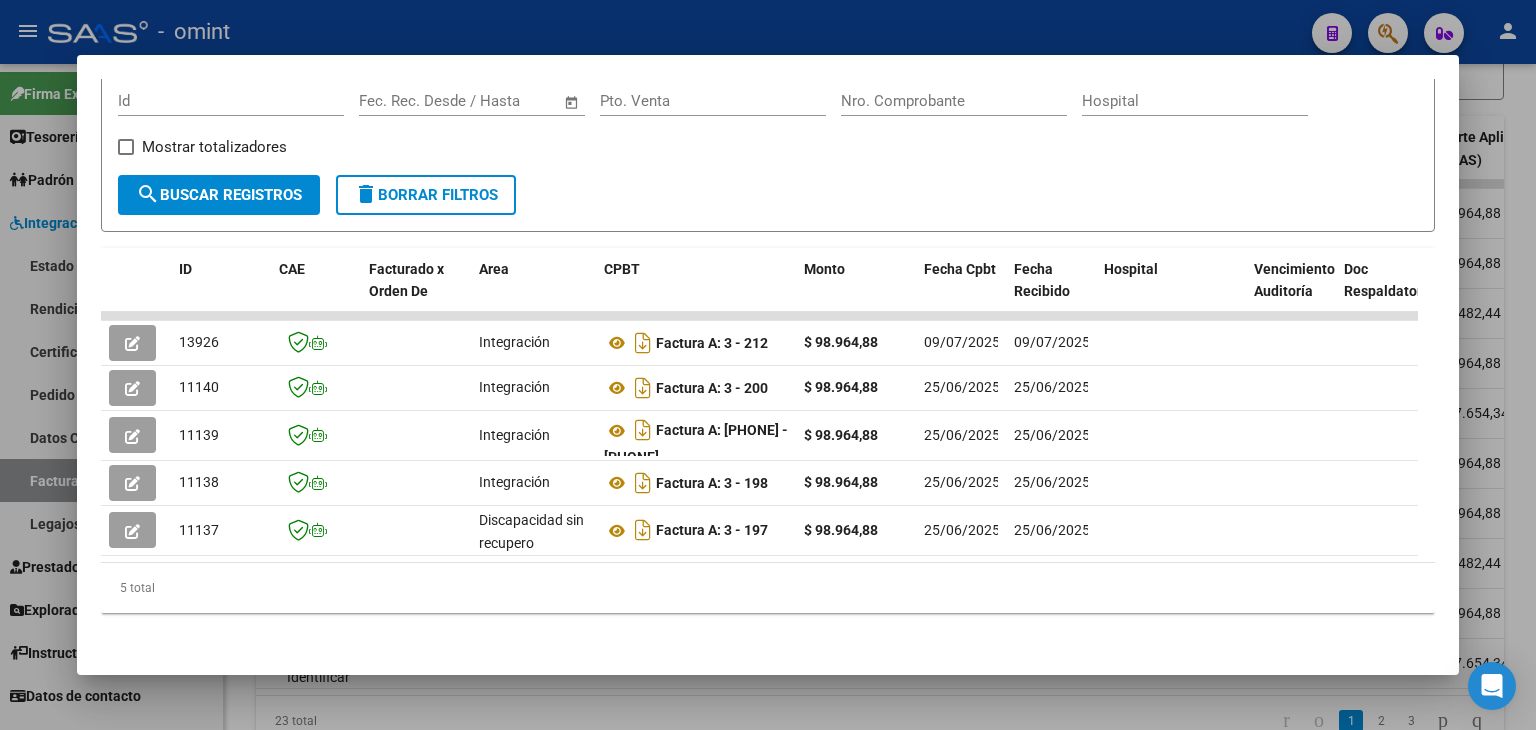 scroll, scrollTop: 337, scrollLeft: 0, axis: vertical 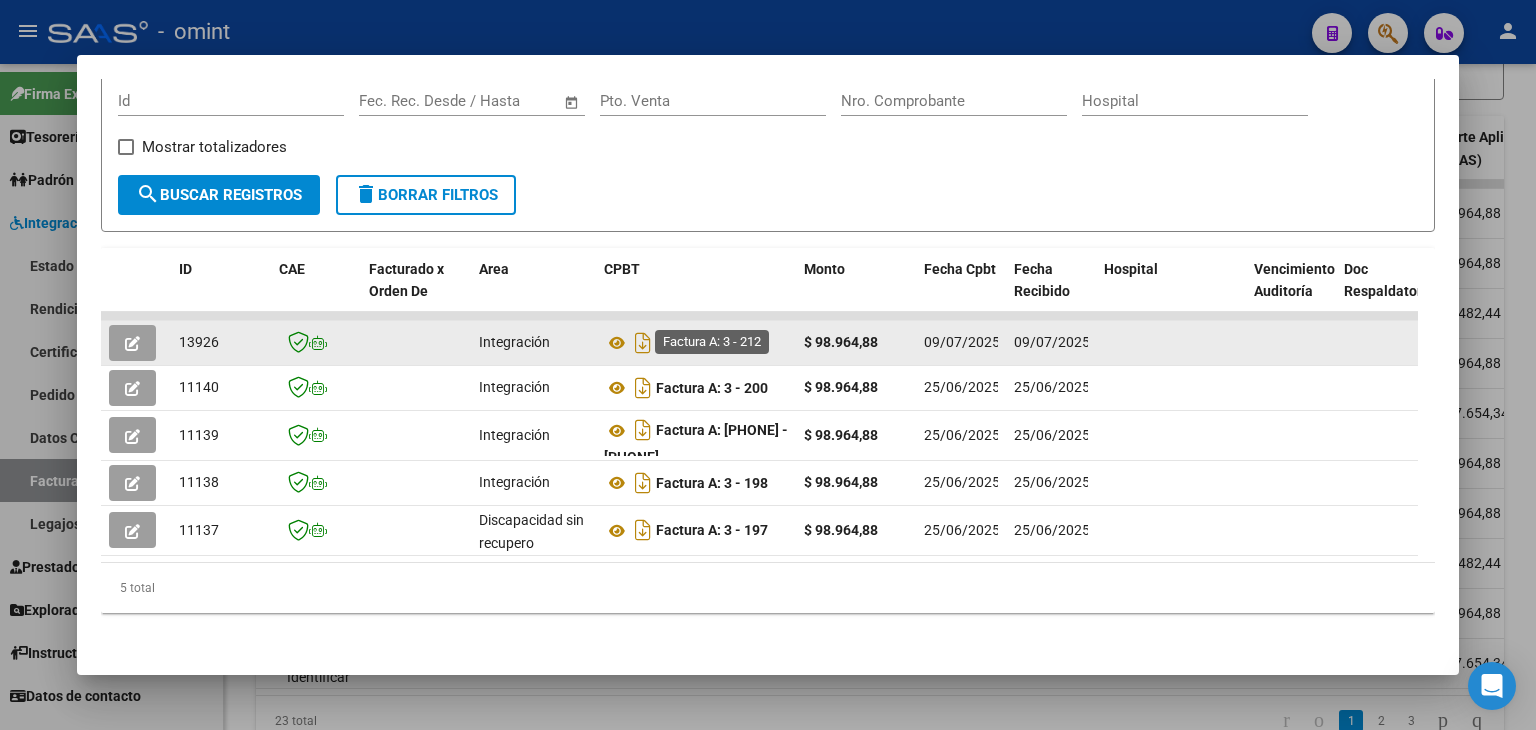 click on "Factura A: 3 - 212" 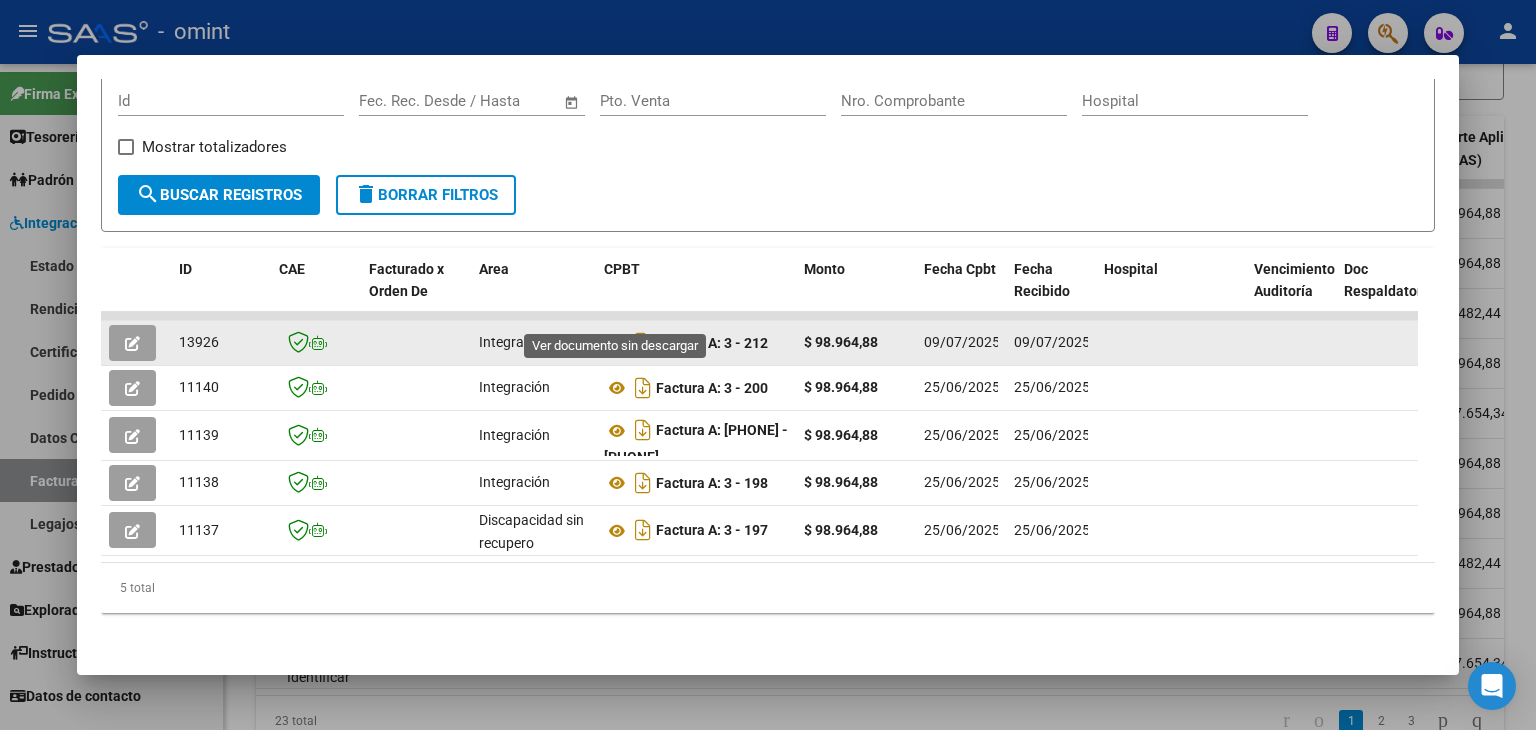 click 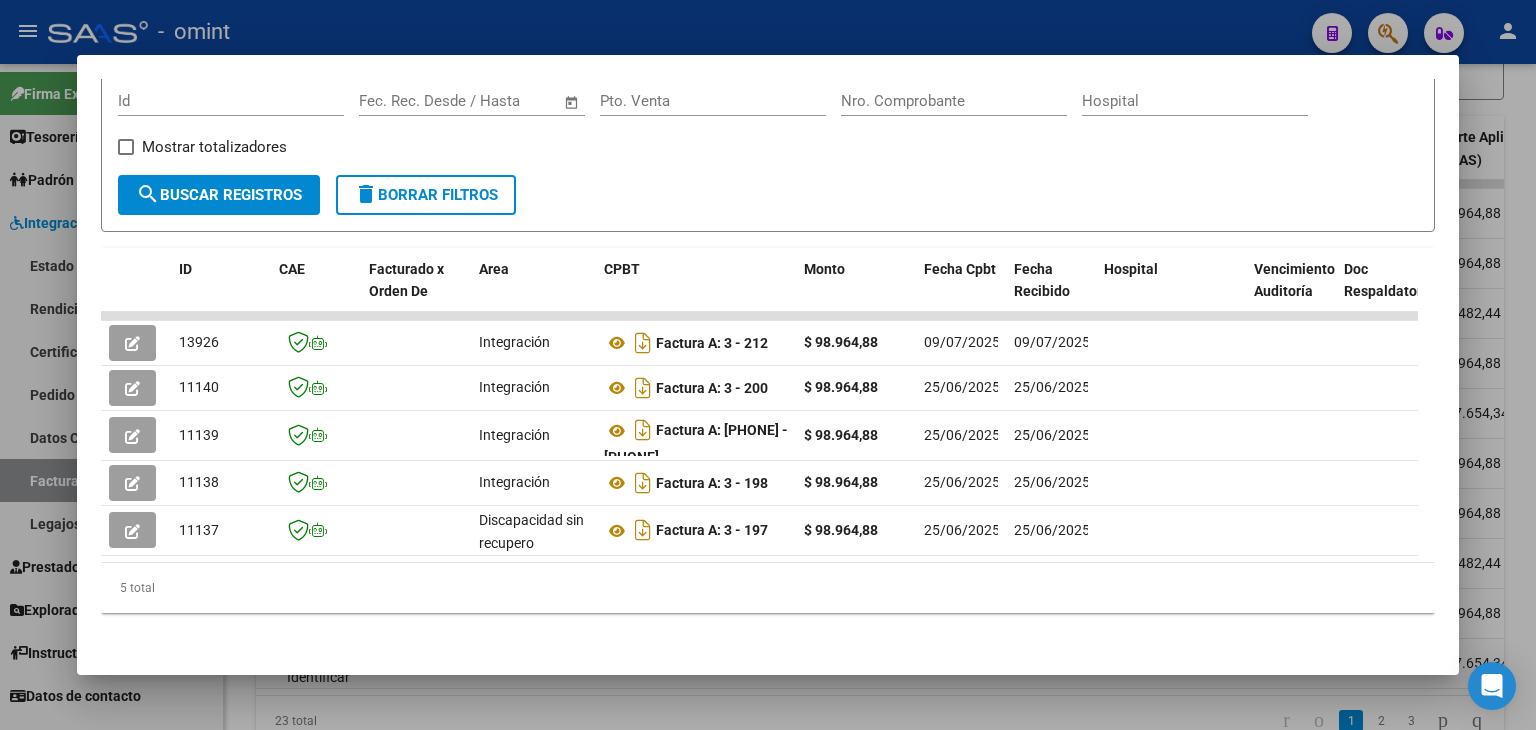 click on "Filtros Id Start date – End date Fec. Rec. Desde / Hasta Pto. Venta Nro. Comprobante Hospital   Mostrar totalizadores" at bounding box center [768, 130] 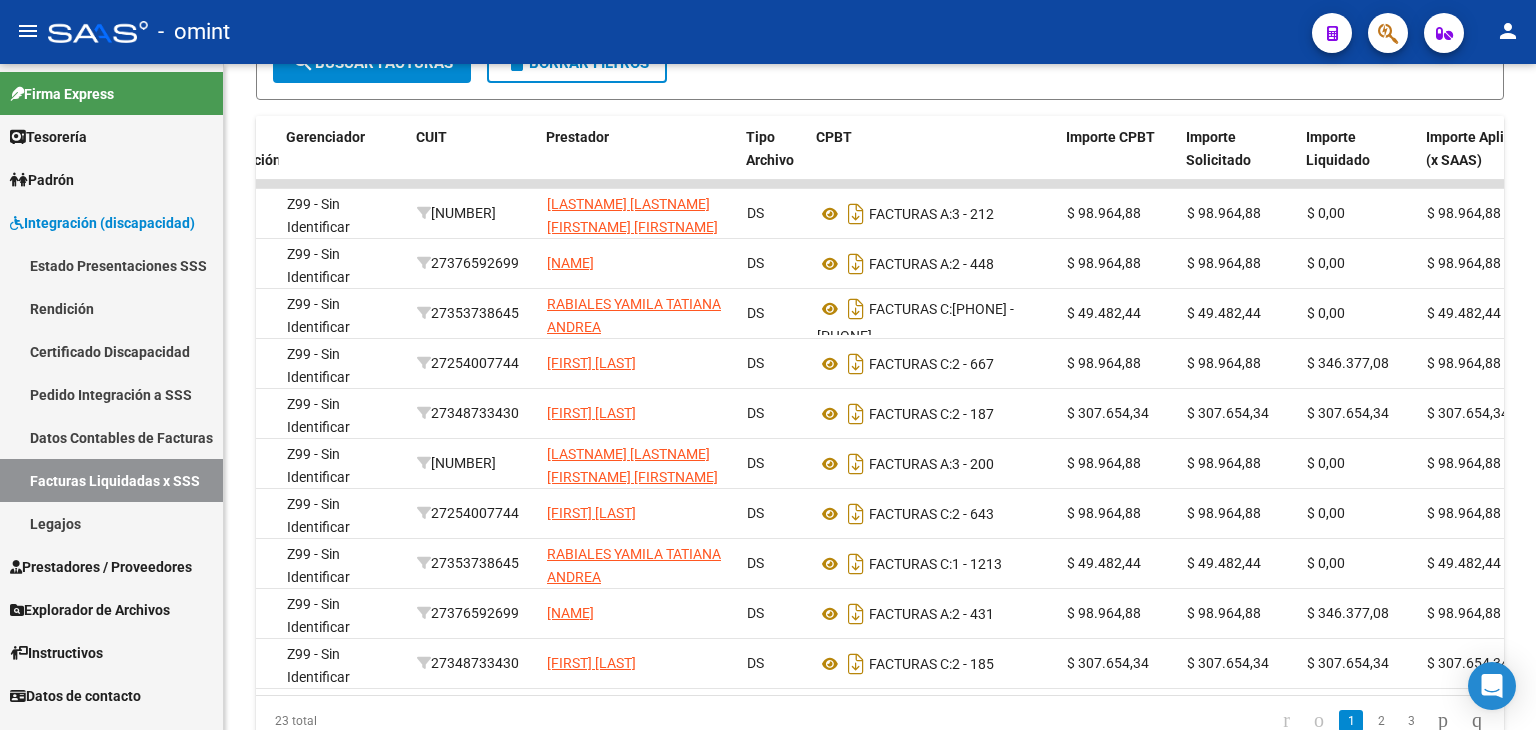 click on "Facturas Liquidadas x SSS" at bounding box center (111, 480) 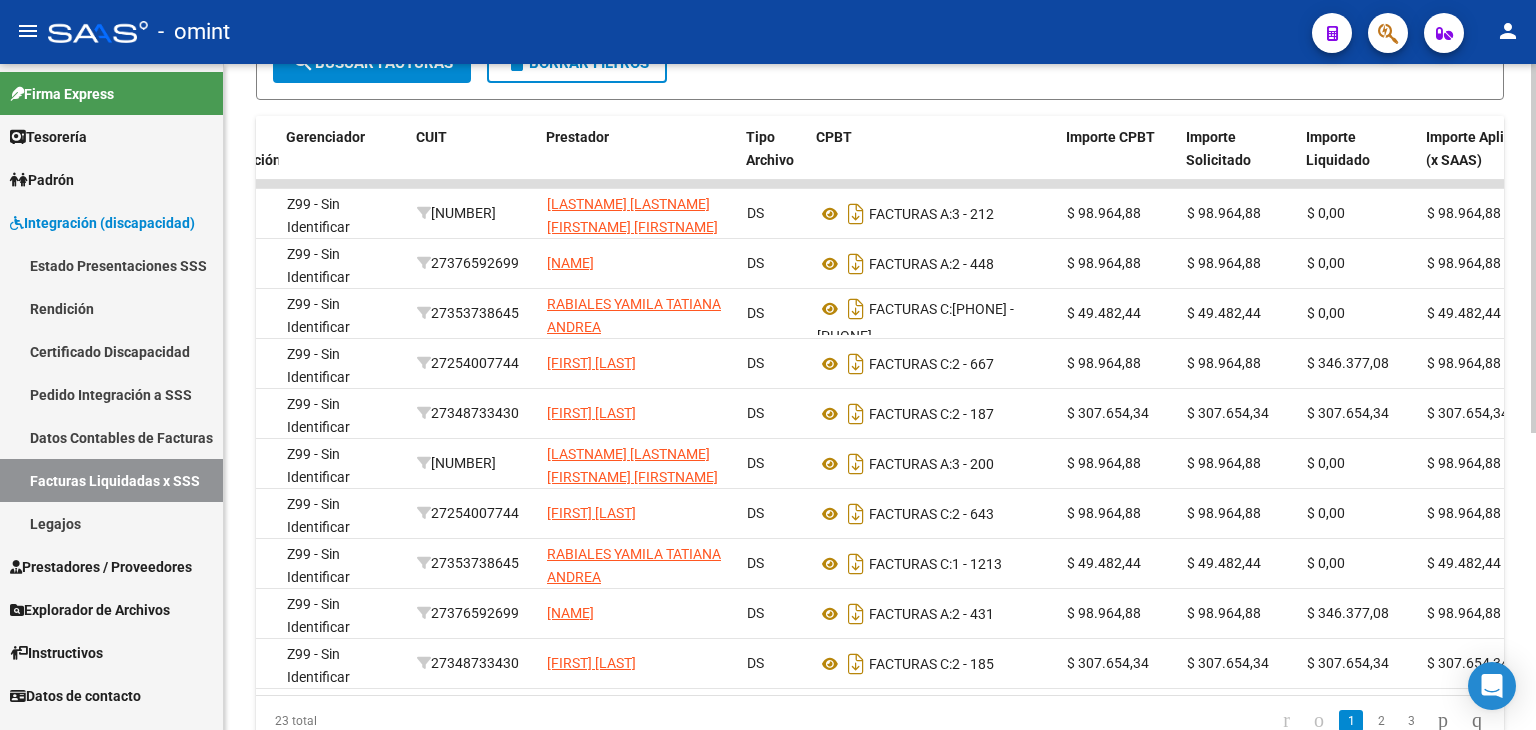 click on "Filtros ID Período Presentación Período Presentación Período de Prestación [CUIT] CUIL CUIT Prestador Código de Práctica Archivo CSV CUIL help Seleccionar Gerenciador Seleccionar Gerenciador Punto de Venta Nro Comprobante Todos Tipo de archivo Todos Con PDF Clave   Mostrar totalizadores  search  Buscar Facturas  delete  Borrar Filtros" 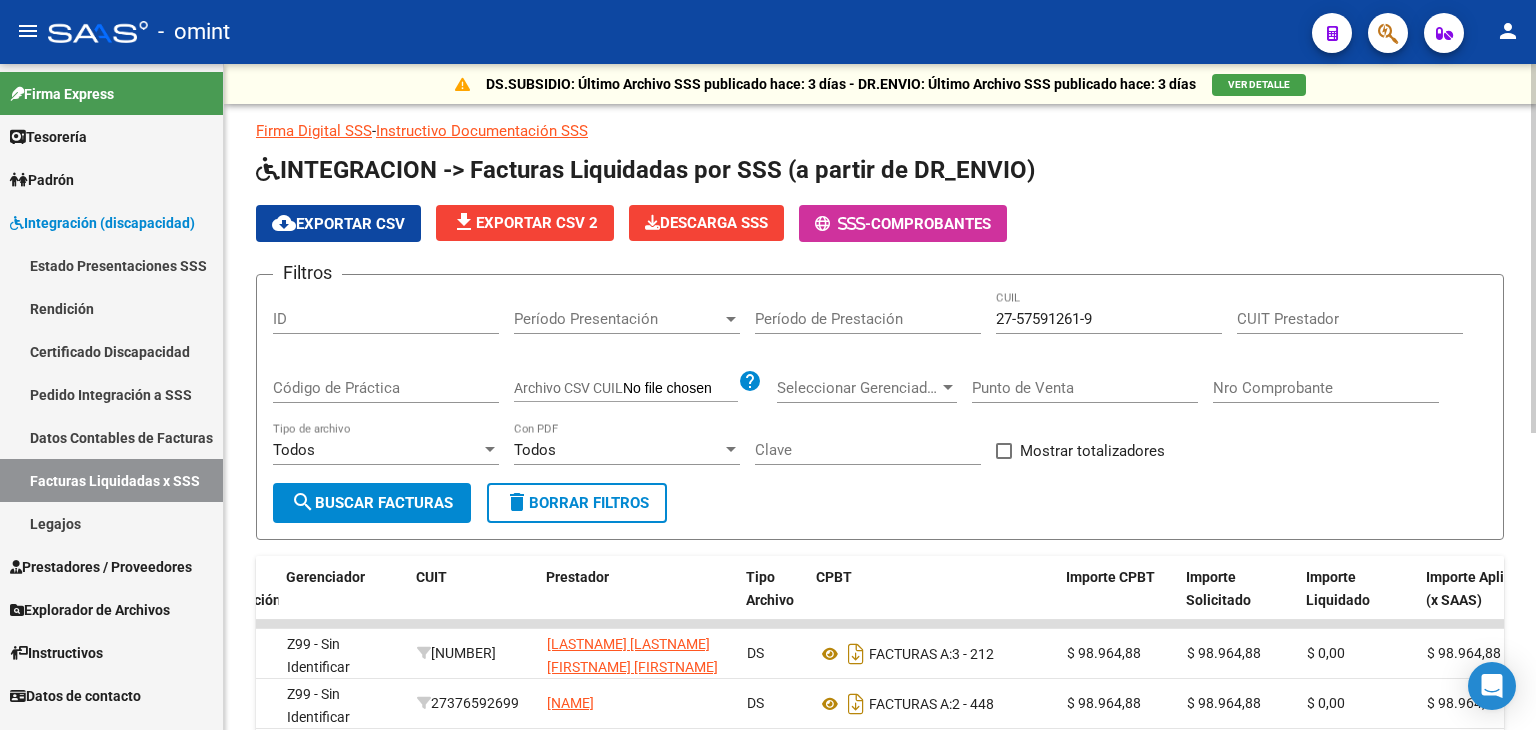 scroll, scrollTop: 0, scrollLeft: 0, axis: both 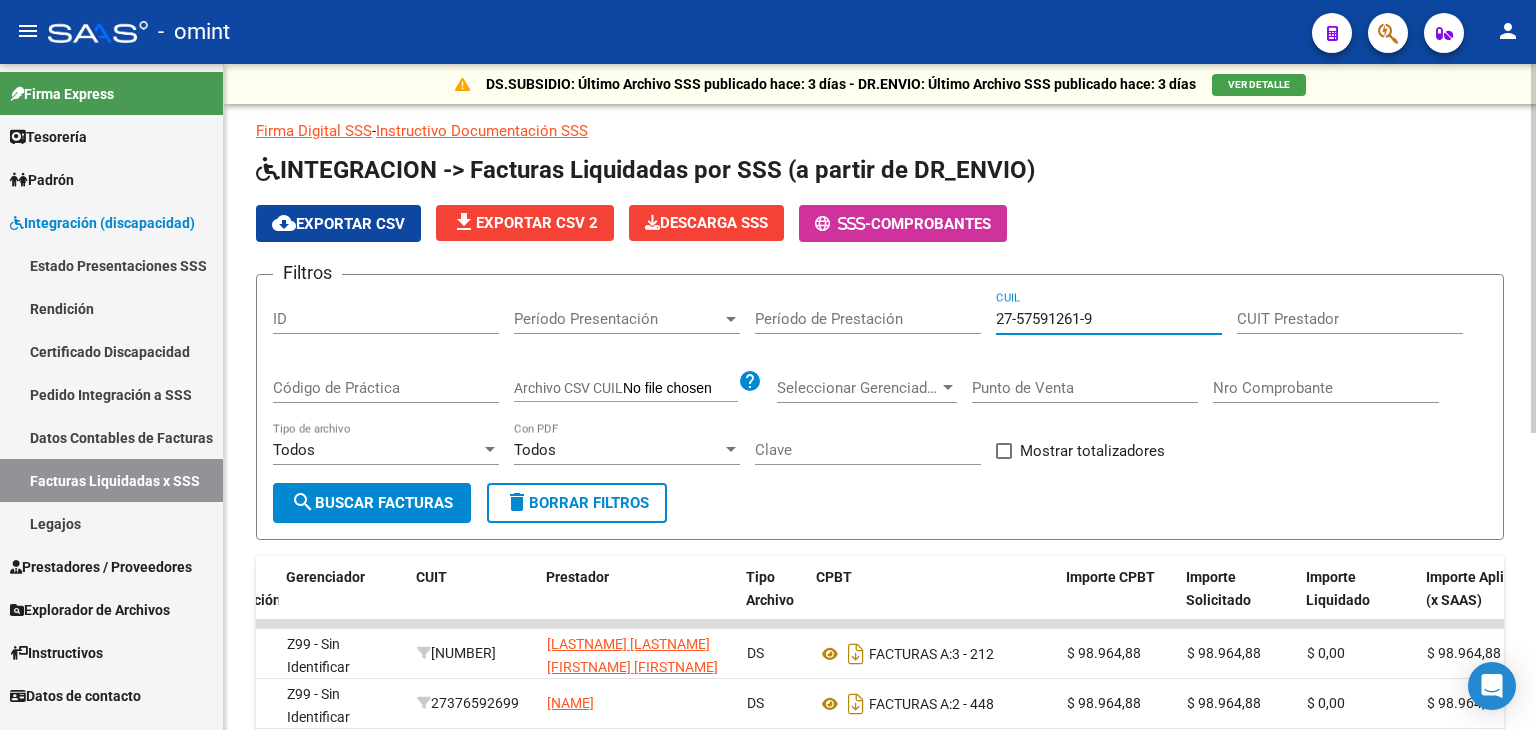 click on "27-57591261-9" at bounding box center [1109, 319] 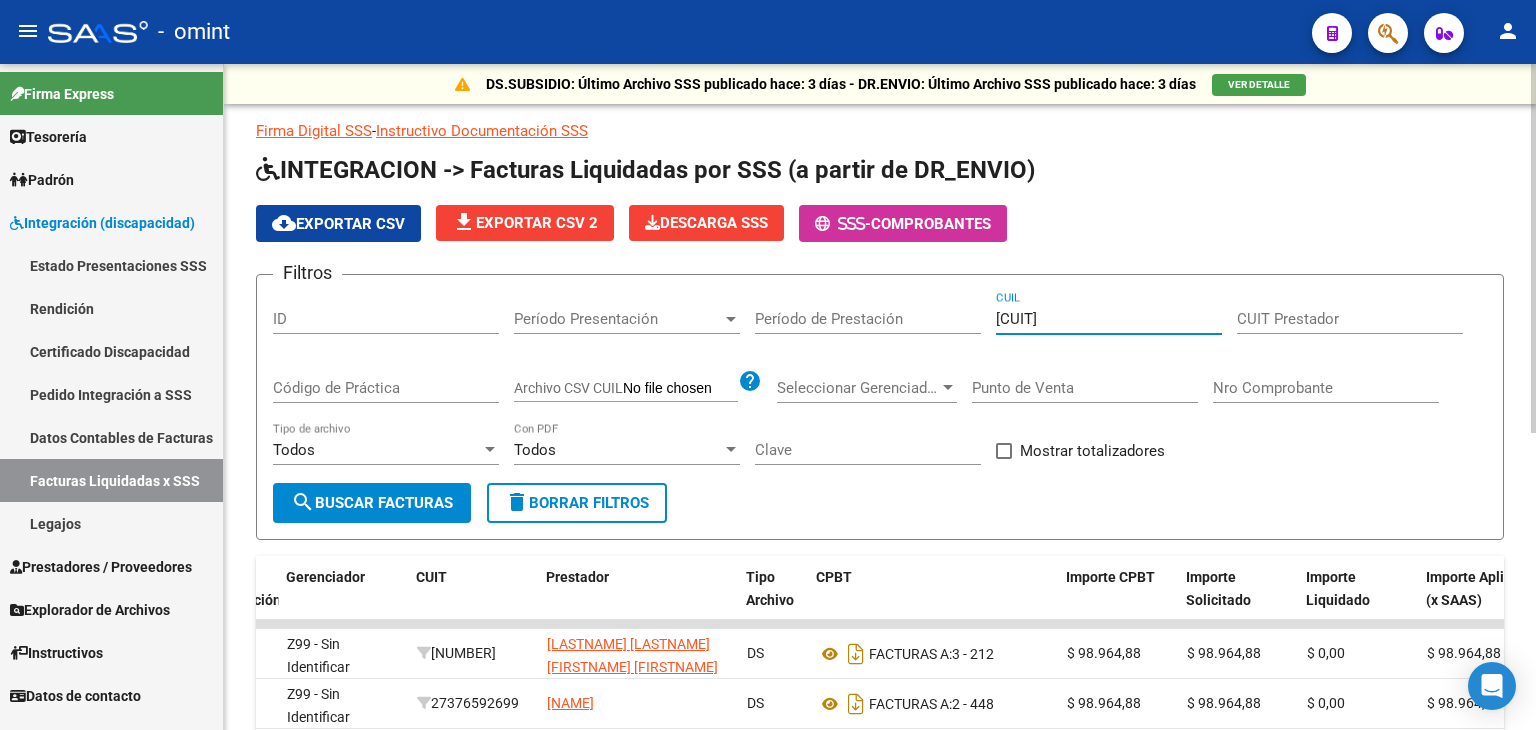 type on "[CUIT]" 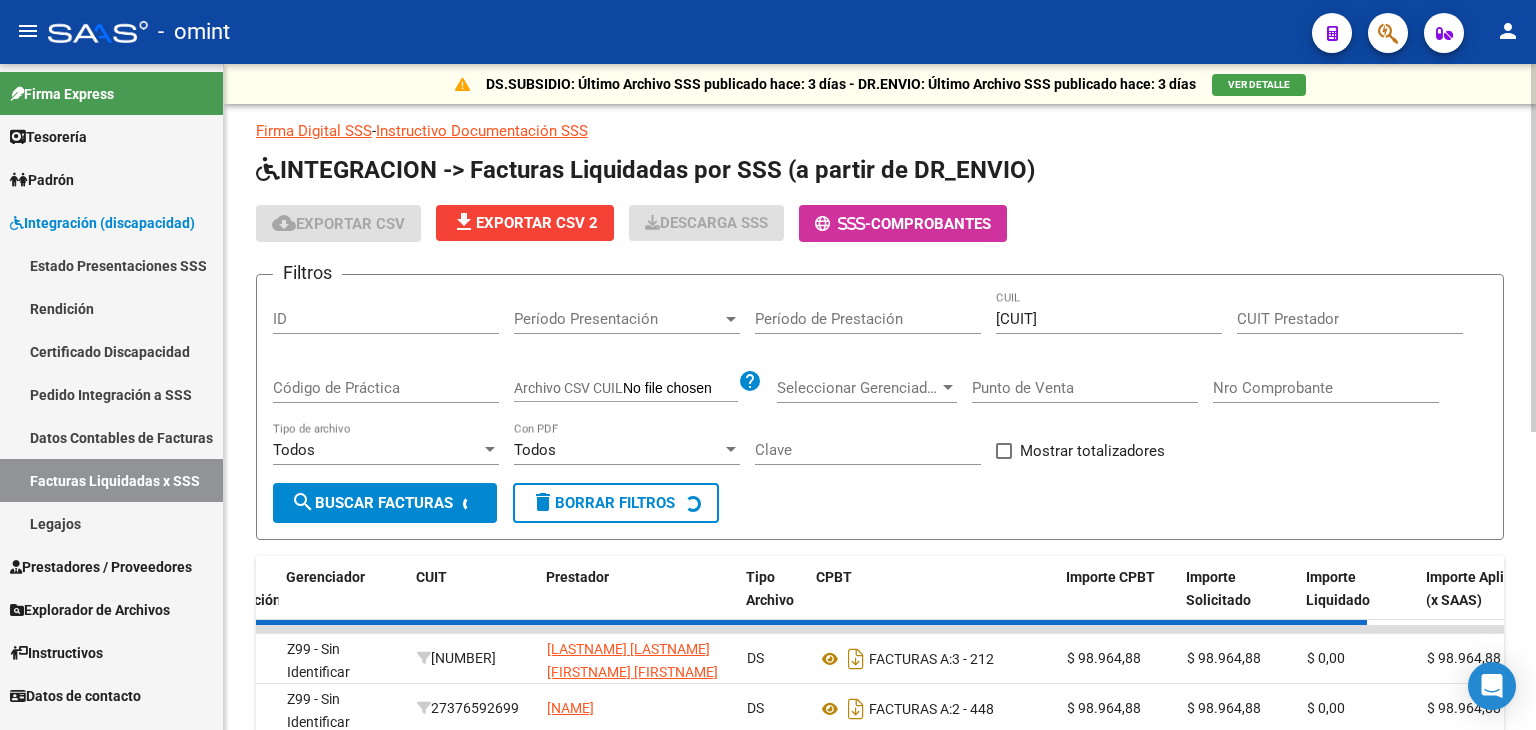 scroll, scrollTop: 0, scrollLeft: 0, axis: both 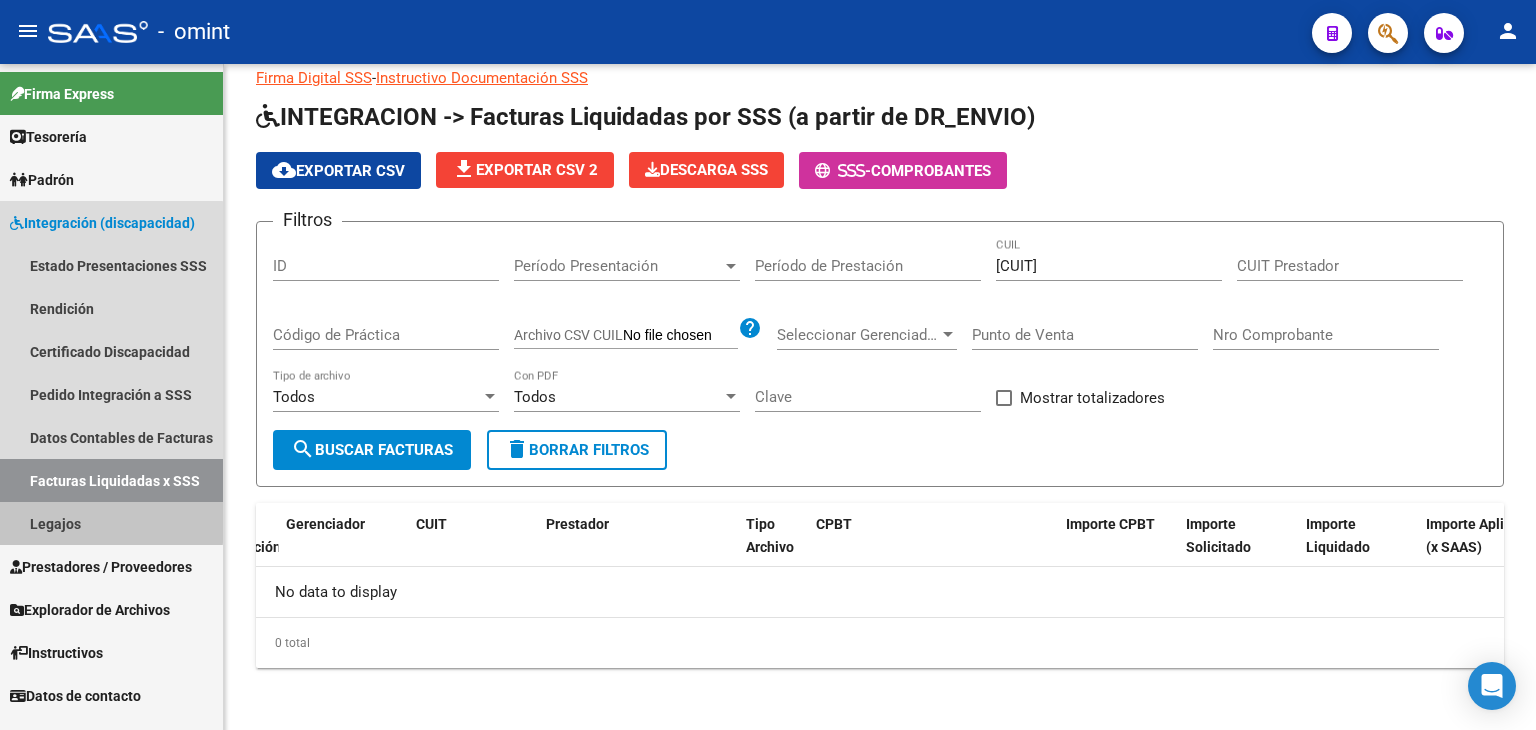 click on "Legajos" at bounding box center (111, 523) 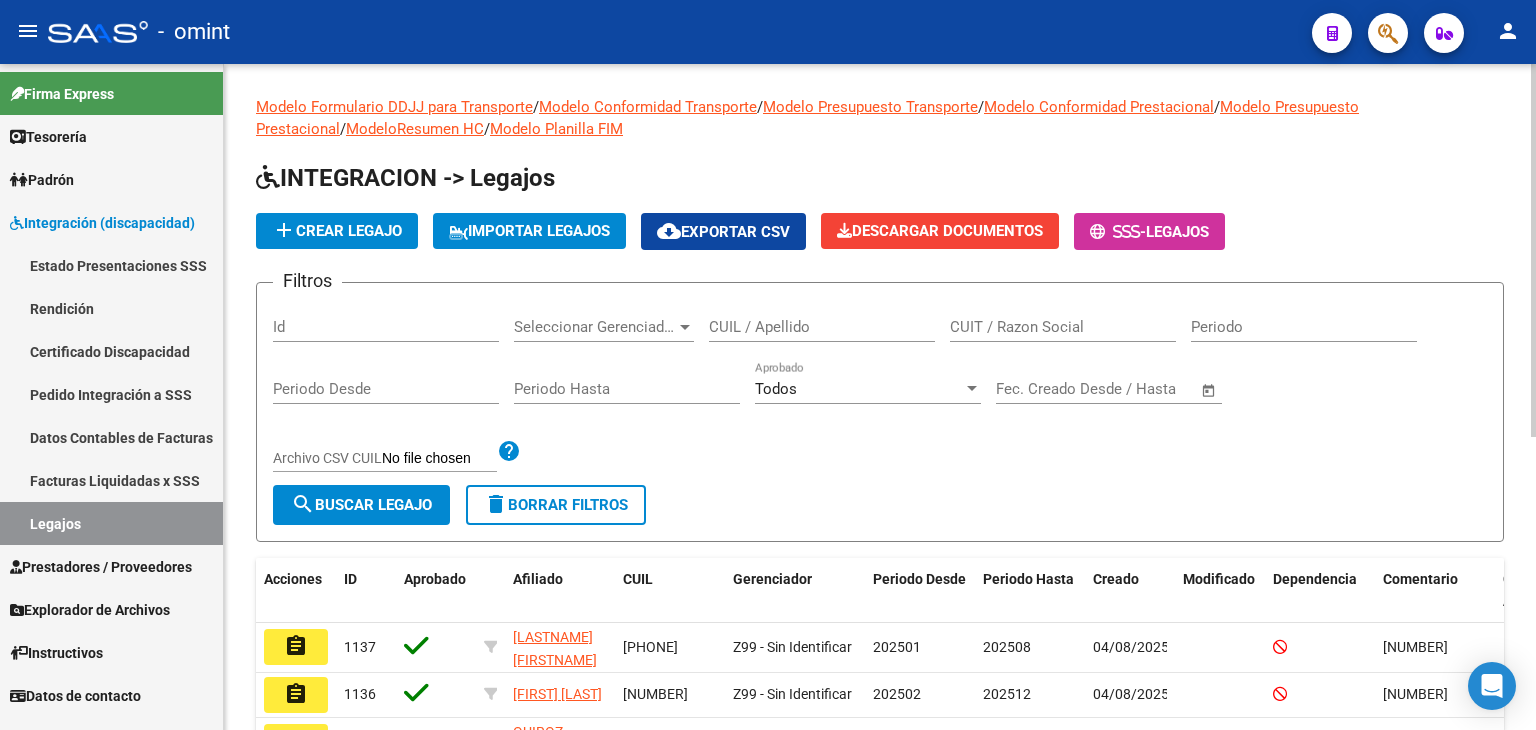 click on "CUIT / Razon Social" at bounding box center (1063, 327) 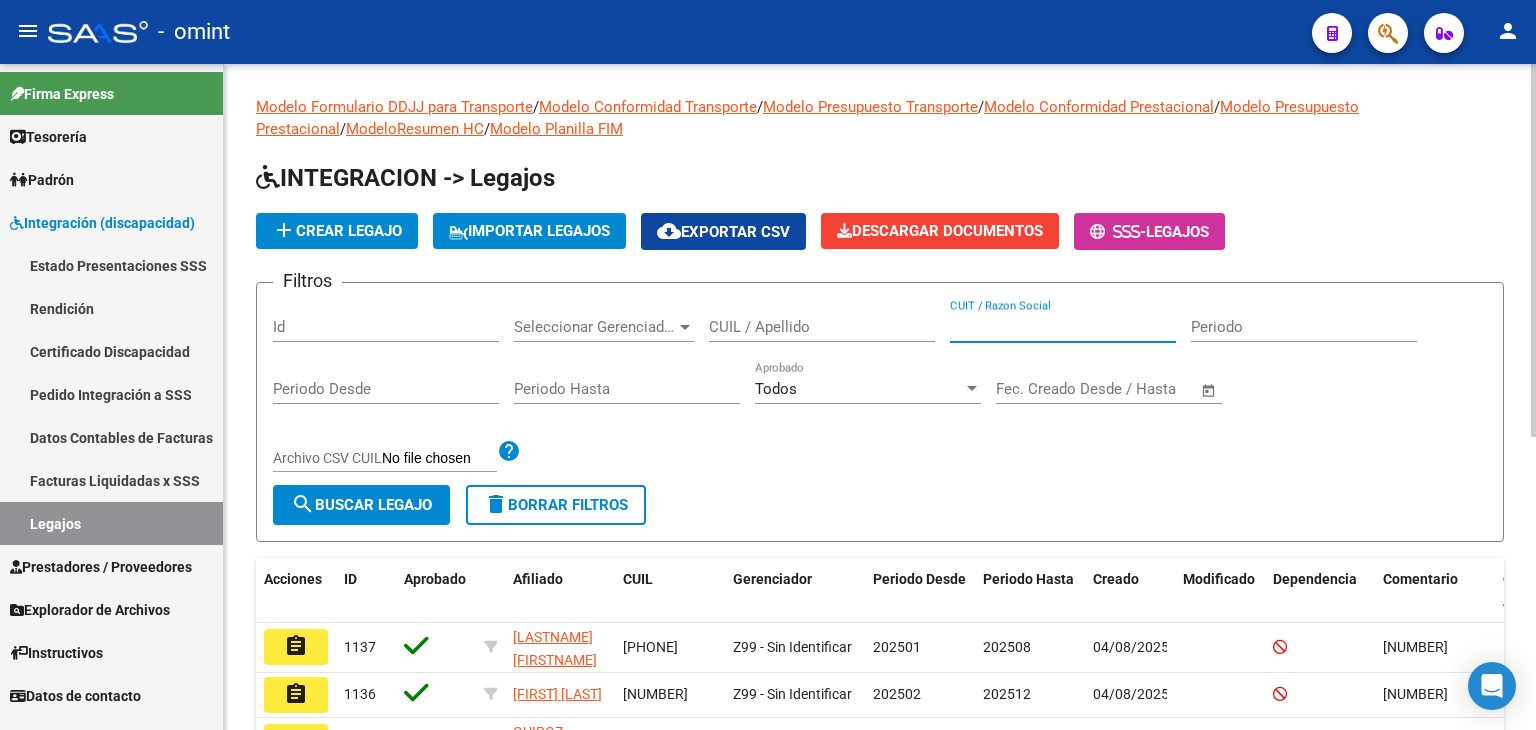 paste on "[CUIT]" 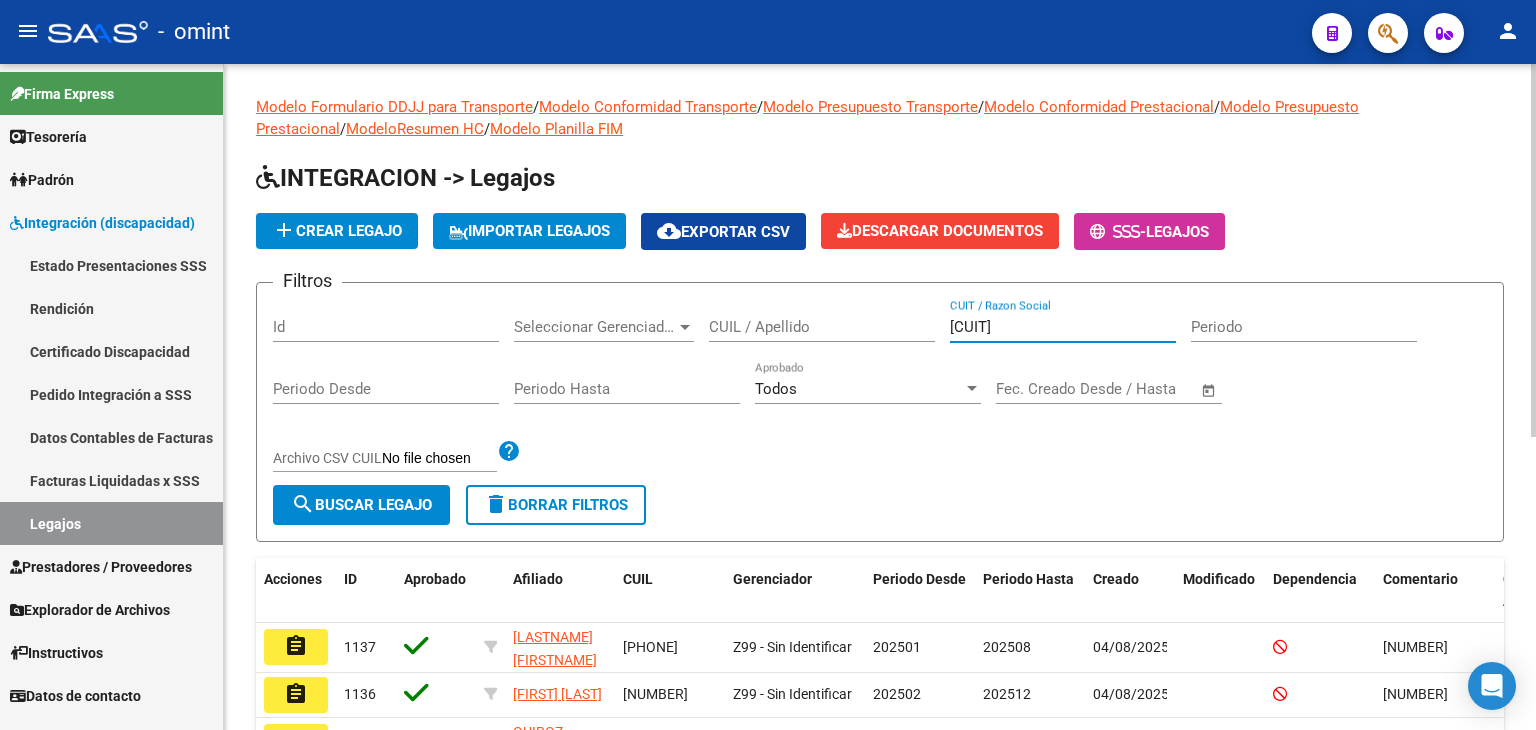 type on "[CUIT]" 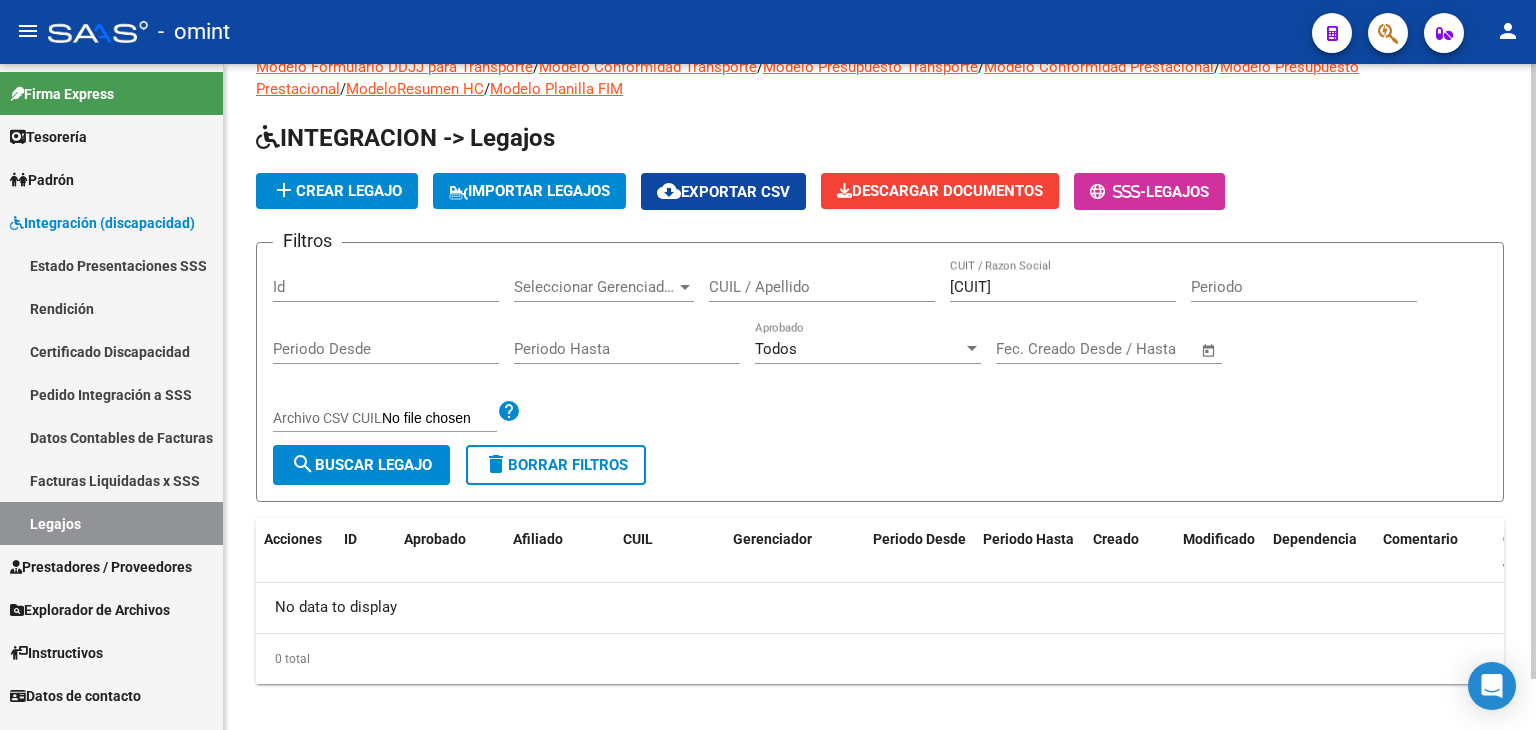 scroll, scrollTop: 56, scrollLeft: 0, axis: vertical 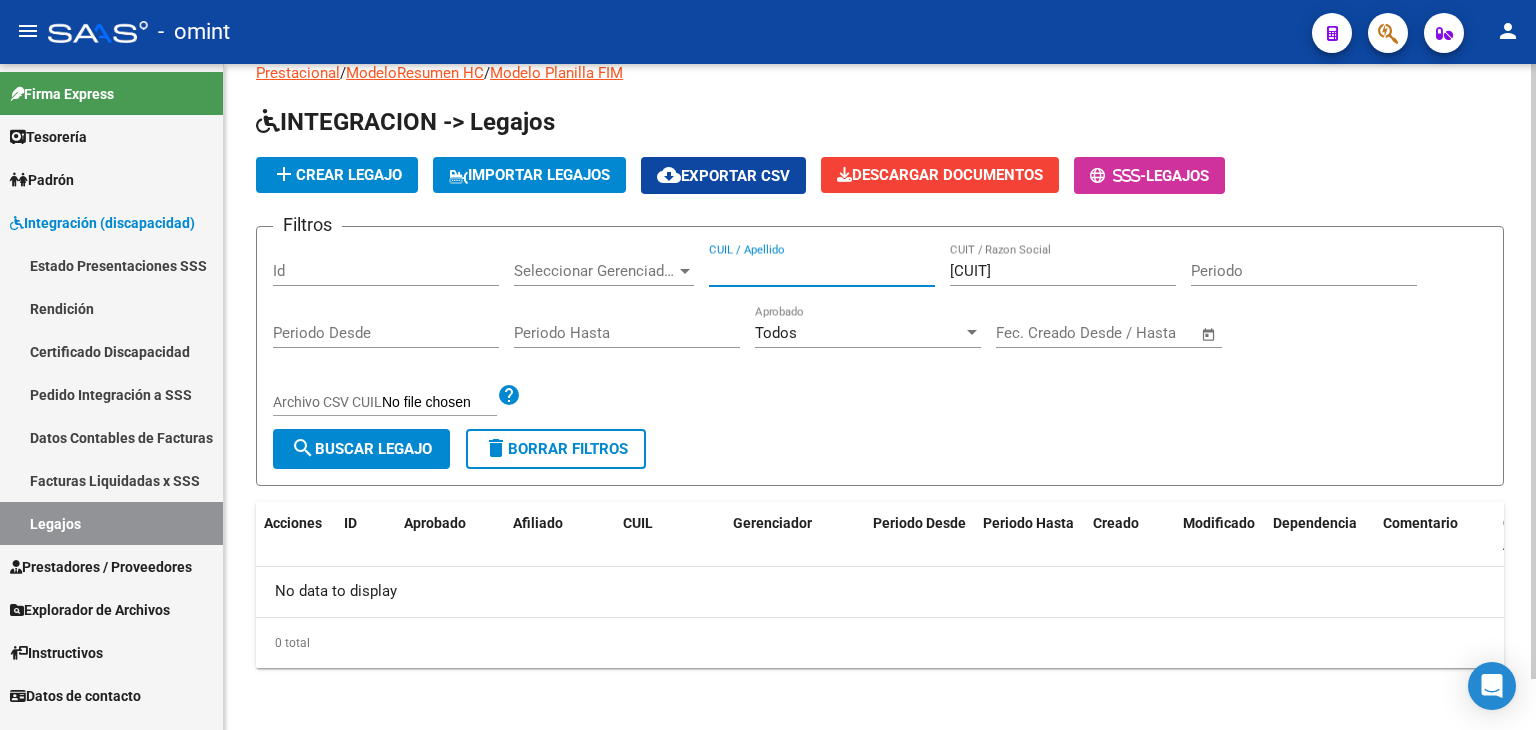 click on "CUIL / Apellido" at bounding box center (822, 271) 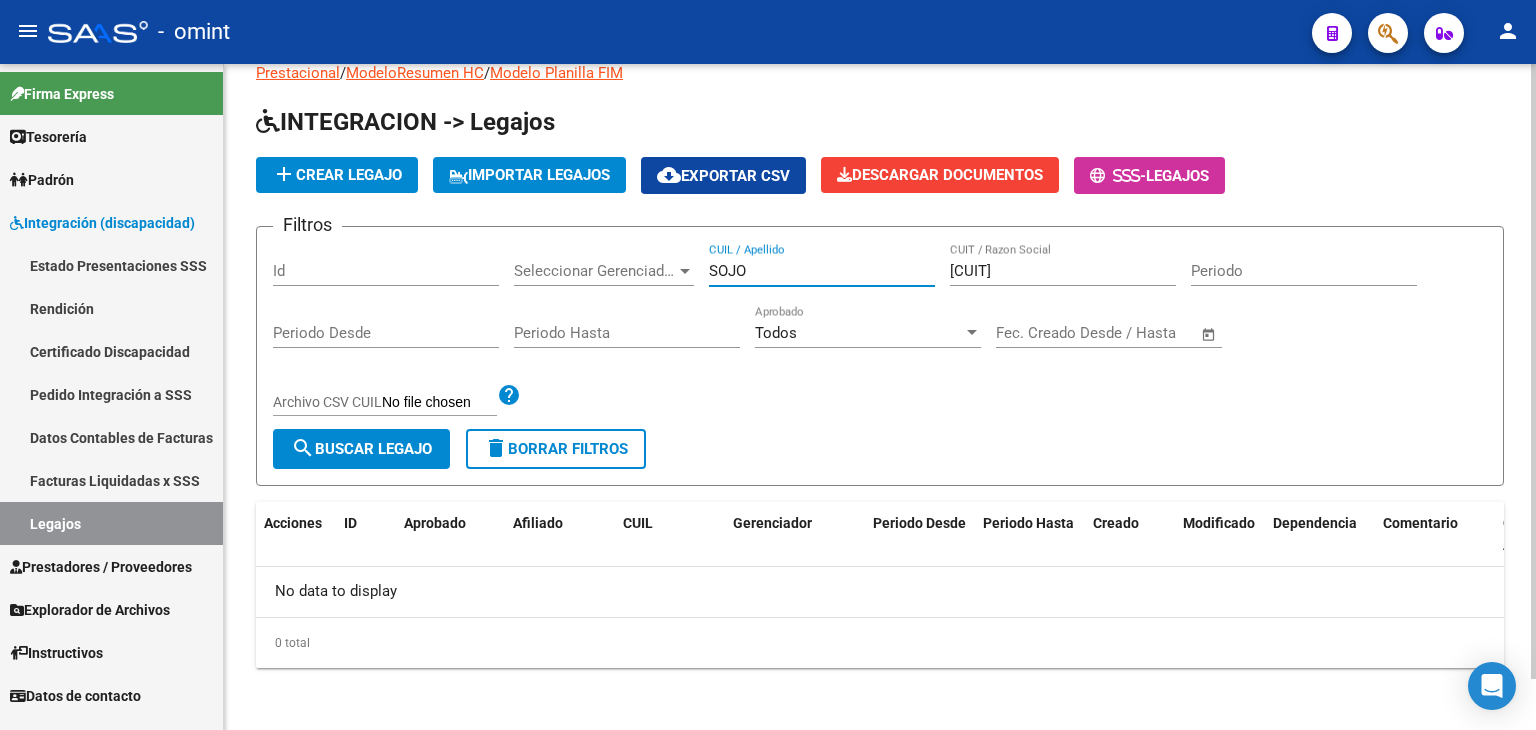 type on "SOJO" 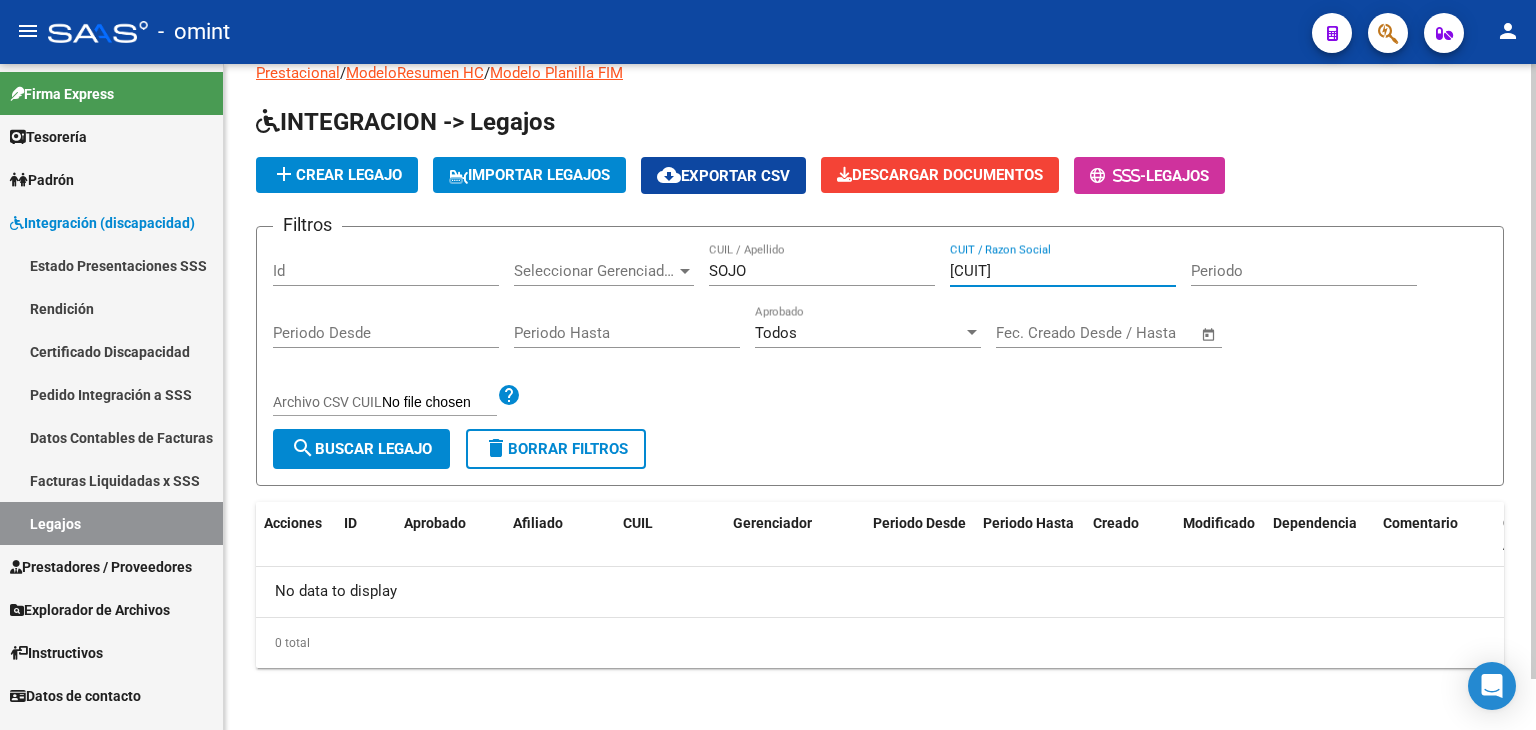 click on "[CUIT]" at bounding box center (1063, 271) 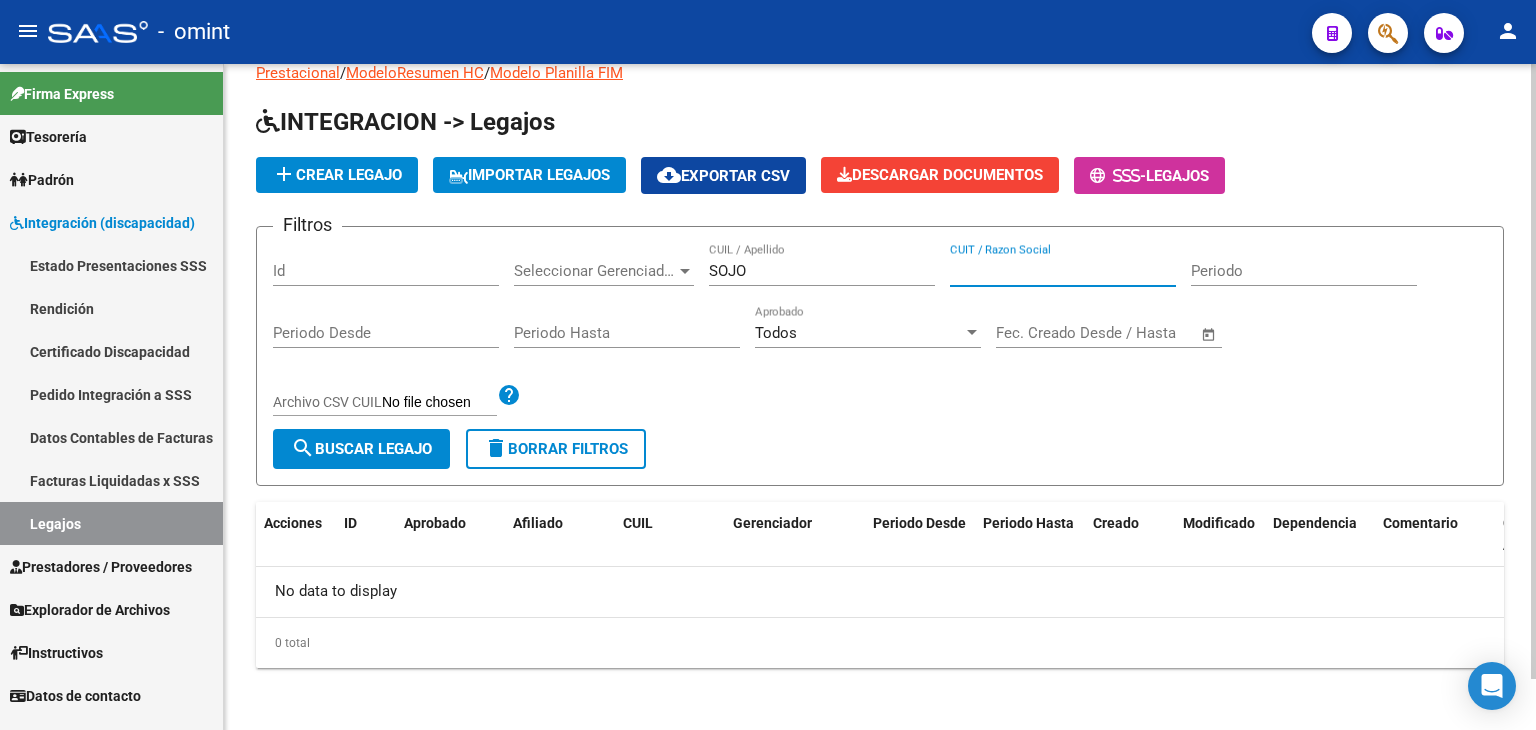 type 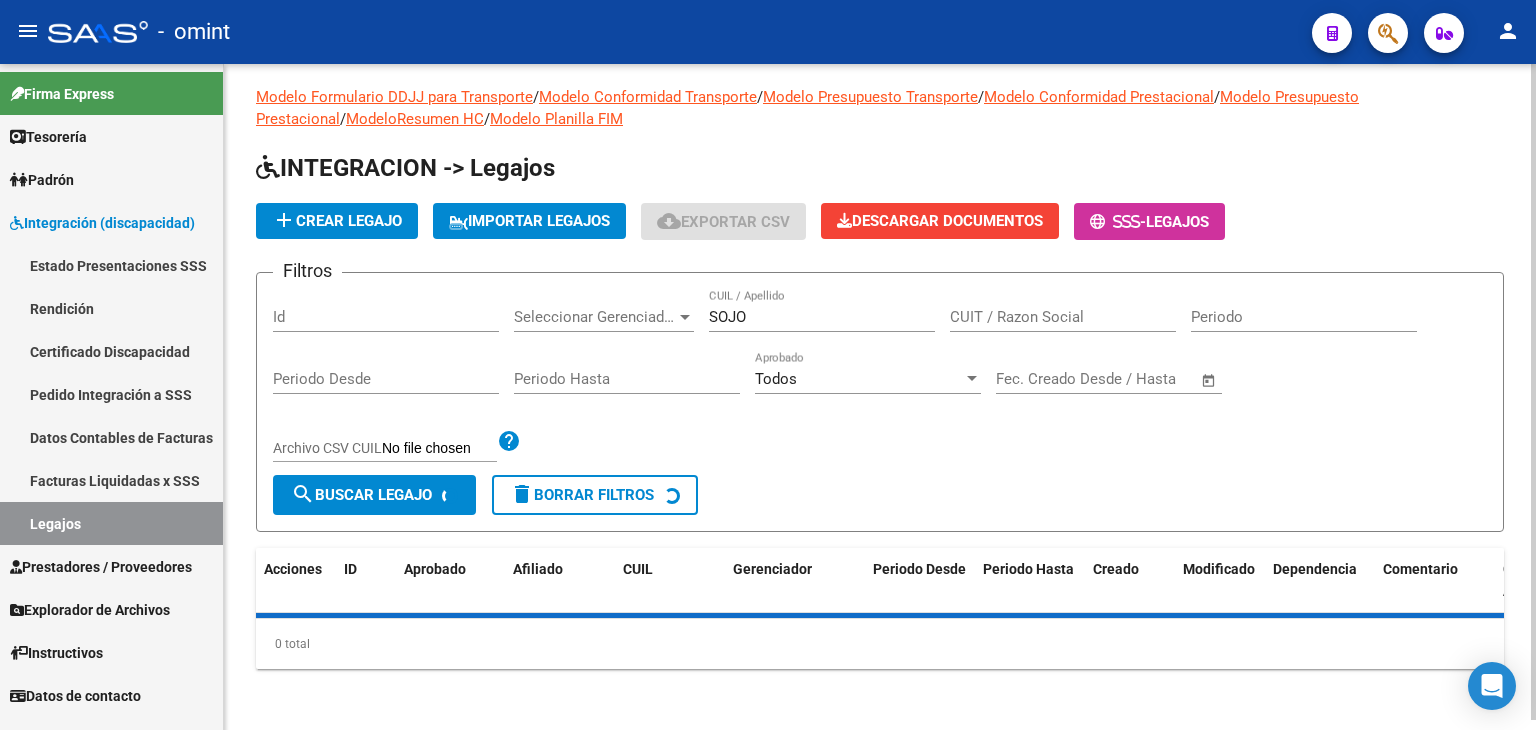 scroll, scrollTop: 56, scrollLeft: 0, axis: vertical 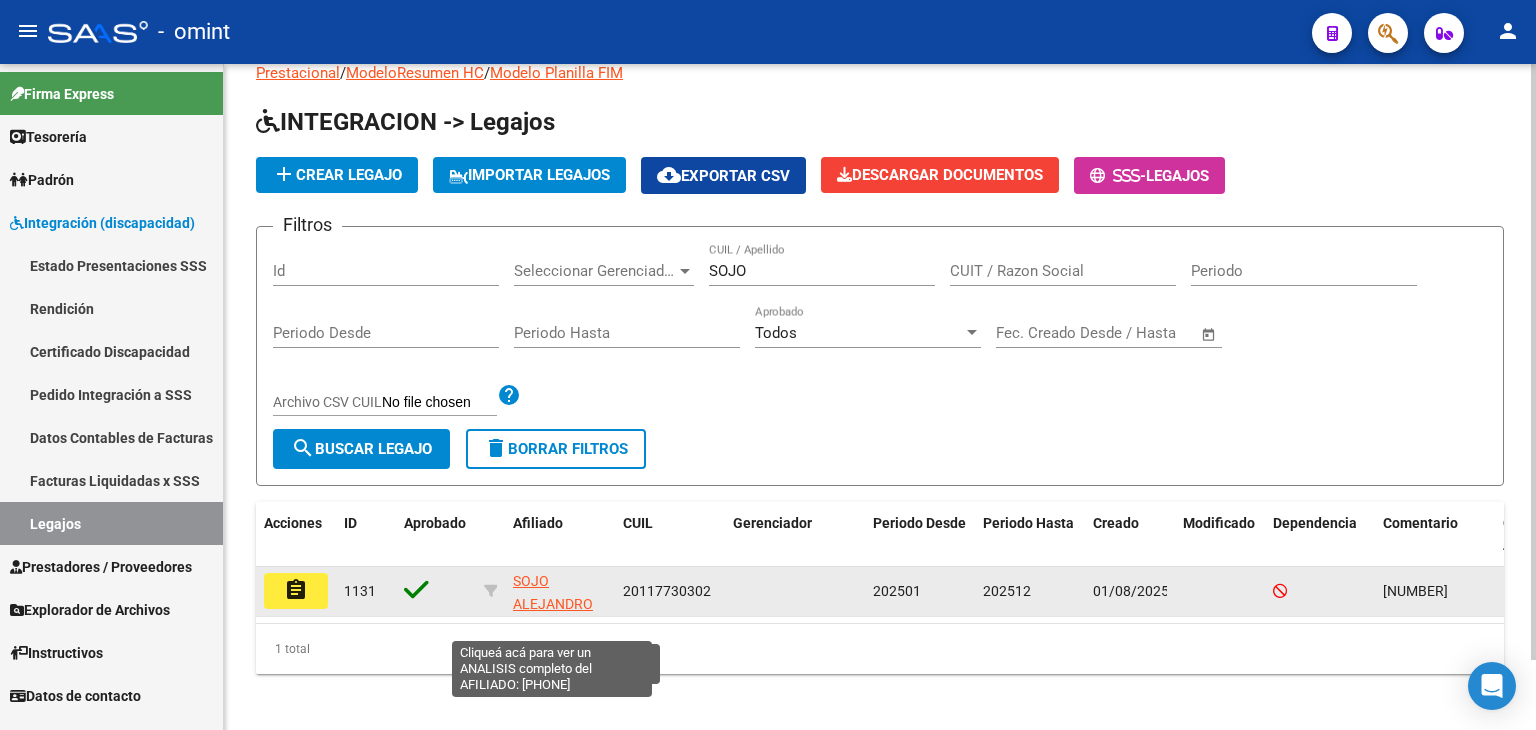 click on "SOJO ALEJANDRO RICARDO" 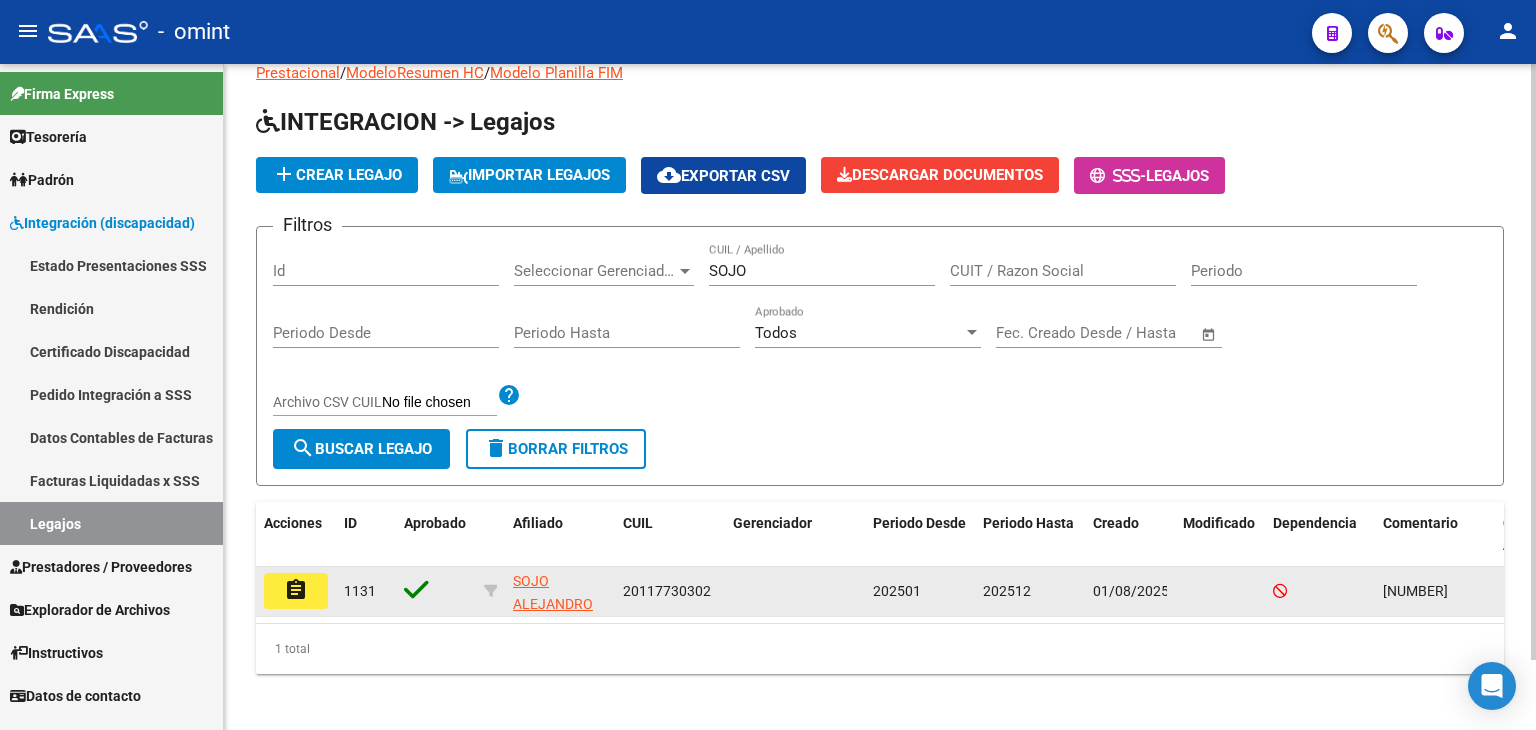click on "assignment" 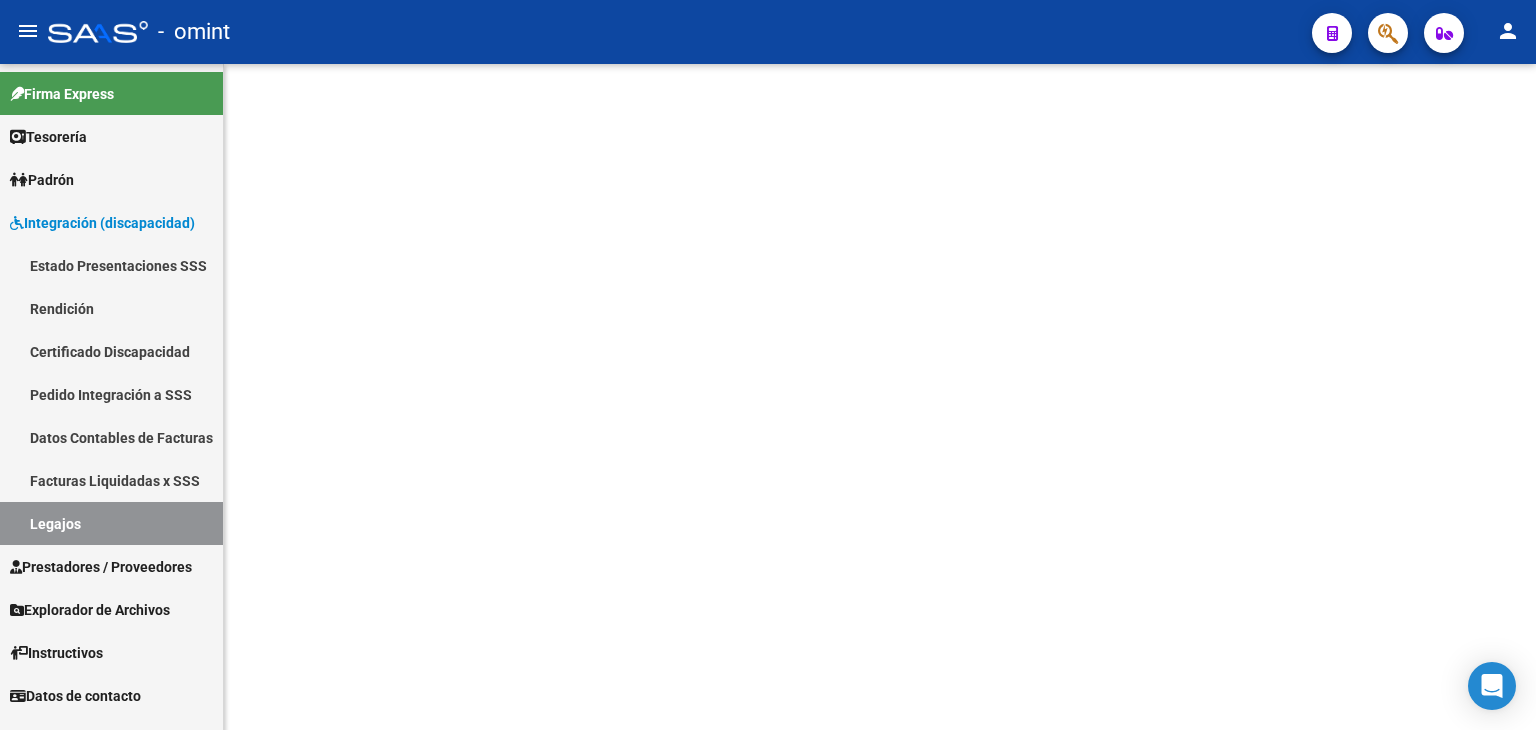 scroll, scrollTop: 0, scrollLeft: 0, axis: both 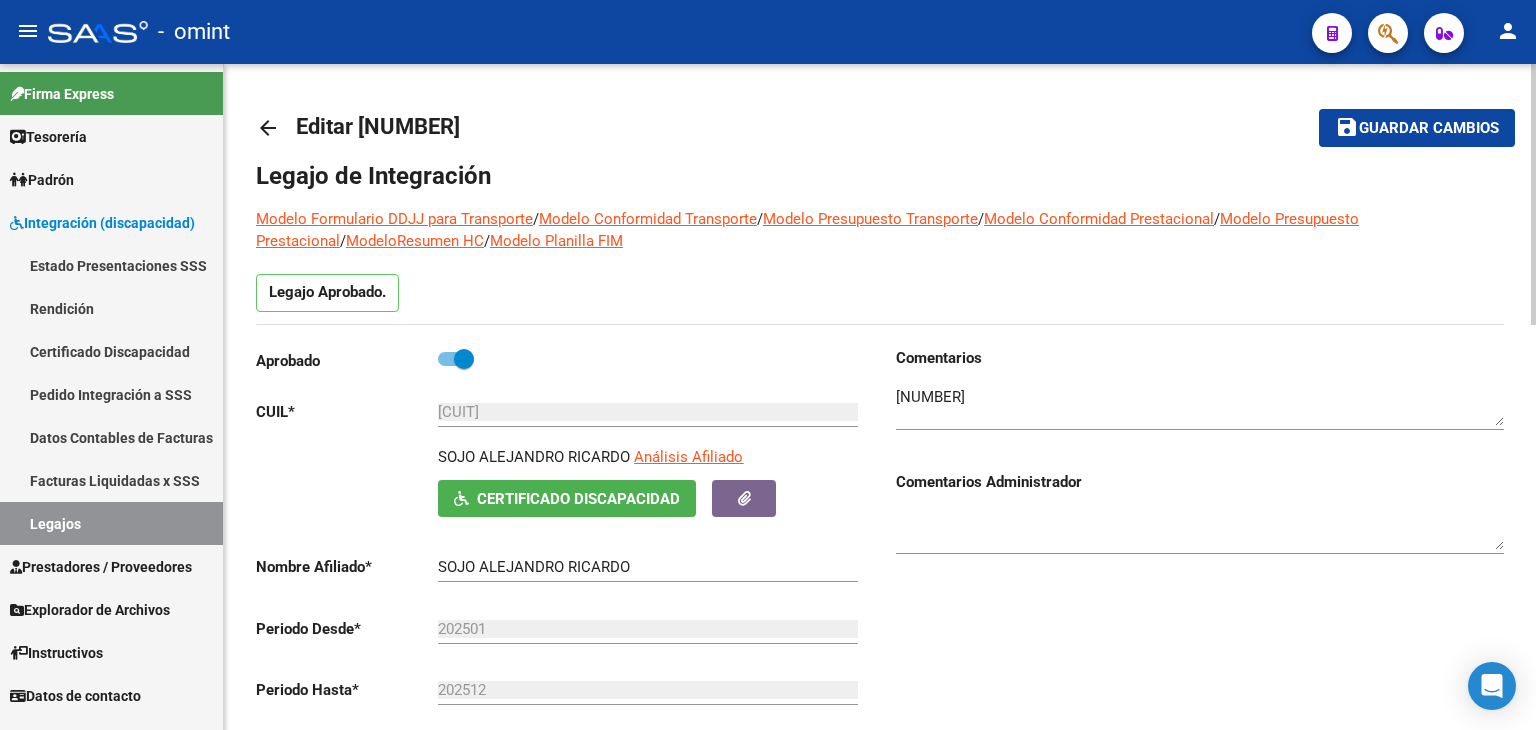 drag, startPoint x: 668, startPoint y: 287, endPoint x: 651, endPoint y: 281, distance: 18.027756 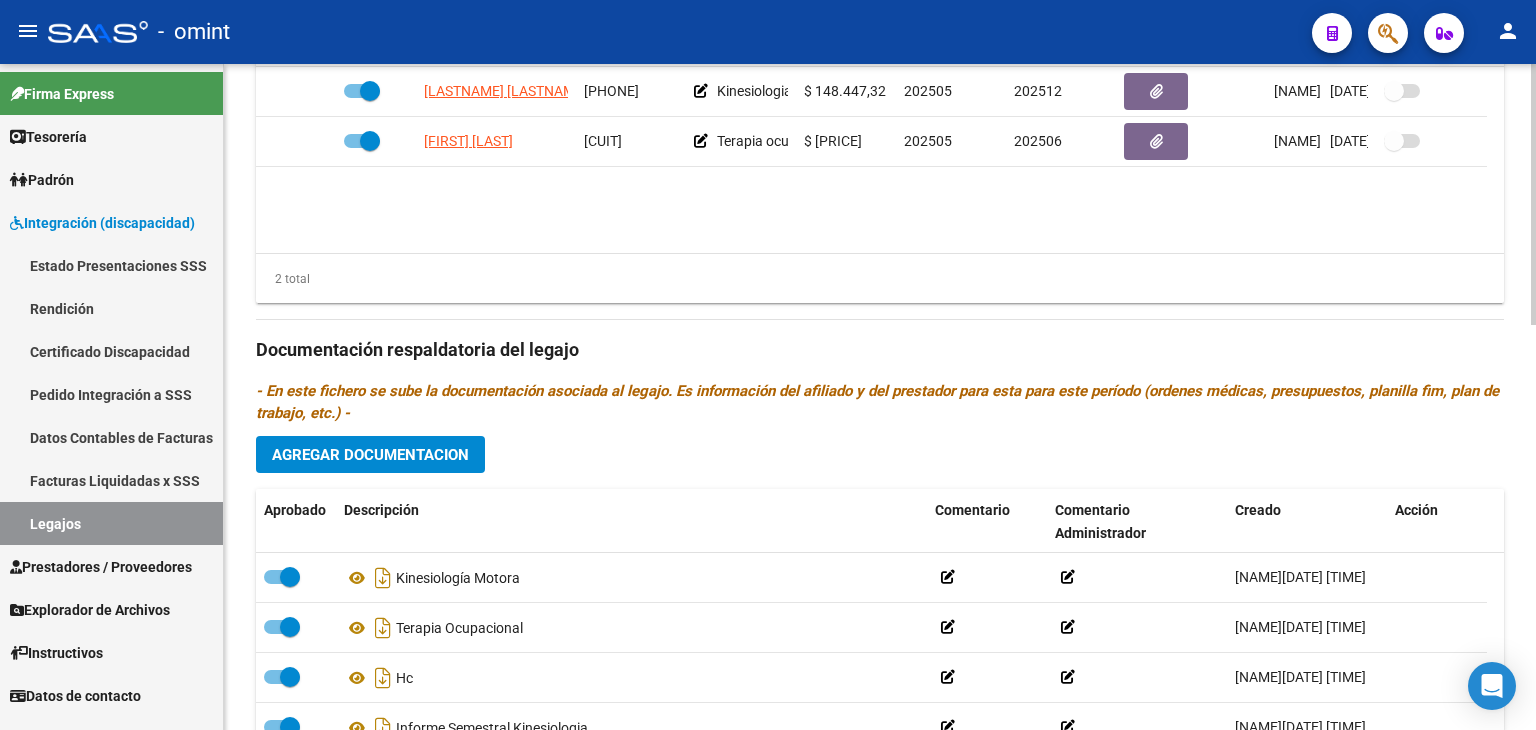 scroll, scrollTop: 1032, scrollLeft: 0, axis: vertical 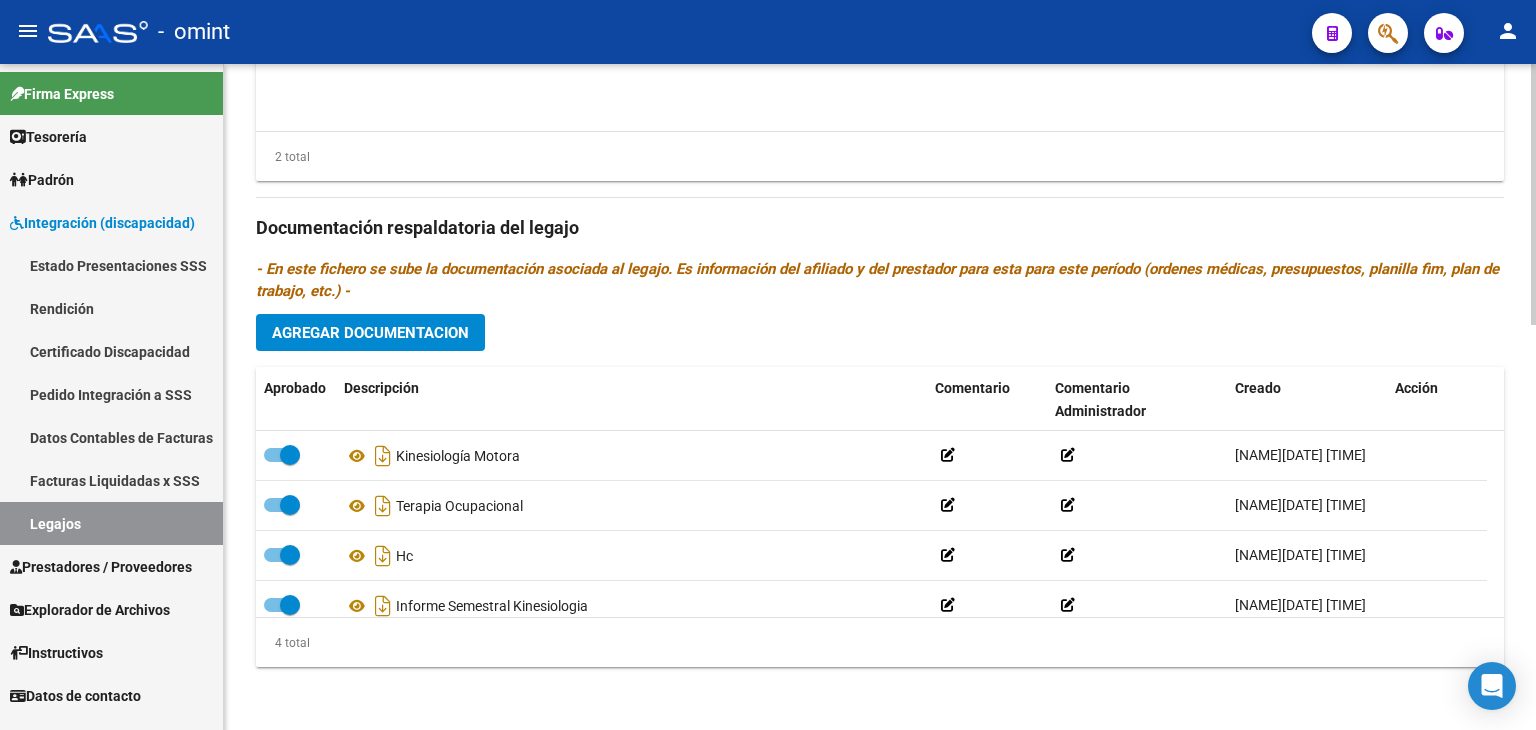 click on "[FIRST] [LAST] [CUIT]     Kinesiologia motora HASTA 12 SESIONES   $ 148.447,32  202505 202512 [NAME]   [DATE]      [FIRST] [LAST] [CUIT]     Terapia ocupacional - 12 sesiones mensuales.  $ 148.447,00  202505 202506 [NAME]   [DATE]" 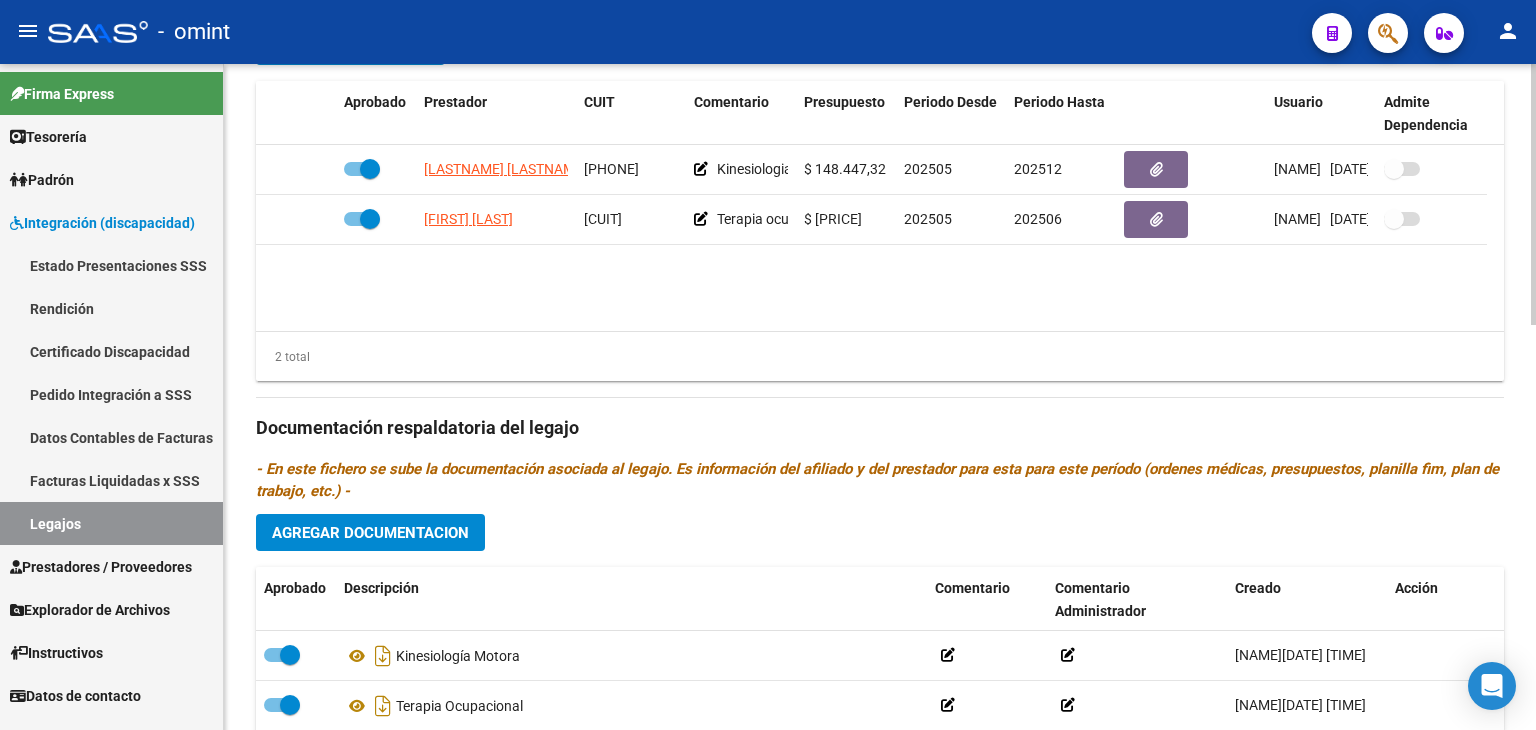 scroll, scrollTop: 792, scrollLeft: 0, axis: vertical 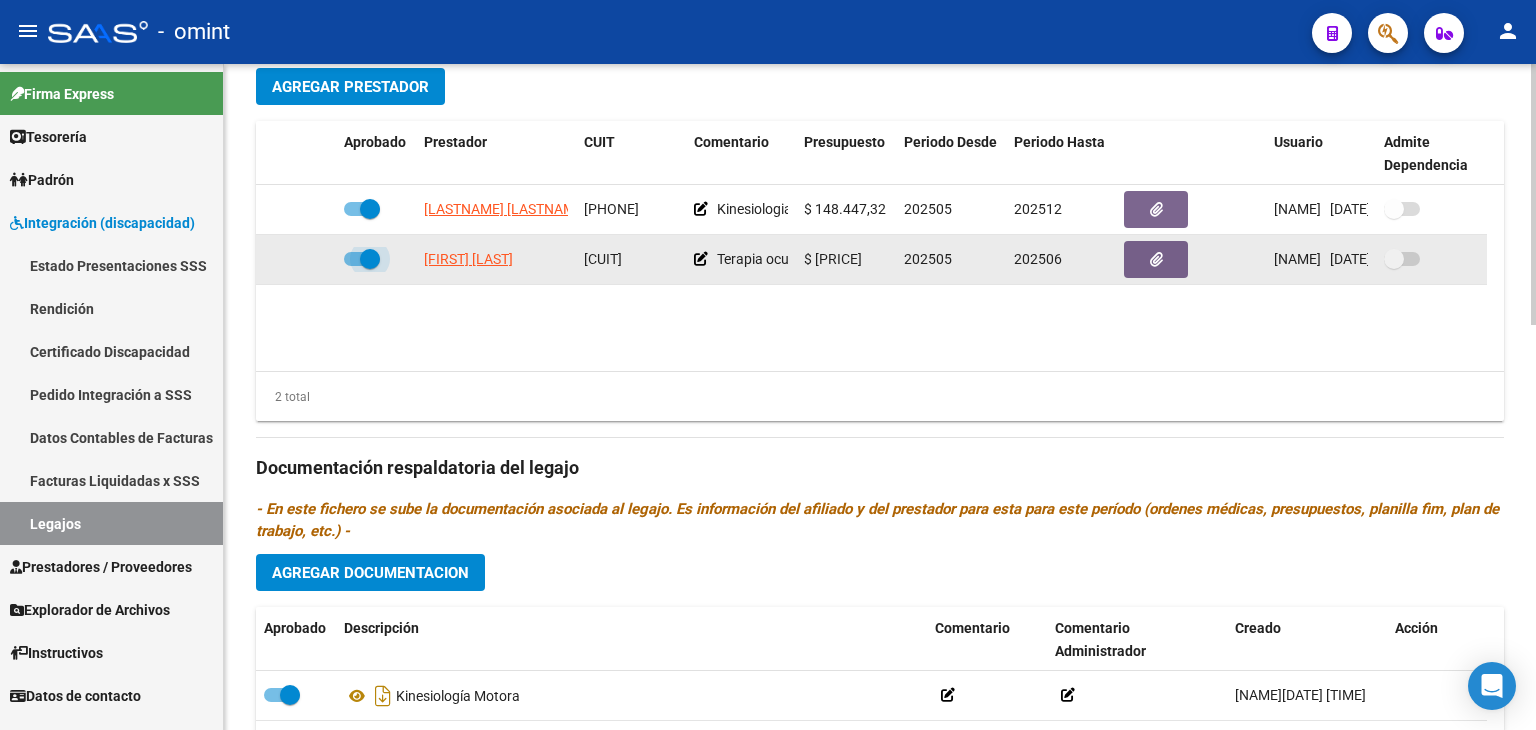 click at bounding box center [362, 259] 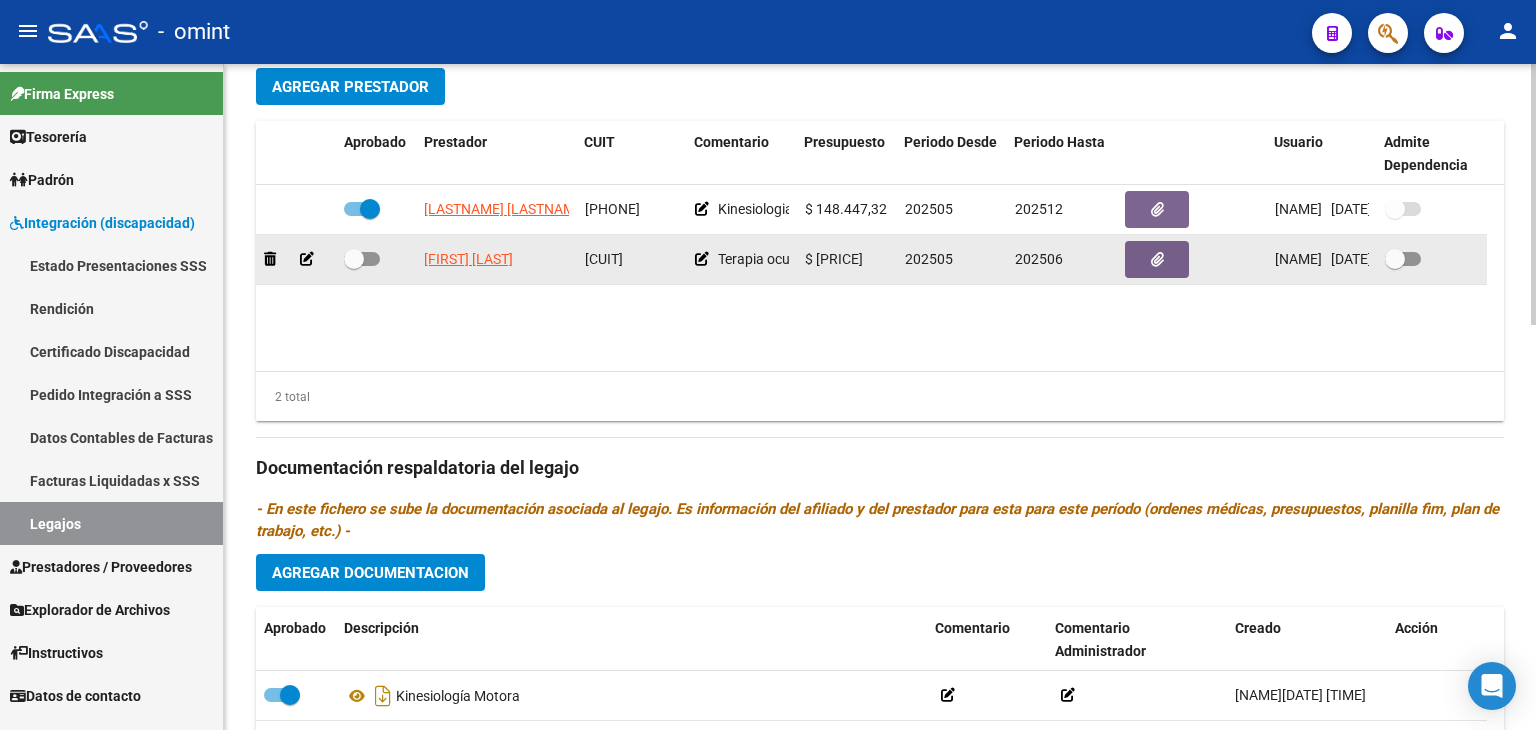 click 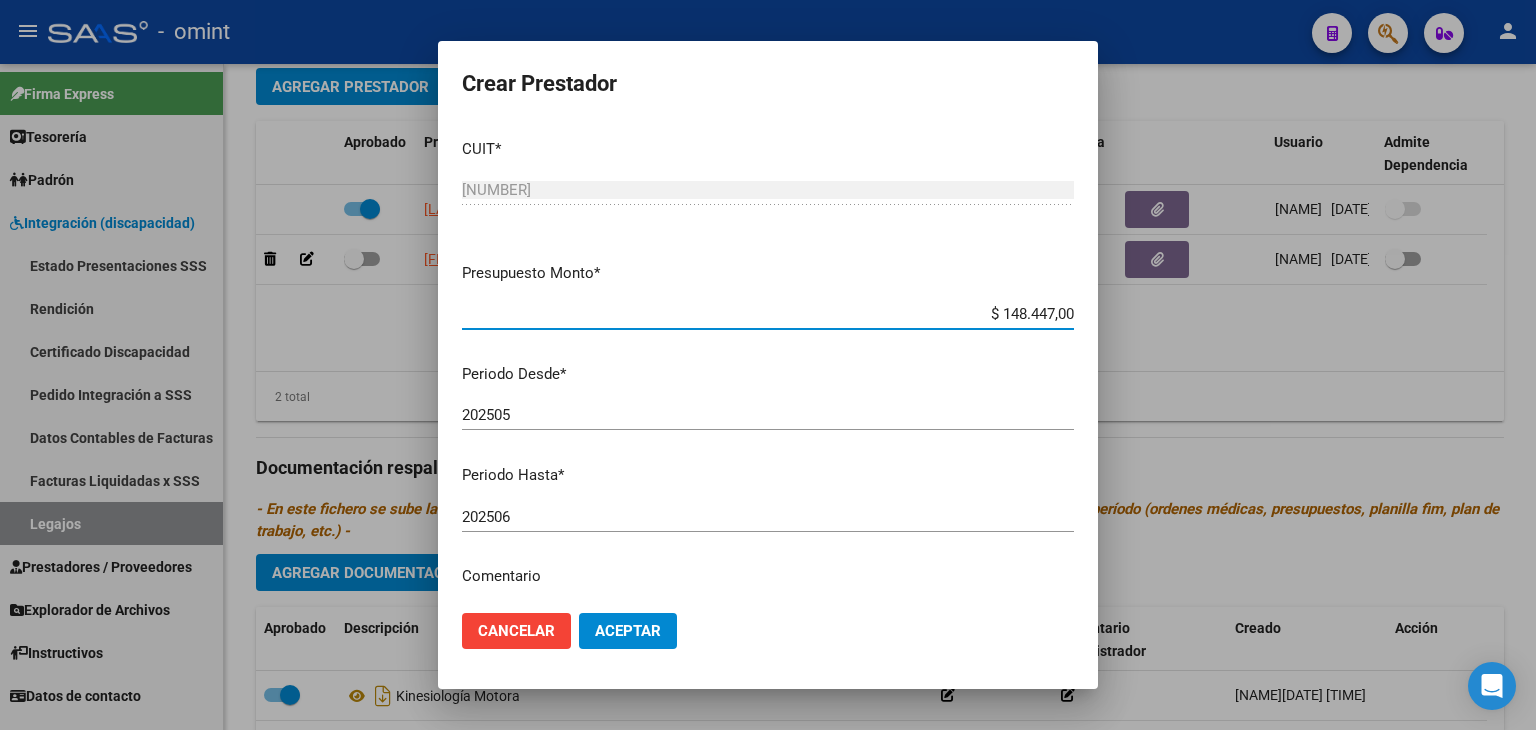 click on "202506" at bounding box center (768, 517) 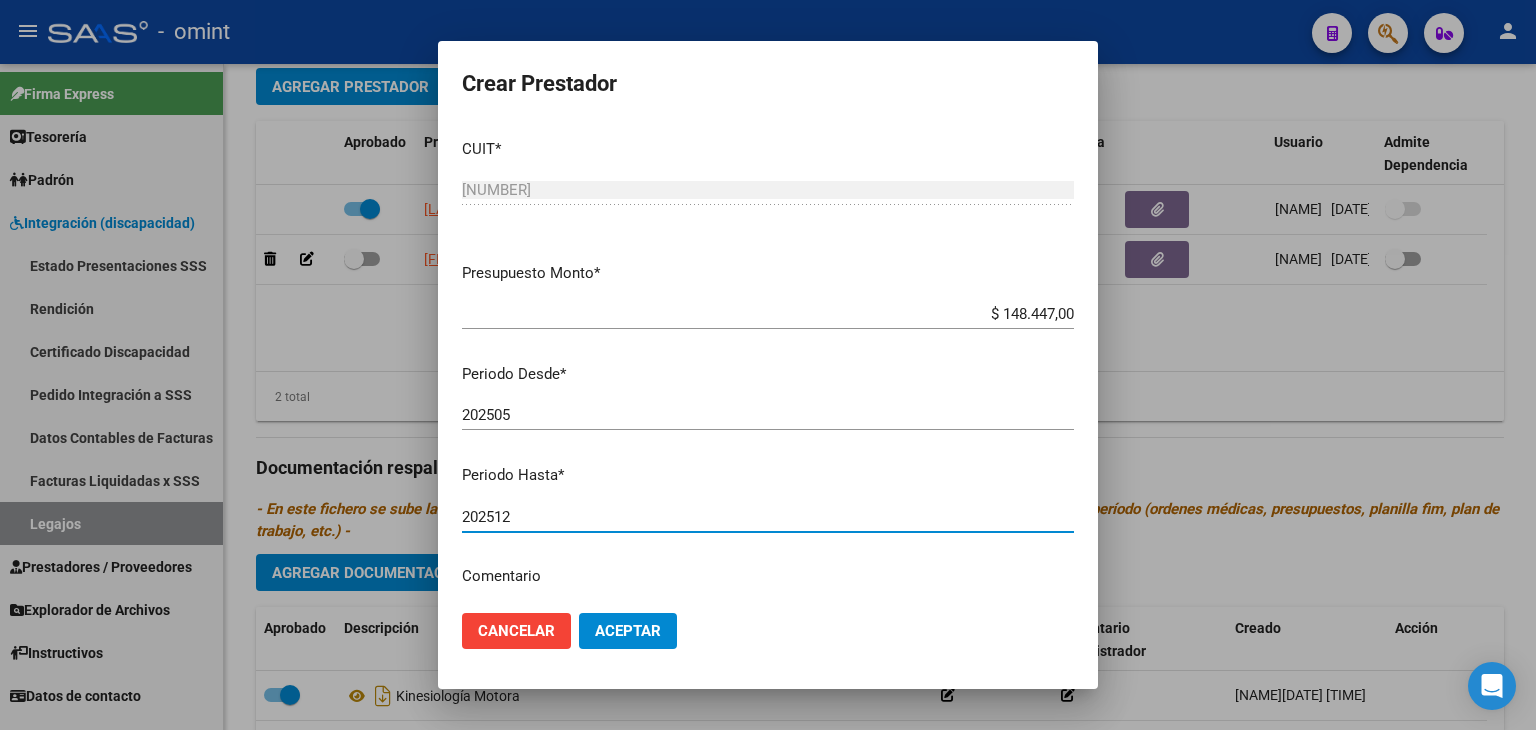 type on "202512" 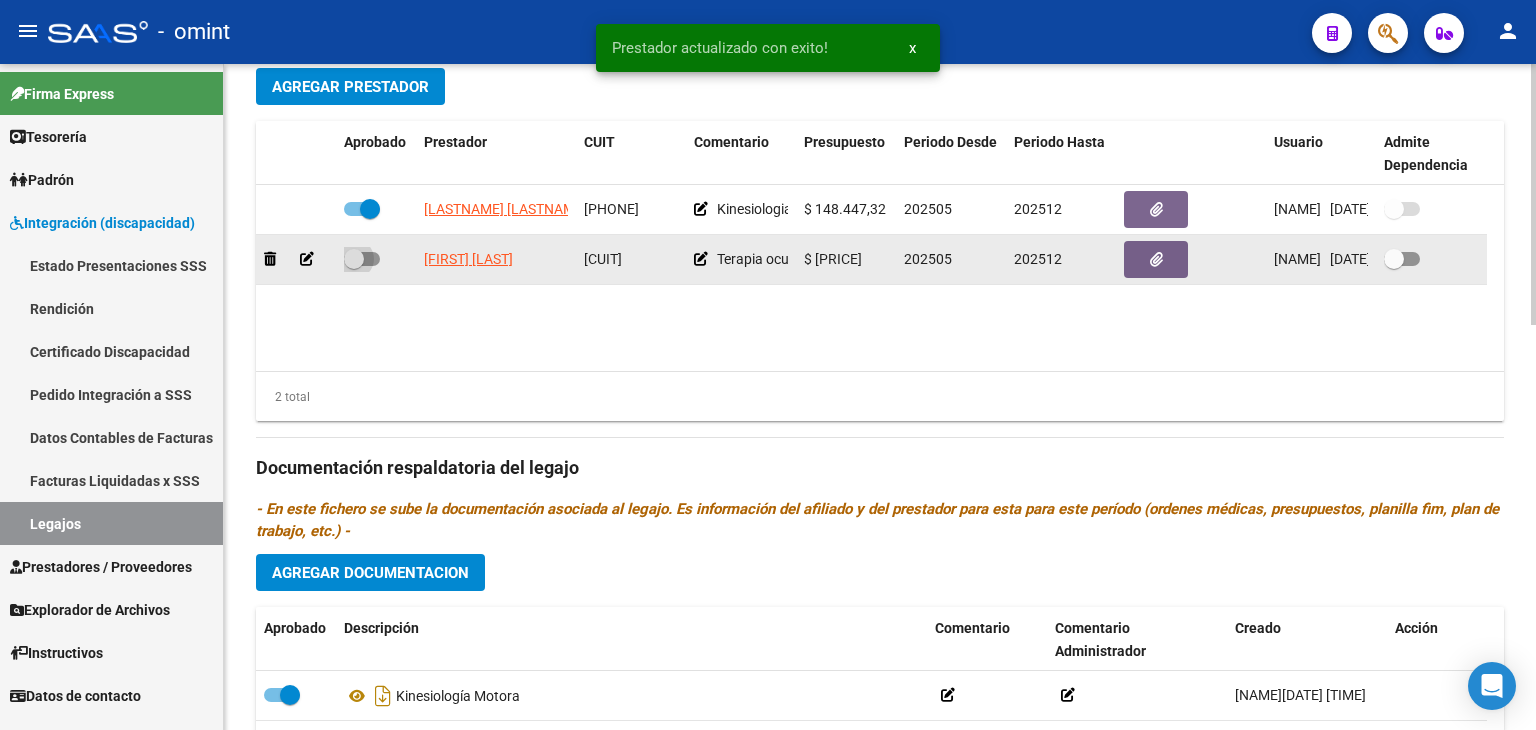 click at bounding box center (354, 259) 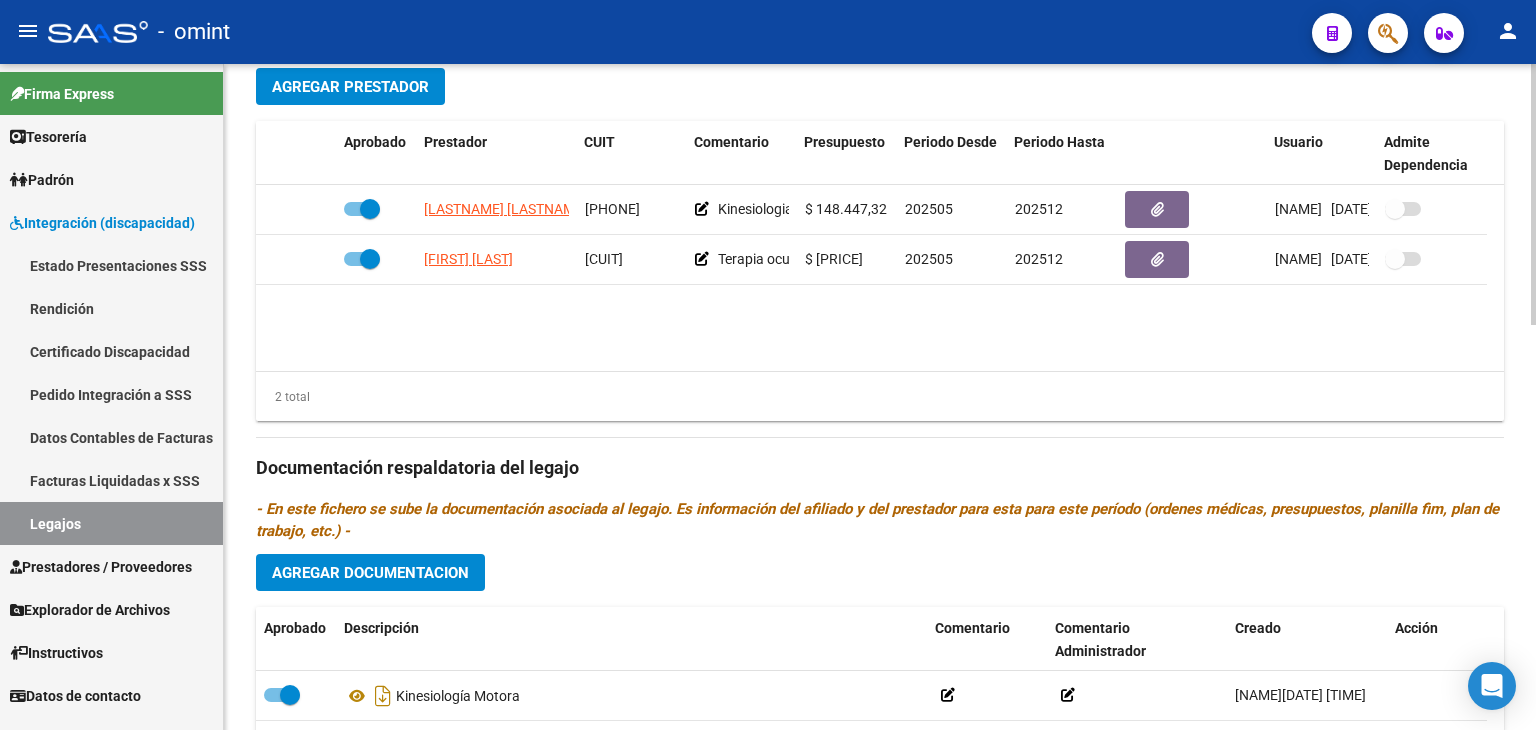click on "Prestadores asociados al legajo Agregar Prestador Aprobado Prestador CUIT Comentario Presupuesto Periodo Desde Periodo Hasta Usuario Admite Dependencia   [NAME] [PHONE]     Kinesiologia motora HASTA 12 SESIONES   $ 148.447,32  202505 202512 Mariela Barrios   01/08/2025      [NAME] [PHONE]     Terapia ocupacional - 12 sesiones mensuales.  $ 148.447,00  202505 202512 Mariela Barrios   01/08/2025    2 total Documentación respaldatoria del legajo - En este fichero se sube la documentación asociada al legajo. Es información del afiliado y del prestador para esta para este período (ordenes médicas, presupuestos, planilla fim, plan de trabajo, etc.) - Agregar Documentacion Aprobado Descripción Comentario Comentario Administrador Creado Acción    Kinesiología Motora              Mariela Barrios   01/08/2025 13:08     Terapia Ocupacional              Mariela Barrios   01/08/2025 13:16     Hc              Mariela Barrios   01/08/2025 13:22" 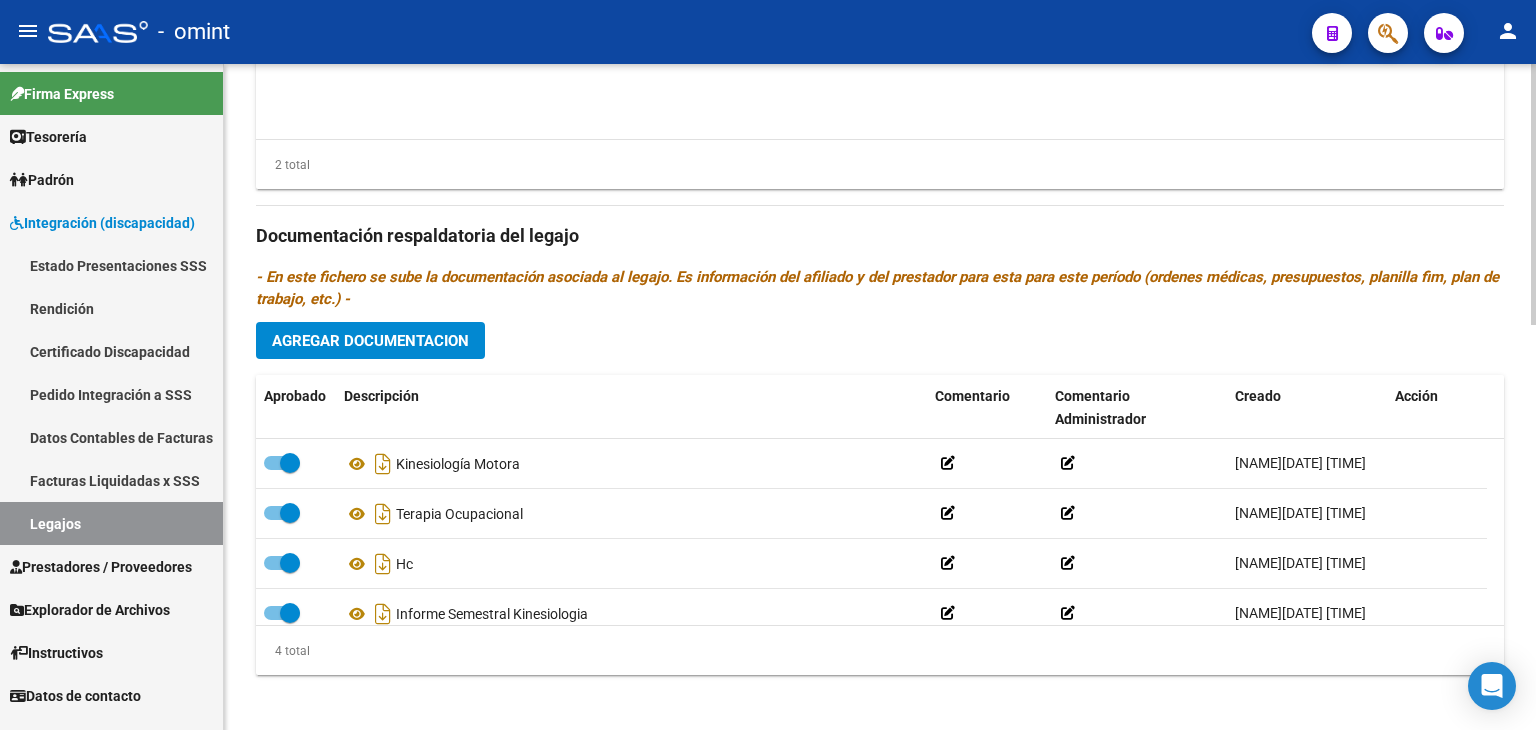 scroll, scrollTop: 1032, scrollLeft: 0, axis: vertical 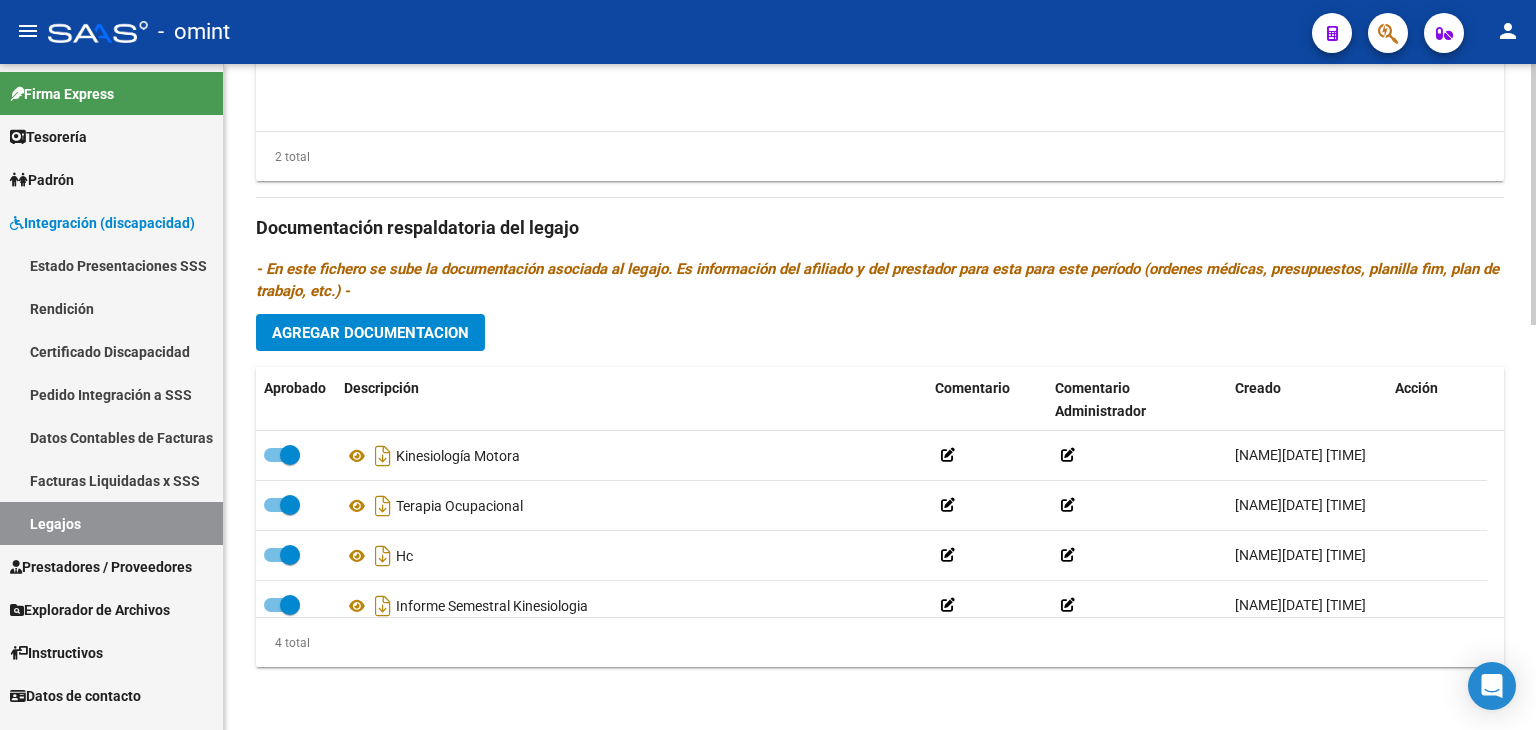 click on "Agregar Documentacion" 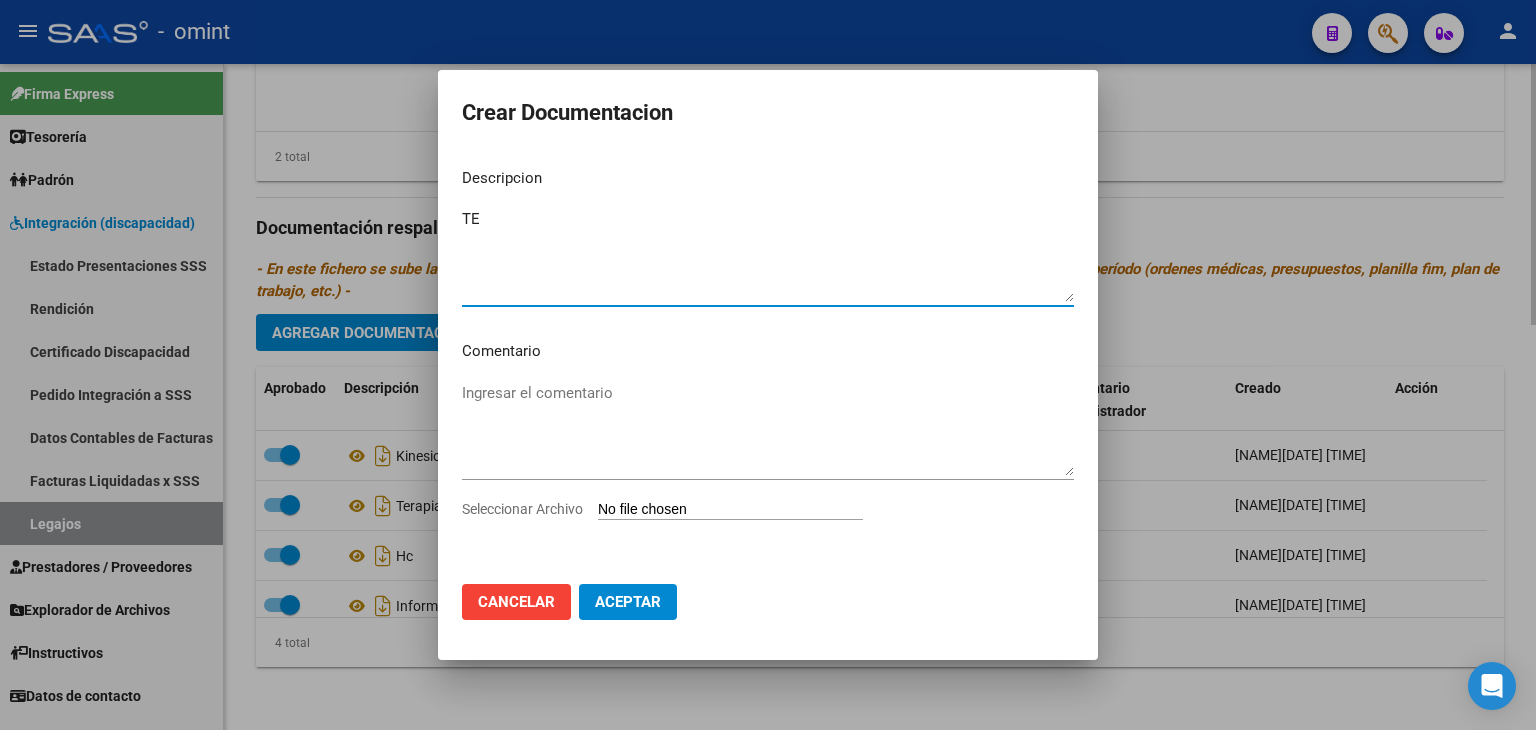 type on "T" 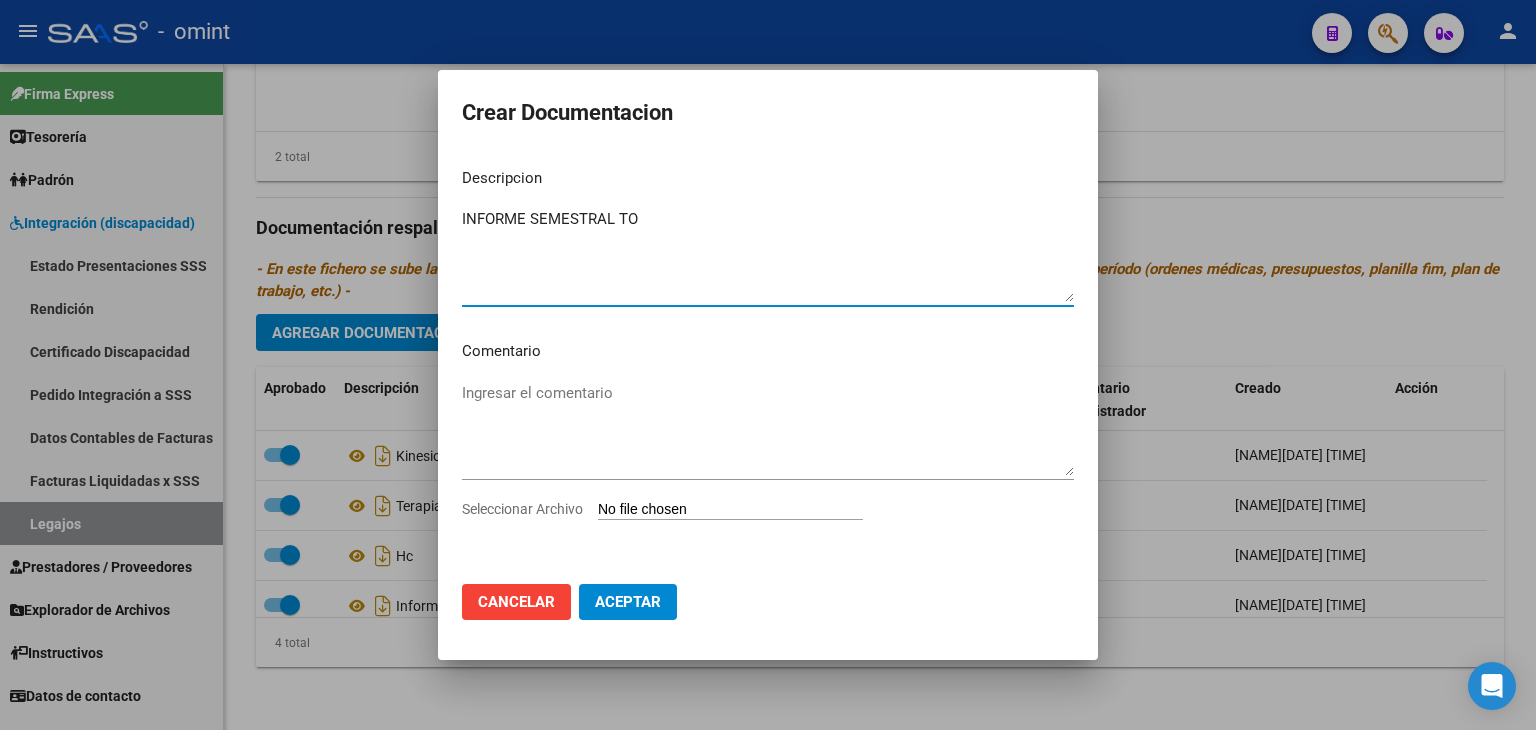 type on "INFORME SEMESTRAL TO" 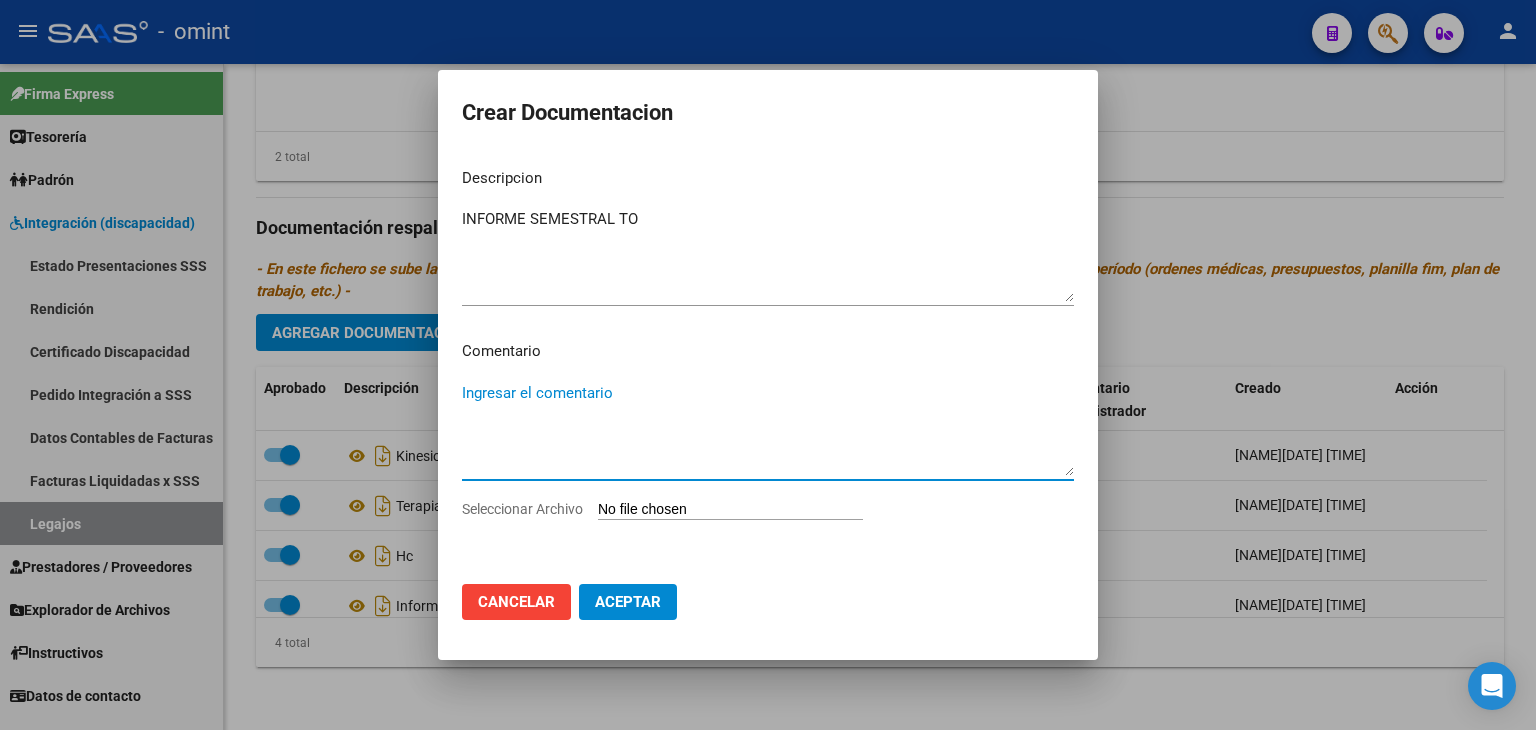click on "Seleccionar Archivo" at bounding box center [730, 510] 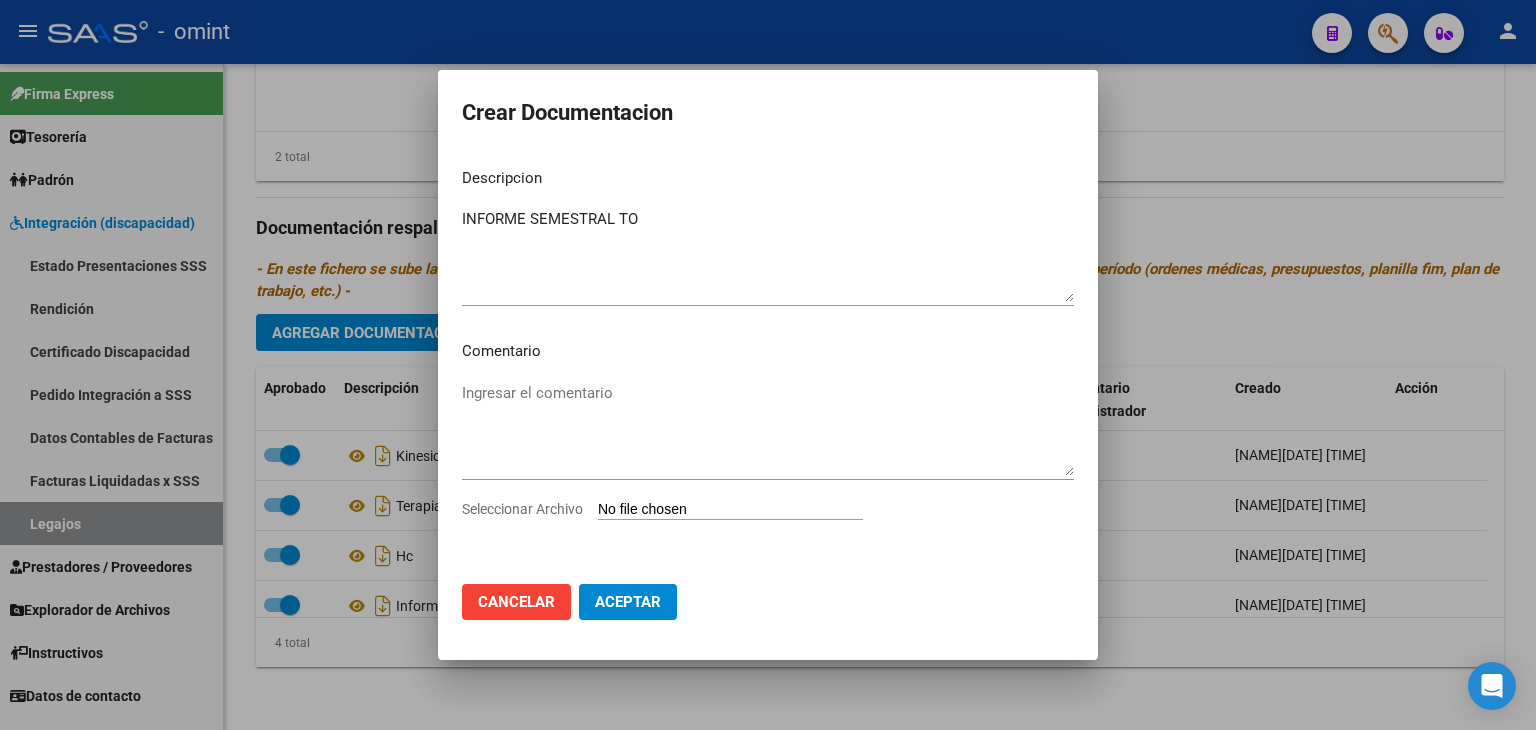 type on "C:\fakepath\INFORME EVOLUTIVO TO.pdf" 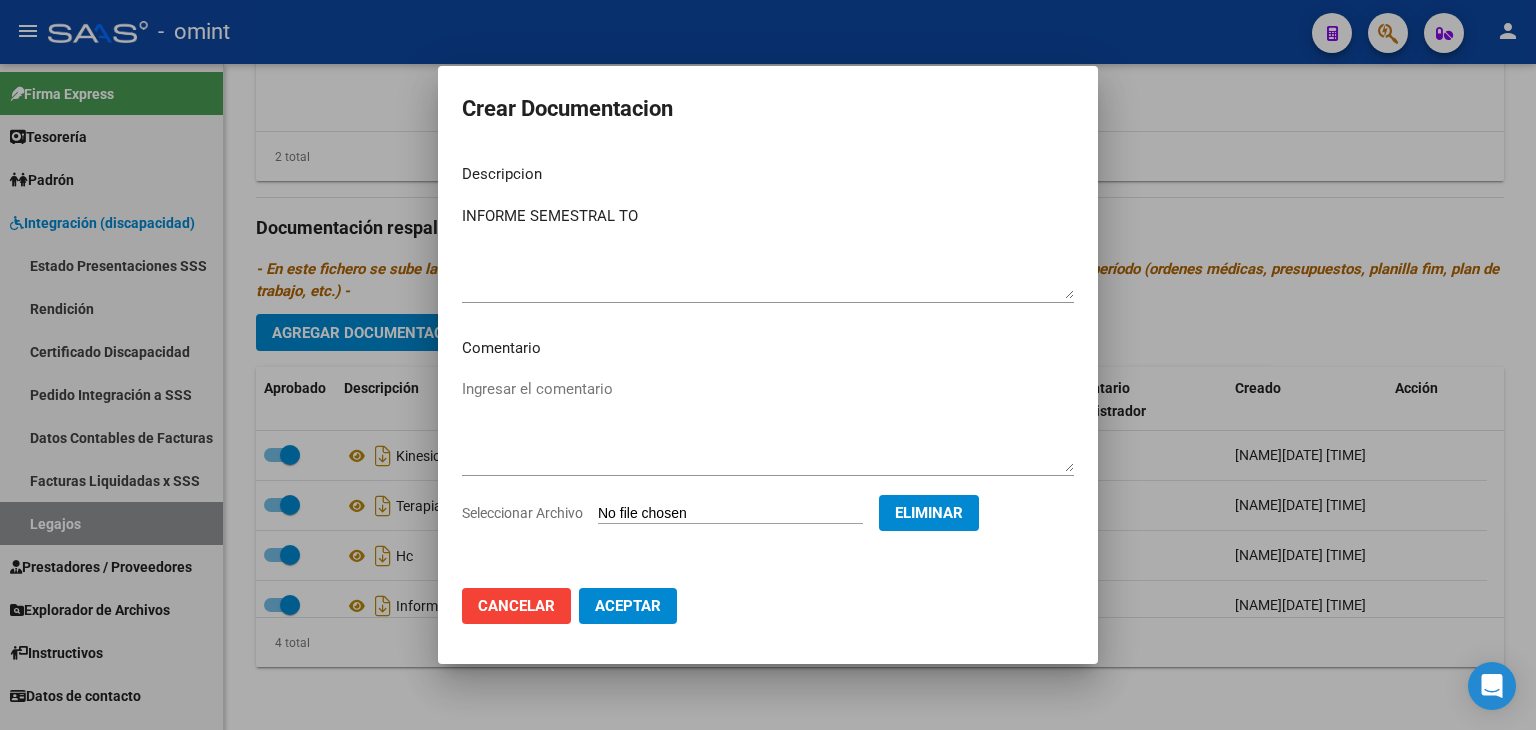 click on "Aceptar" 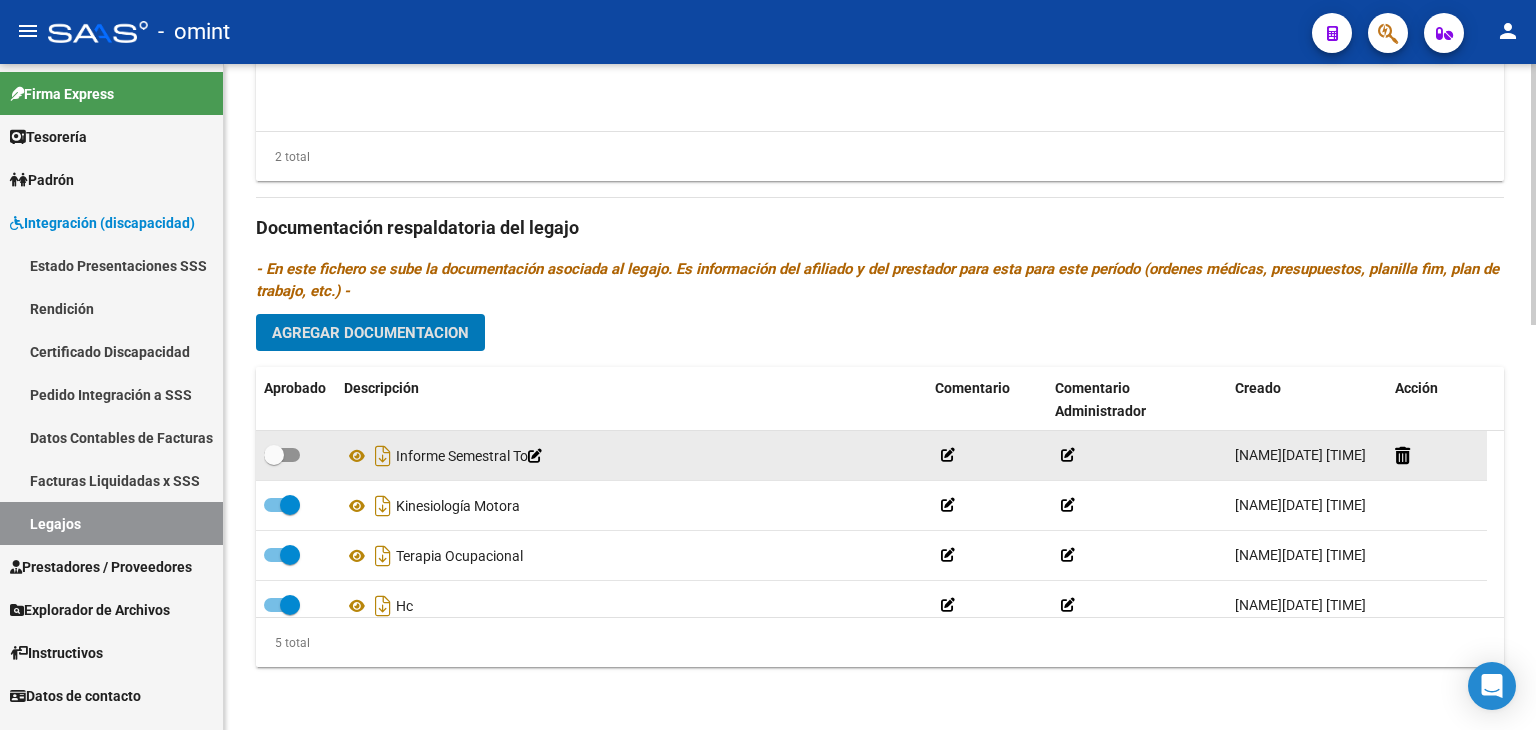click at bounding box center [282, 455] 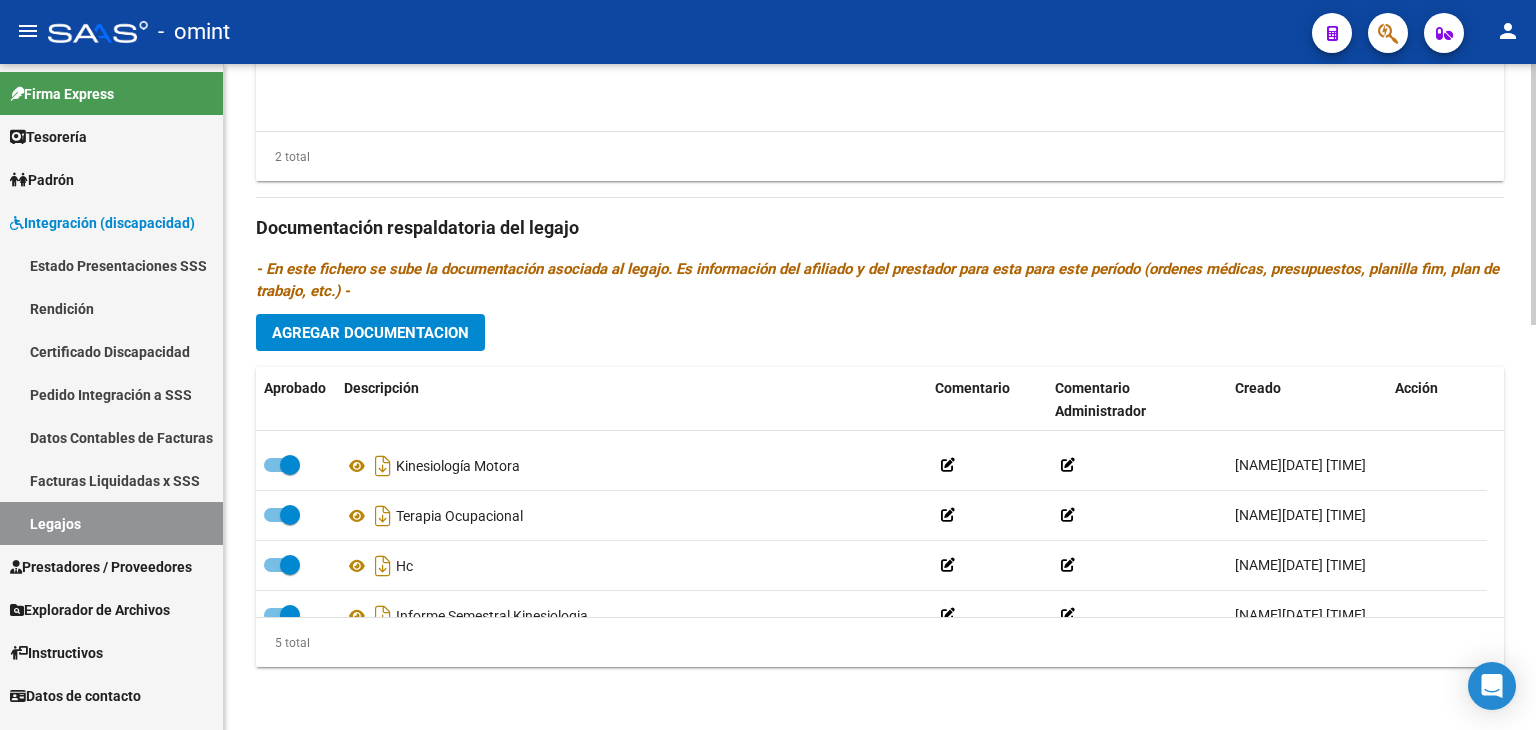 scroll, scrollTop: 69, scrollLeft: 0, axis: vertical 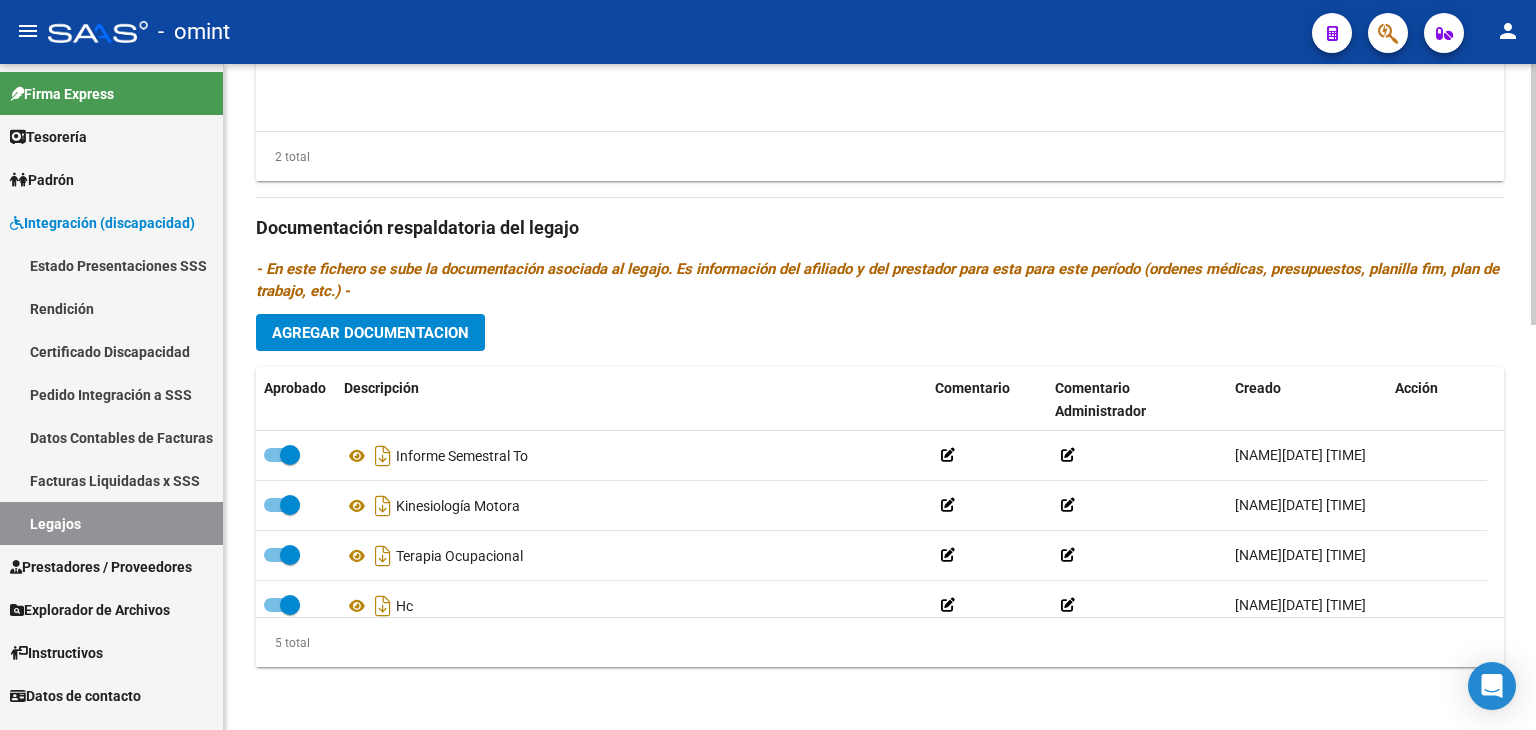 click on "arrow_back Editar 1131    save Guardar cambios Legajo de Integración Modelo Formulario DDJJ para Transporte  /  Modelo Conformidad Transporte  /  Modelo Presupuesto Transporte  /  Modelo Conformidad Prestacional  /  Modelo Presupuesto Prestacional  /  ModeloResumen HC  /  Modelo Planilla FIM  Legajo Aprobado.  Aprobado   CUIL  *   [CUIT] Ingresar CUIL  [FIRST] [LAST]     Análisis Afiliado    Certificado Discapacidad ARCA Padrón Nombre Afiliado  *   [FIRST] [LAST] Ingresar el nombre  Periodo Desde  *   202501 Ej: 202203  Periodo Hasta  *   202512 Ej: 202212  Admite Dependencia   Comentarios                                  Comentarios Administrador  Prestadores asociados al legajo Agregar Prestador Aprobado Prestador CUIT Comentario Presupuesto Periodo Desde Periodo Hasta Usuario Admite Dependencia   [FIRST] [LAST] [CUIT]     Kinesiologia motora HASTA 12 SESIONES   $ 148.447,32  202505 202512 [NAME]   [DATE]      [FIRST] [LAST]" 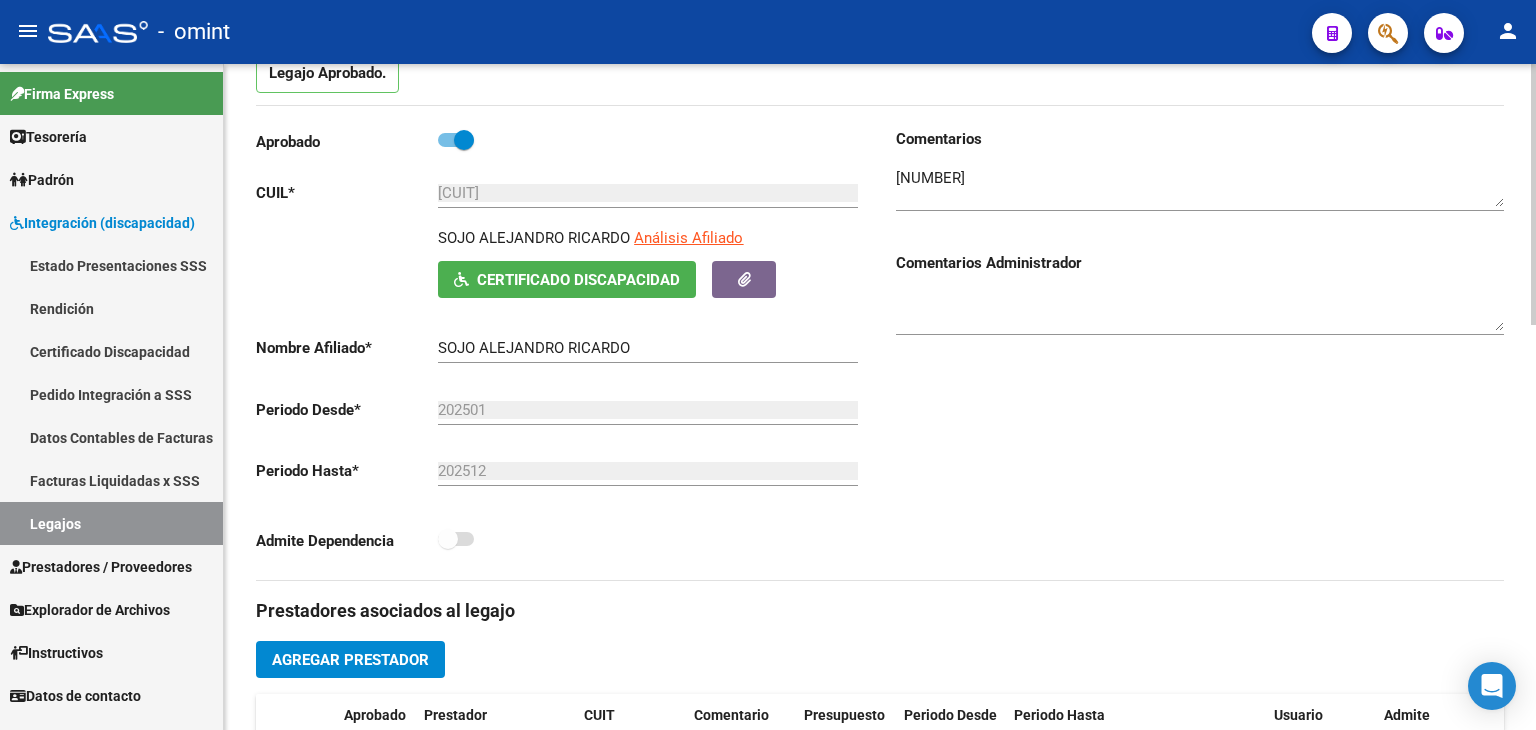 scroll, scrollTop: 32, scrollLeft: 0, axis: vertical 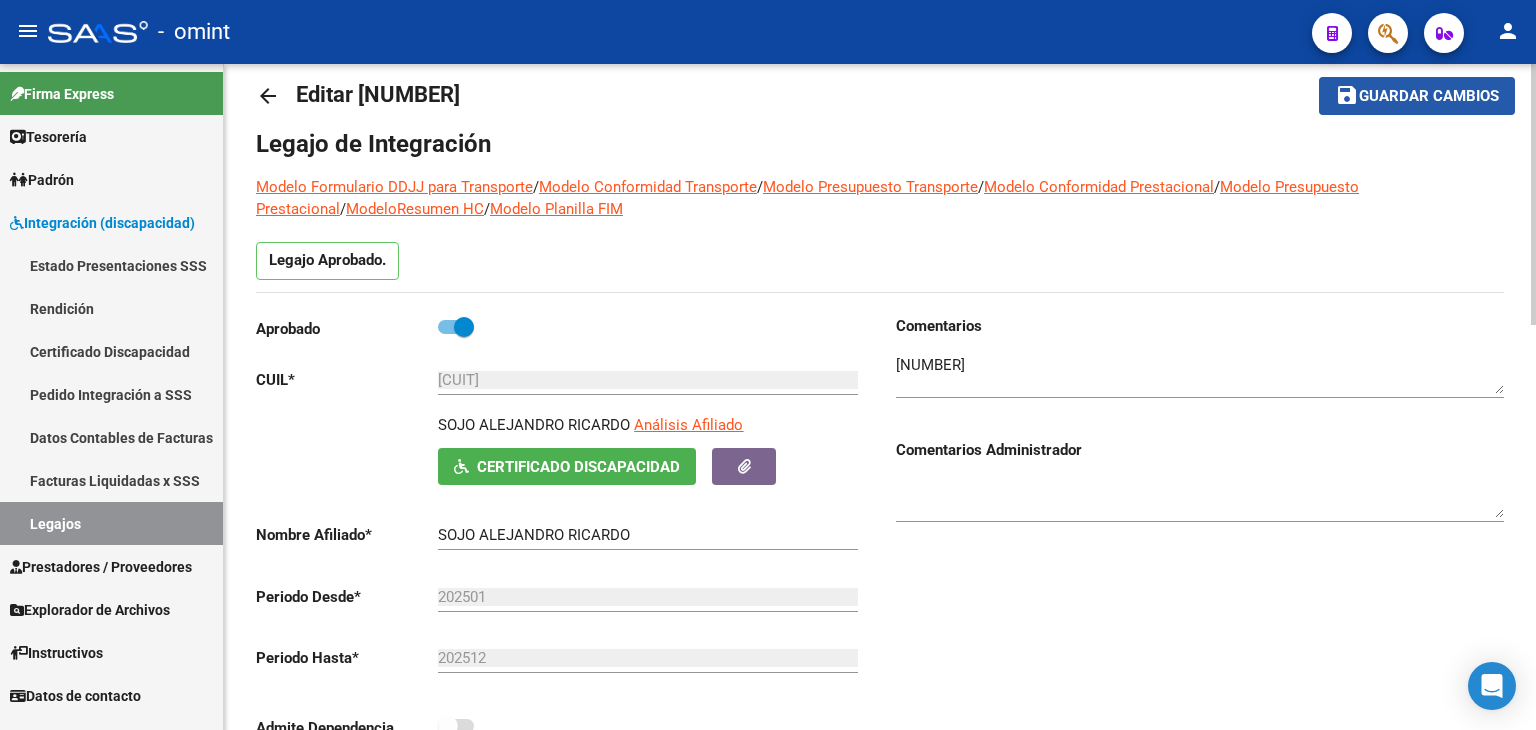 click on "save Guardar cambios" 